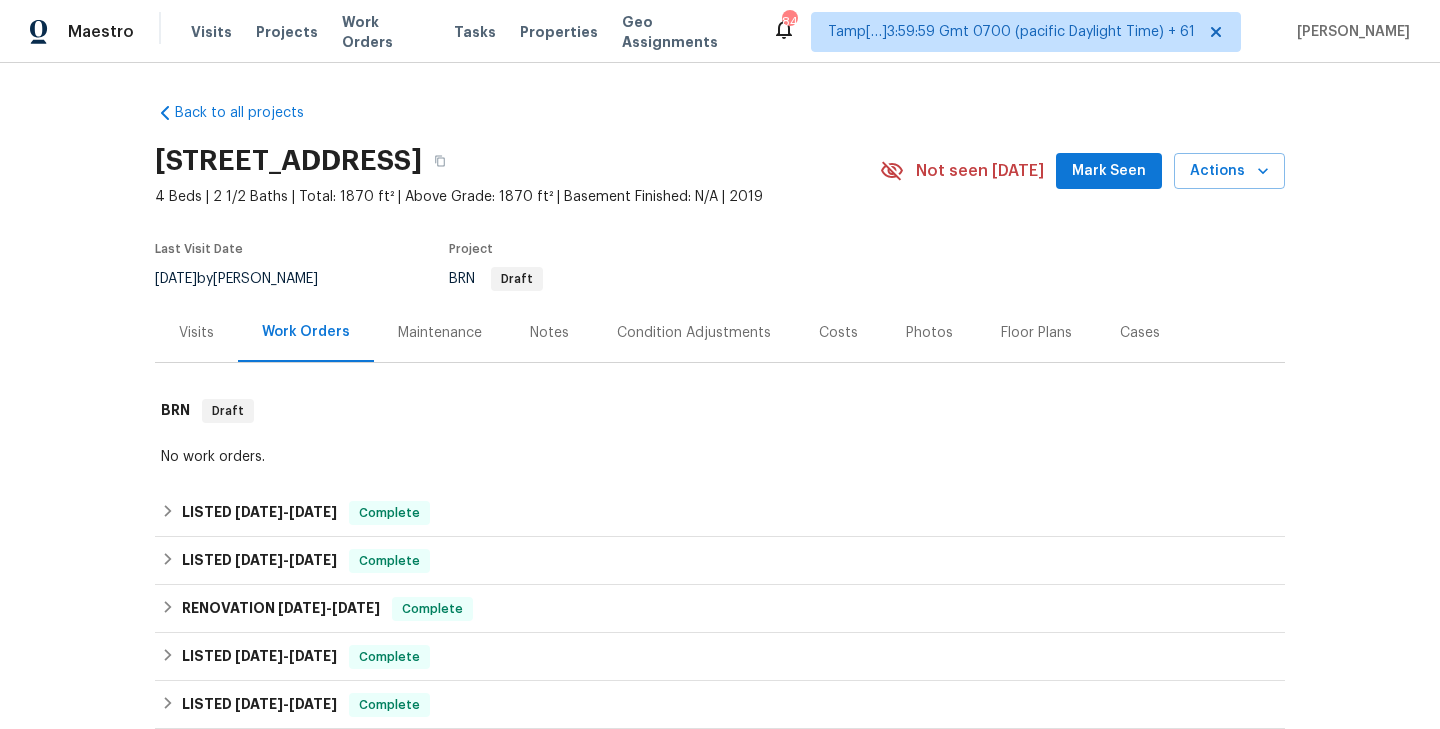 scroll, scrollTop: 0, scrollLeft: 0, axis: both 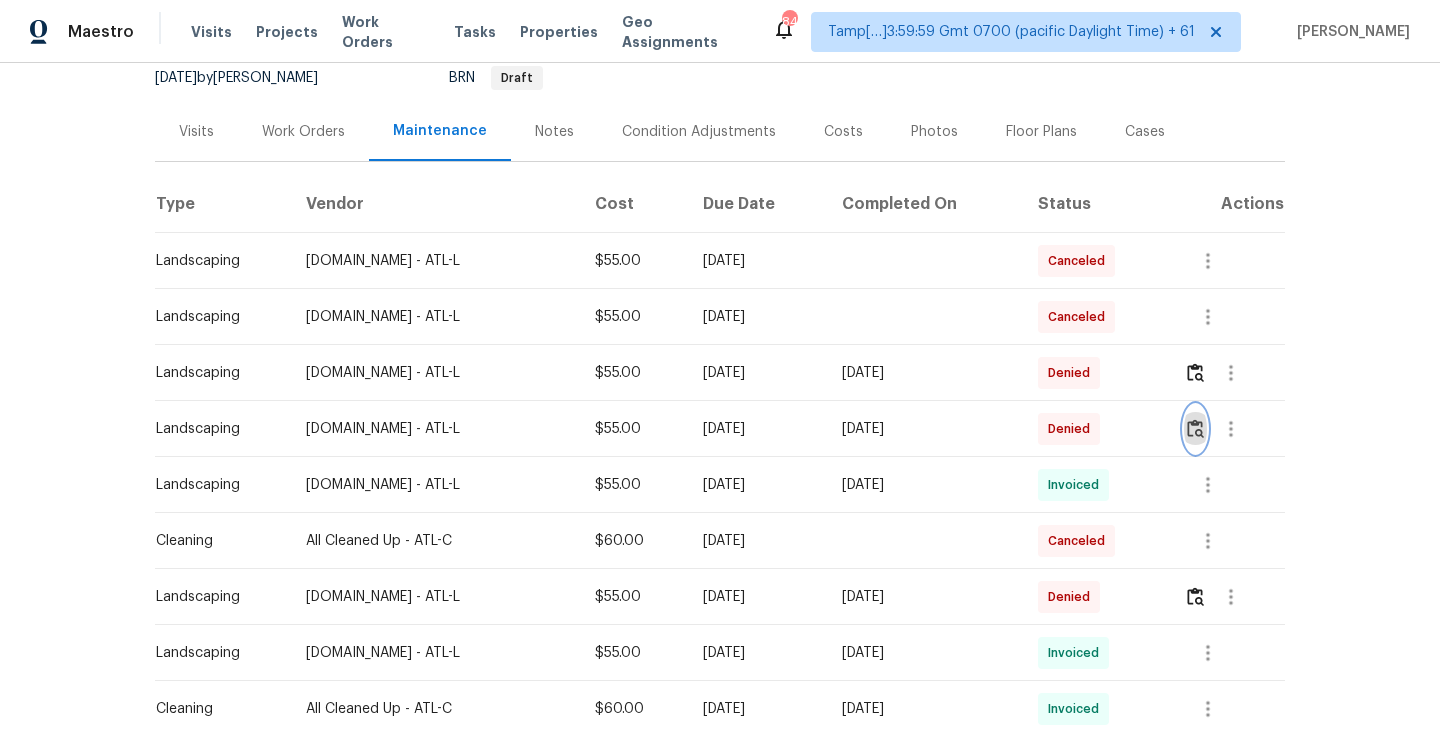 click at bounding box center (1195, 428) 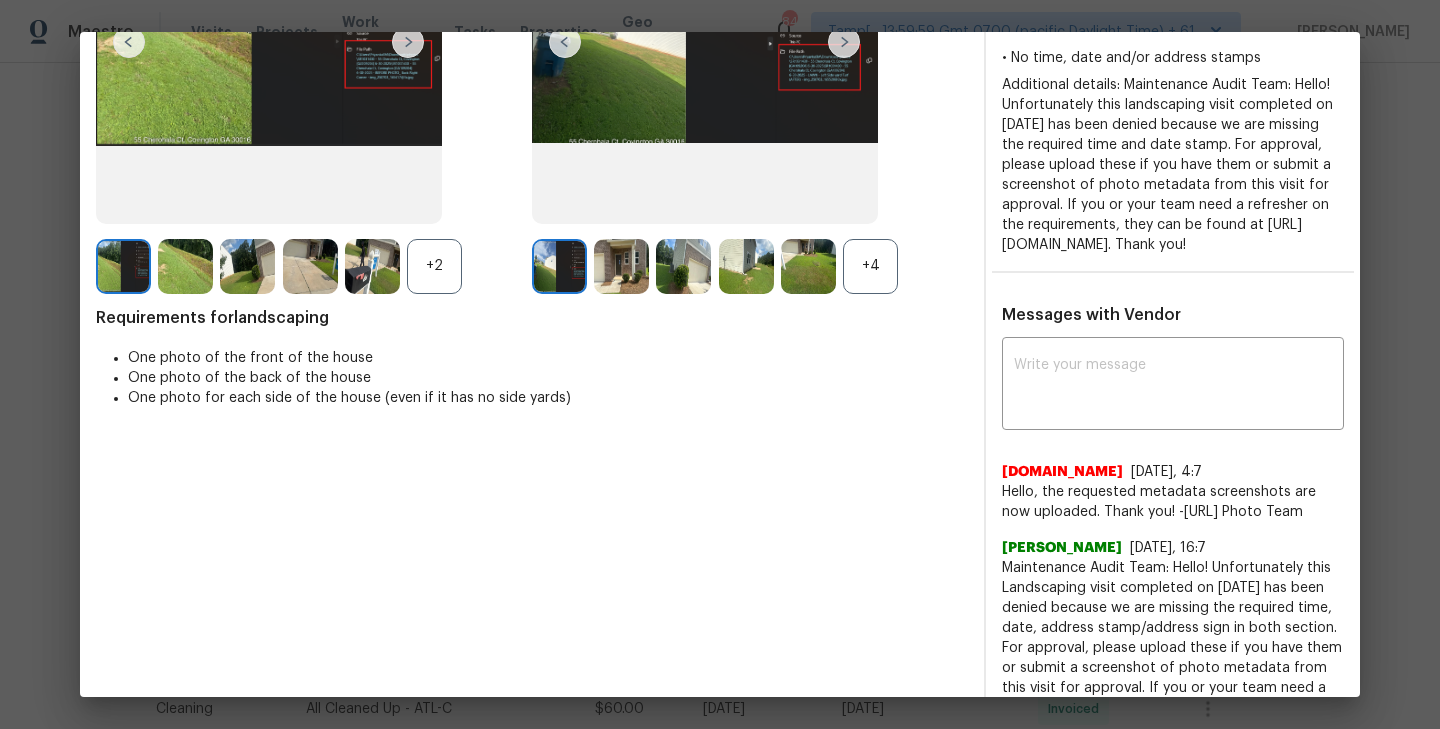 scroll, scrollTop: 0, scrollLeft: 0, axis: both 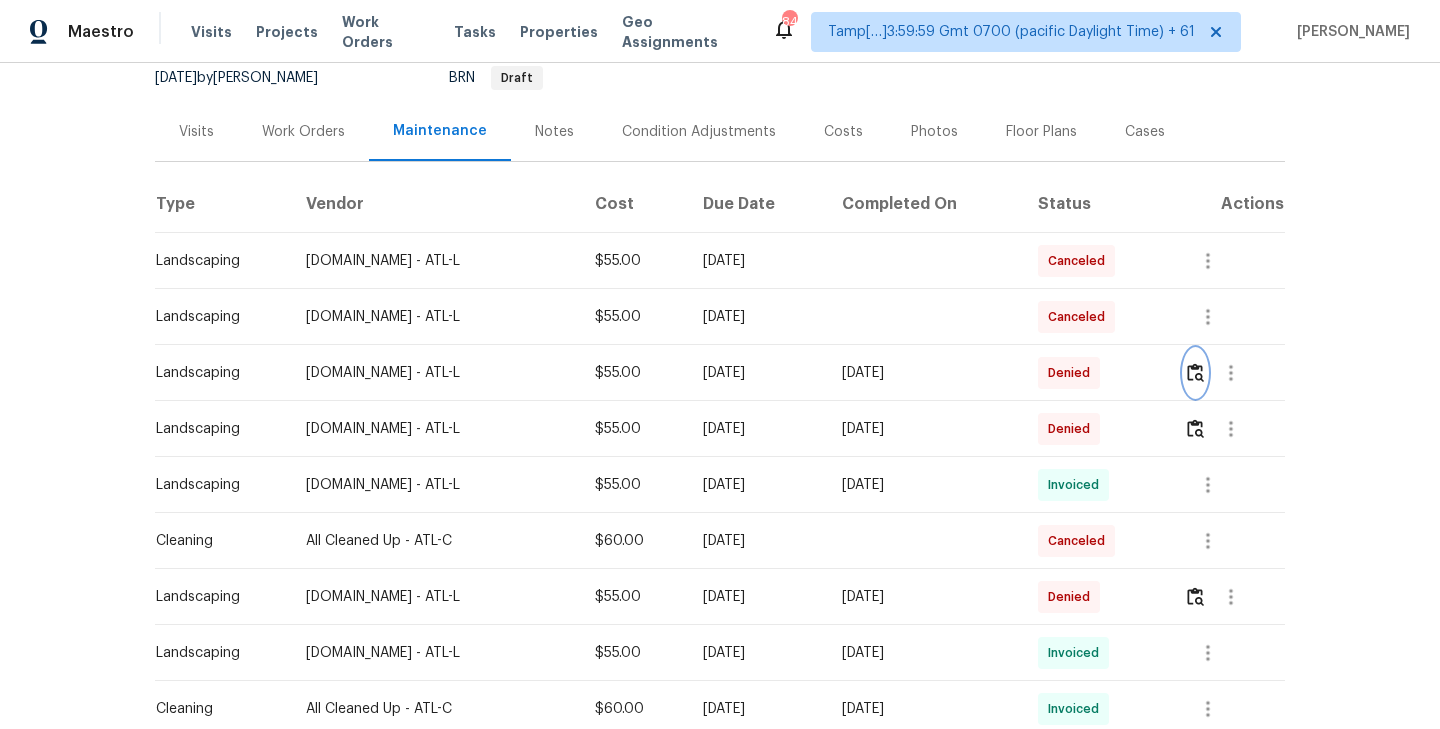 click at bounding box center (1195, 372) 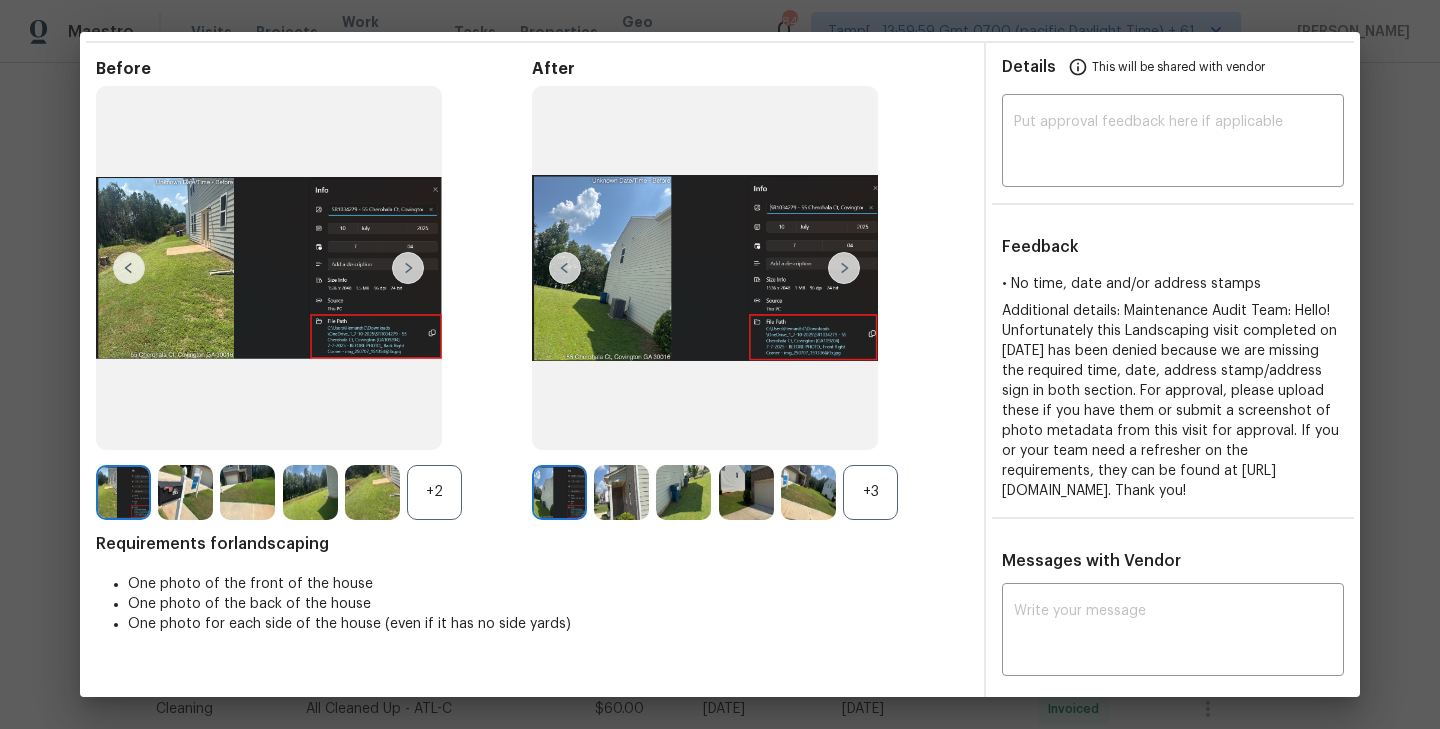 scroll, scrollTop: 64, scrollLeft: 0, axis: vertical 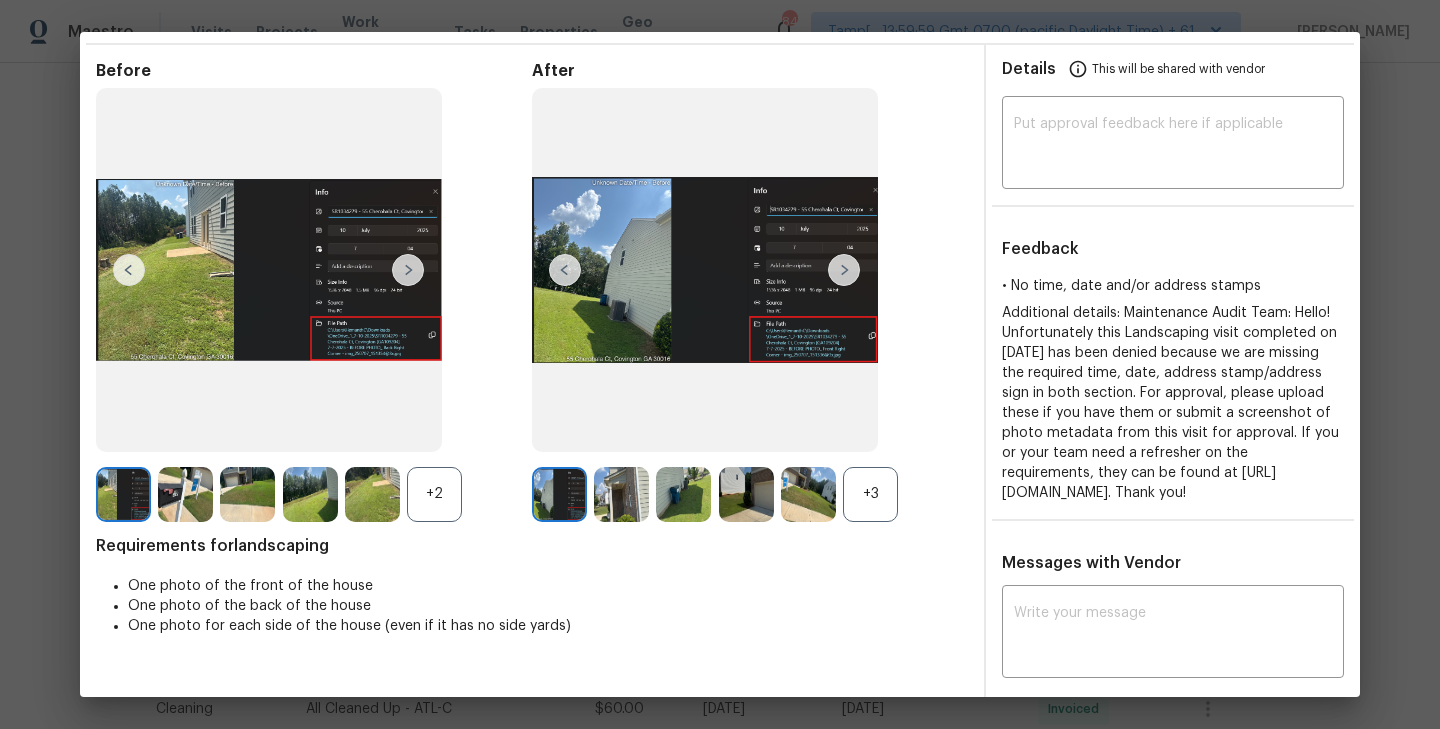 click on "+2" at bounding box center (434, 494) 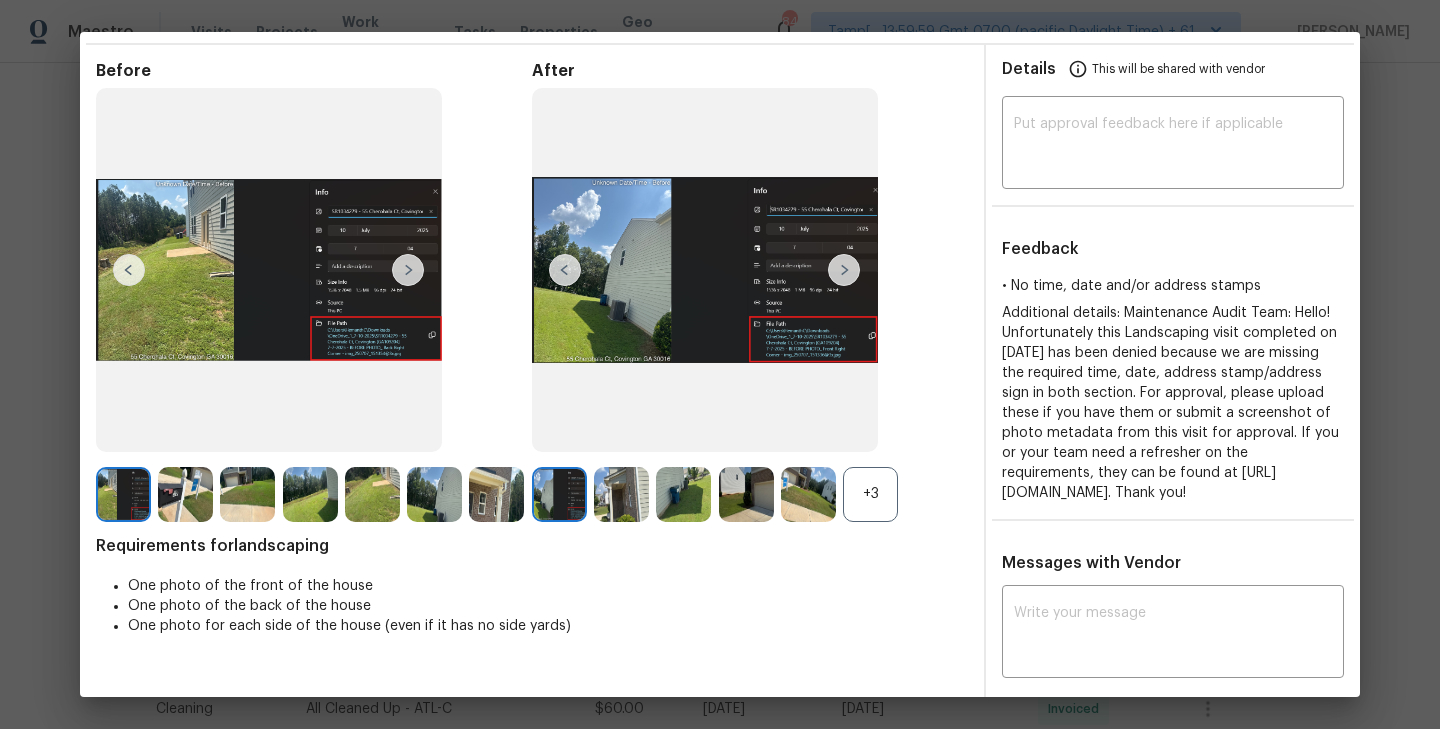 click on "+3" at bounding box center [870, 494] 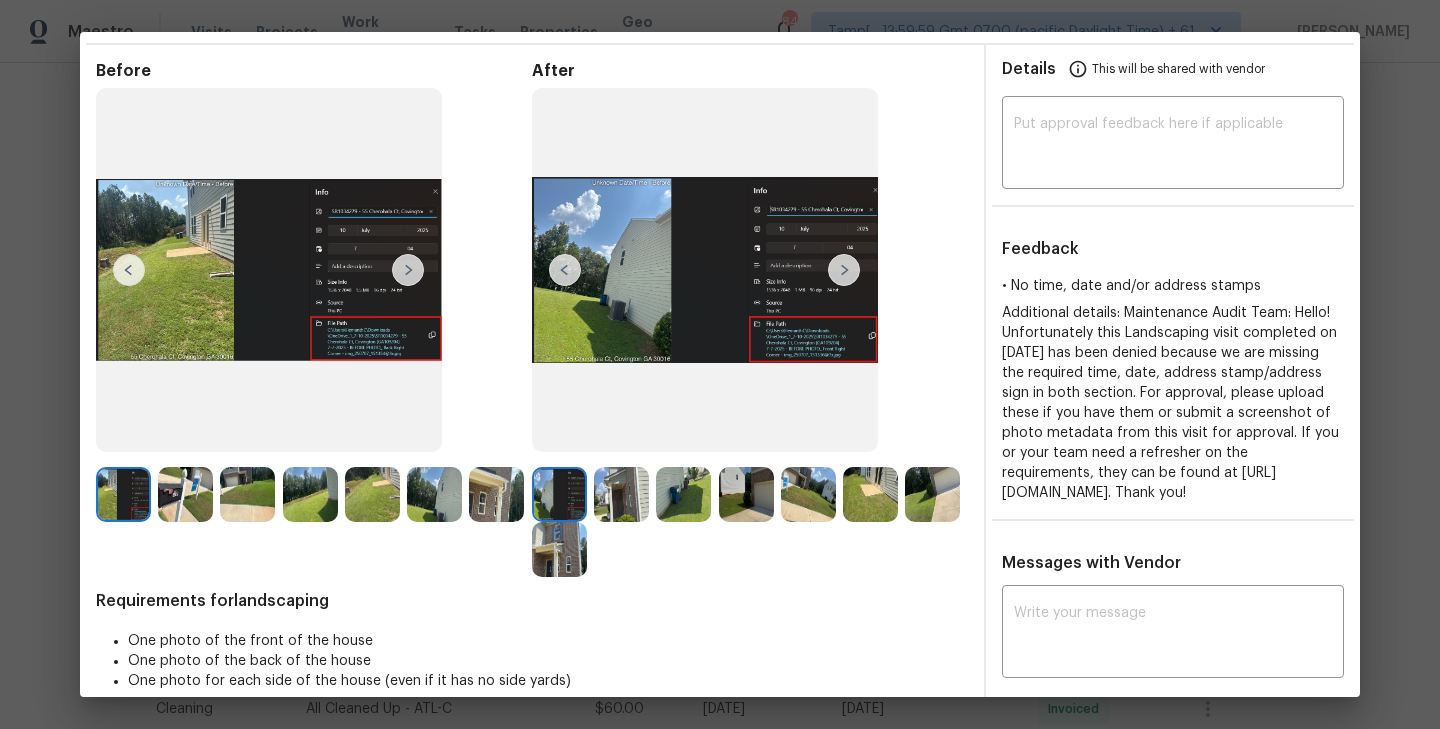 click at bounding box center [408, 270] 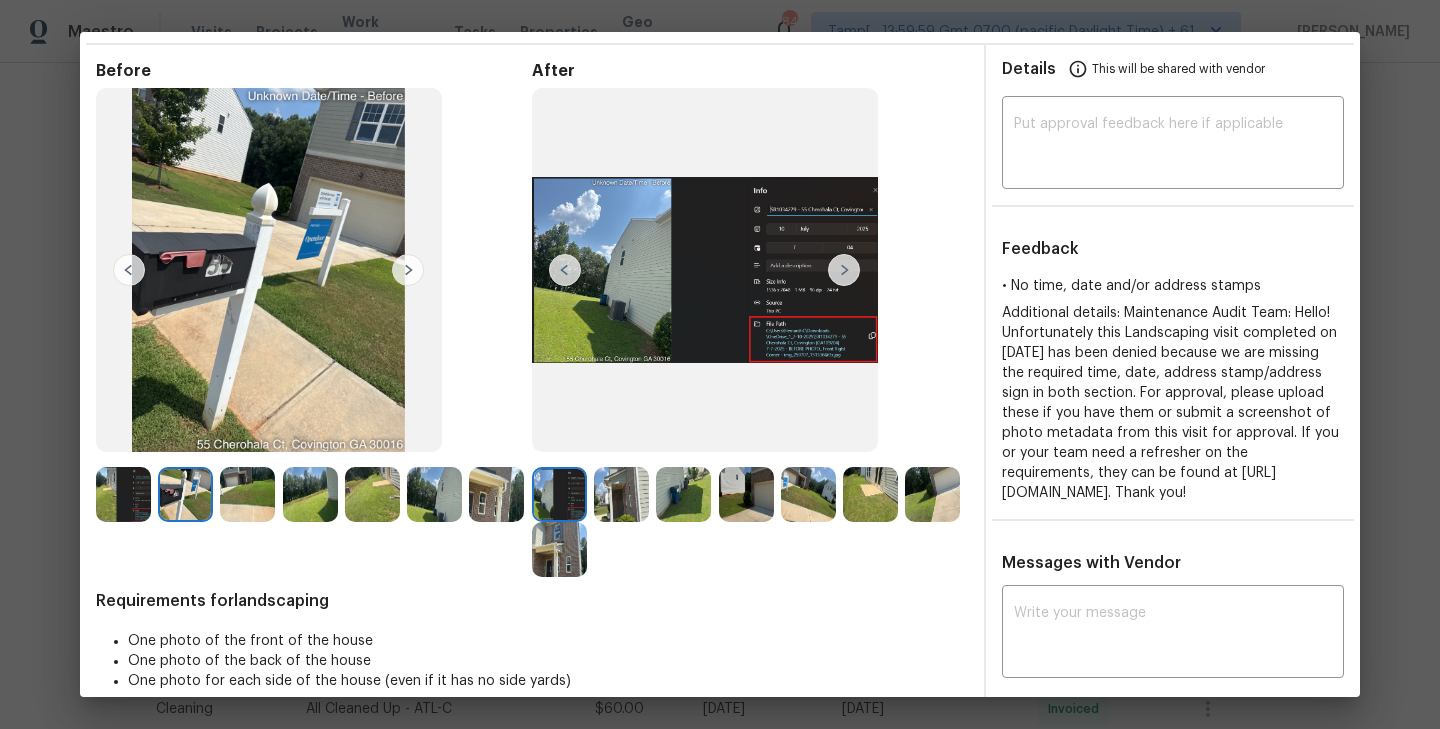click at bounding box center [408, 270] 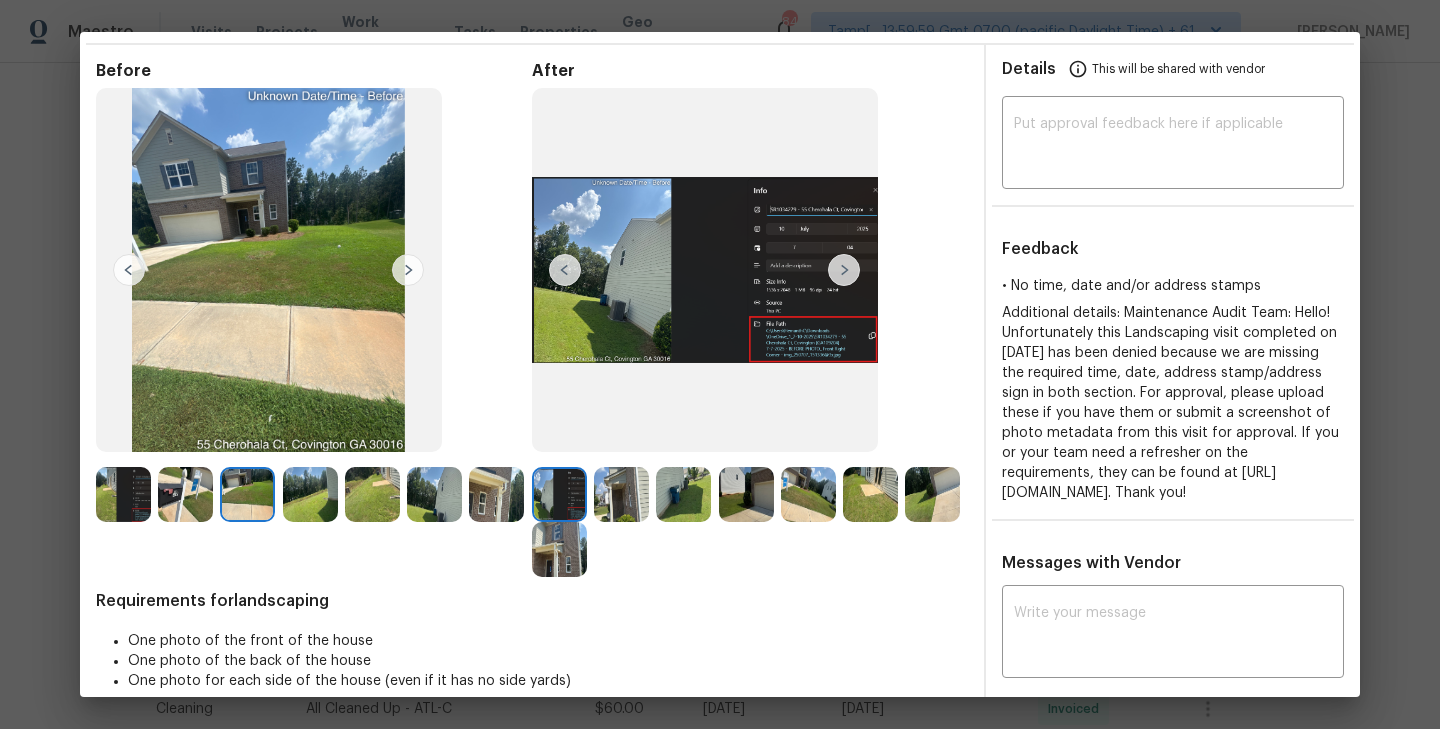 click at bounding box center (844, 270) 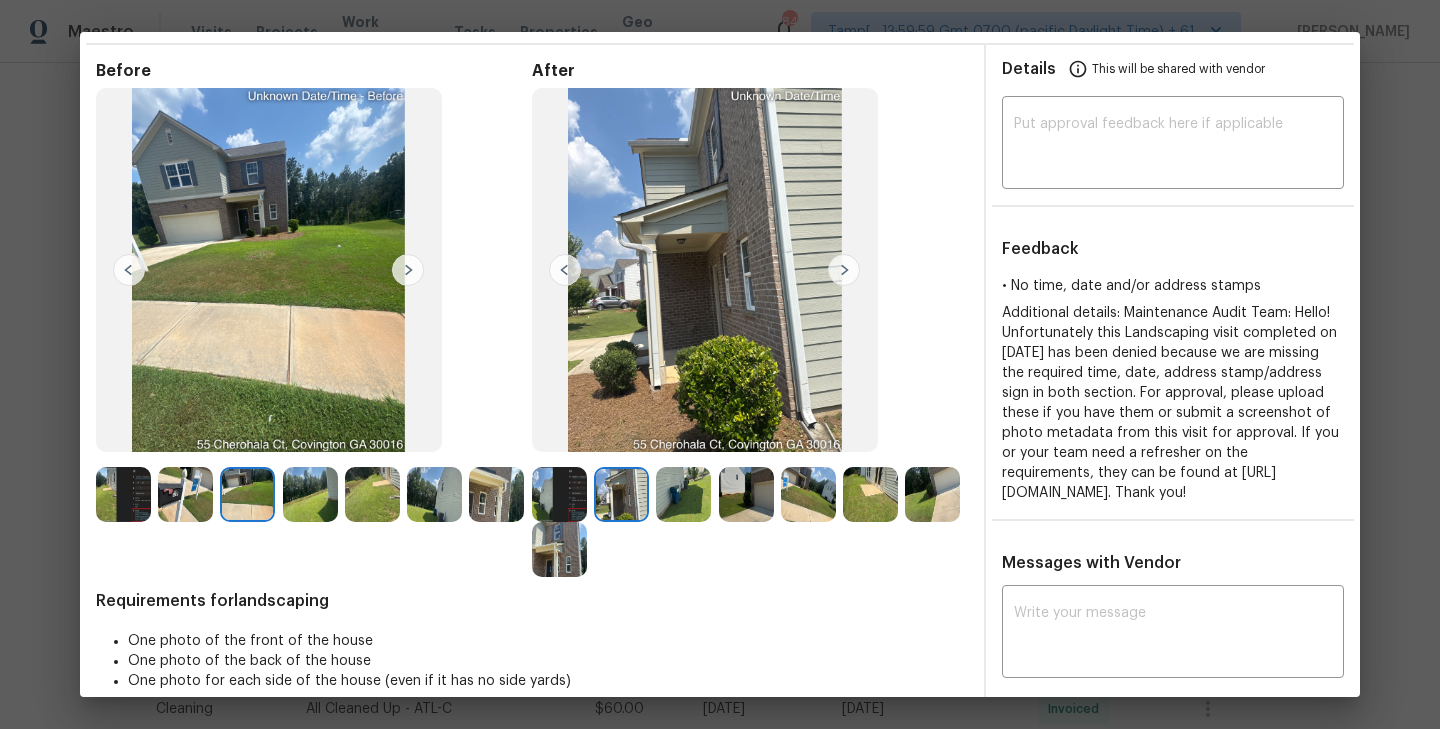 click at bounding box center (844, 270) 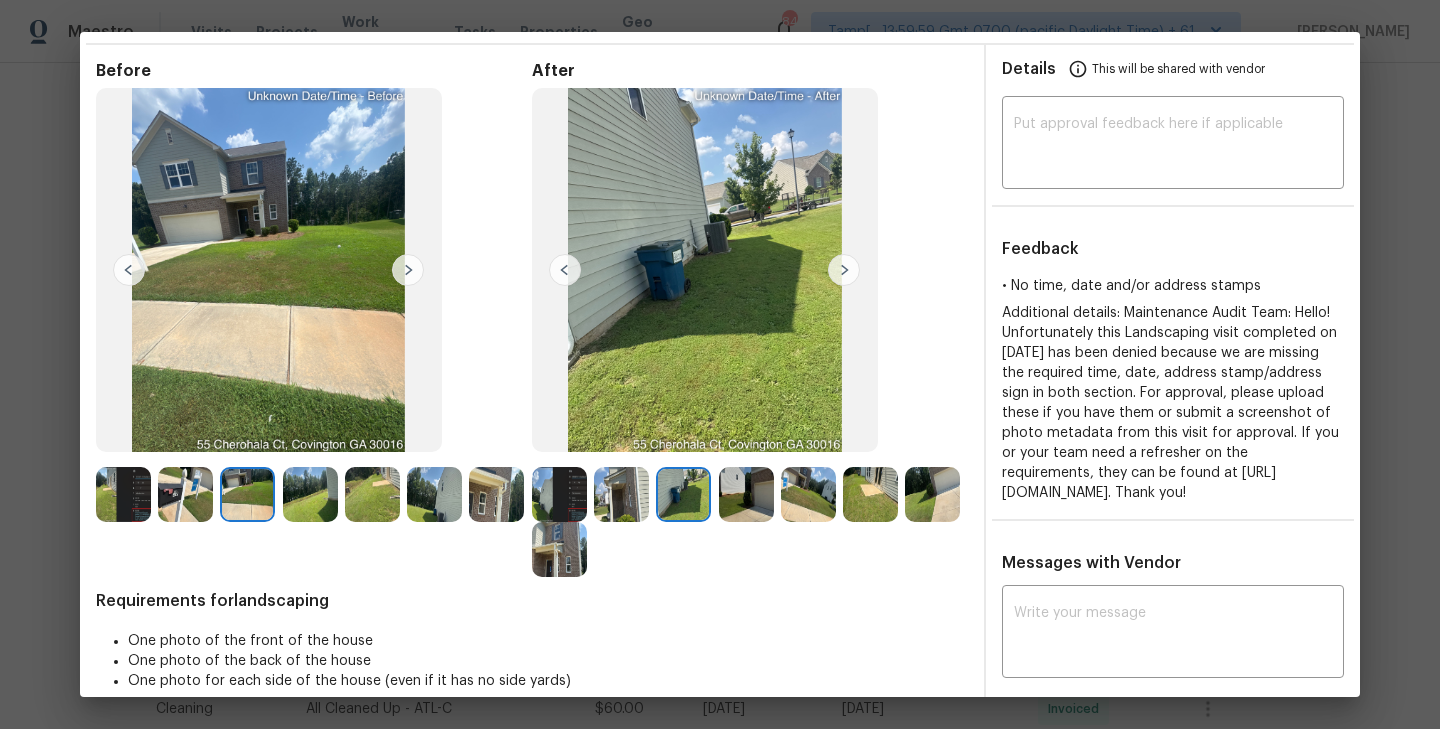 click at bounding box center (844, 270) 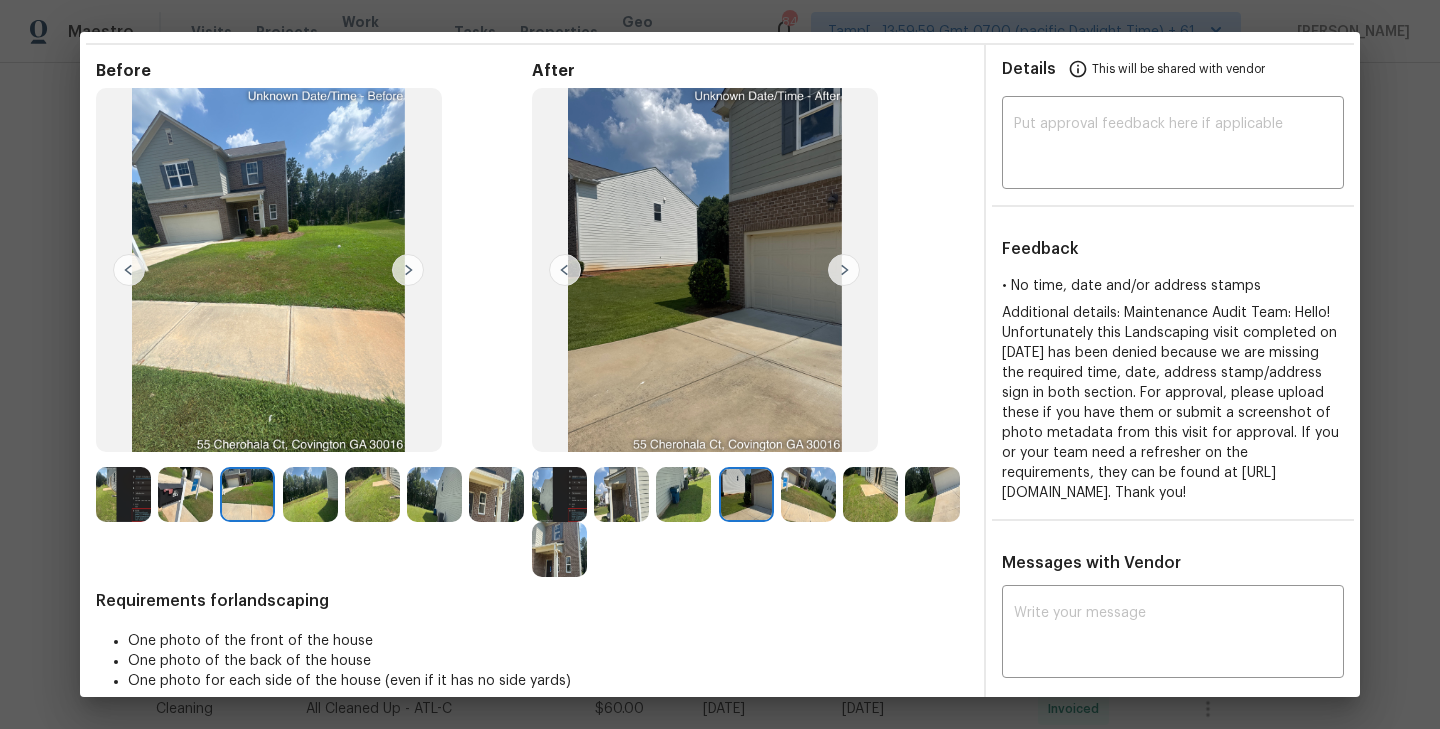 click at bounding box center (844, 270) 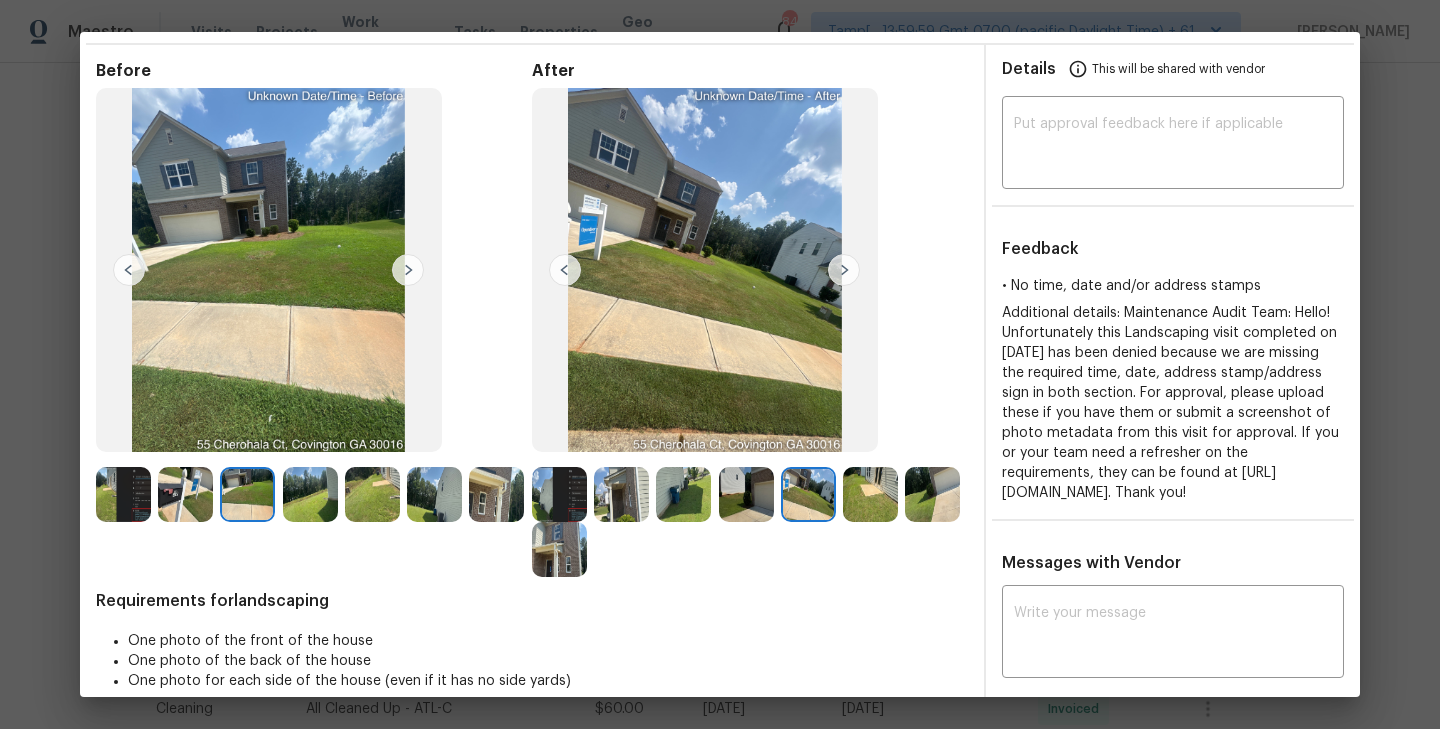 click at bounding box center [844, 270] 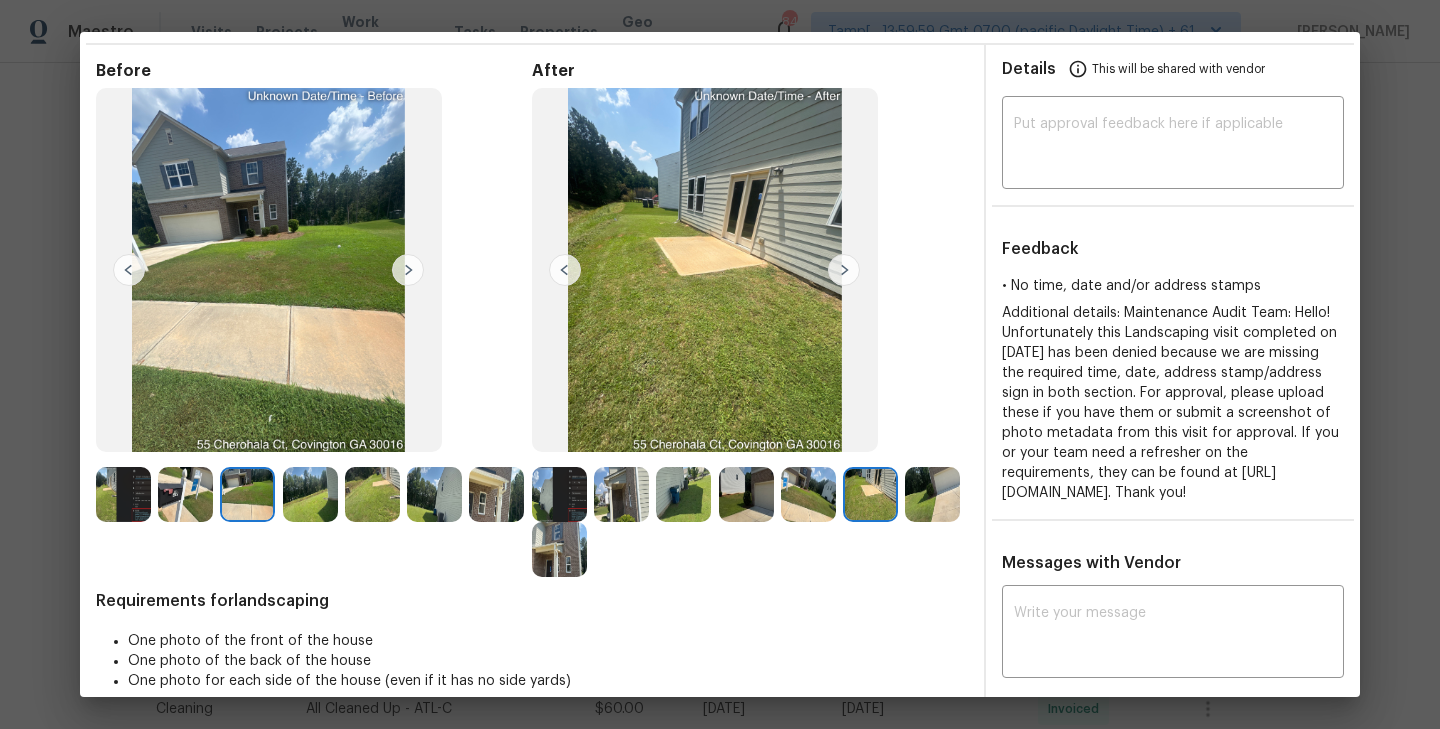 click at bounding box center (844, 270) 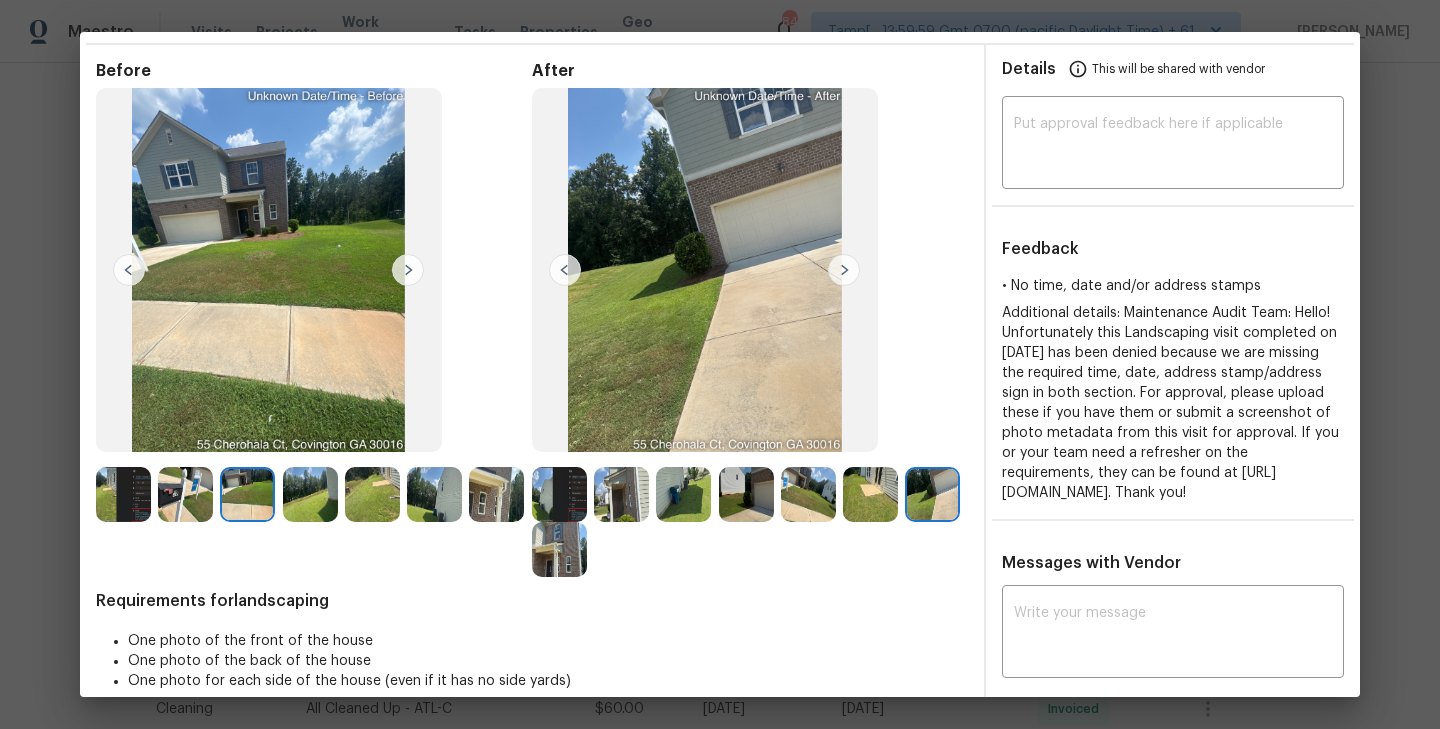 click at bounding box center [844, 270] 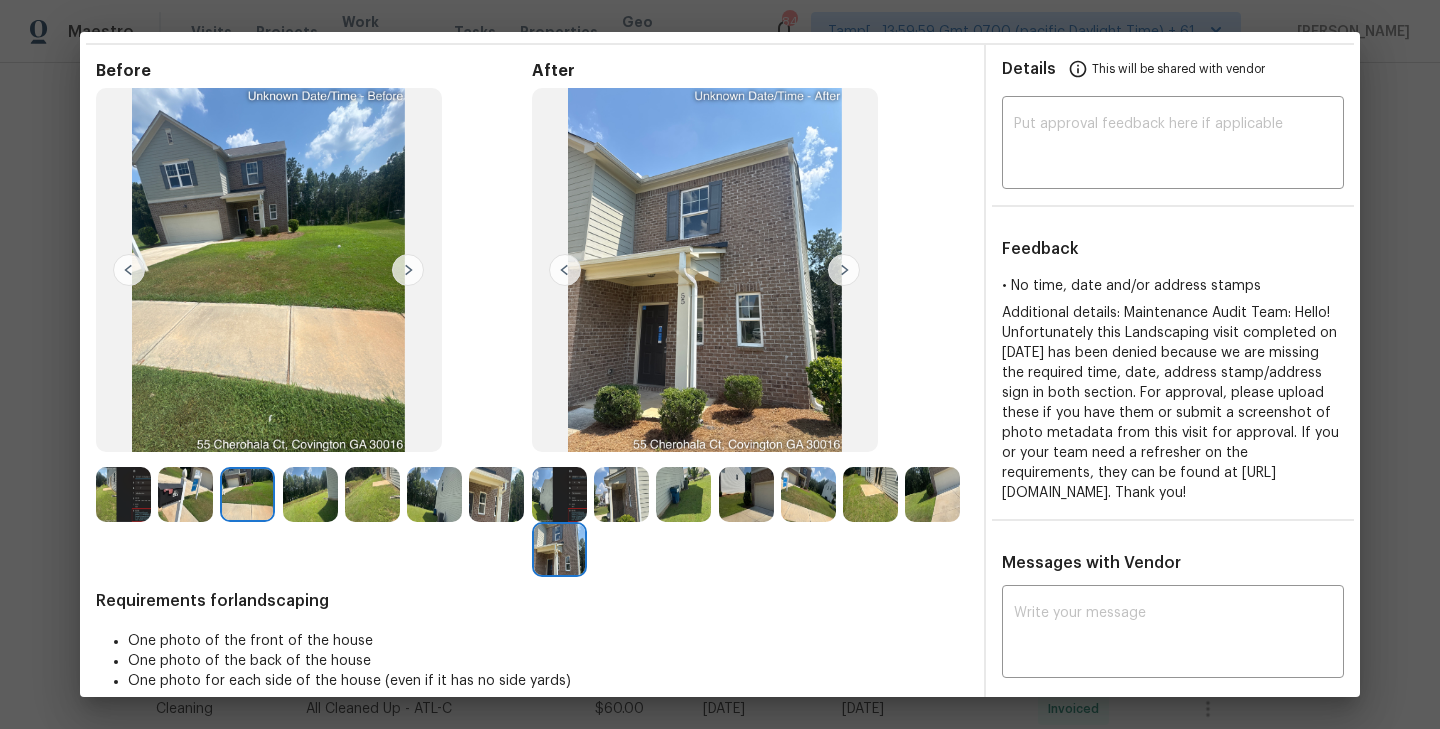 click at bounding box center [123, 494] 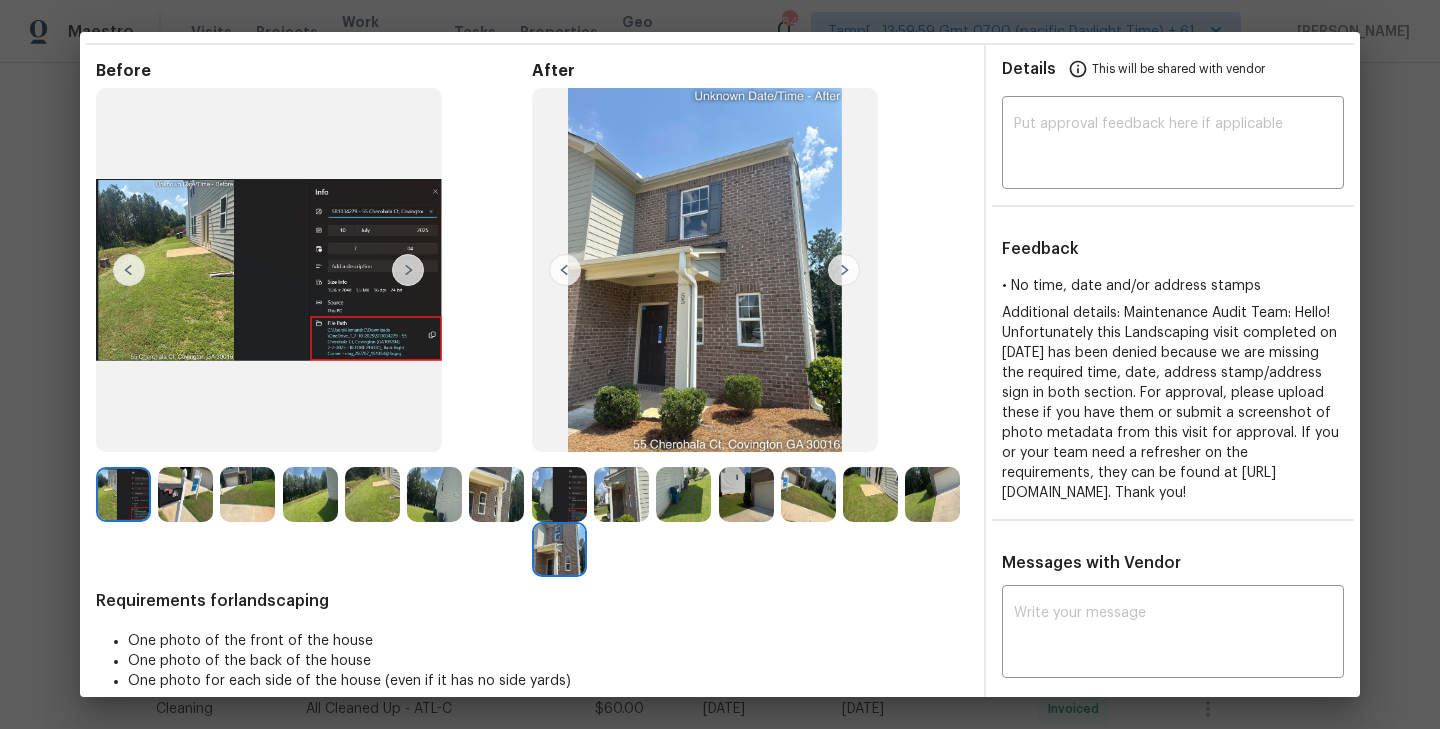 click at bounding box center [559, 494] 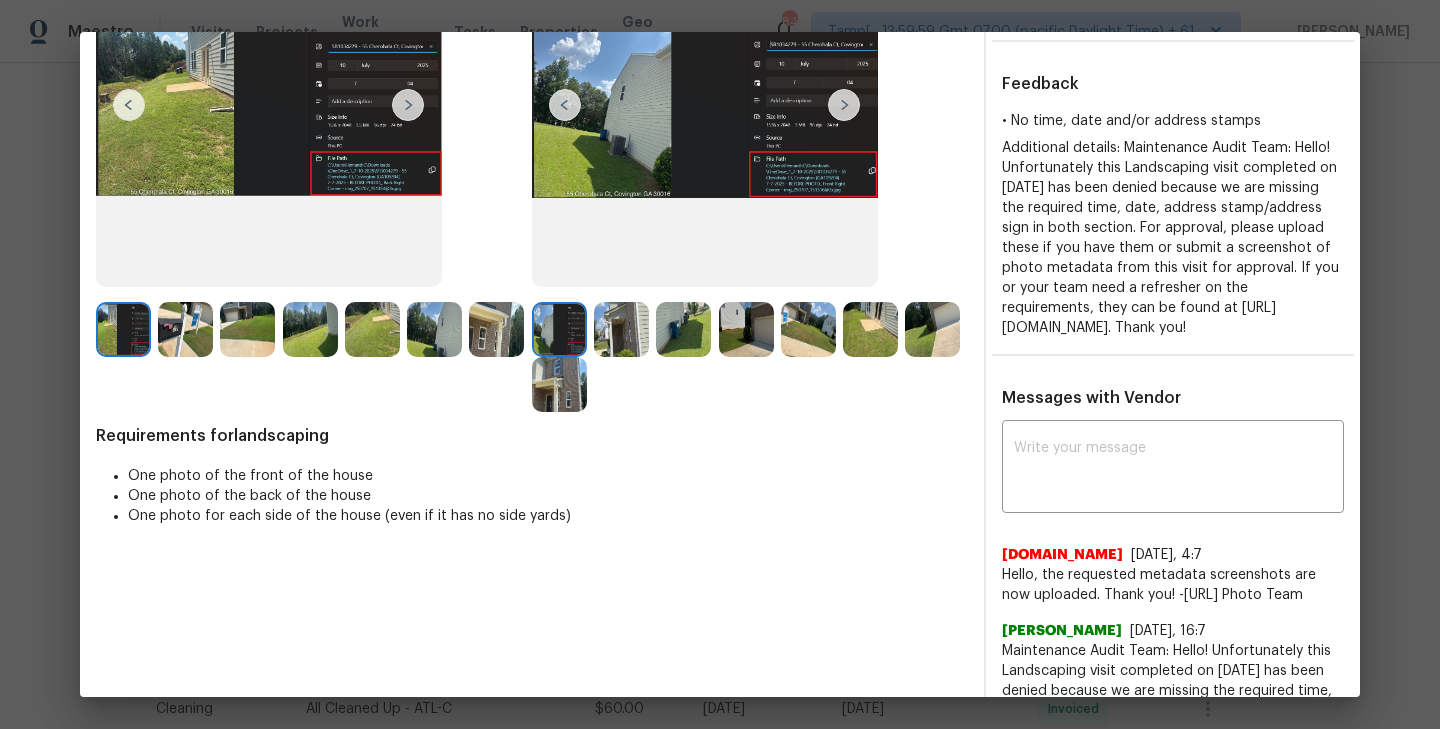 scroll, scrollTop: 237, scrollLeft: 0, axis: vertical 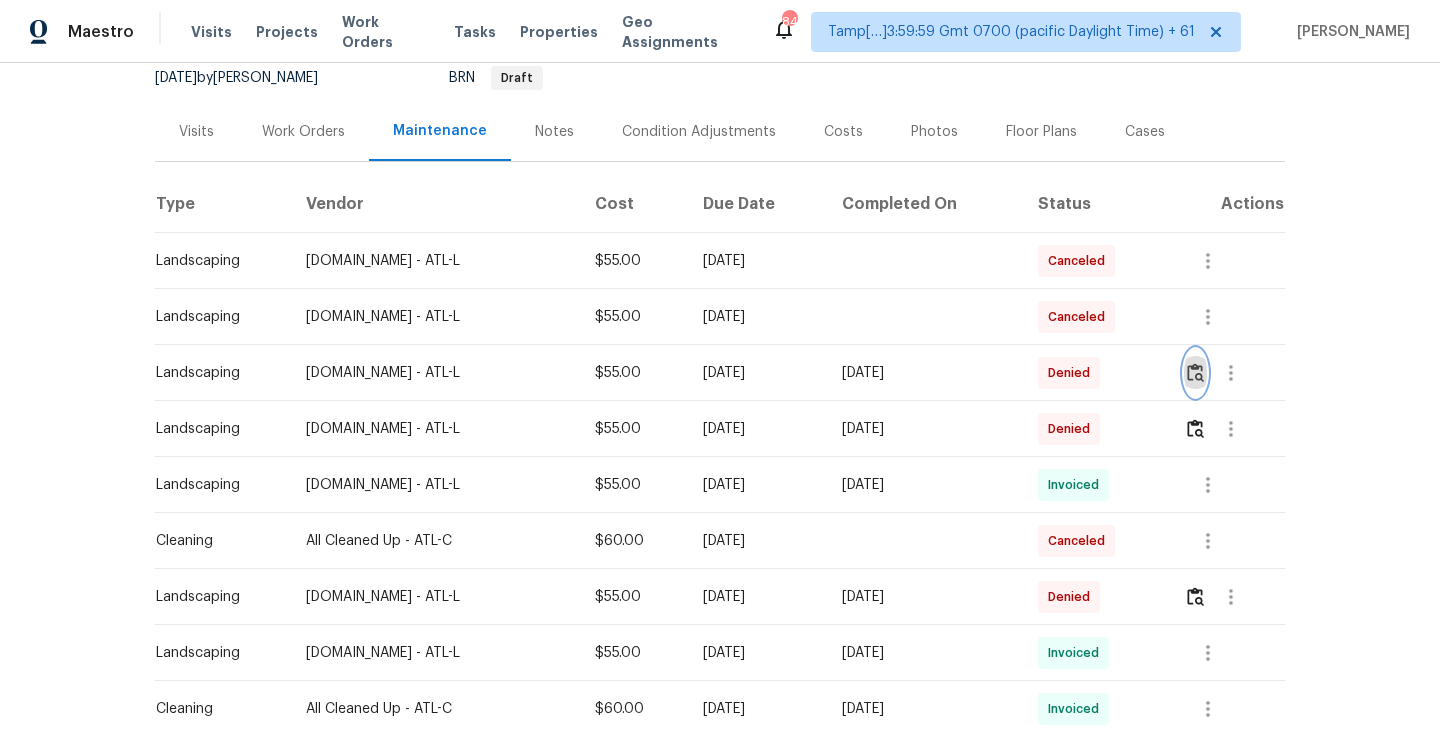 click at bounding box center (1195, 372) 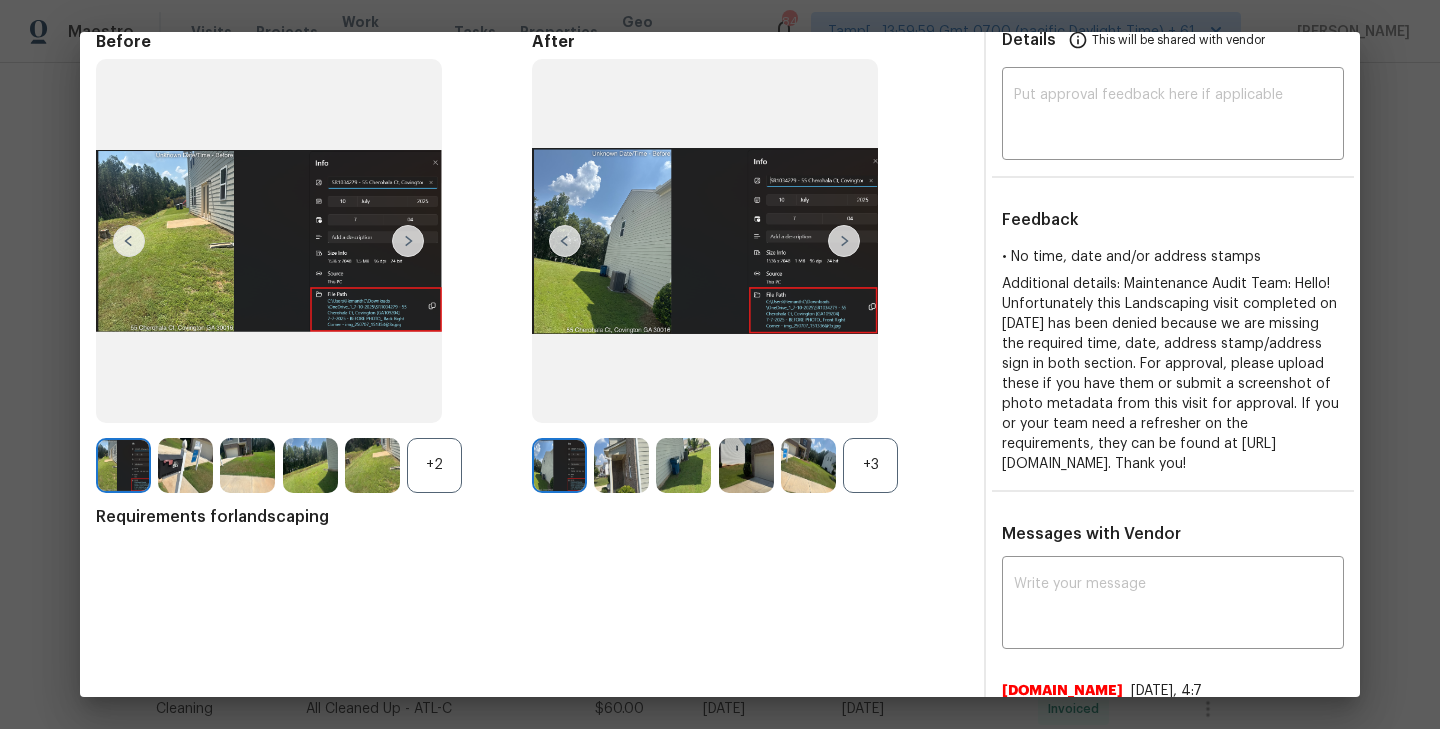 scroll, scrollTop: 101, scrollLeft: 0, axis: vertical 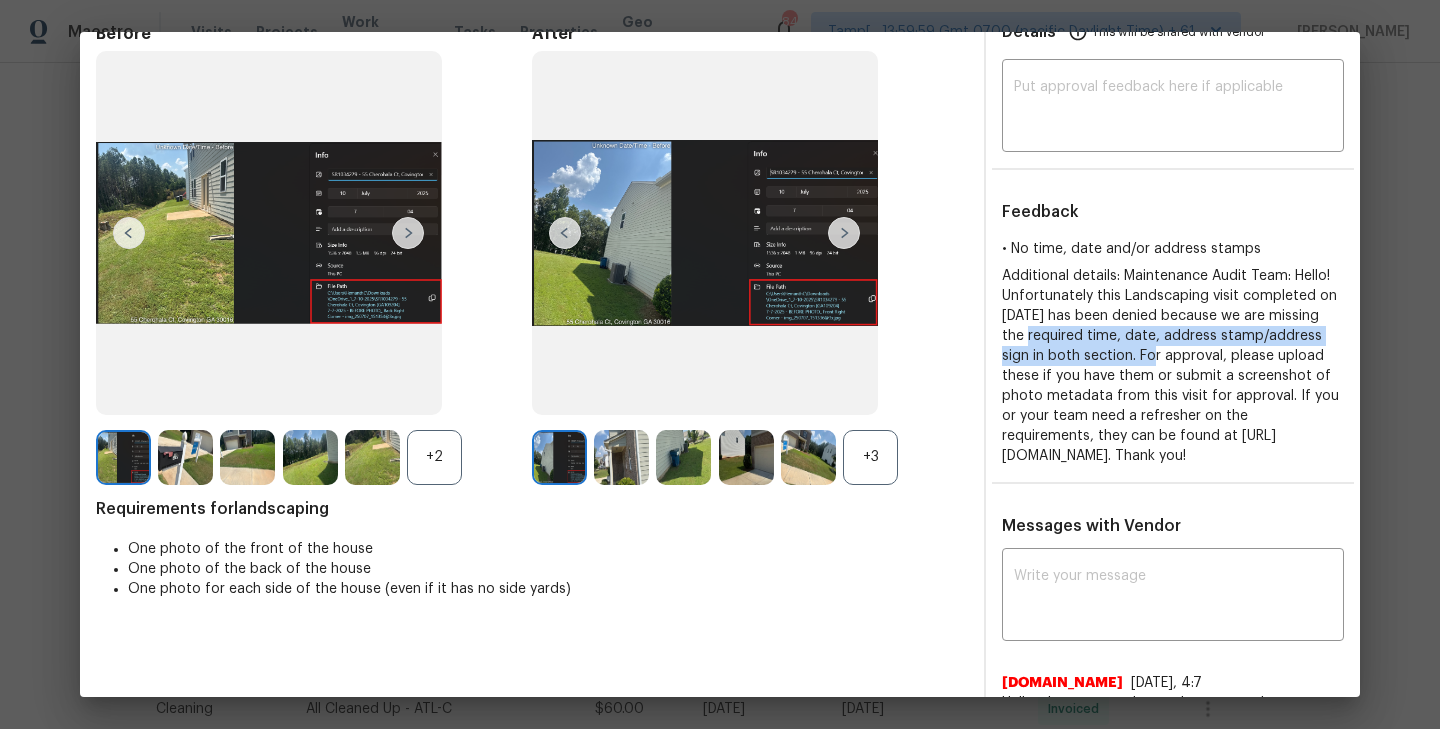 drag, startPoint x: 1057, startPoint y: 336, endPoint x: 1233, endPoint y: 360, distance: 177.62883 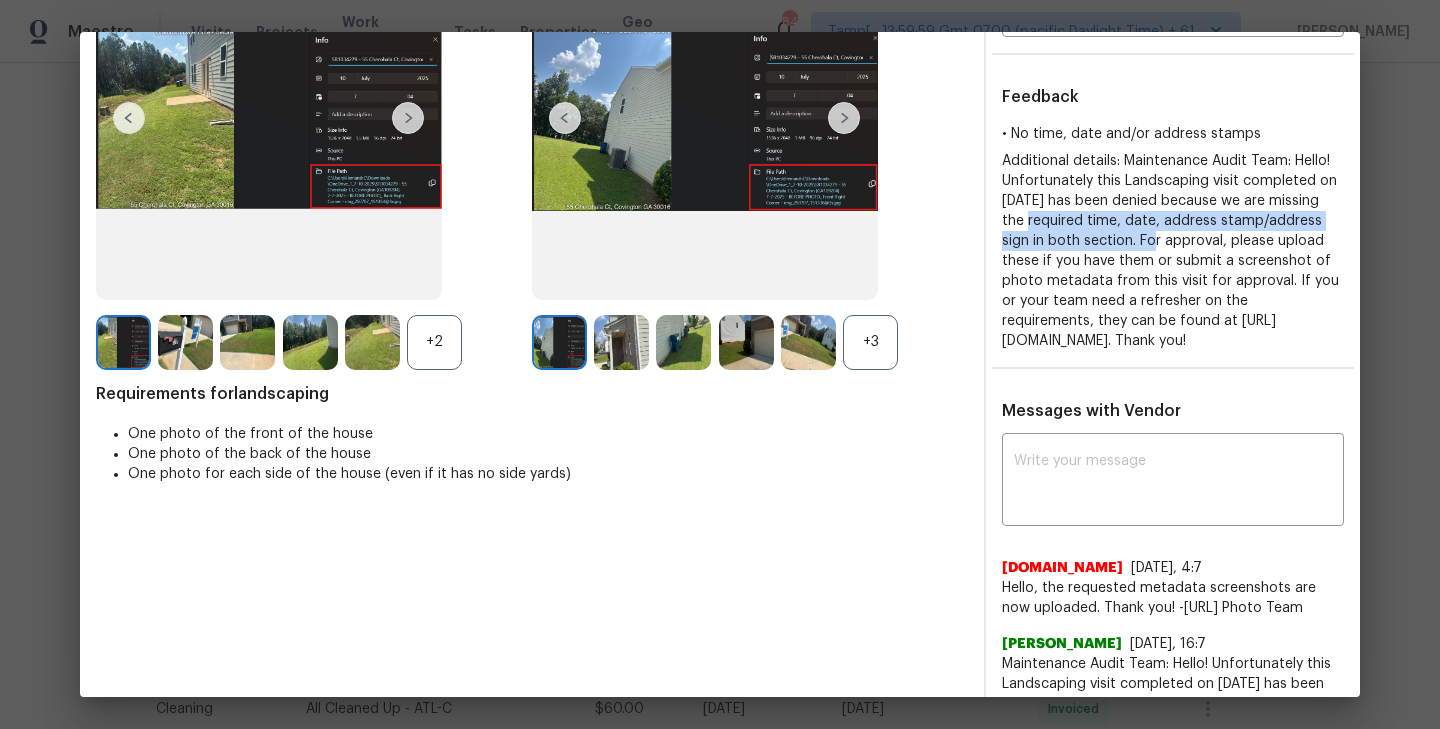 scroll, scrollTop: 207, scrollLeft: 0, axis: vertical 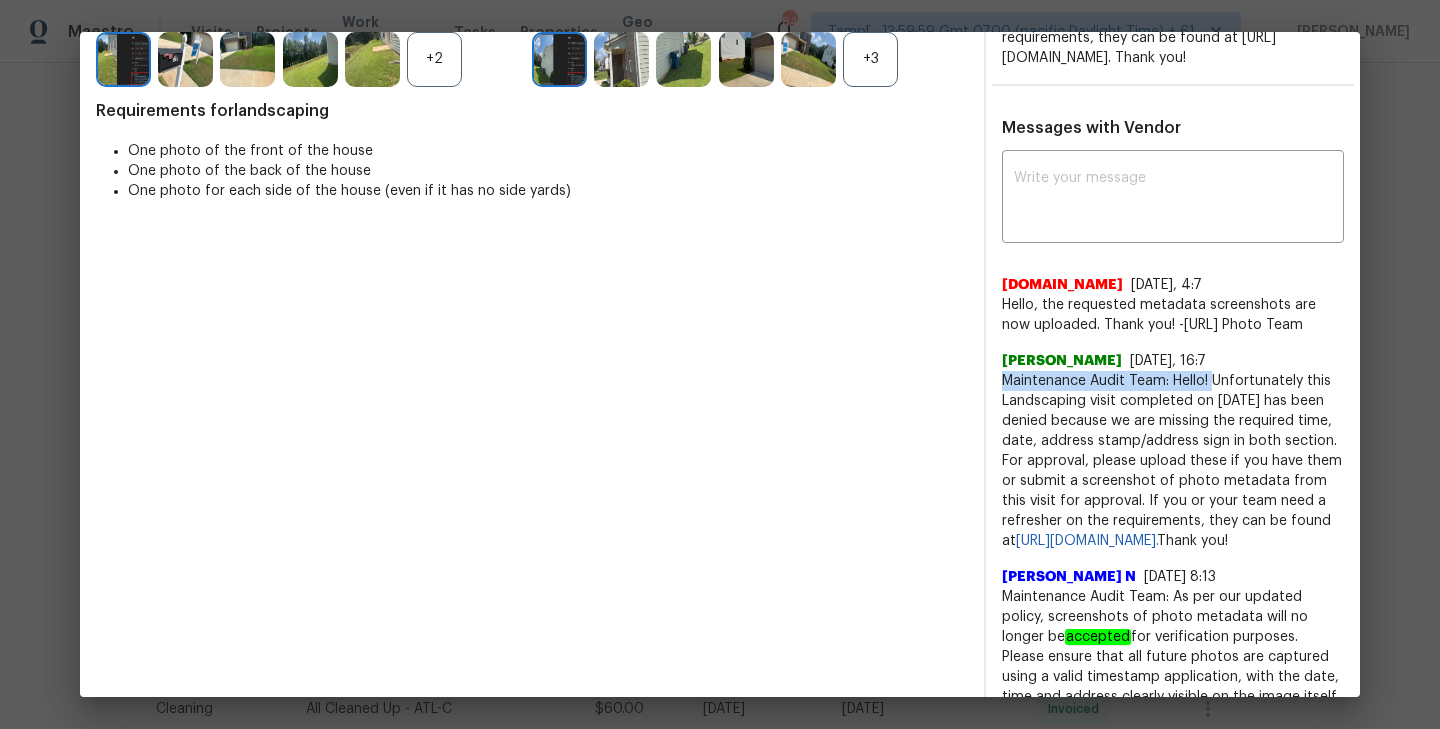 drag, startPoint x: 1004, startPoint y: 403, endPoint x: 1215, endPoint y: 398, distance: 211.05923 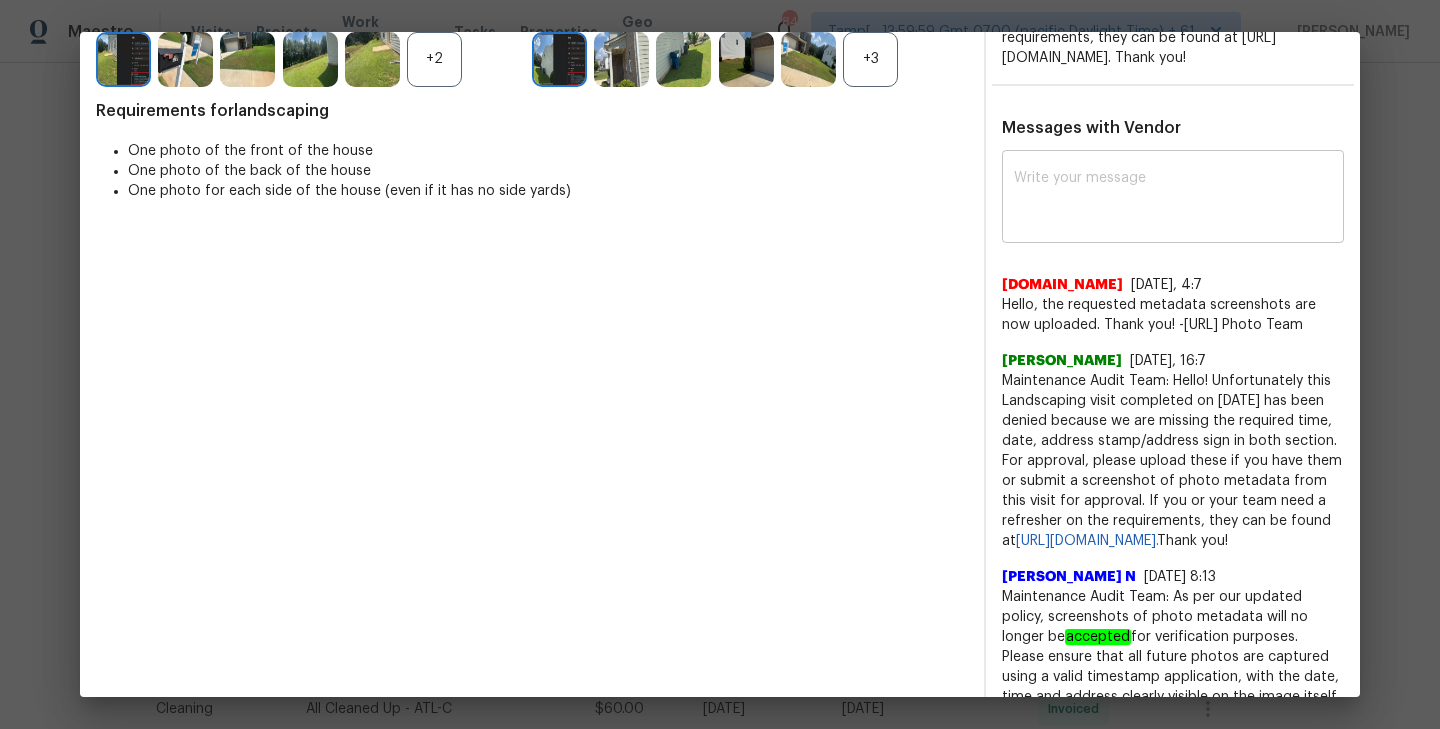 click on "x ​" at bounding box center (1173, 199) 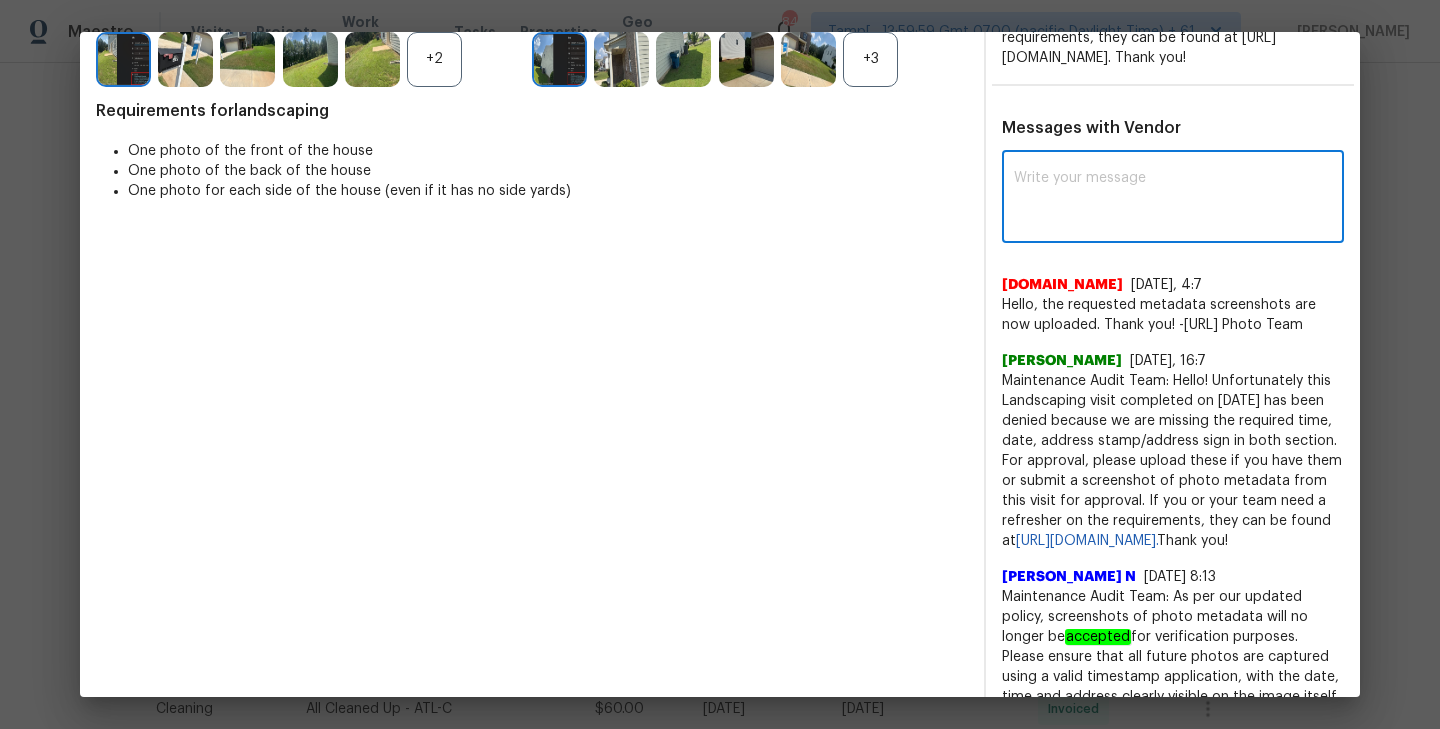 paste on "Maintenance Audit Team: Hello!" 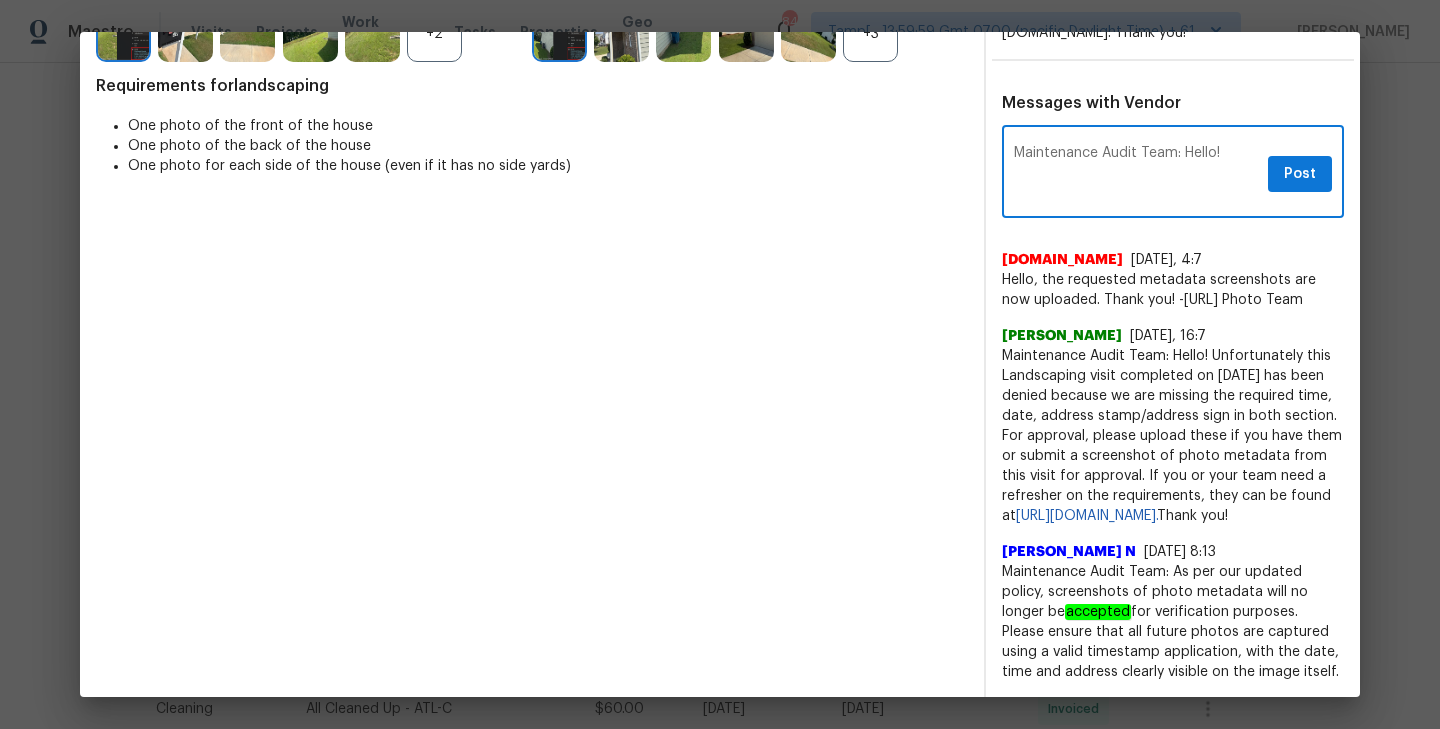 scroll, scrollTop: 507, scrollLeft: 0, axis: vertical 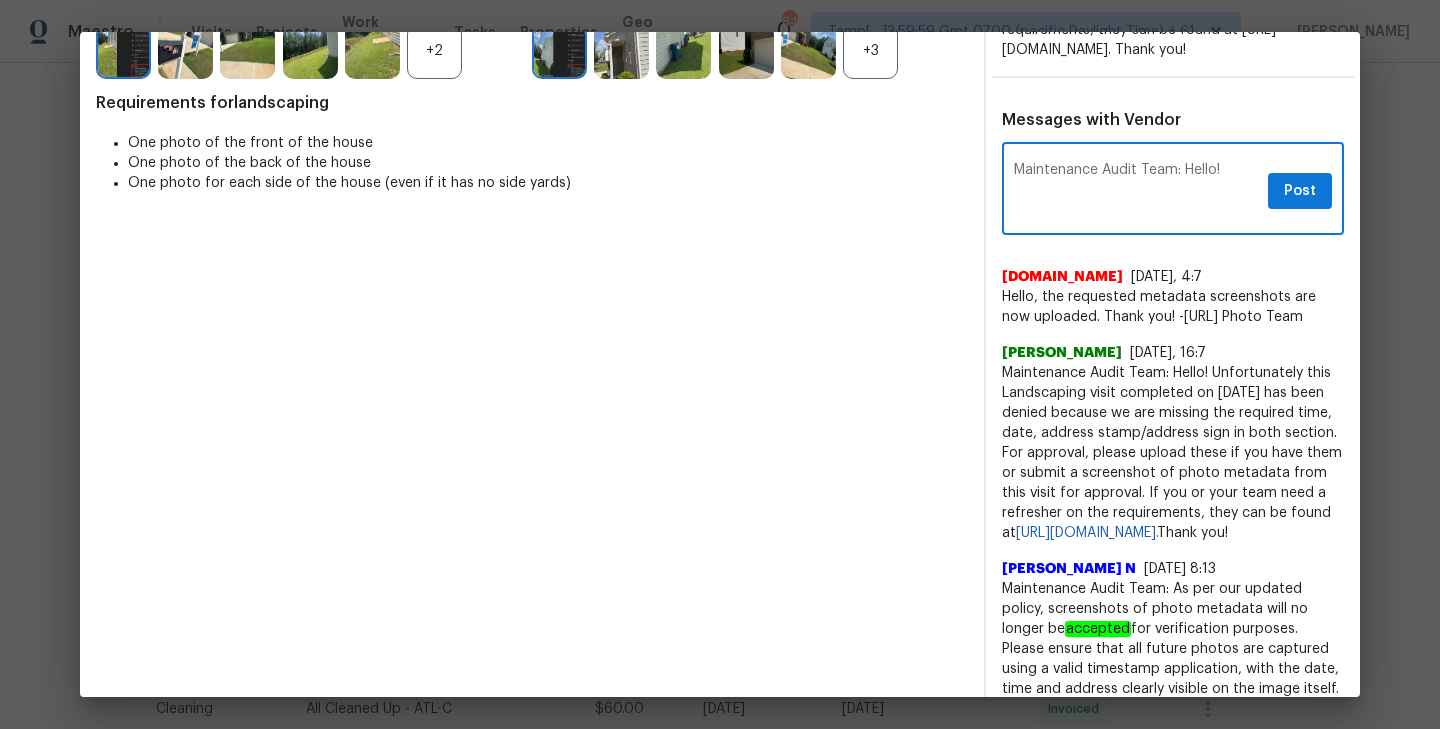drag, startPoint x: 1183, startPoint y: 190, endPoint x: 1241, endPoint y: 190, distance: 58 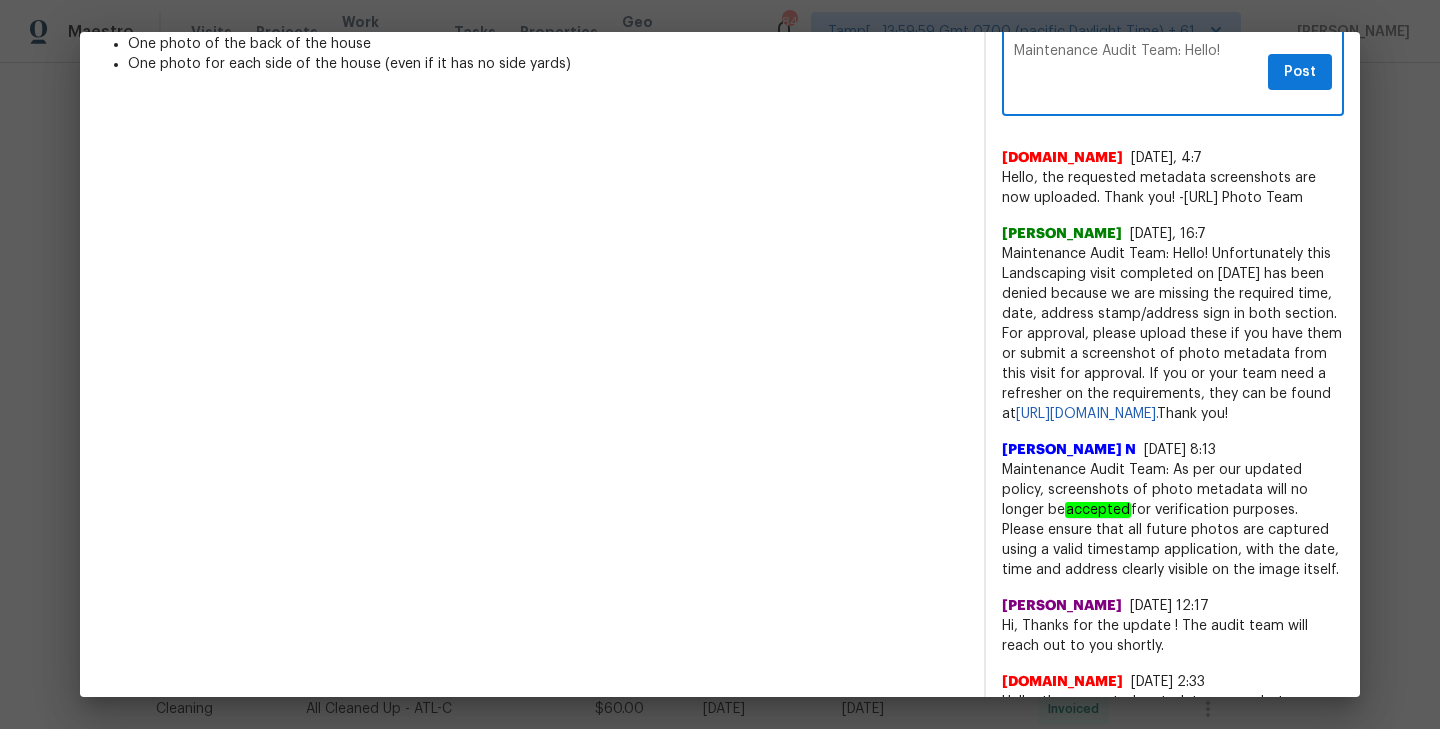 scroll, scrollTop: 681, scrollLeft: 0, axis: vertical 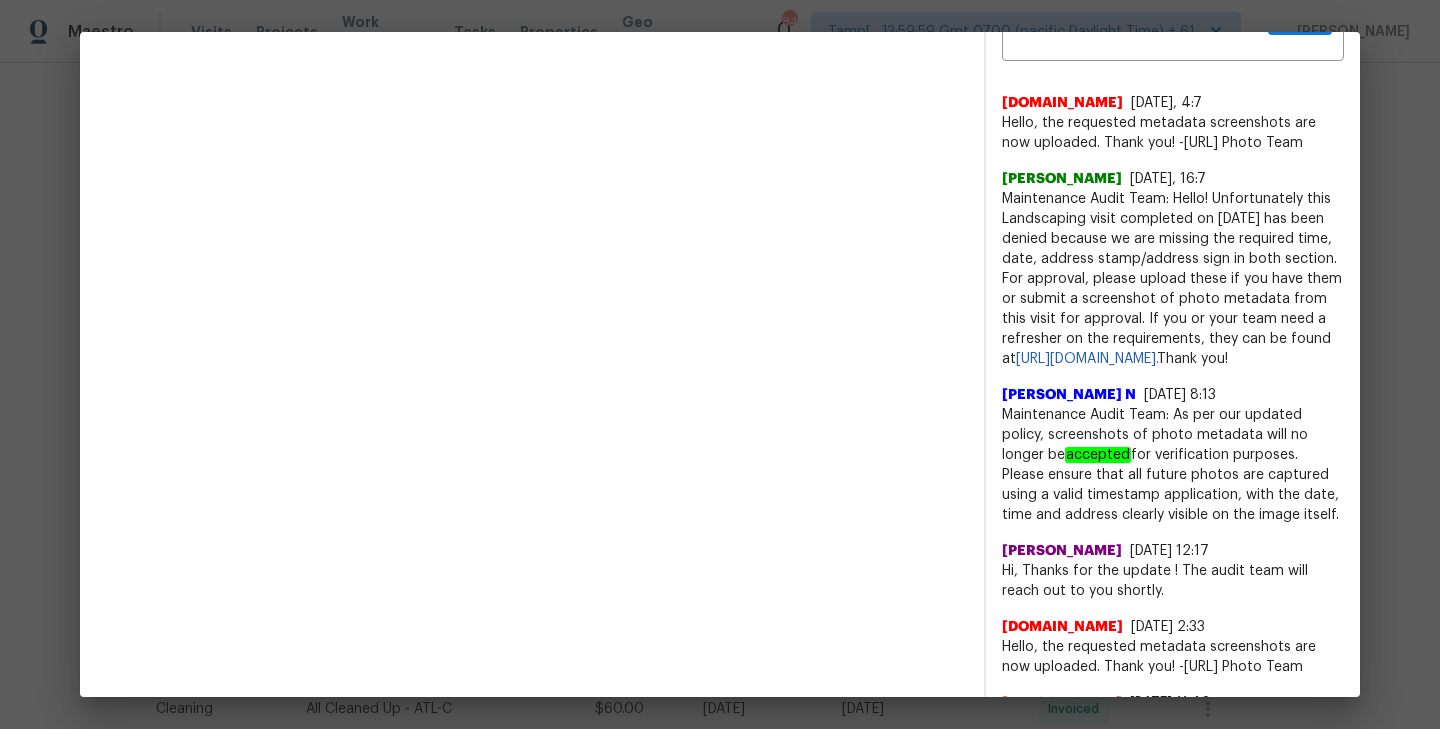 drag, startPoint x: 1174, startPoint y: 473, endPoint x: 1341, endPoint y: 569, distance: 192.62659 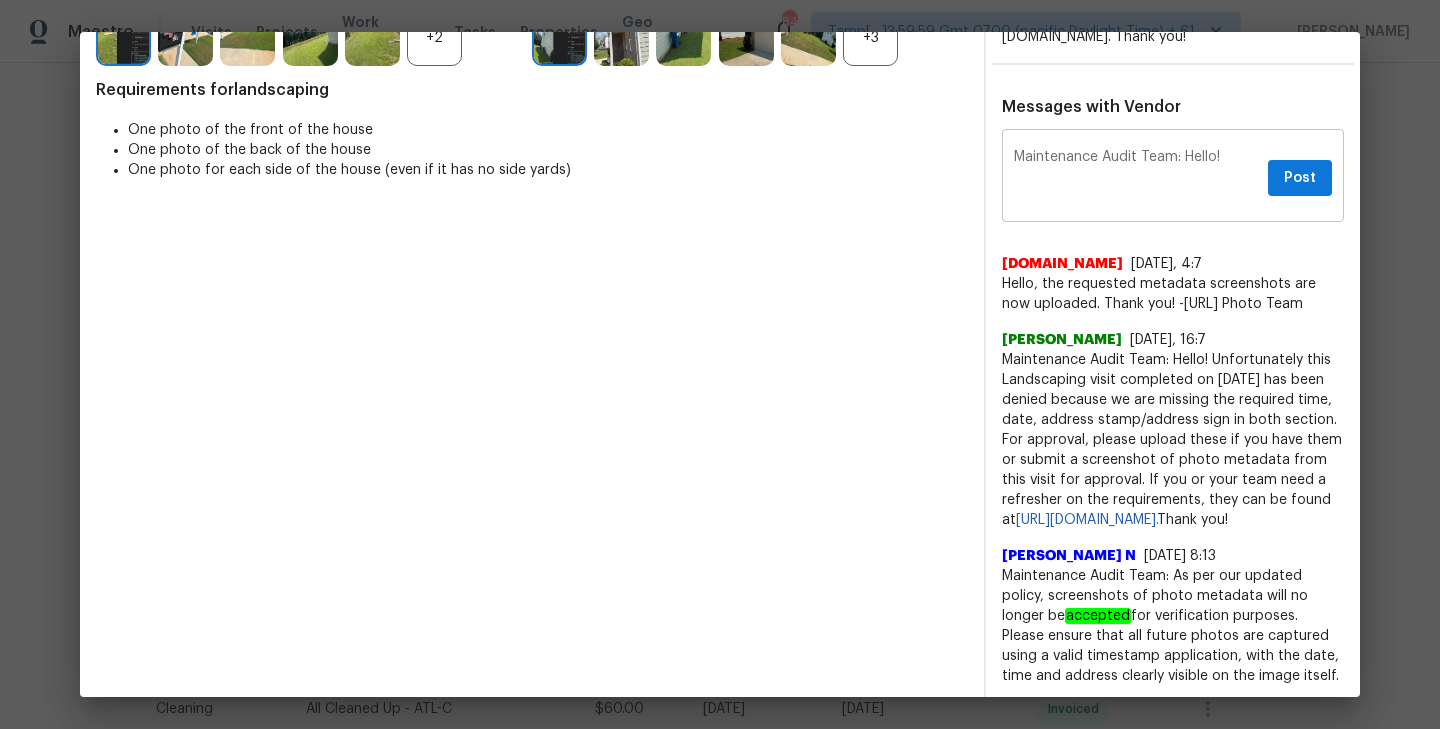 scroll, scrollTop: 495, scrollLeft: 0, axis: vertical 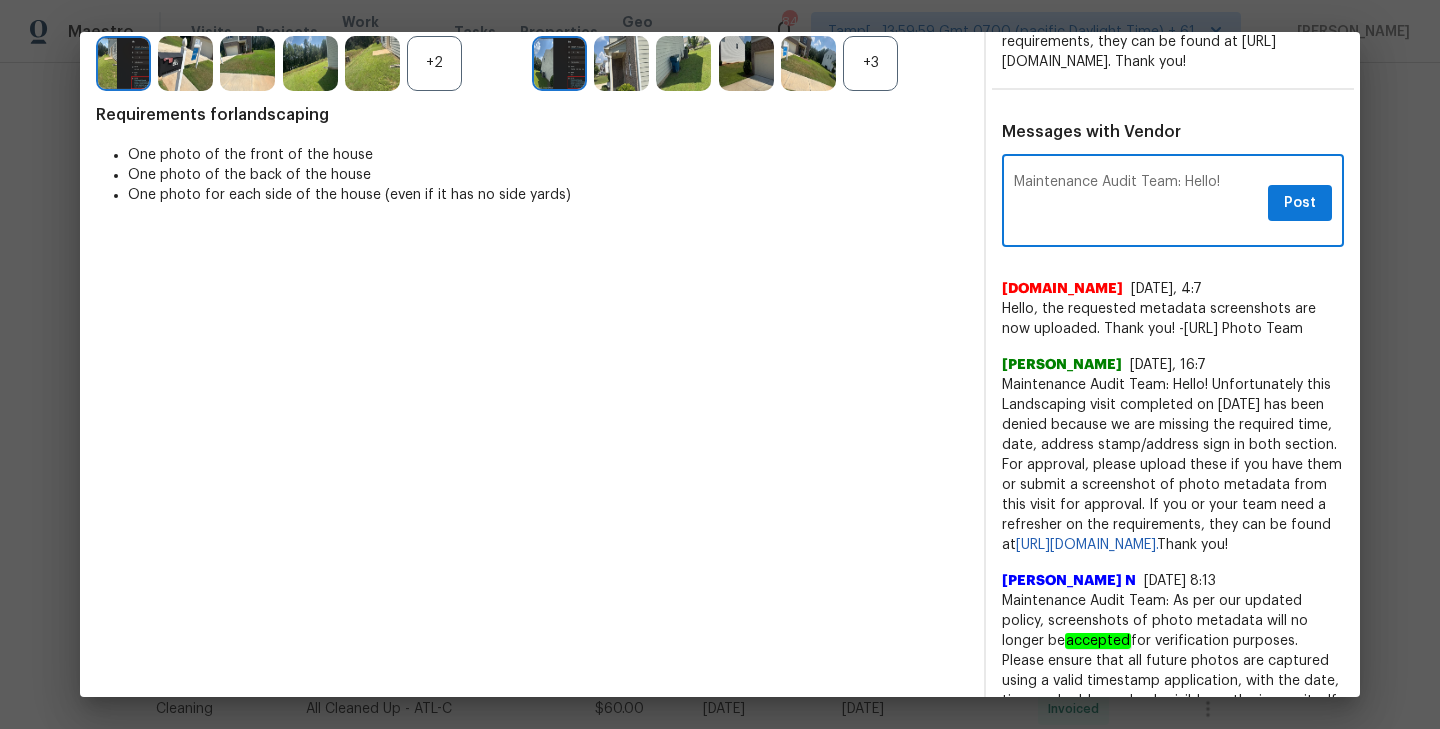 click on "Maintenance Audit Team: Hello!" at bounding box center (1137, 203) 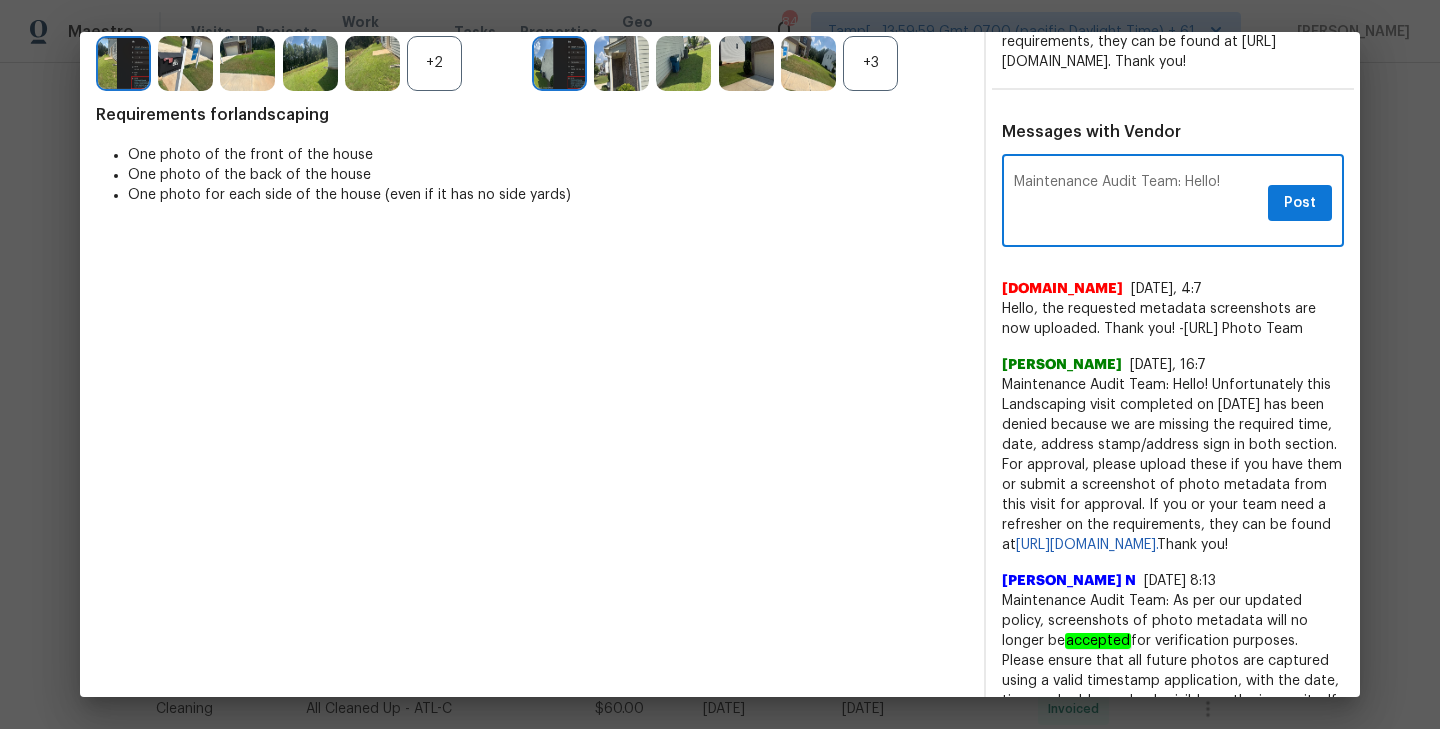 paste on "As per our updated policy, screenshots of photo metadata will no longer be accepted for verification. Going forward, please ensure that all photos are captured using a valid timestamp application, with the date, time, and property address clearly visible on the image itself." 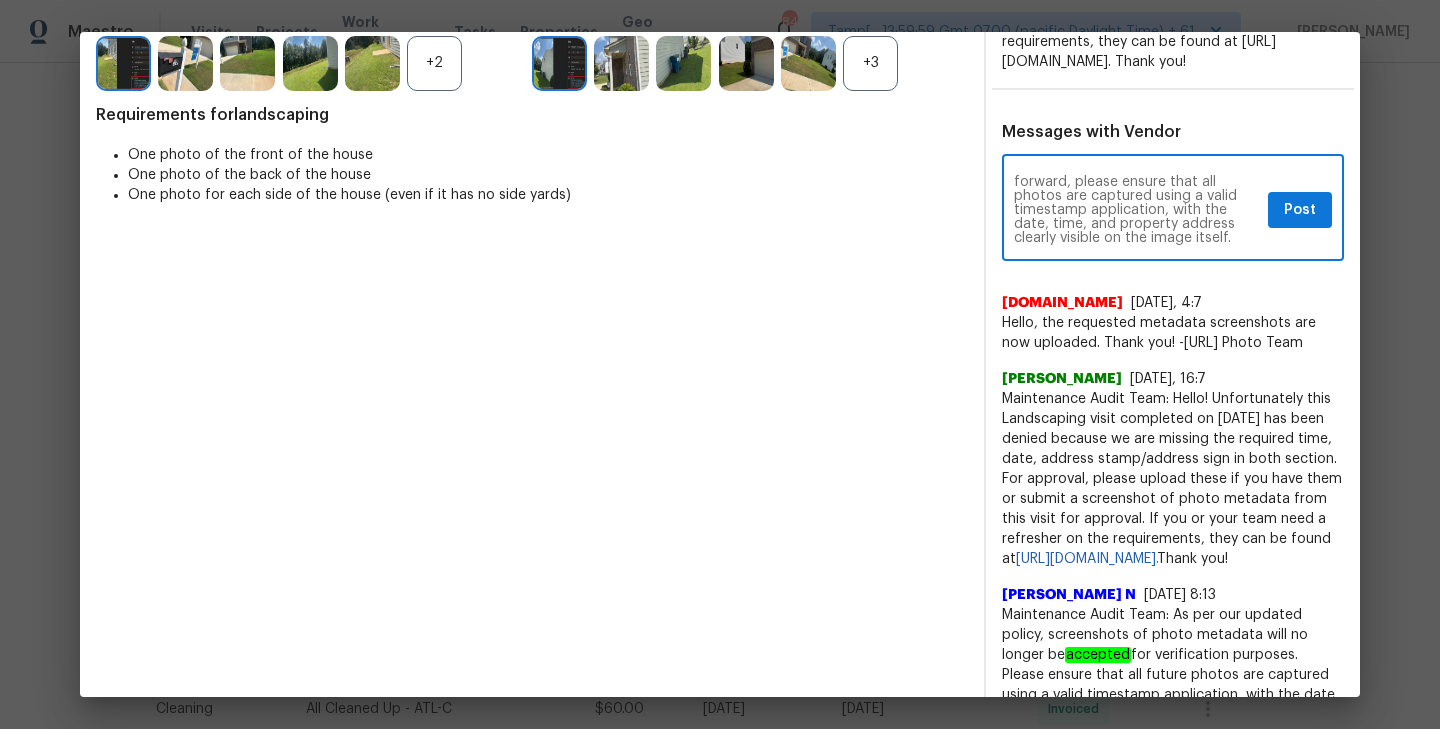 scroll, scrollTop: 0, scrollLeft: 0, axis: both 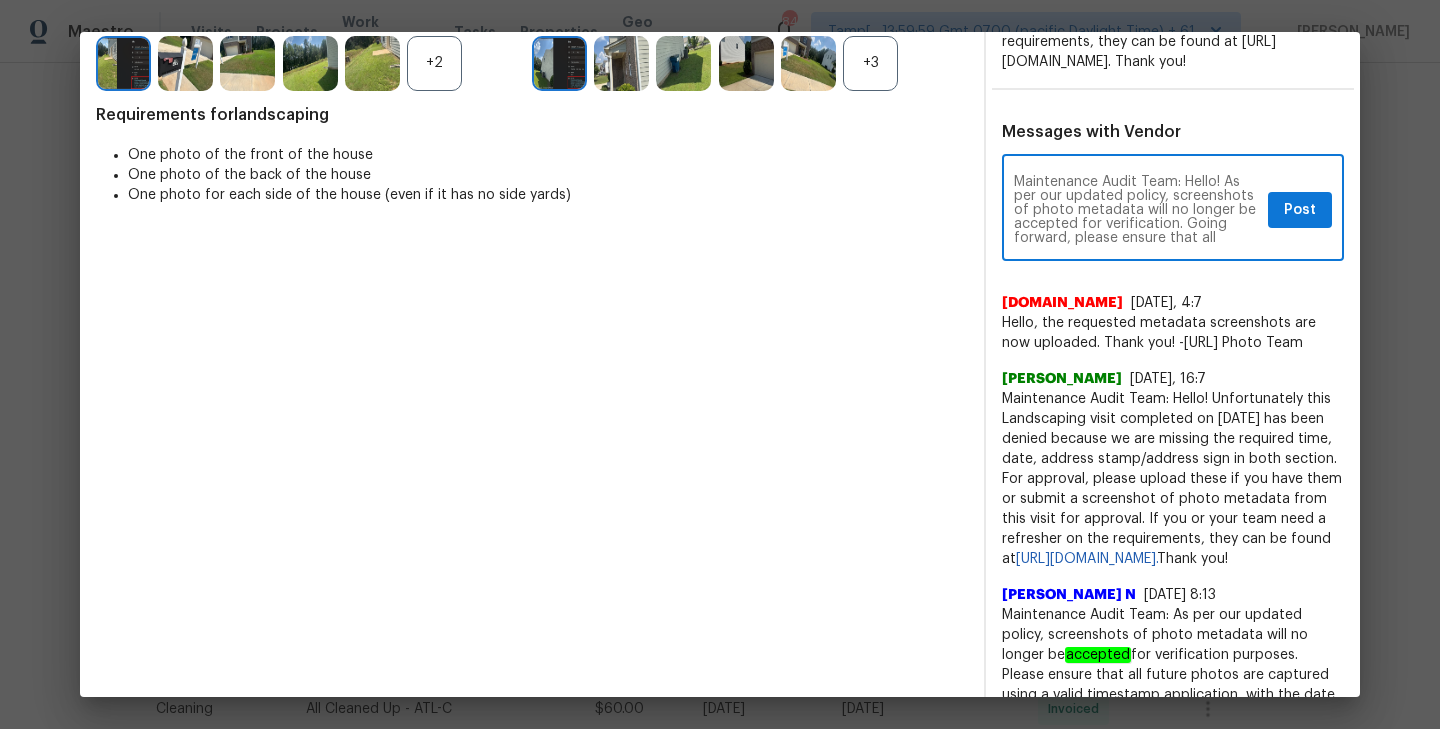 click on "Maintenance Audit Team: Hello! As per our updated policy, screenshots of photo metadata will no longer be accepted for verification. Going forward, please ensure that all photos are captured using a valid timestamp application, with the date, time, and property address clearly visible on the image itself." at bounding box center (1137, 210) 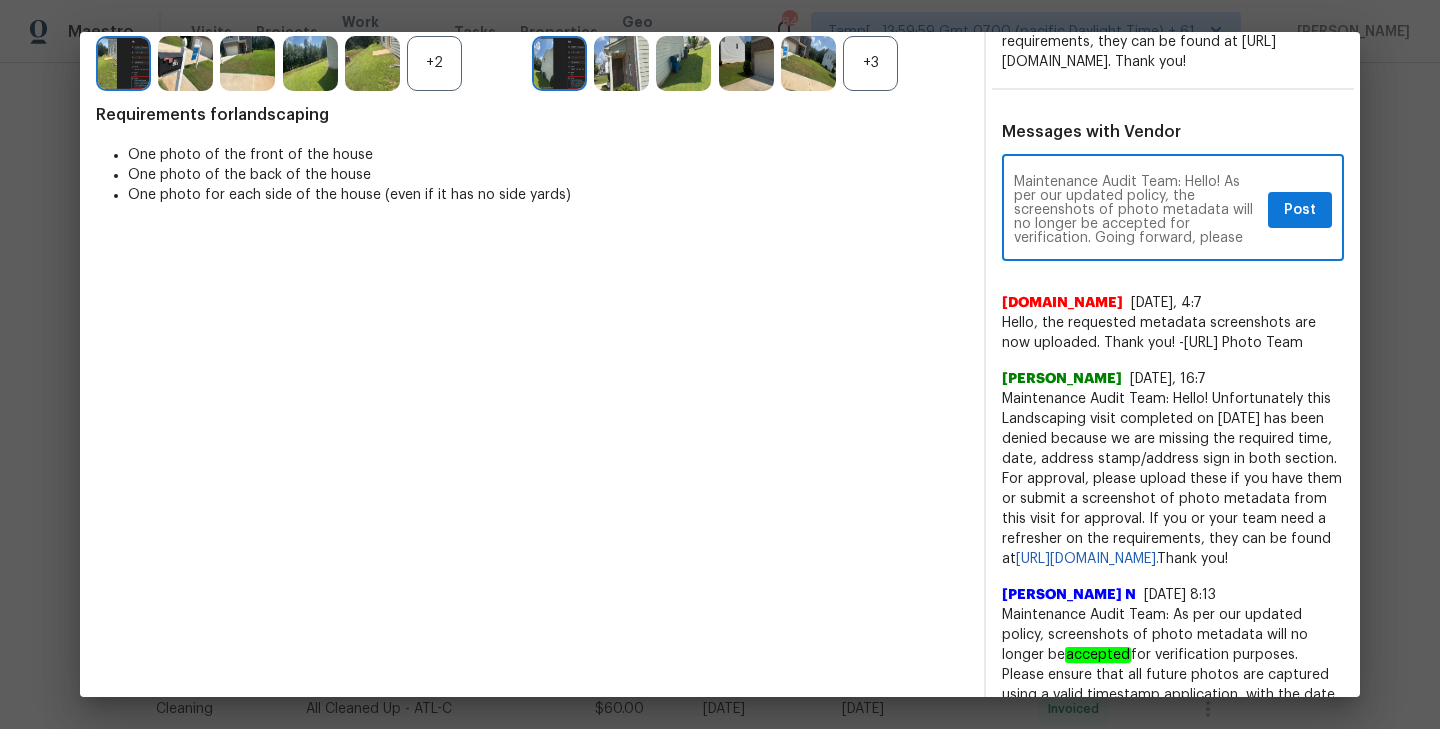 click on "Maintenance Audit Team: Hello! As per our updated policy, the screenshots of photo metadata will no longer be accepted for verification. Going forward, please ensure that all photos are captured using a valid timestamp application, with the date, time, and property address clearly visible on the image itself." at bounding box center [1137, 210] 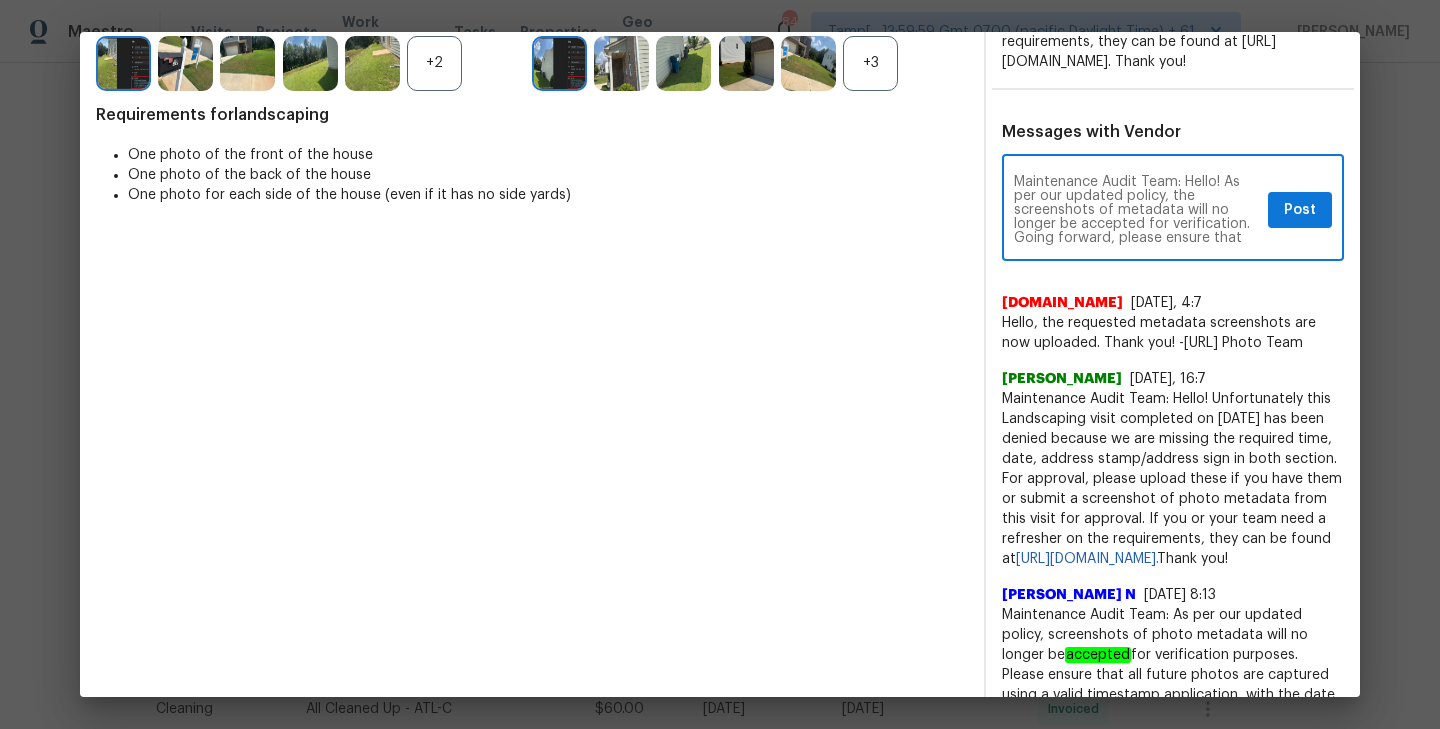 scroll, scrollTop: 24, scrollLeft: 0, axis: vertical 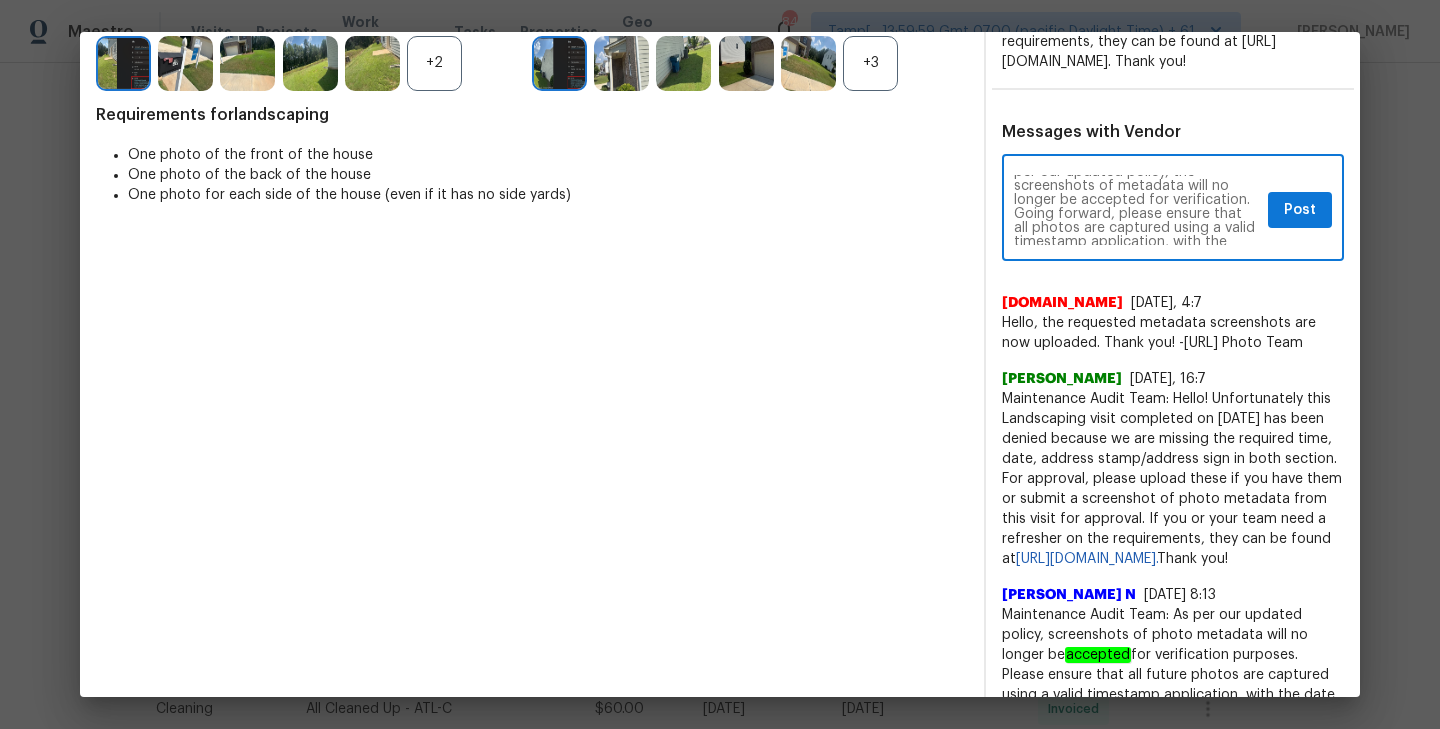 click on "Maintenance Audit Team: Hello! As per our updated policy, the screenshots of metadata will no longer be accepted for verification. Going forward, please ensure that all photos are captured using a valid timestamp application, with the date, time, and property address clearly visible on the image itself." at bounding box center [1137, 210] 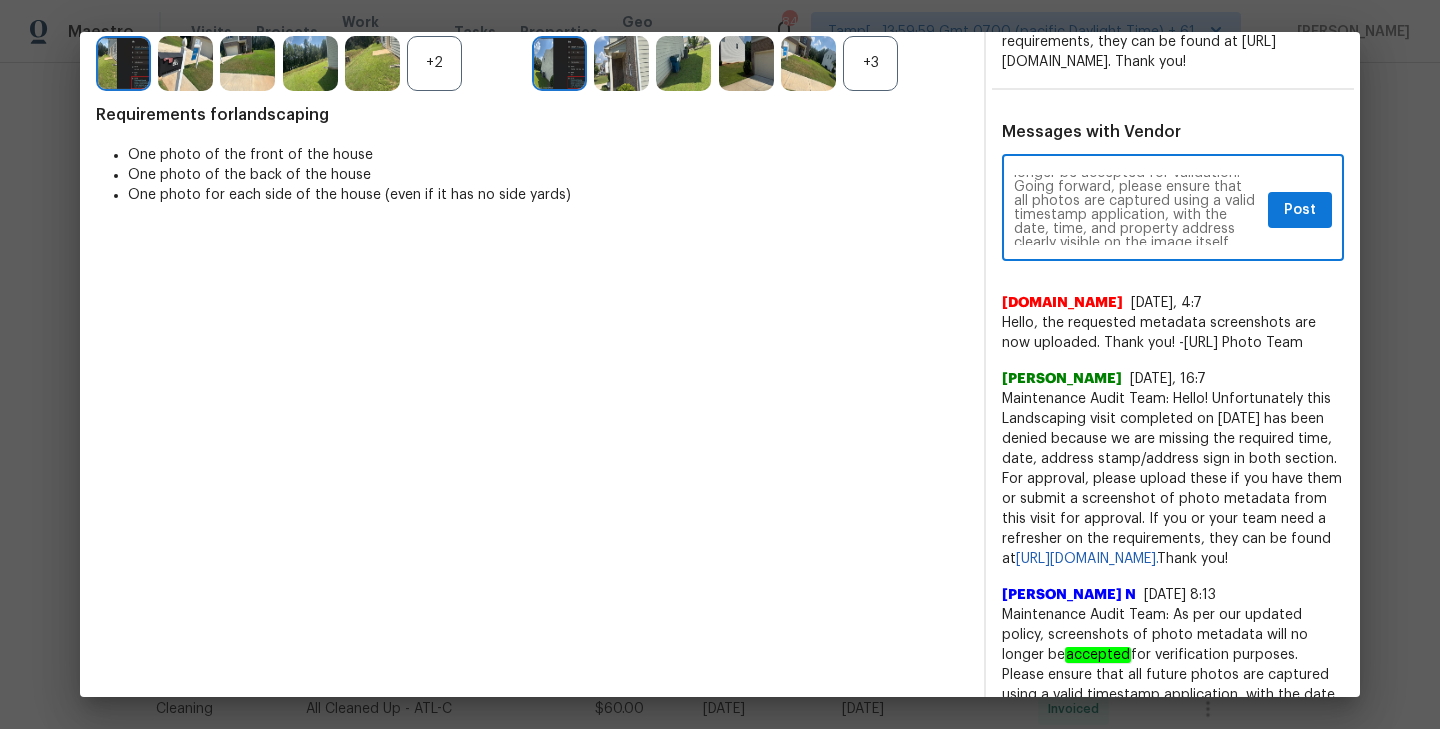 scroll, scrollTop: 56, scrollLeft: 0, axis: vertical 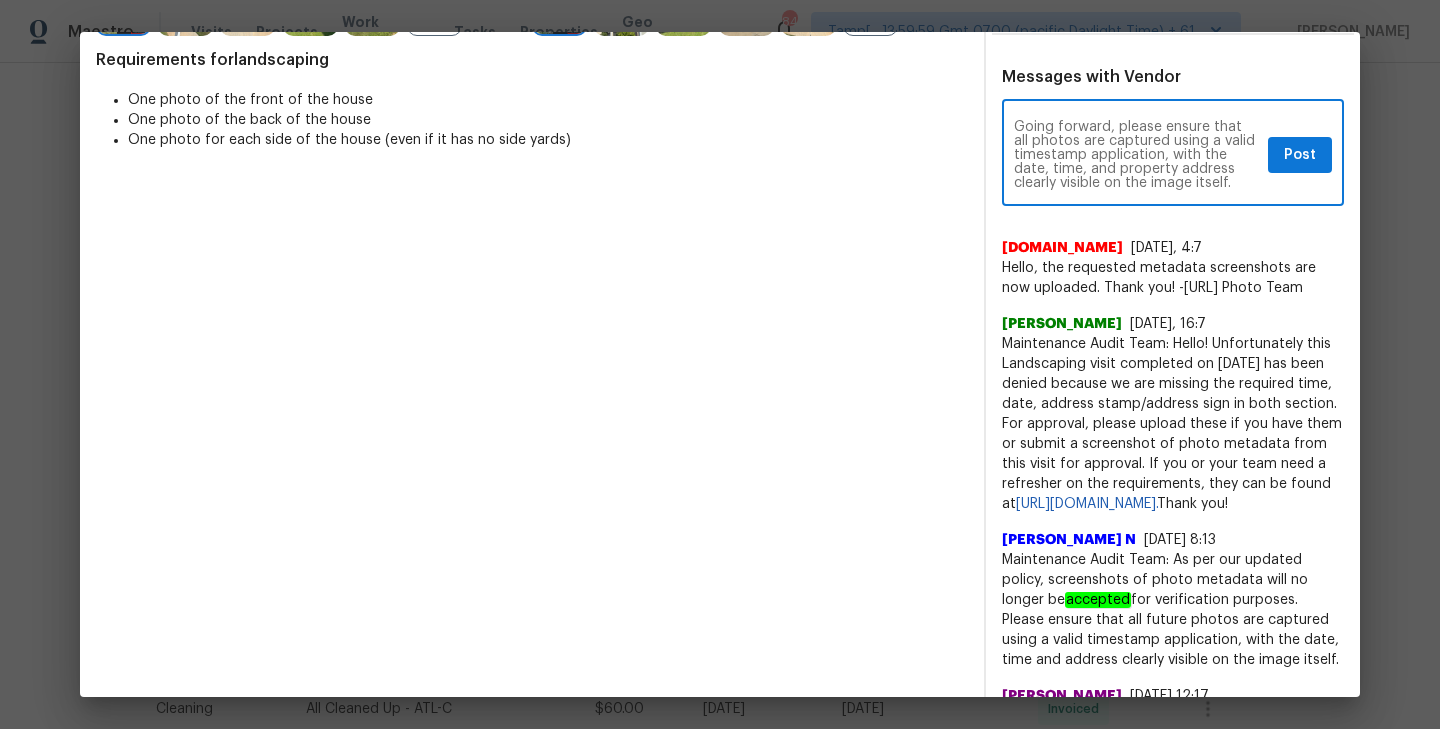 click on "Maintenance Audit Team: Hello! As per our updated policy, the screenshots of metadata will no longer be accepted for validation. Going forward, please ensure that all photos are captured using a valid timestamp application, with the date, time, and property address clearly visible on the image itself. x Post ​" at bounding box center (1173, 155) 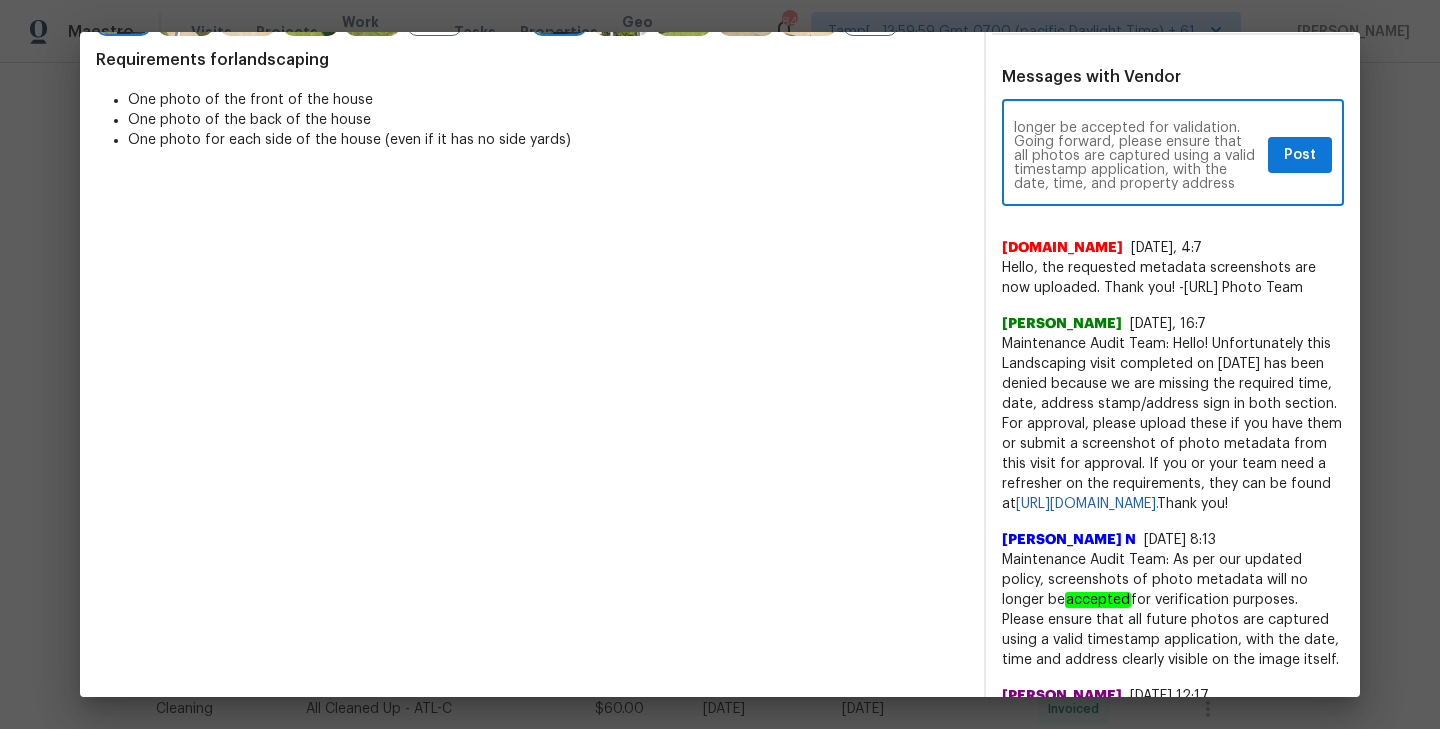 scroll, scrollTop: 56, scrollLeft: 0, axis: vertical 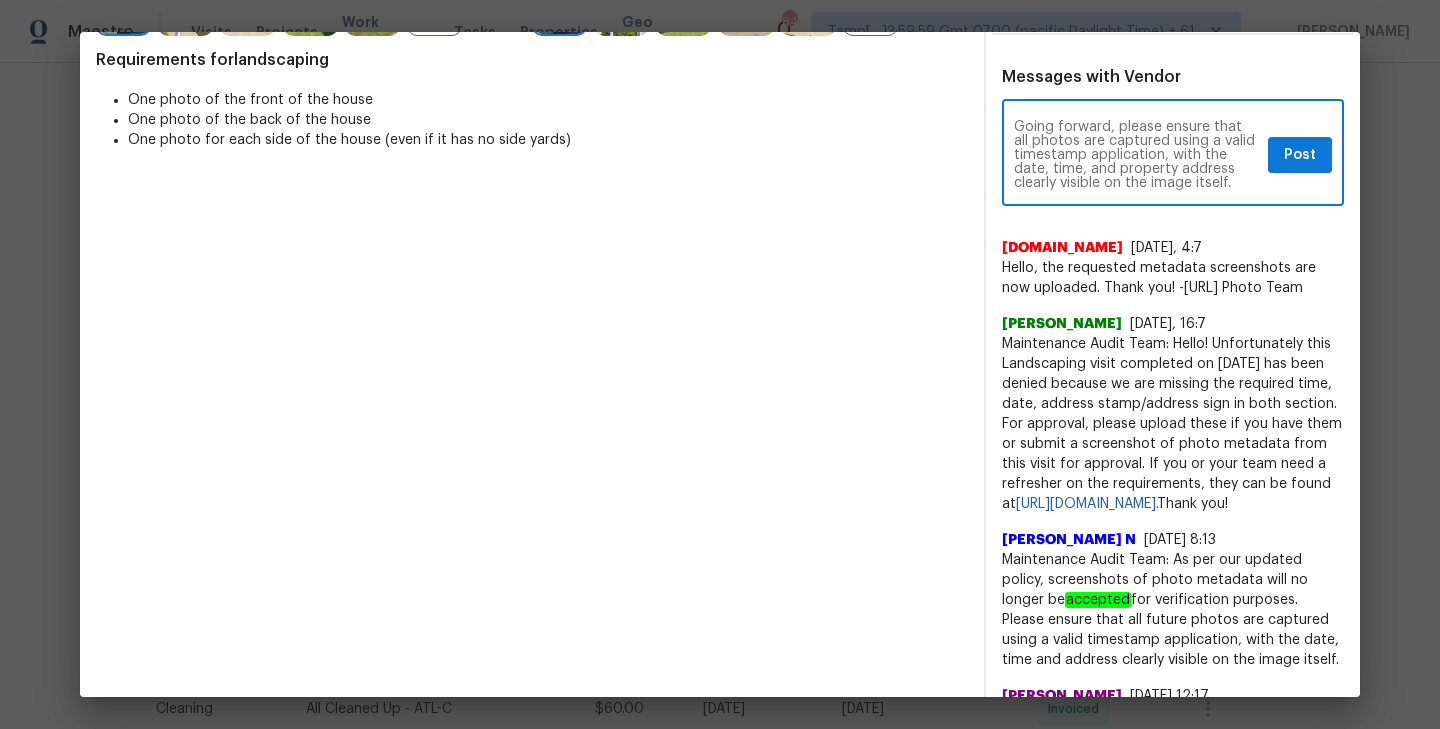 click on "Maintenance Audit Team: Hello! As per our updated policy, the screenshots of metadata will no longer be accepted for validation. Going forward, please ensure that all photos are captured using a valid timestamp application, with the date, time, and property address clearly visible on the image itself." at bounding box center (1137, 155) 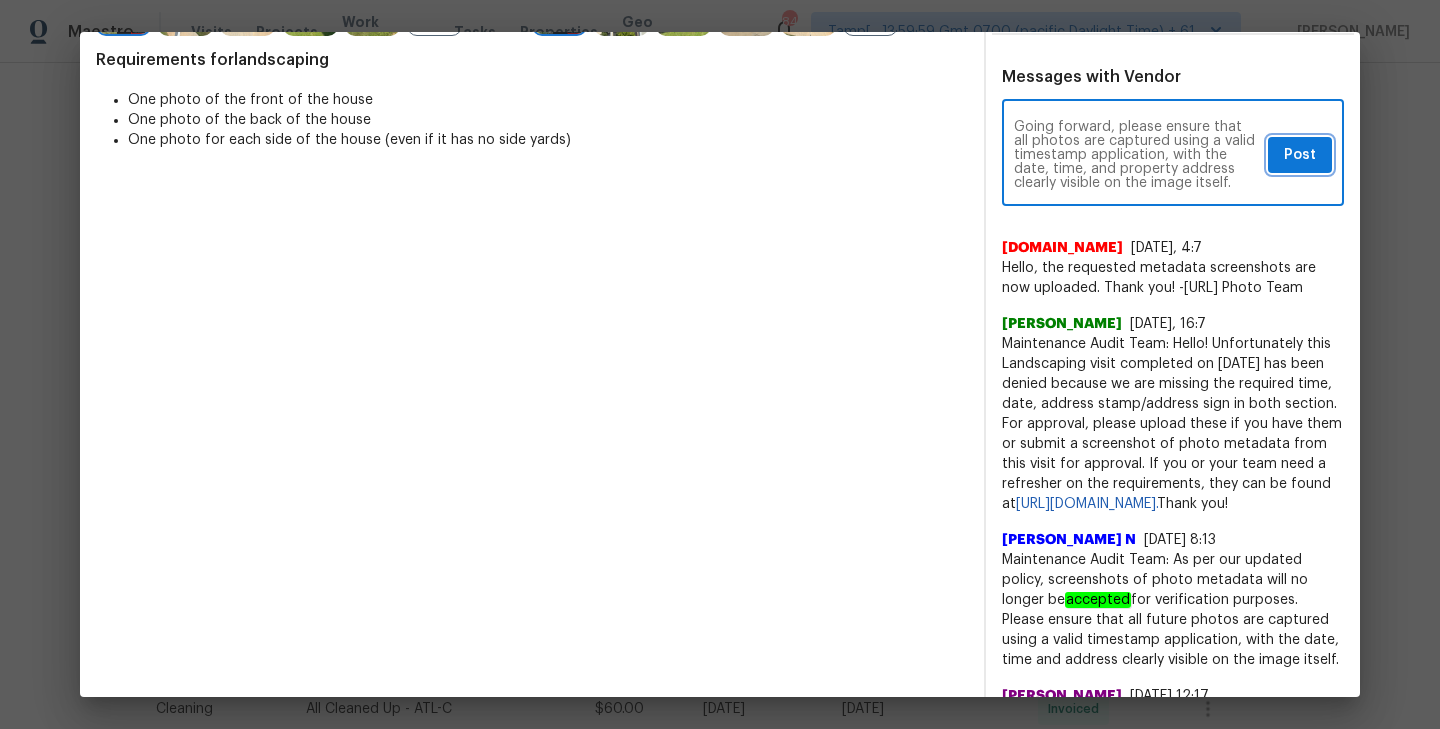 click on "Post" at bounding box center (1300, 155) 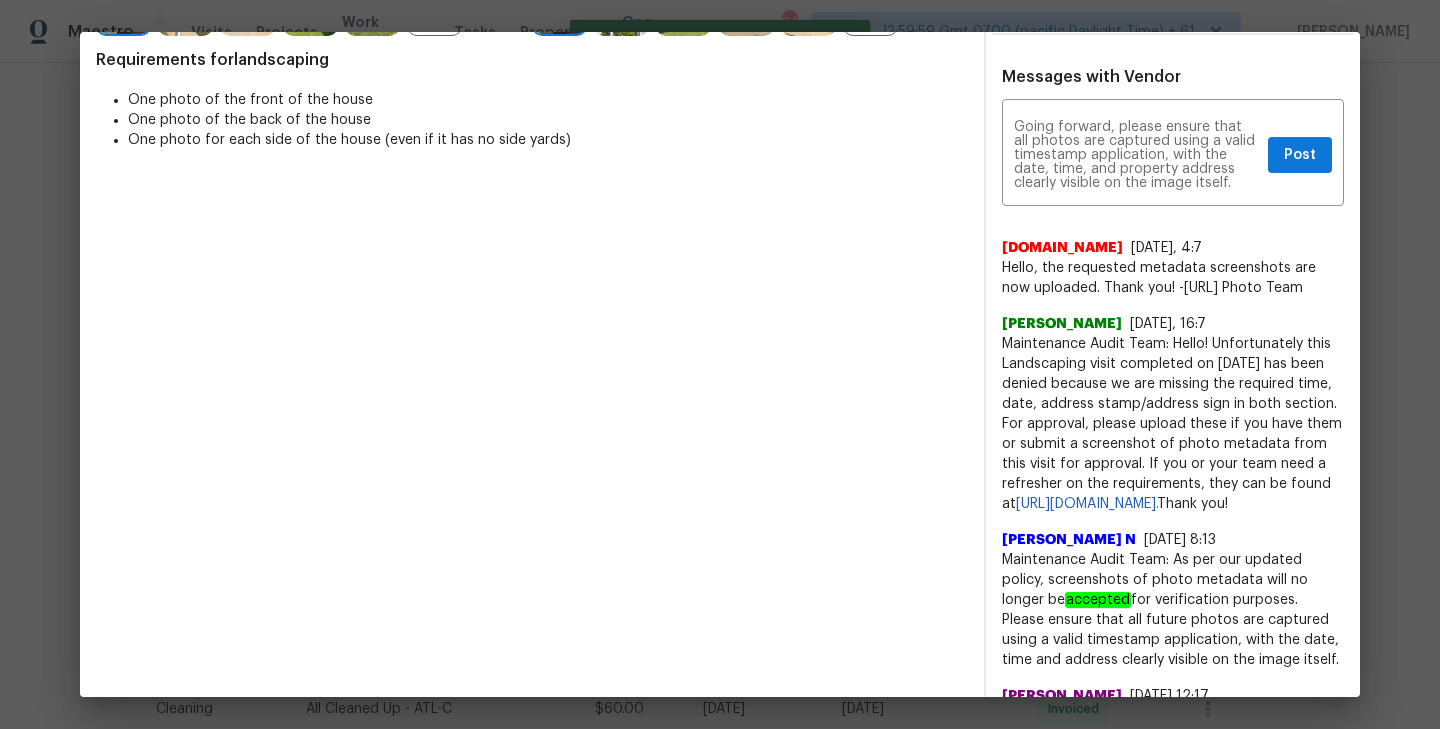 type 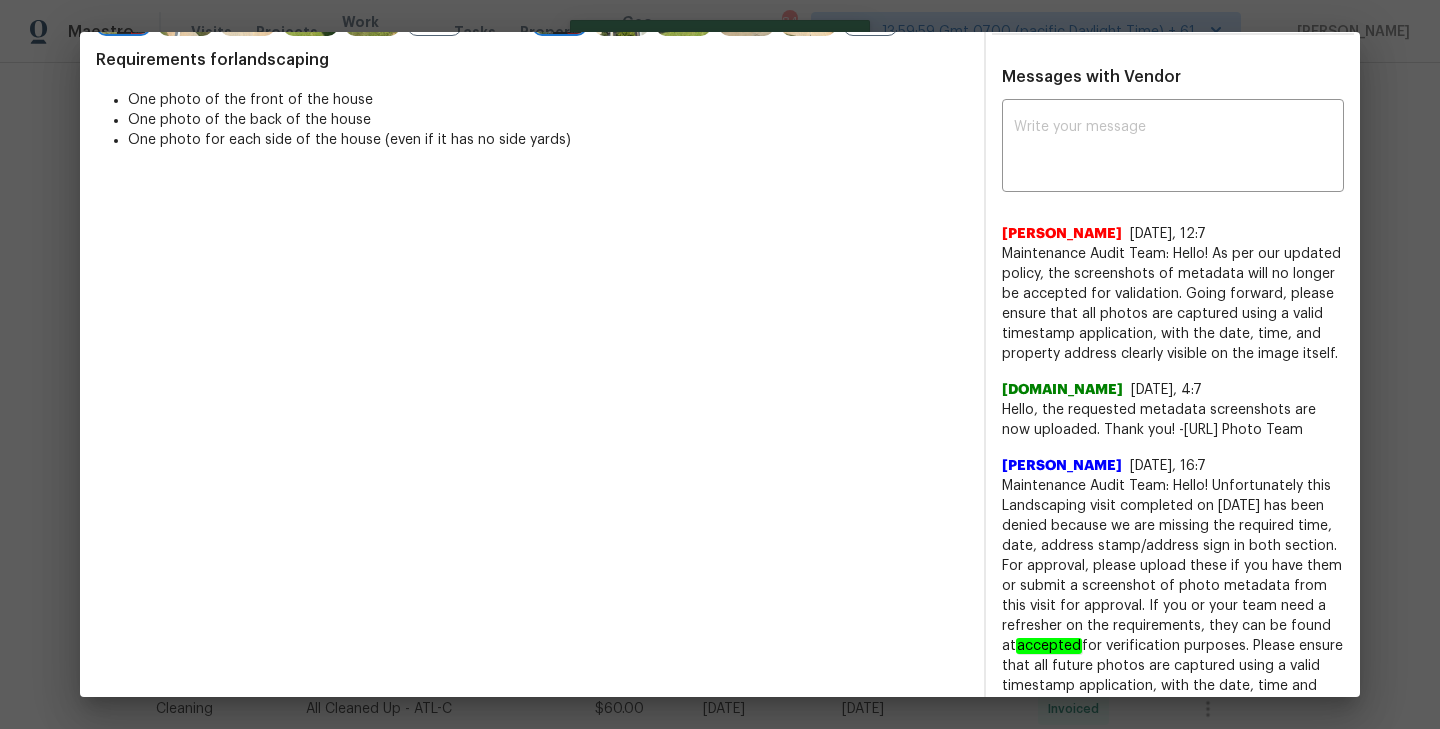 scroll, scrollTop: 0, scrollLeft: 0, axis: both 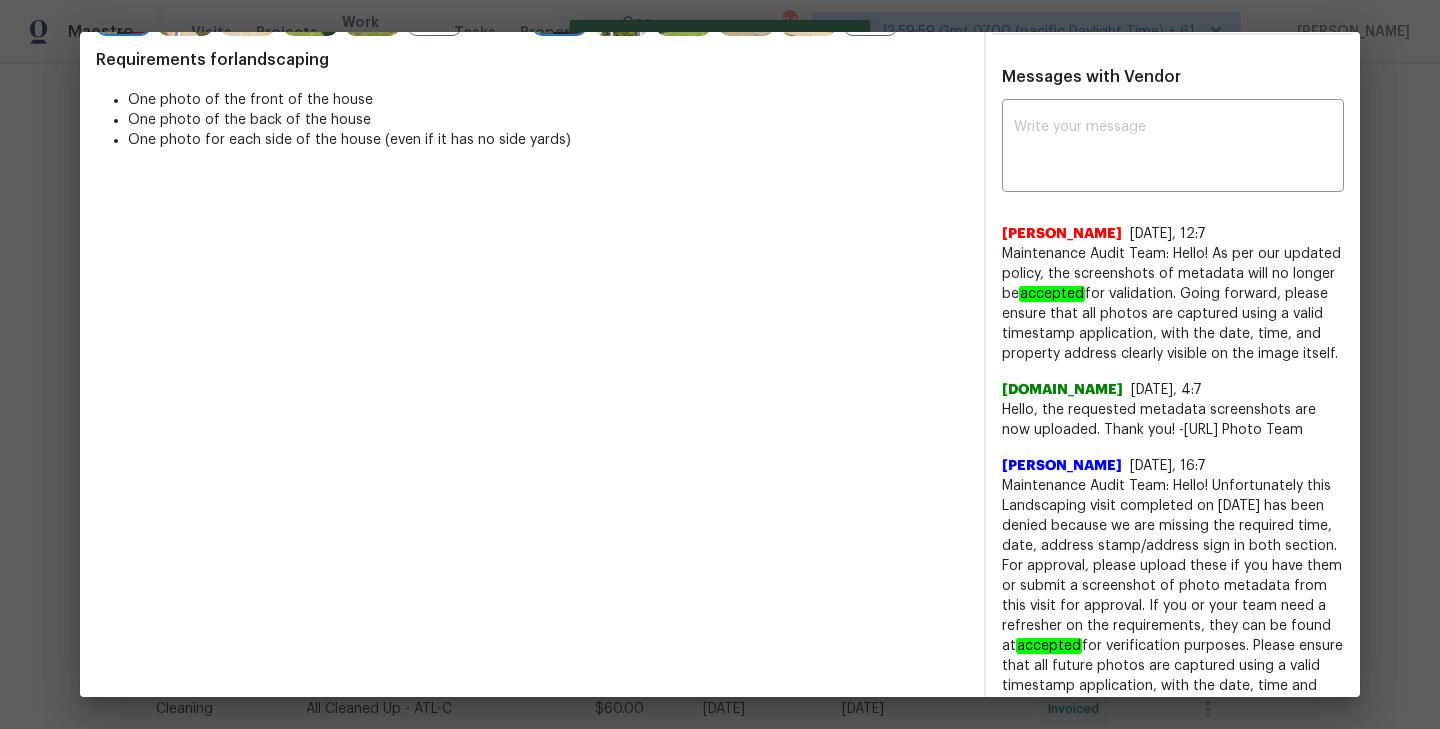 drag, startPoint x: 1004, startPoint y: 272, endPoint x: 1340, endPoint y: 373, distance: 350.8518 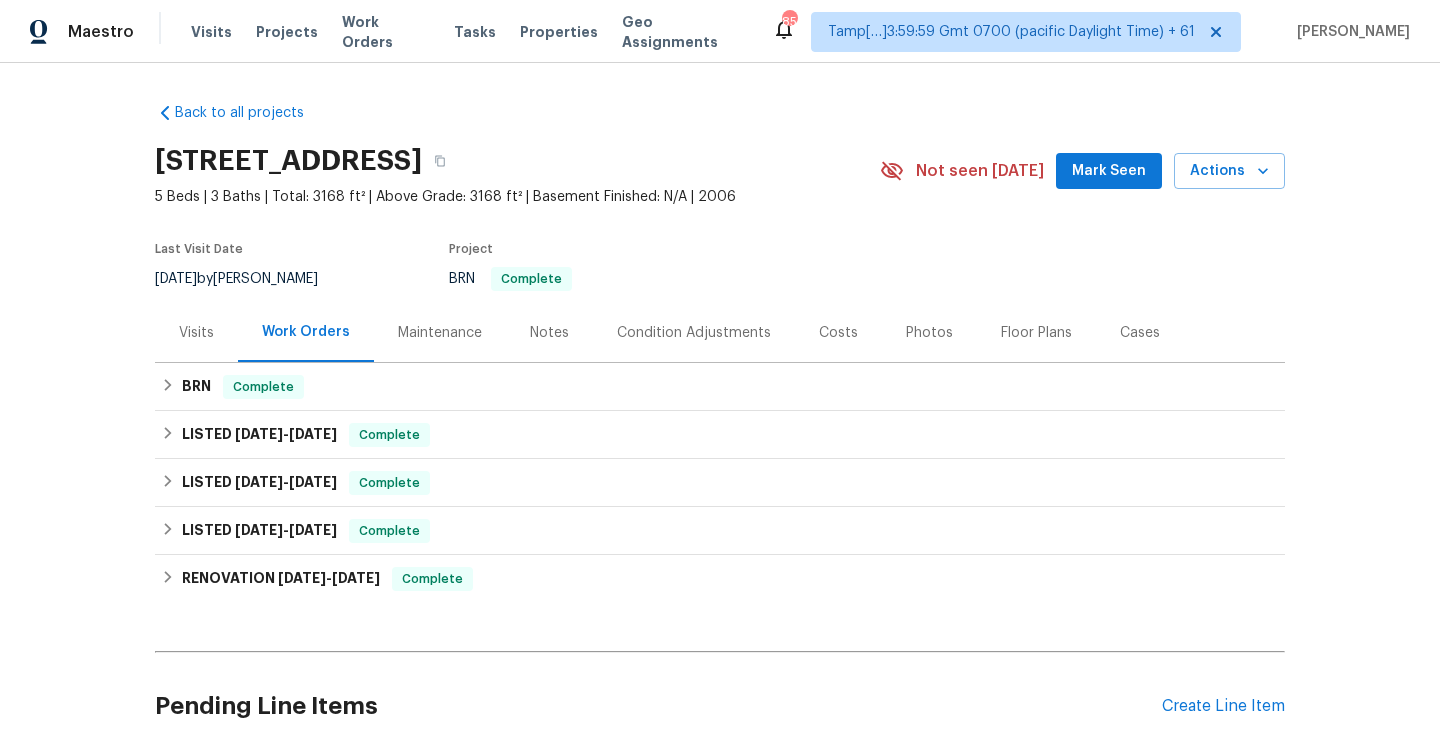 scroll, scrollTop: 0, scrollLeft: 0, axis: both 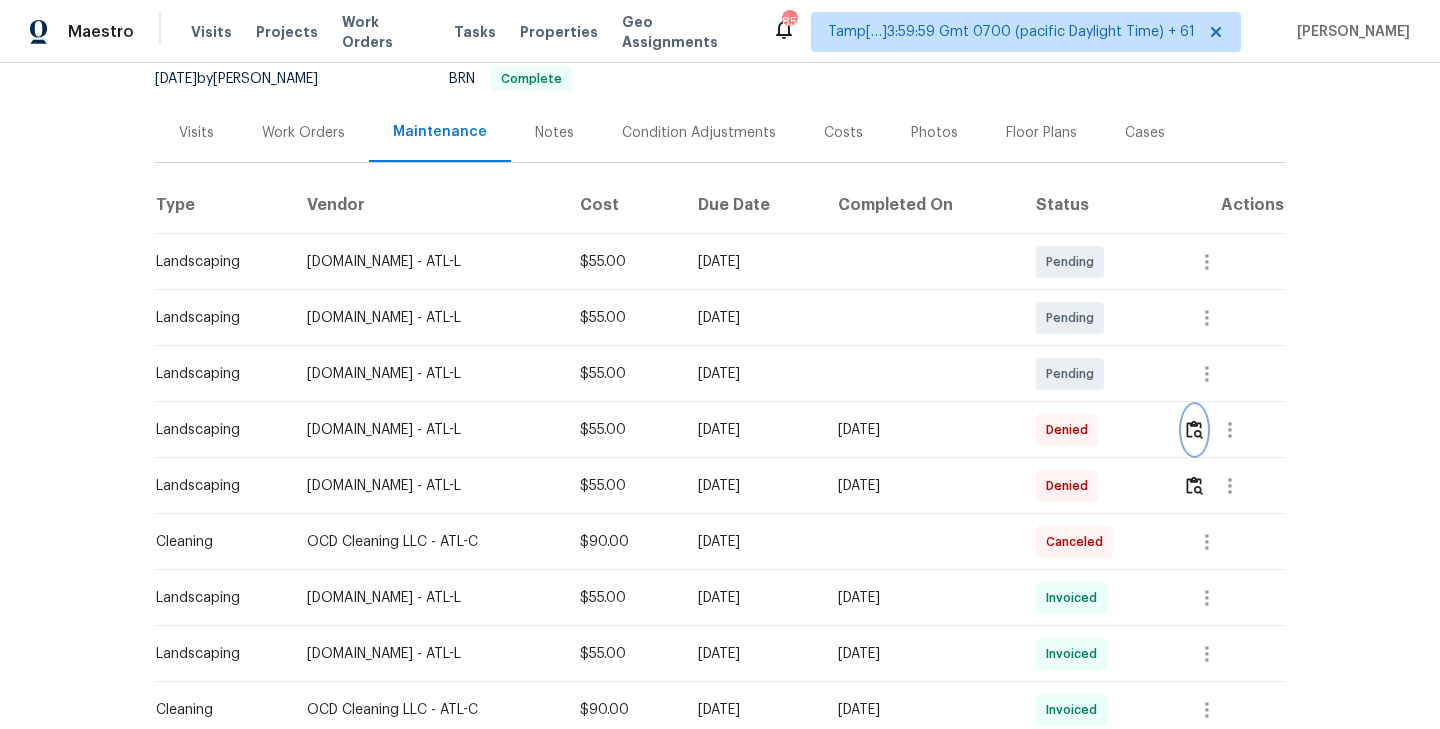 click at bounding box center (1194, 429) 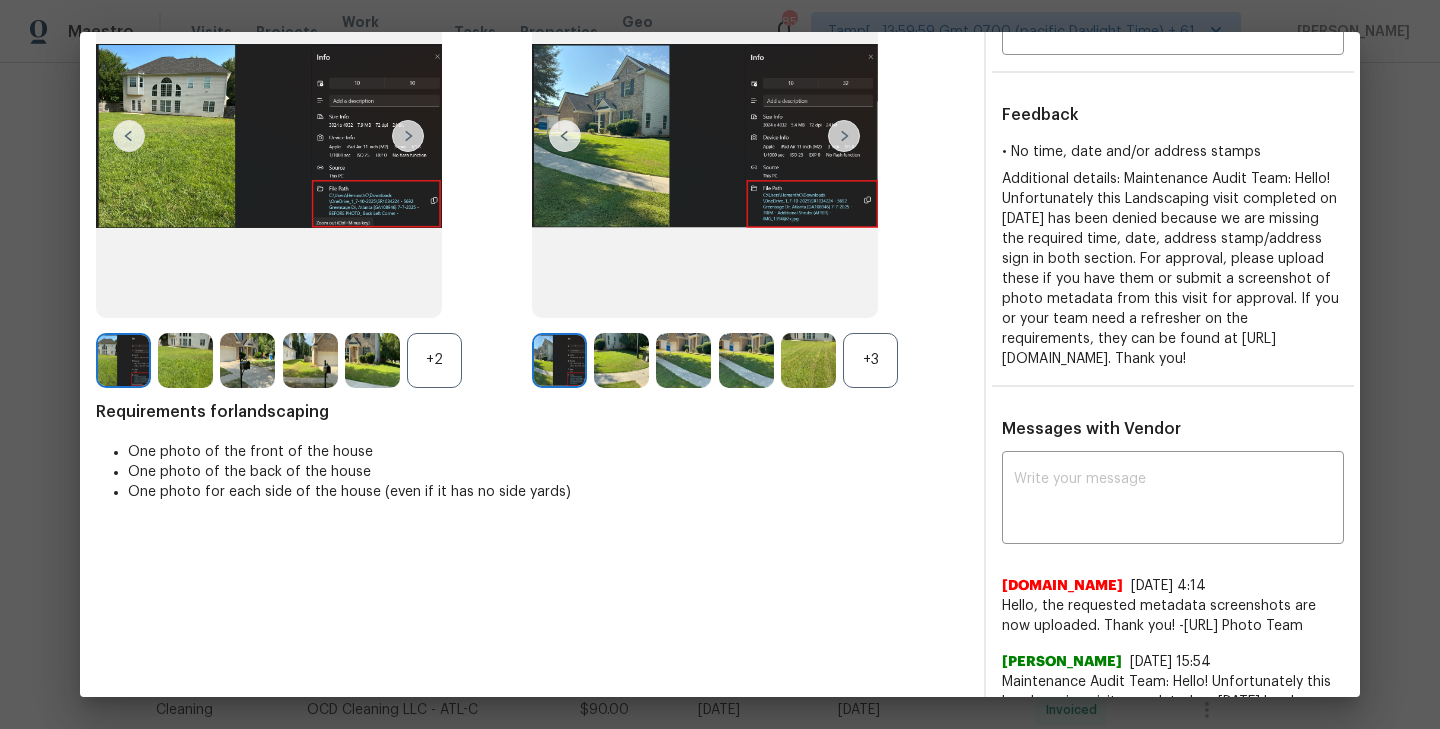 scroll, scrollTop: 0, scrollLeft: 0, axis: both 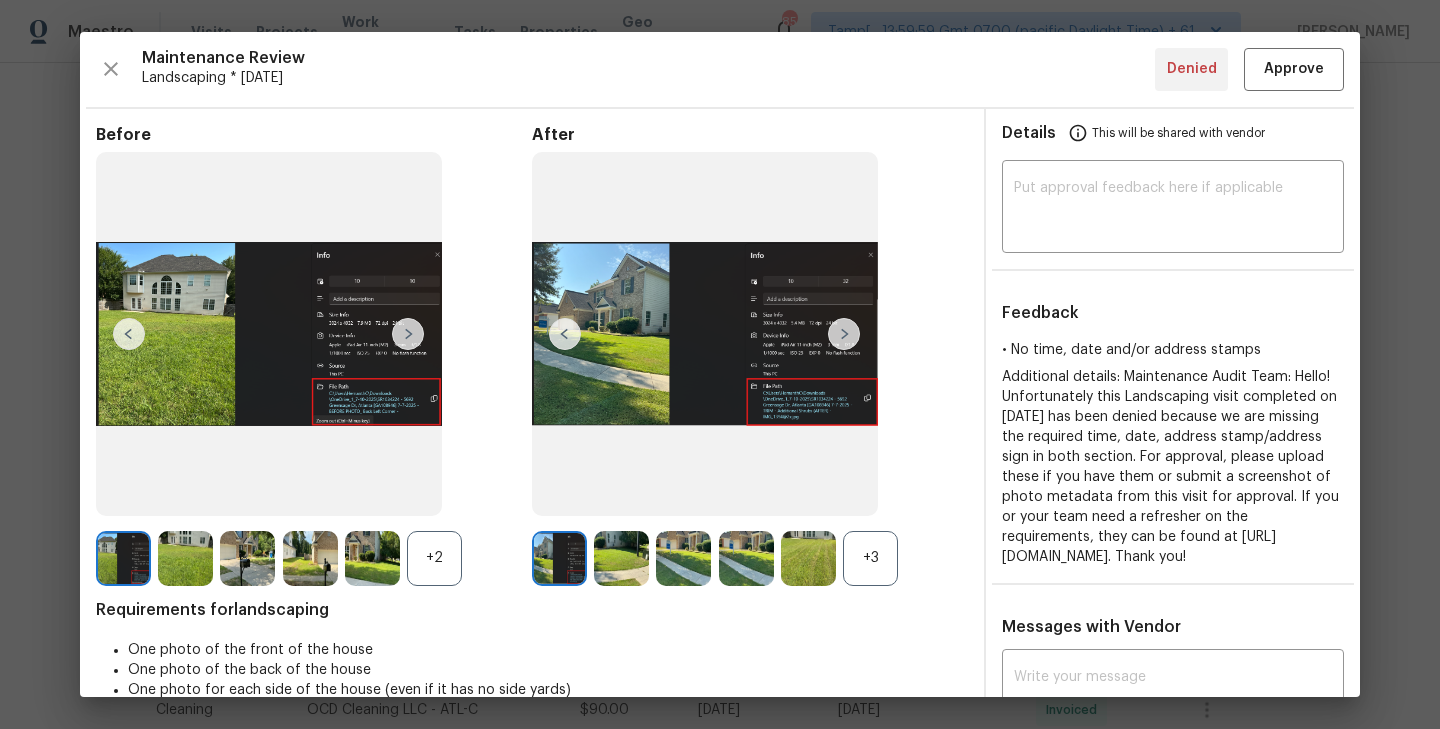 click on "+3" at bounding box center [870, 558] 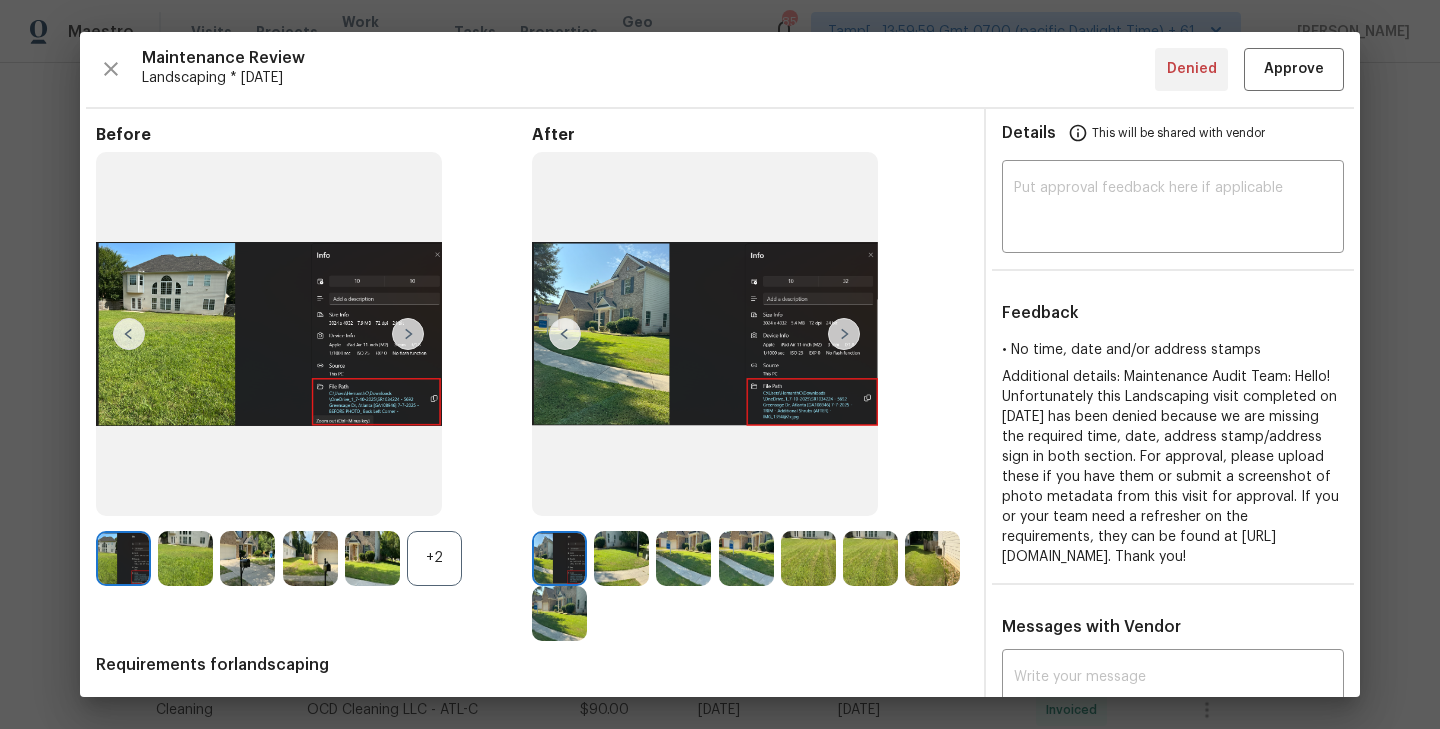 click on "+2" at bounding box center [434, 558] 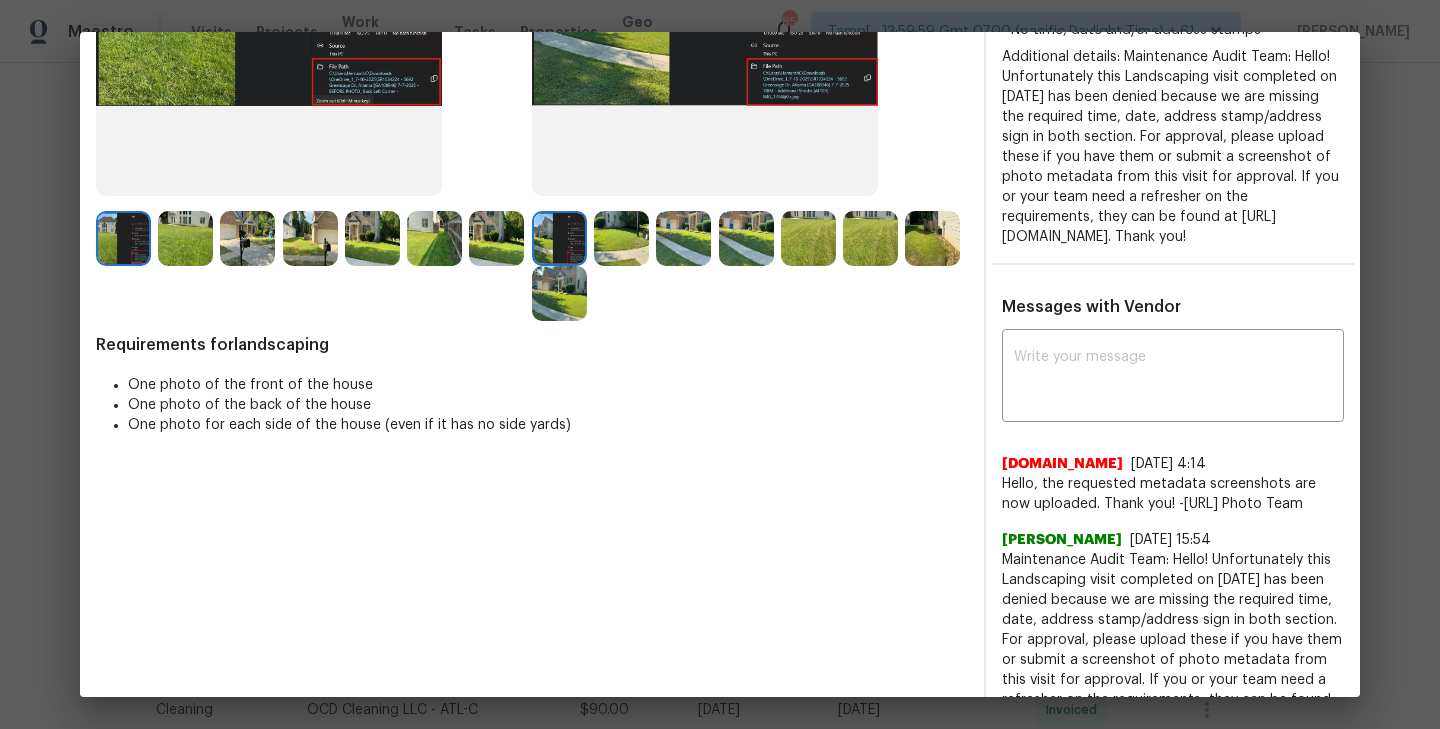 scroll, scrollTop: 478, scrollLeft: 0, axis: vertical 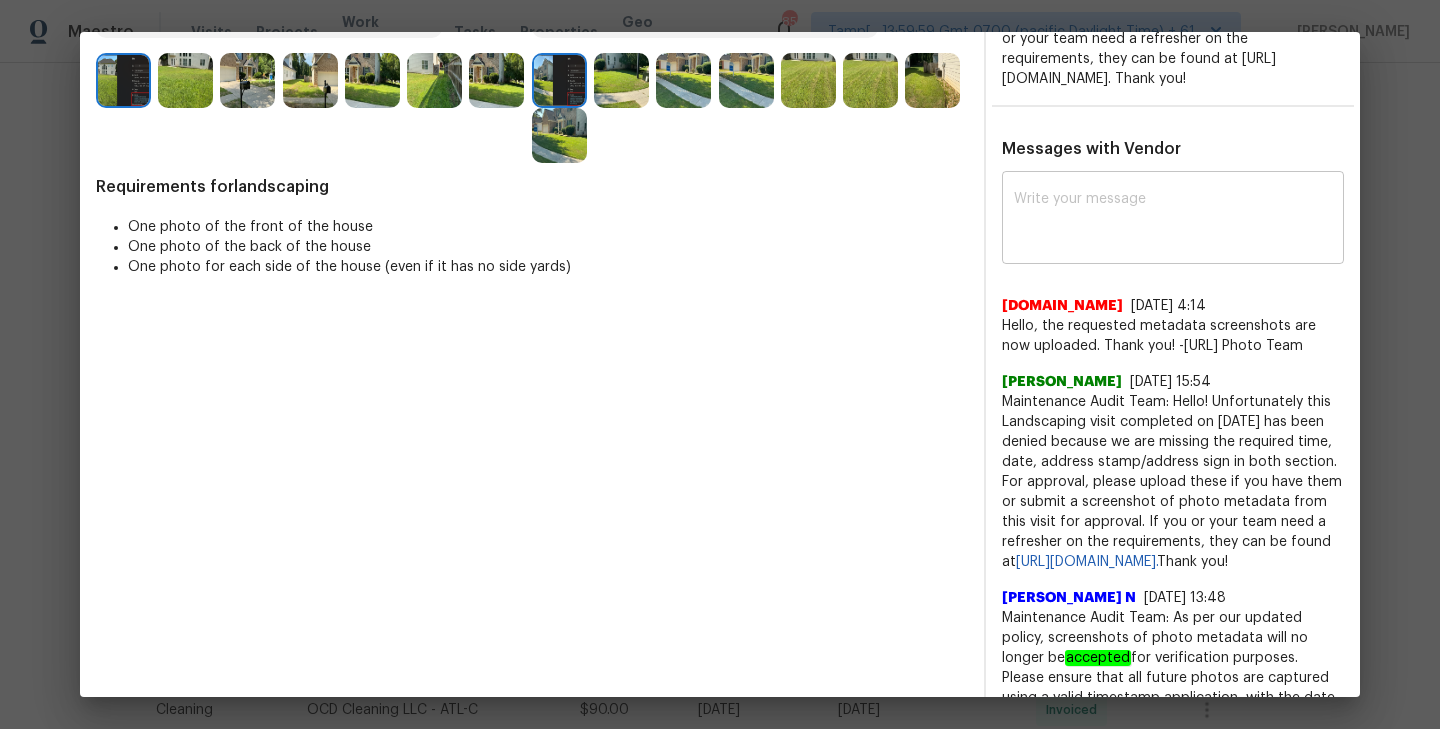 click at bounding box center [1173, 220] 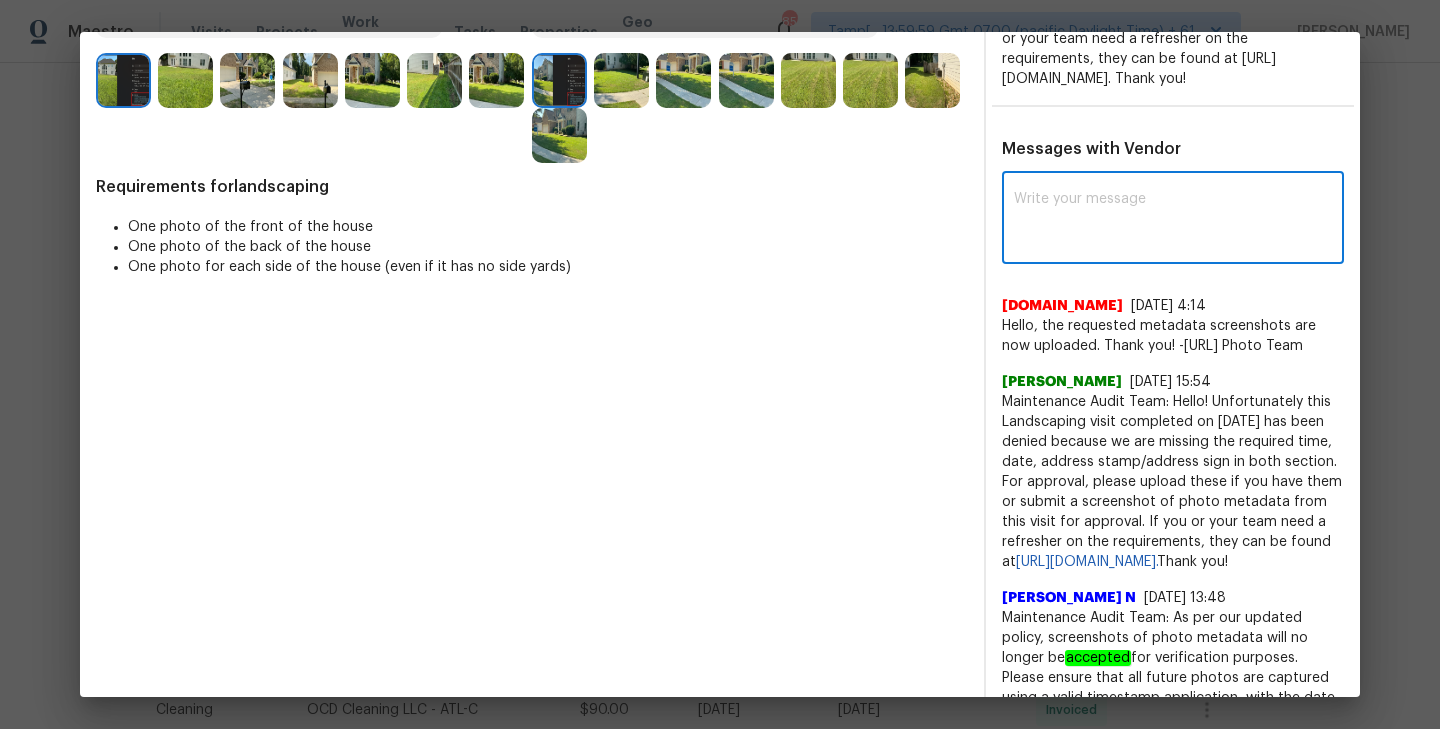 paste on "Maintenance Audit Team: Hello! As per our updated policy, the screenshots of metadata will no longer be accepted for validation. Going forward, please ensure that all photos are captured using a valid timestamp application, with the date, time, and property address clearly visible on the image itself." 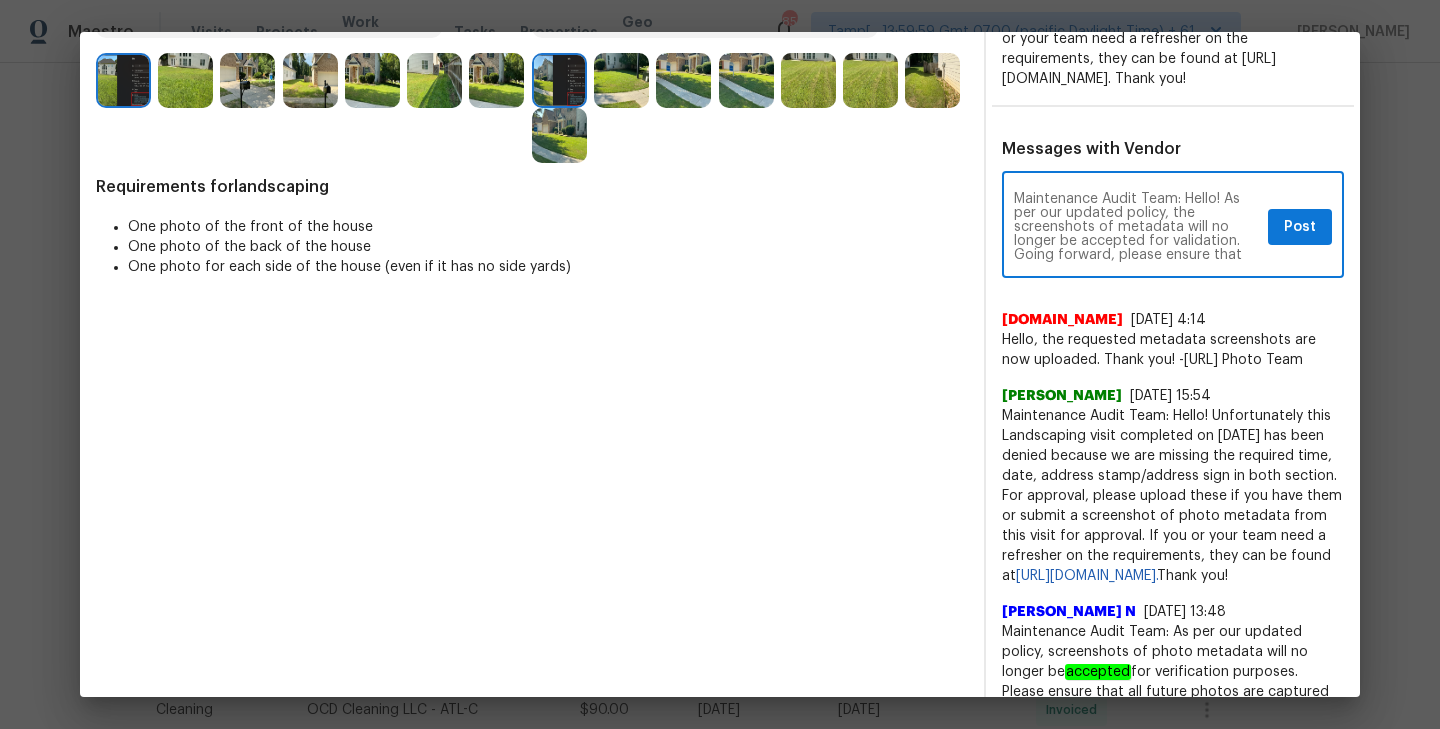 scroll, scrollTop: 56, scrollLeft: 0, axis: vertical 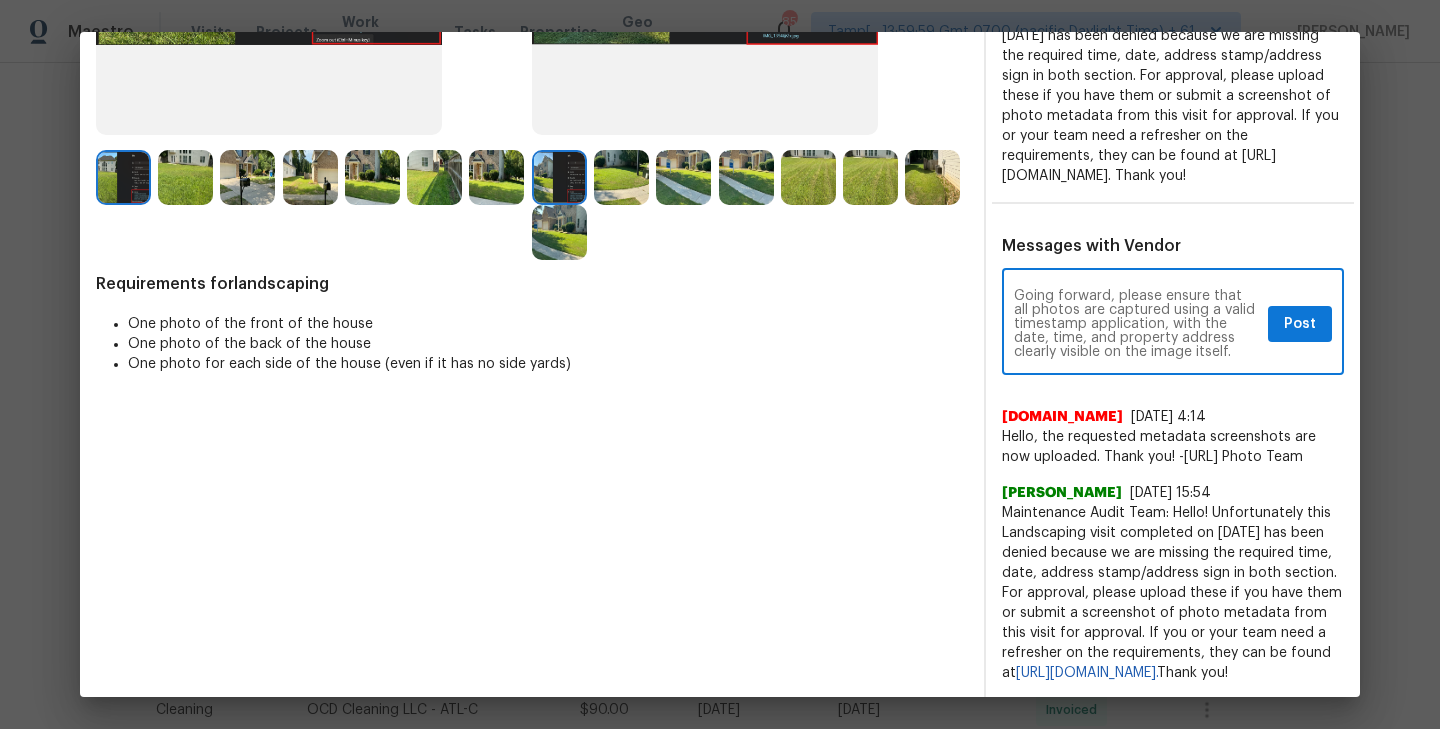 paste on "Please ensure that all standards are met at the next scheduled visit [...]" 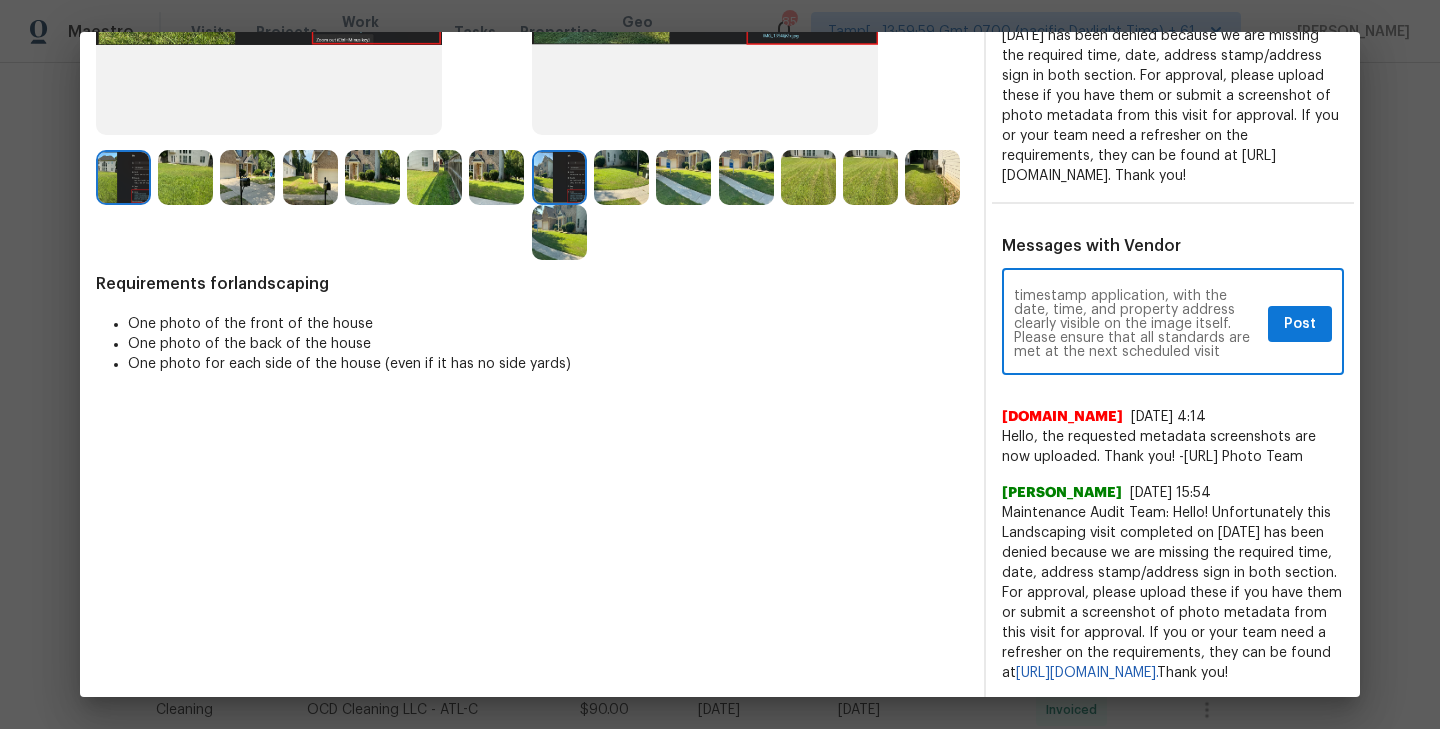 paste on "Week of Mon, Jul 14" 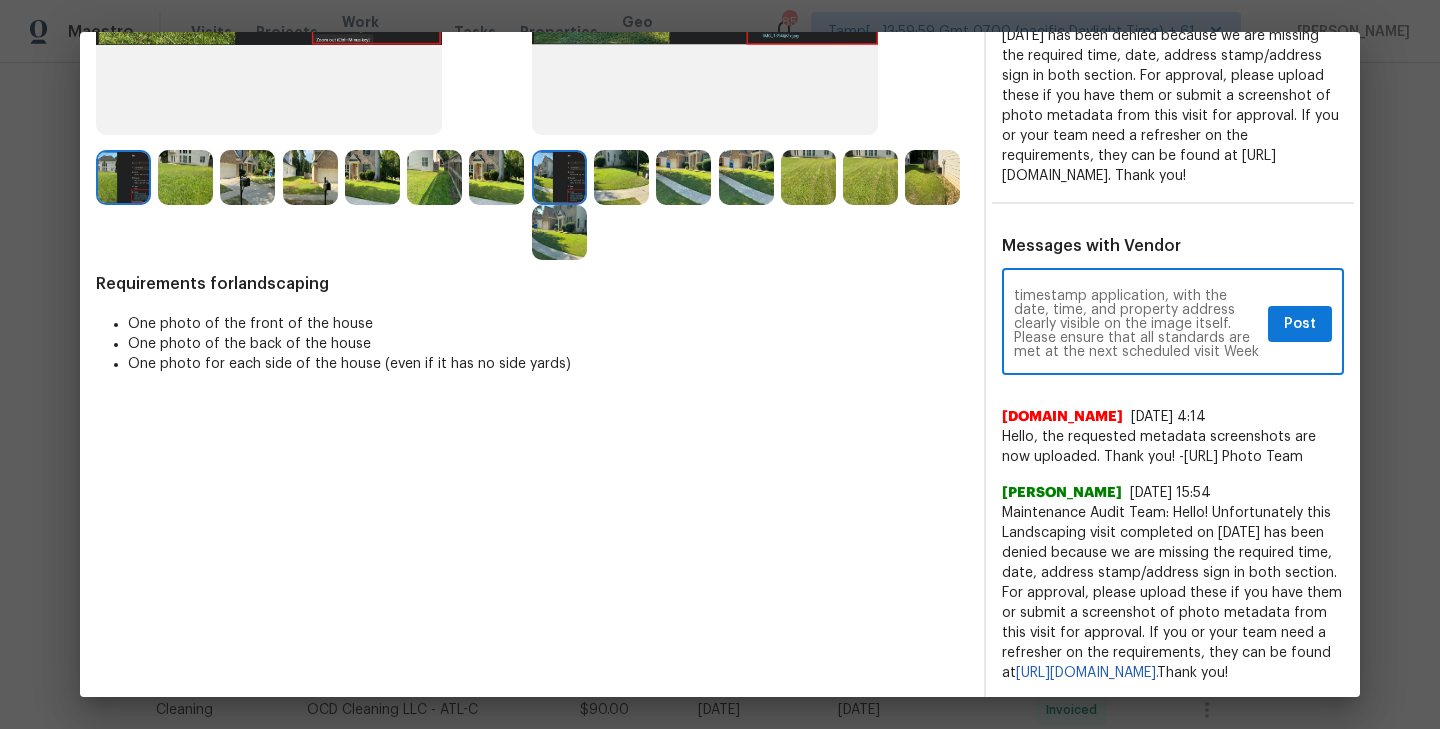 scroll, scrollTop: 98, scrollLeft: 0, axis: vertical 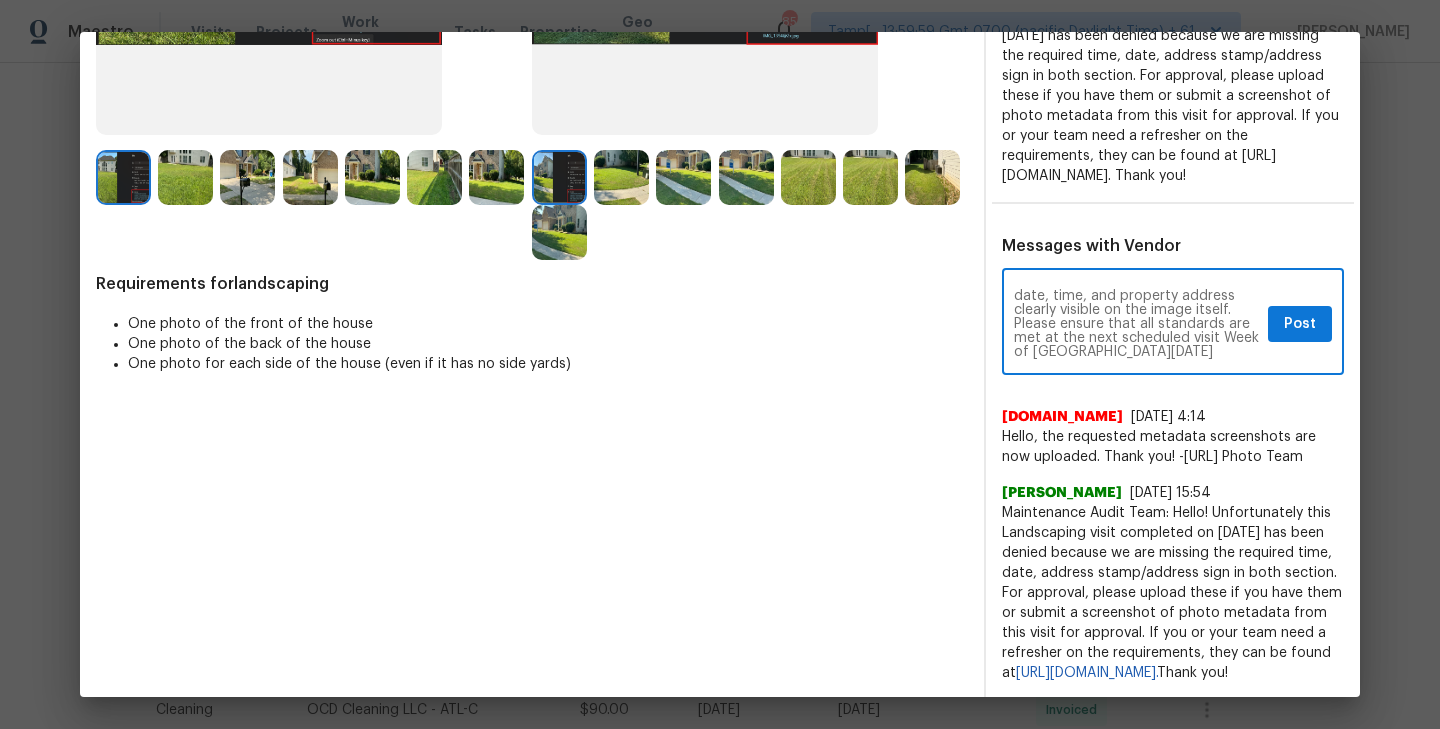 click on "Maintenance Audit Team: Hello! As per our updated policy, the screenshots of metadata will no longer be accepted for validation. Going forward, please ensure that all photos are captured using a valid timestamp application, with the date, time, and property address clearly visible on the image itself. Please ensure that all standards are met at the next scheduled visit Week of Mon, Jul 14" at bounding box center (1137, 324) 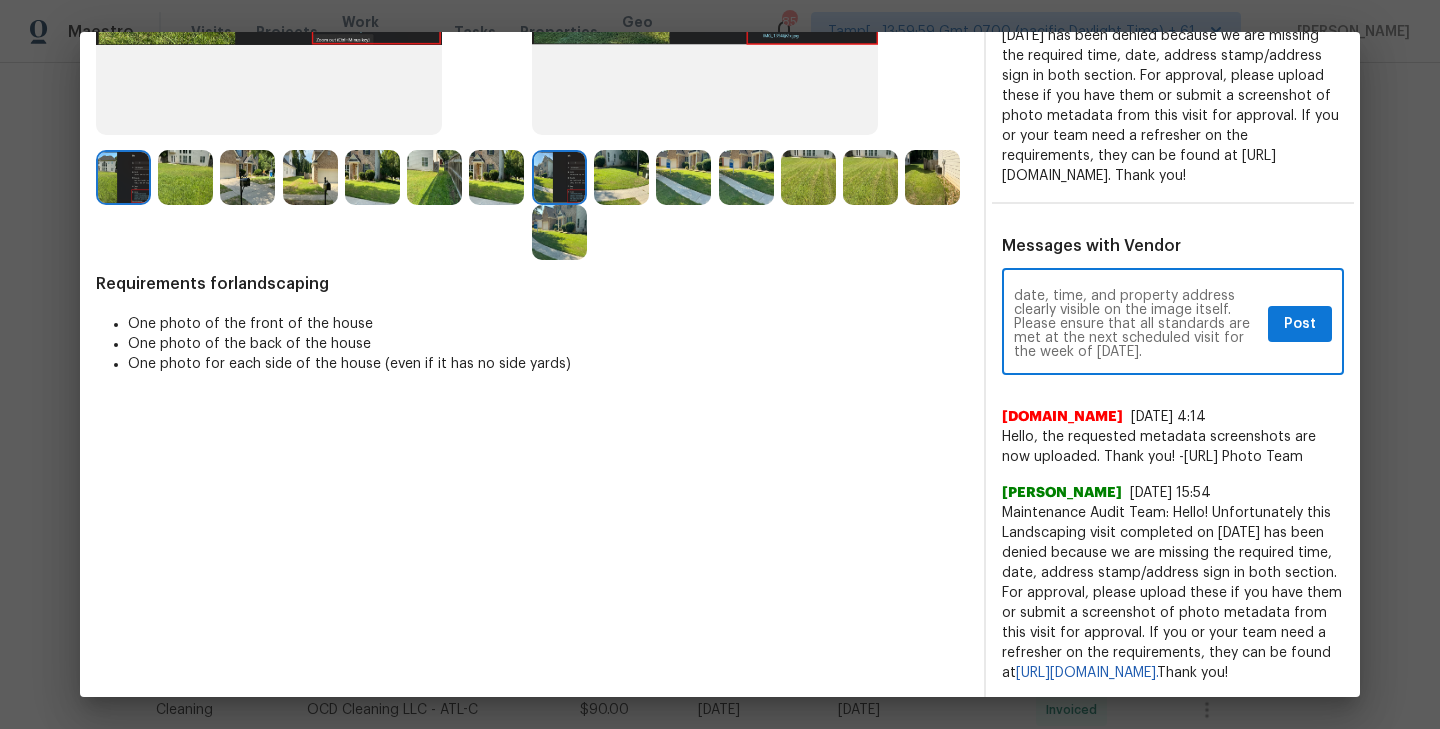 type on "Maintenance Audit Team: Hello! As per our updated policy, the screenshots of metadata will no longer be accepted for validation. Going forward, please ensure that all photos are captured using a valid timestamp application, with the date, time, and property address clearly visible on the image itself. Please ensure that all standards are met at the next scheduled visit for the week of [DATE]." 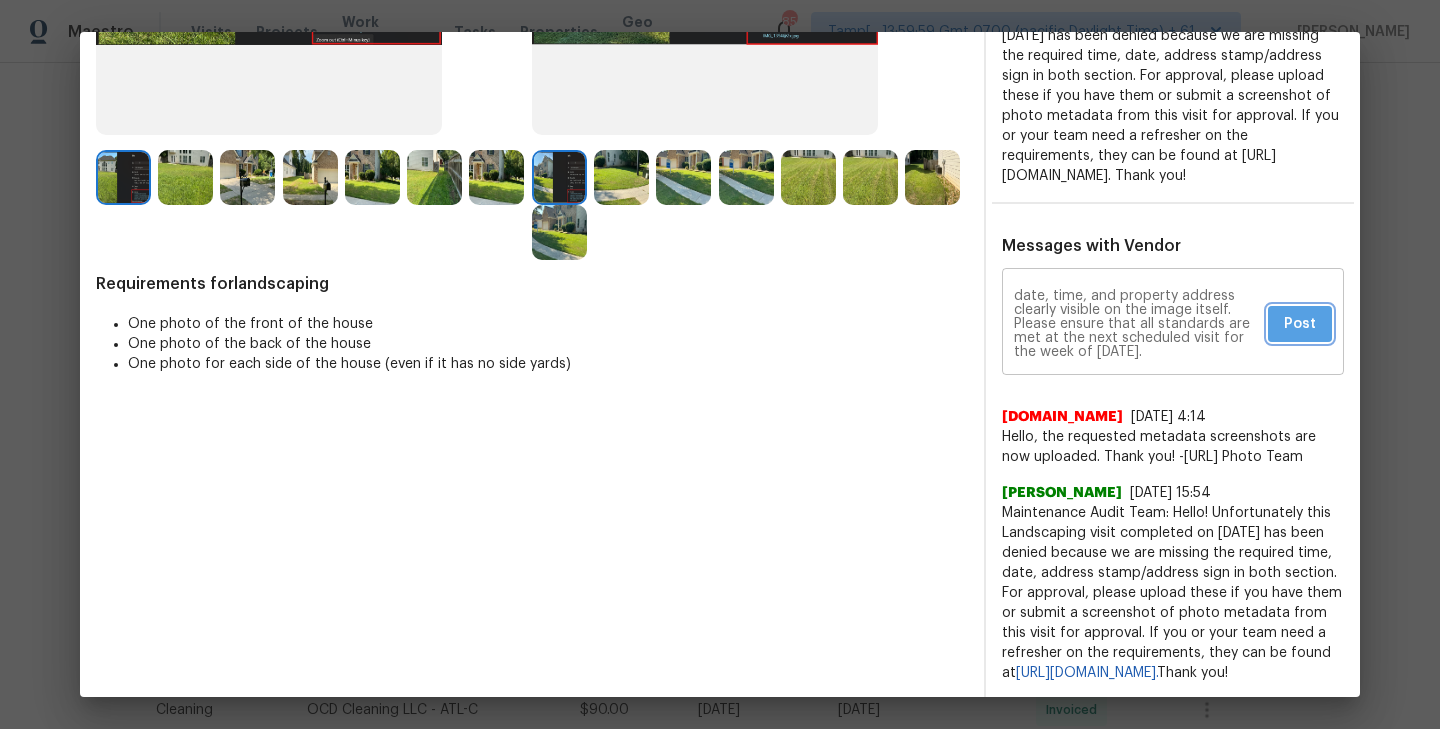 click on "Post" at bounding box center (1300, 324) 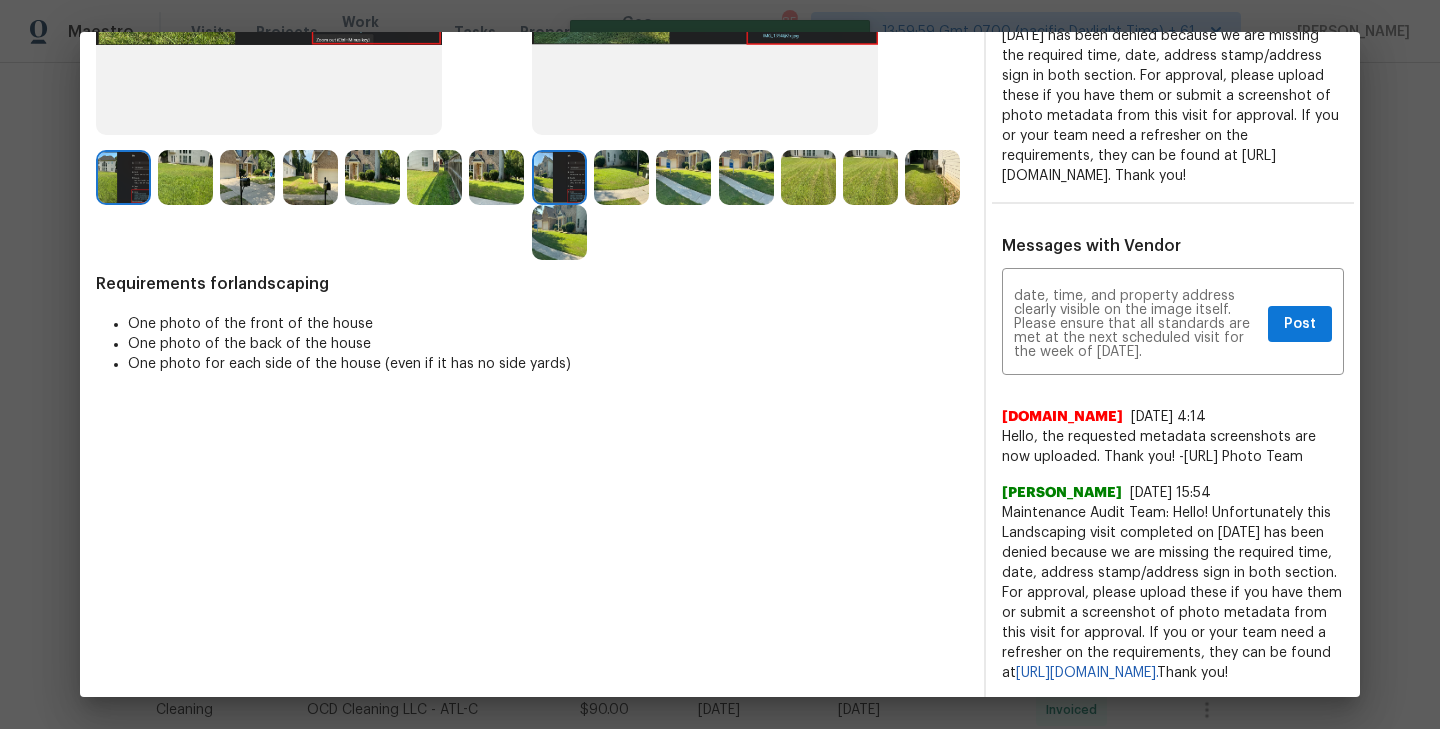 type 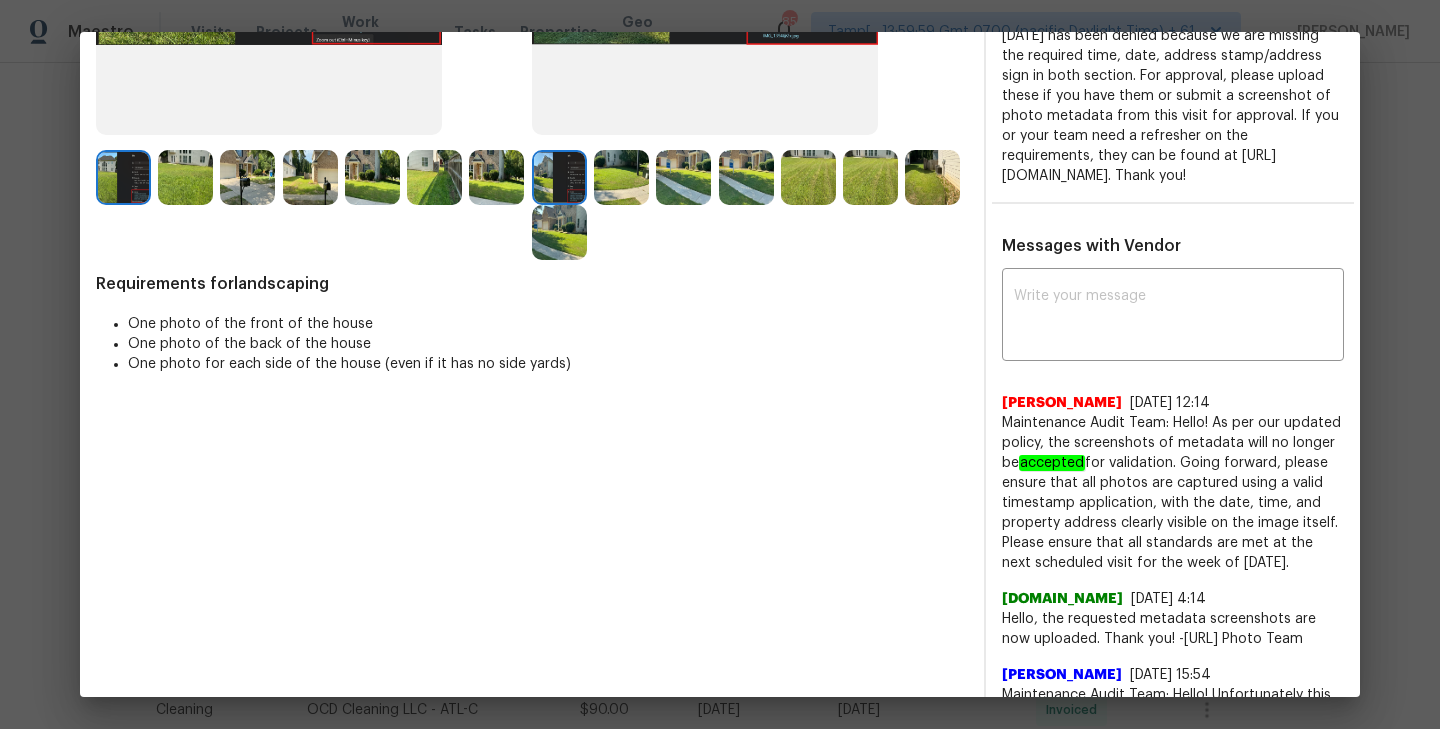 scroll, scrollTop: 0, scrollLeft: 0, axis: both 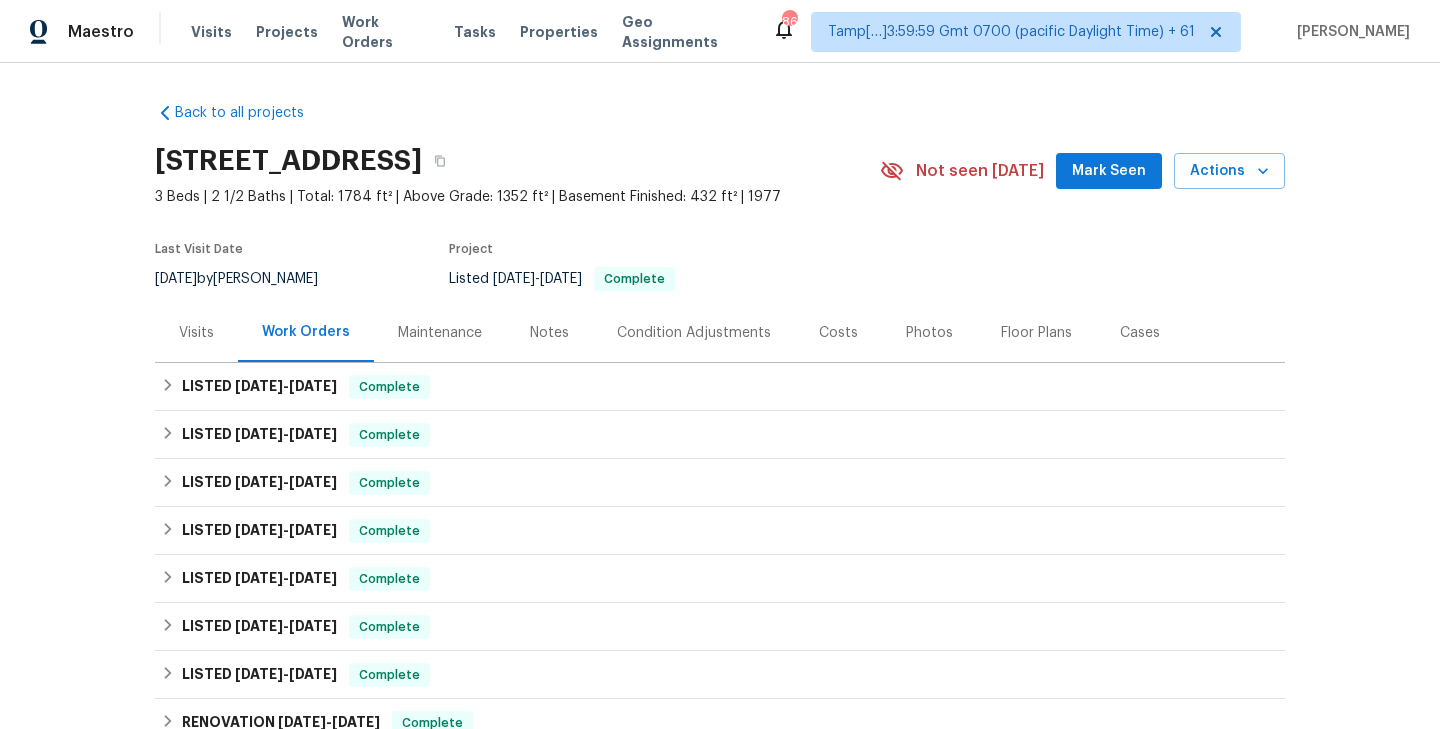click on "Maintenance" at bounding box center (440, 333) 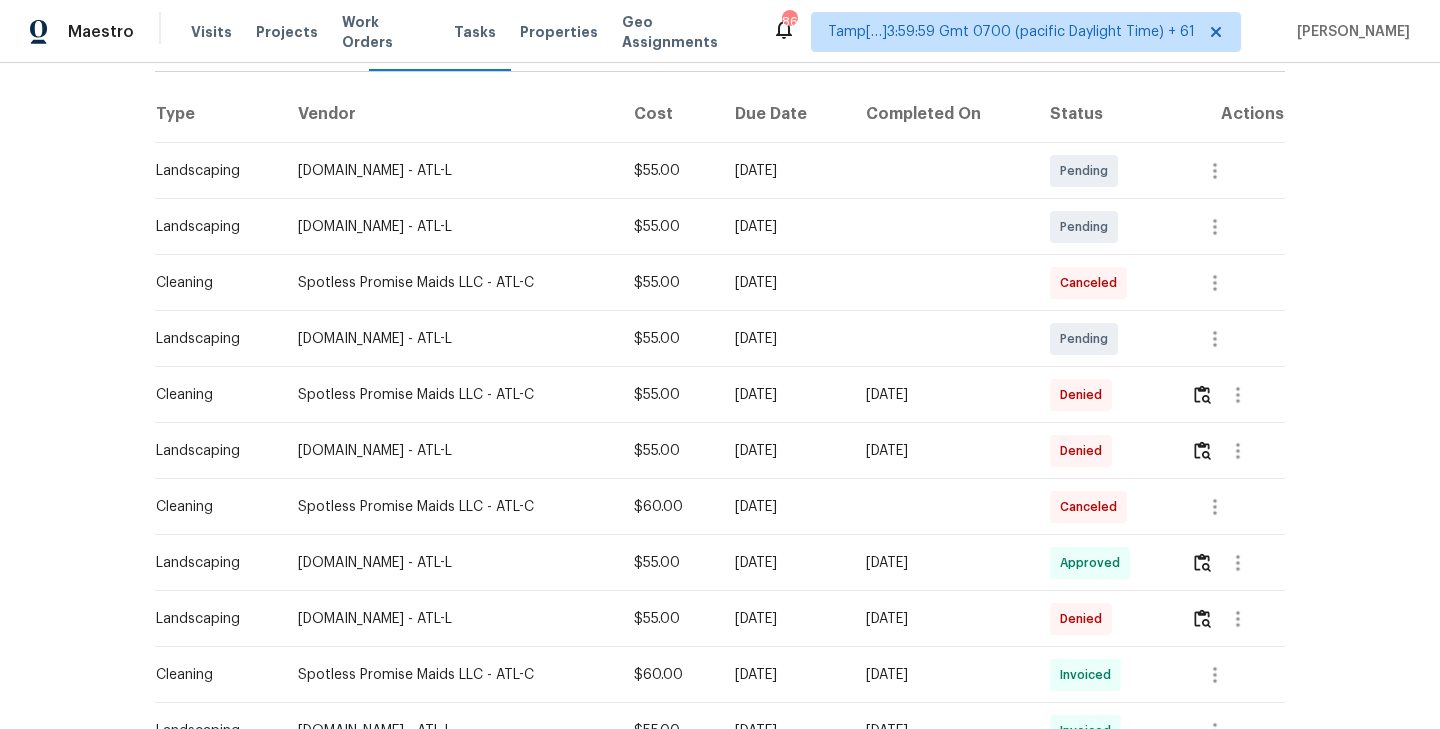 scroll, scrollTop: 329, scrollLeft: 0, axis: vertical 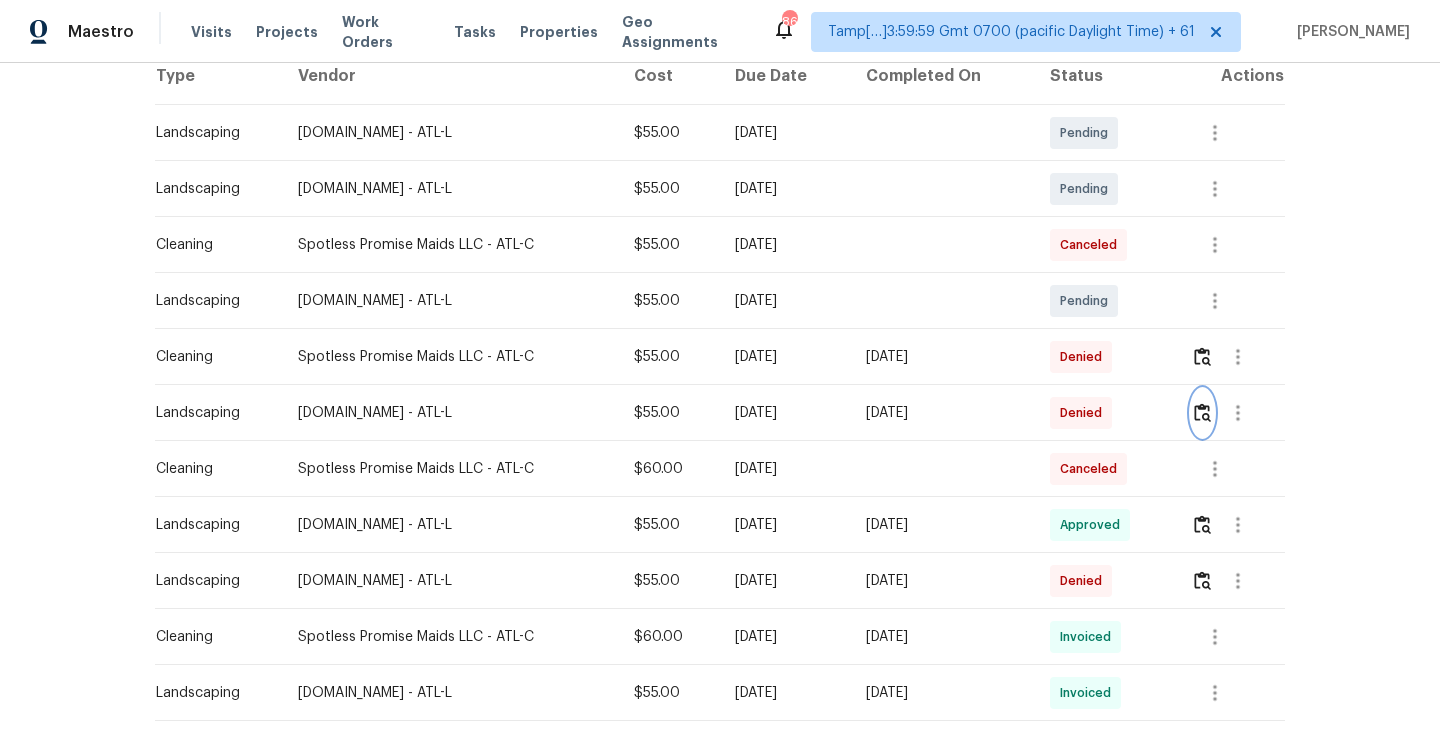 click at bounding box center [1202, 412] 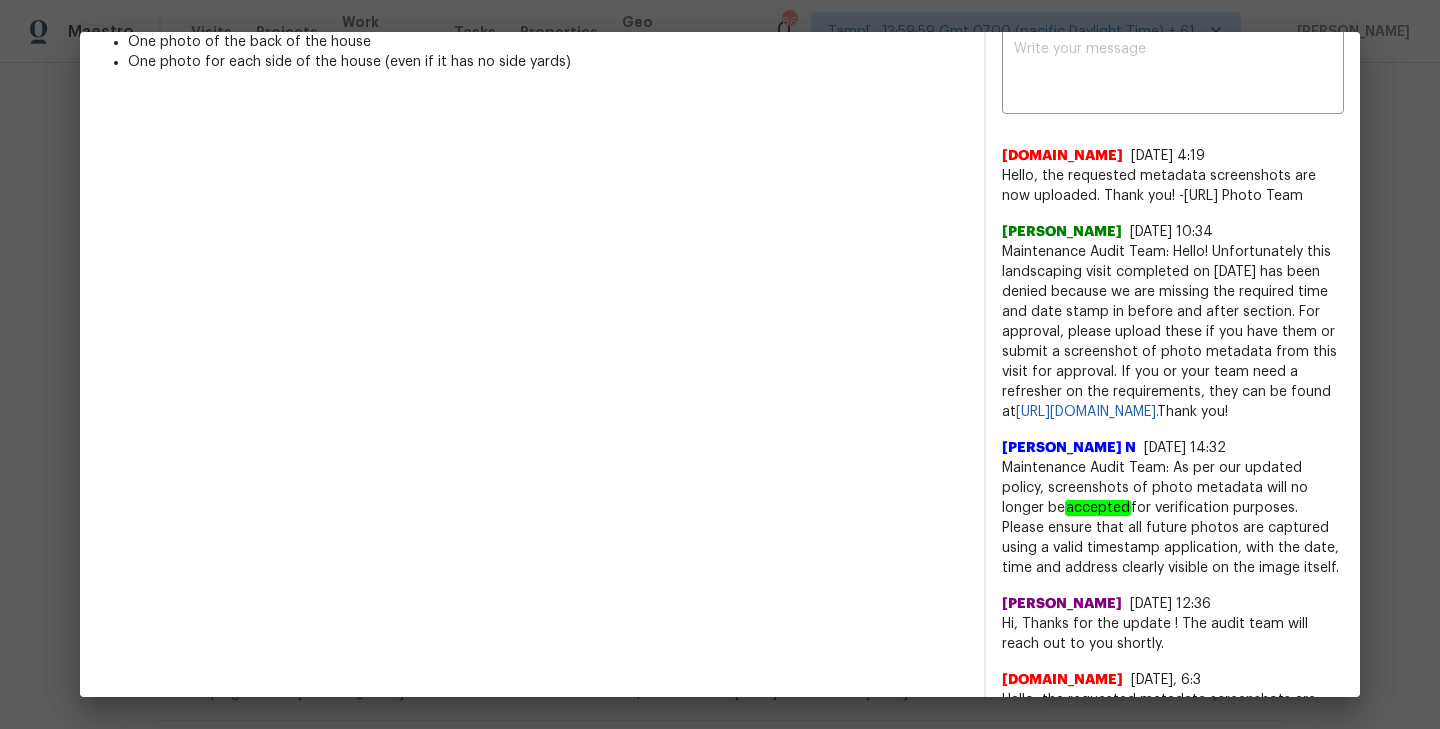 scroll, scrollTop: 693, scrollLeft: 0, axis: vertical 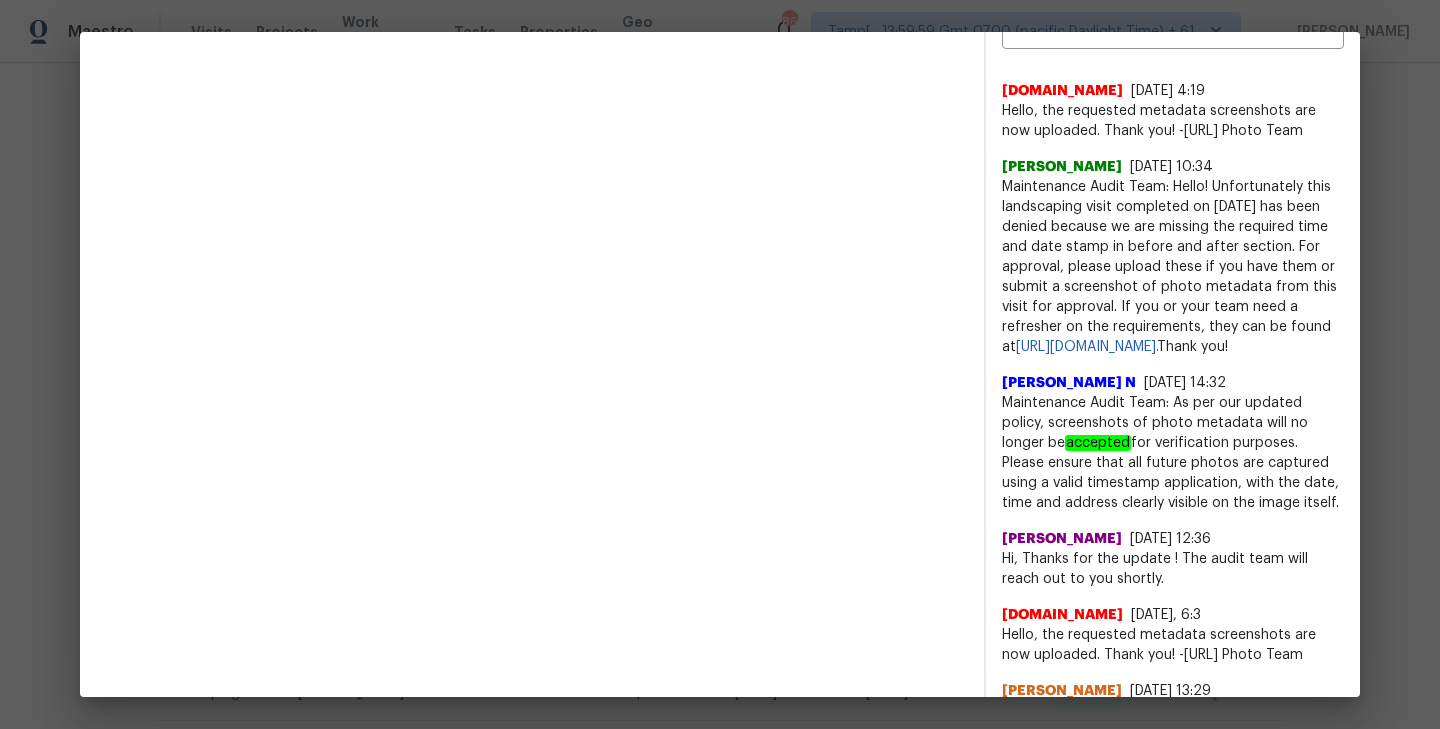 drag, startPoint x: 1173, startPoint y: 443, endPoint x: 1348, endPoint y: 542, distance: 201.06218 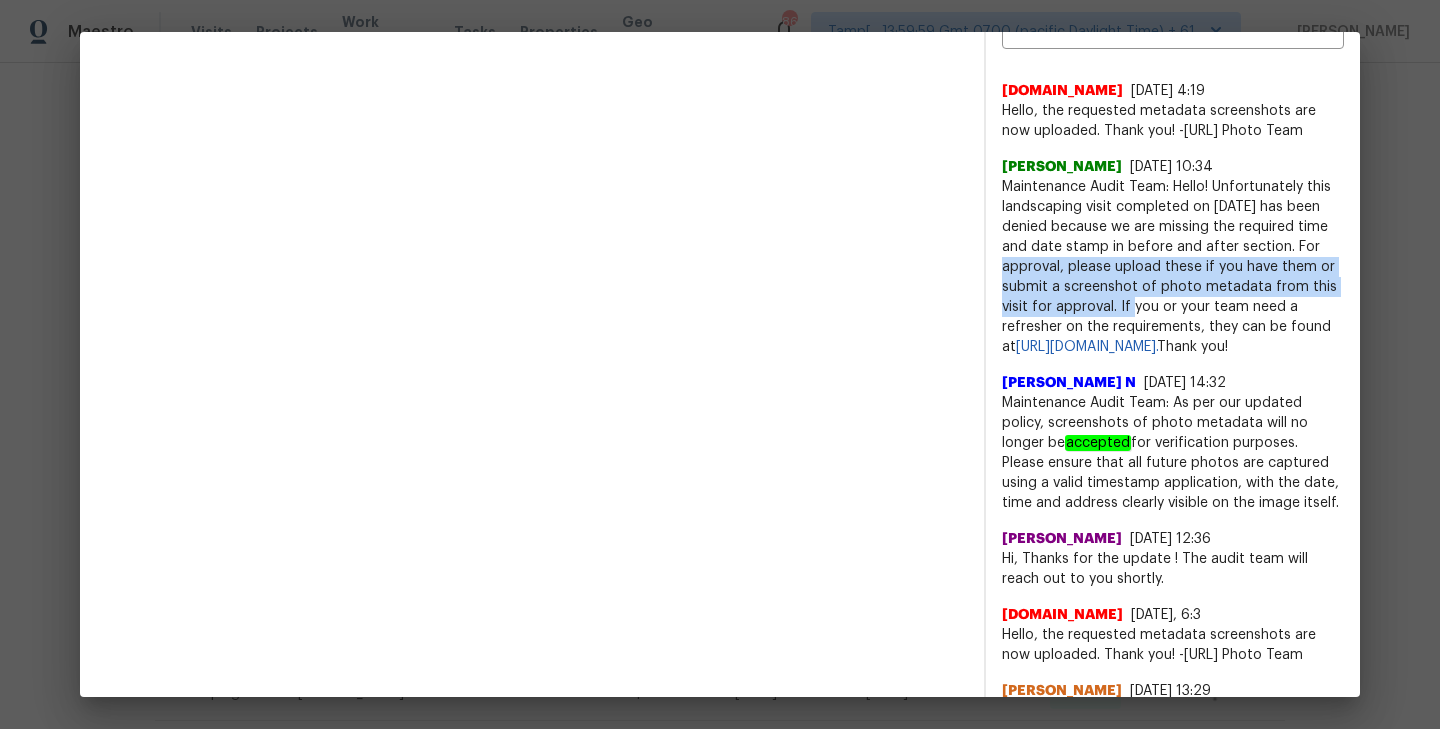 drag, startPoint x: 1321, startPoint y: 266, endPoint x: 1114, endPoint y: 328, distance: 216.08563 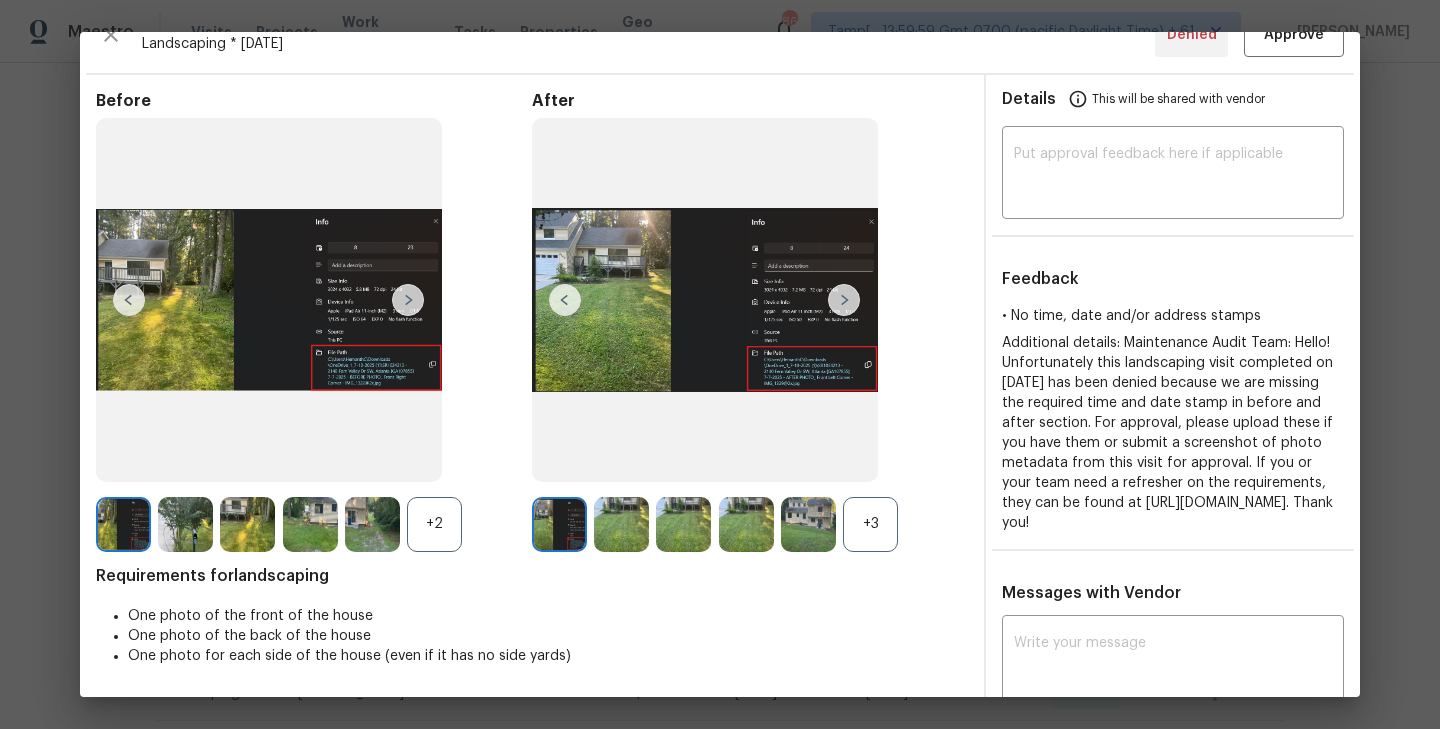 scroll, scrollTop: 32, scrollLeft: 0, axis: vertical 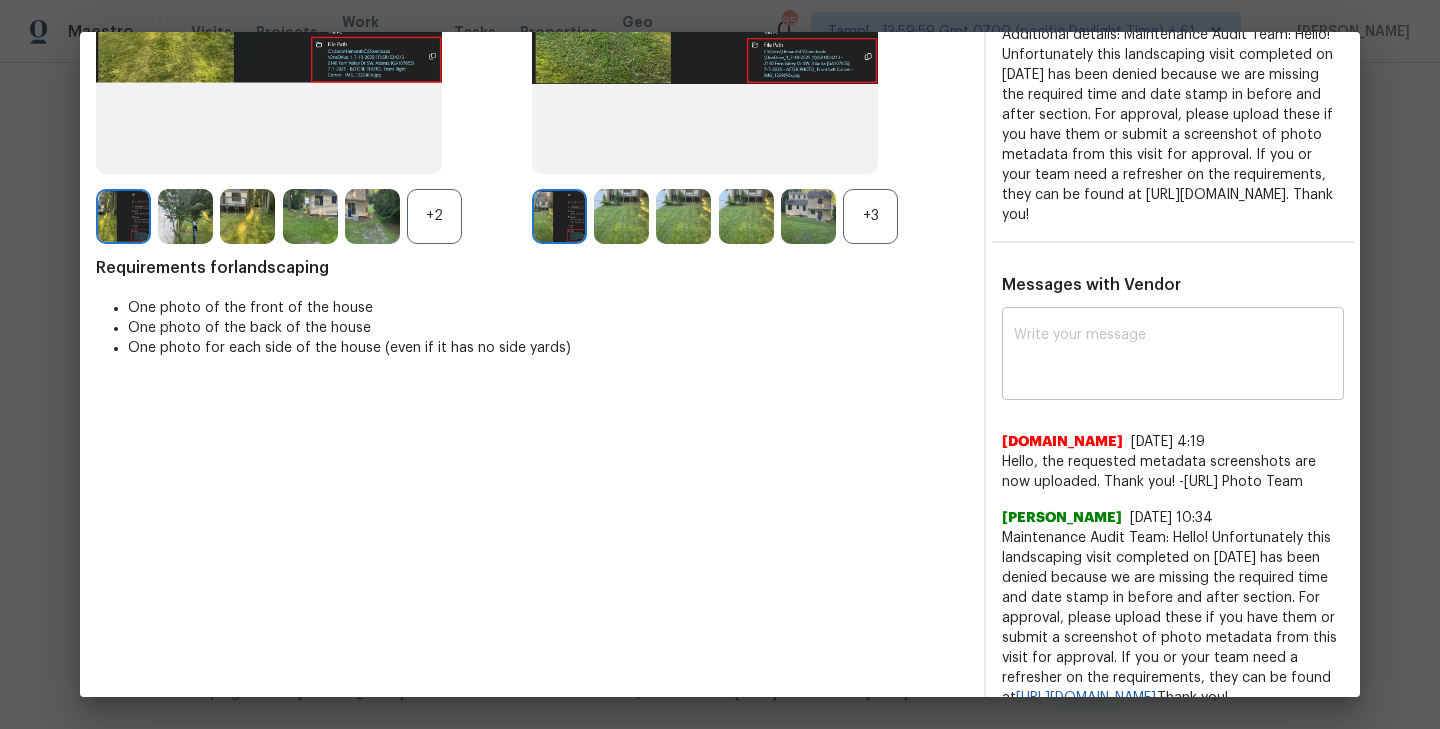 click at bounding box center (1173, 356) 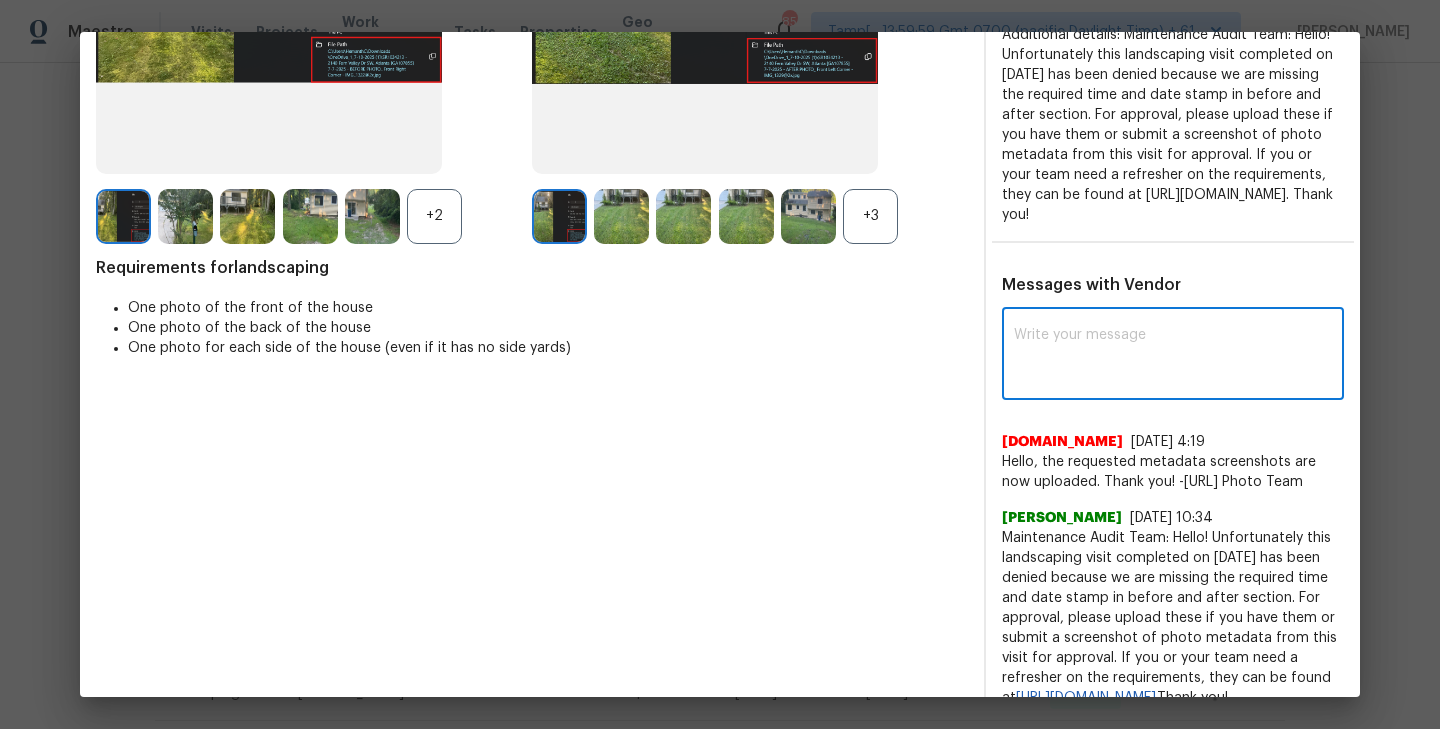 paste on "Maintenance Audit Team: Hello! As per our updated policy, the screenshots of metadata will no longer be accepted for validation. Going forward, please ensure that all photos are captured using a valid timestamp application, with the date, time, and property address clearly visible on the image itself. Please ensure that all standards are met at the next scheduled visit for the week of [DATE]." 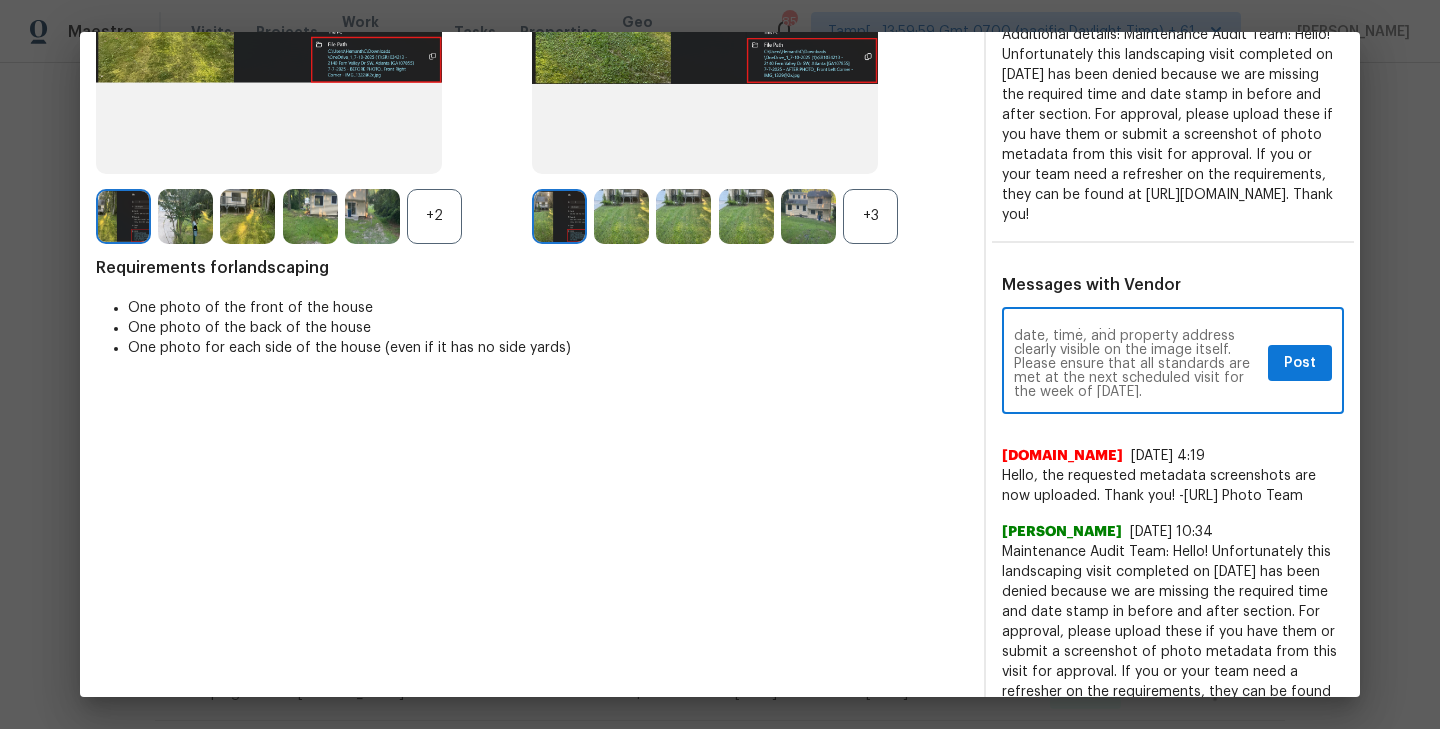 scroll, scrollTop: 98, scrollLeft: 0, axis: vertical 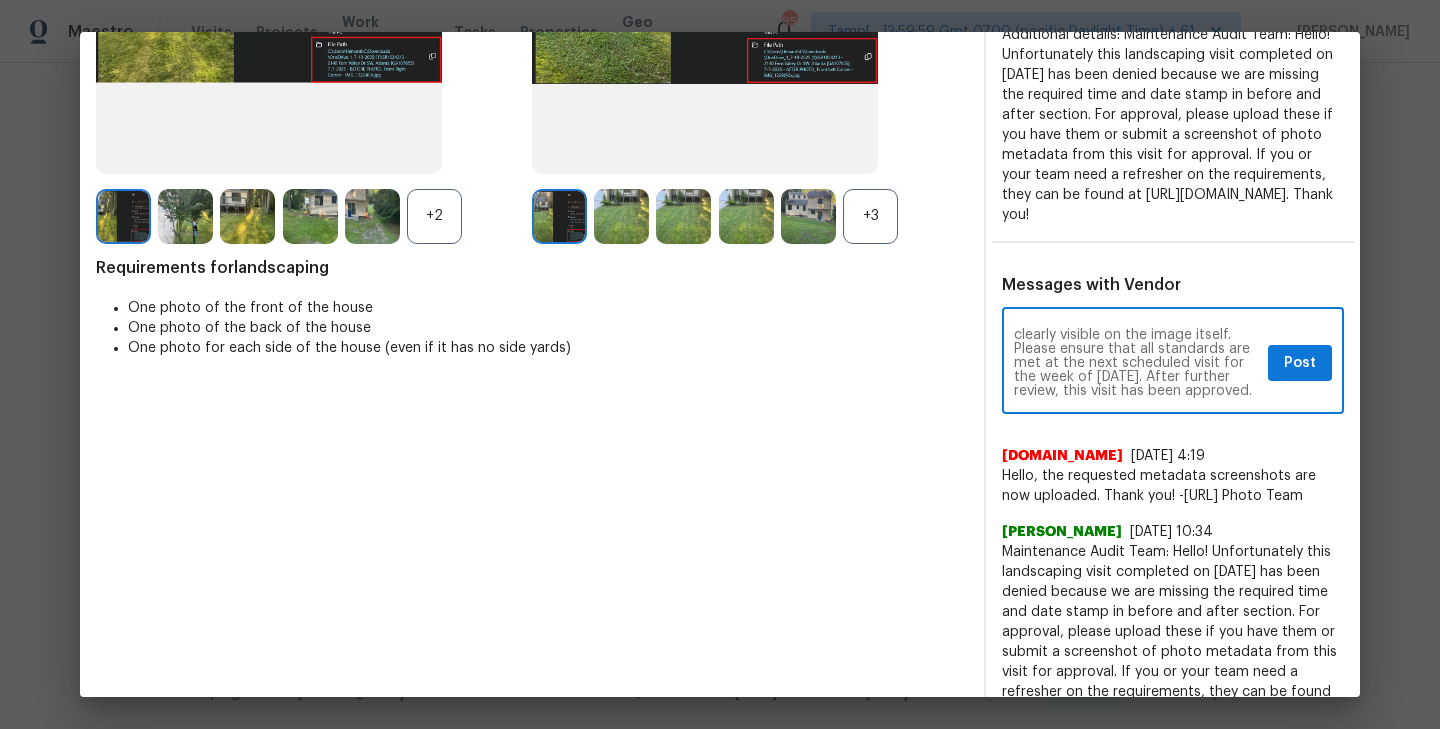 type on "Maintenance Audit Team: Hello! As per our updated policy, the screenshots of metadata will no longer be accepted for validation. Going forward, please ensure that all photos are captured using a valid timestamp application, with the date, time, and property address clearly visible on the image itself. Please ensure that all standards are met at the next scheduled visit for the week of Mon, Jul 14. After further review, this visit has been approved." 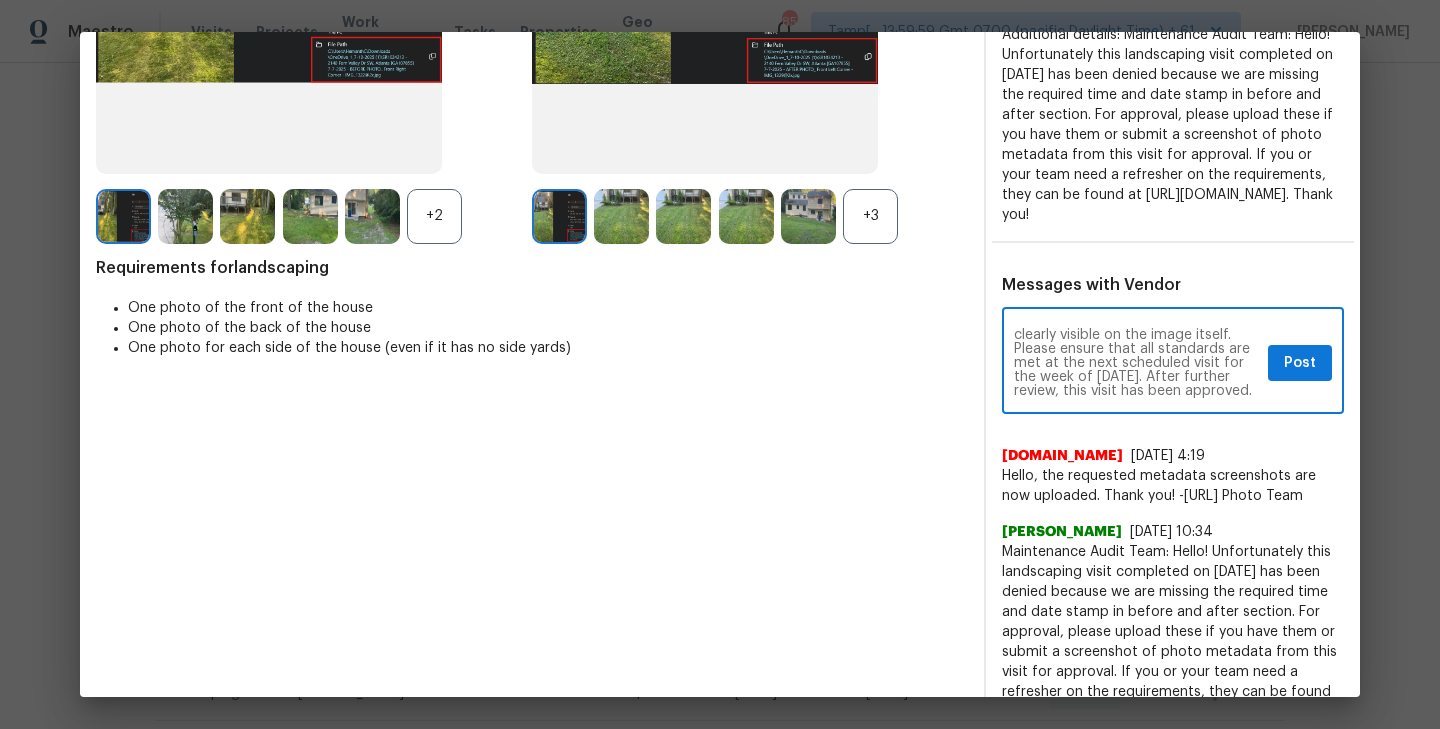 scroll, scrollTop: 0, scrollLeft: 0, axis: both 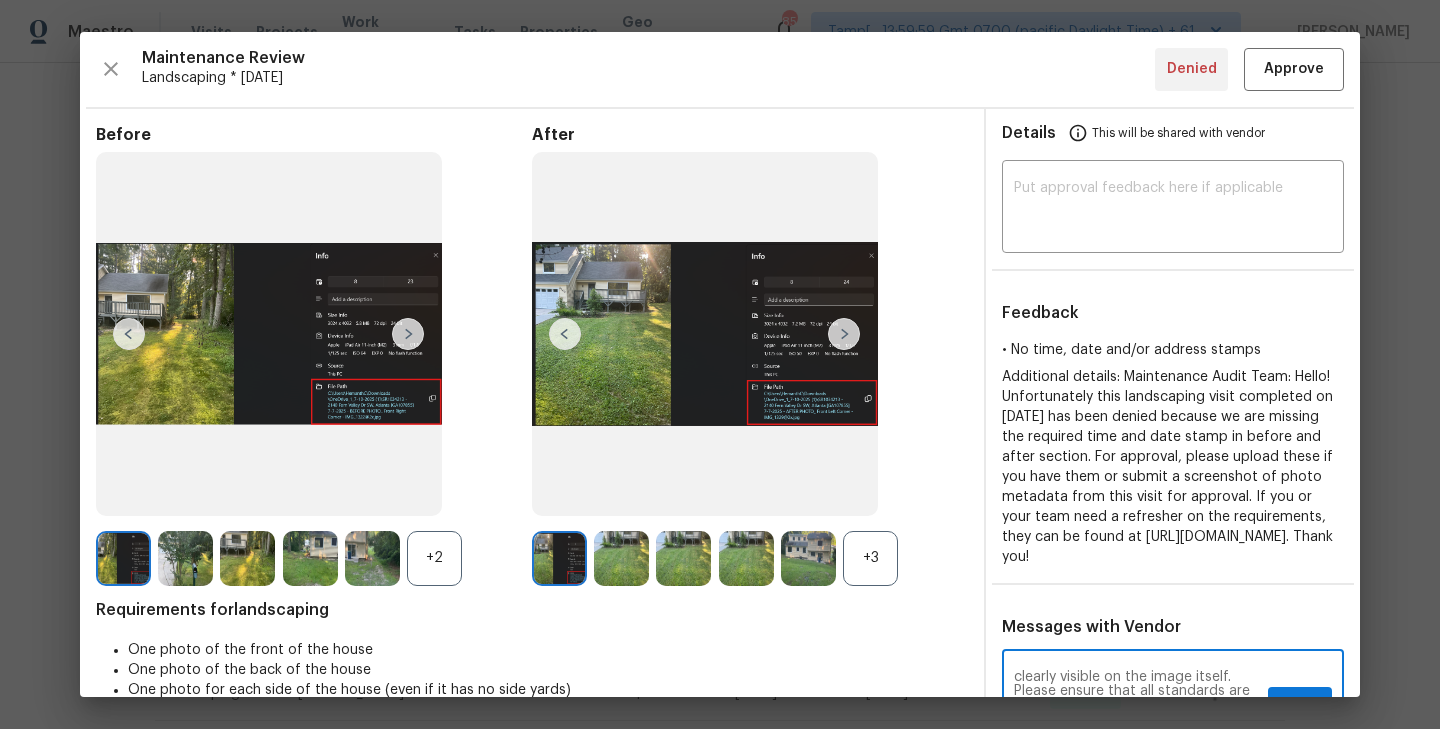 click at bounding box center [408, 334] 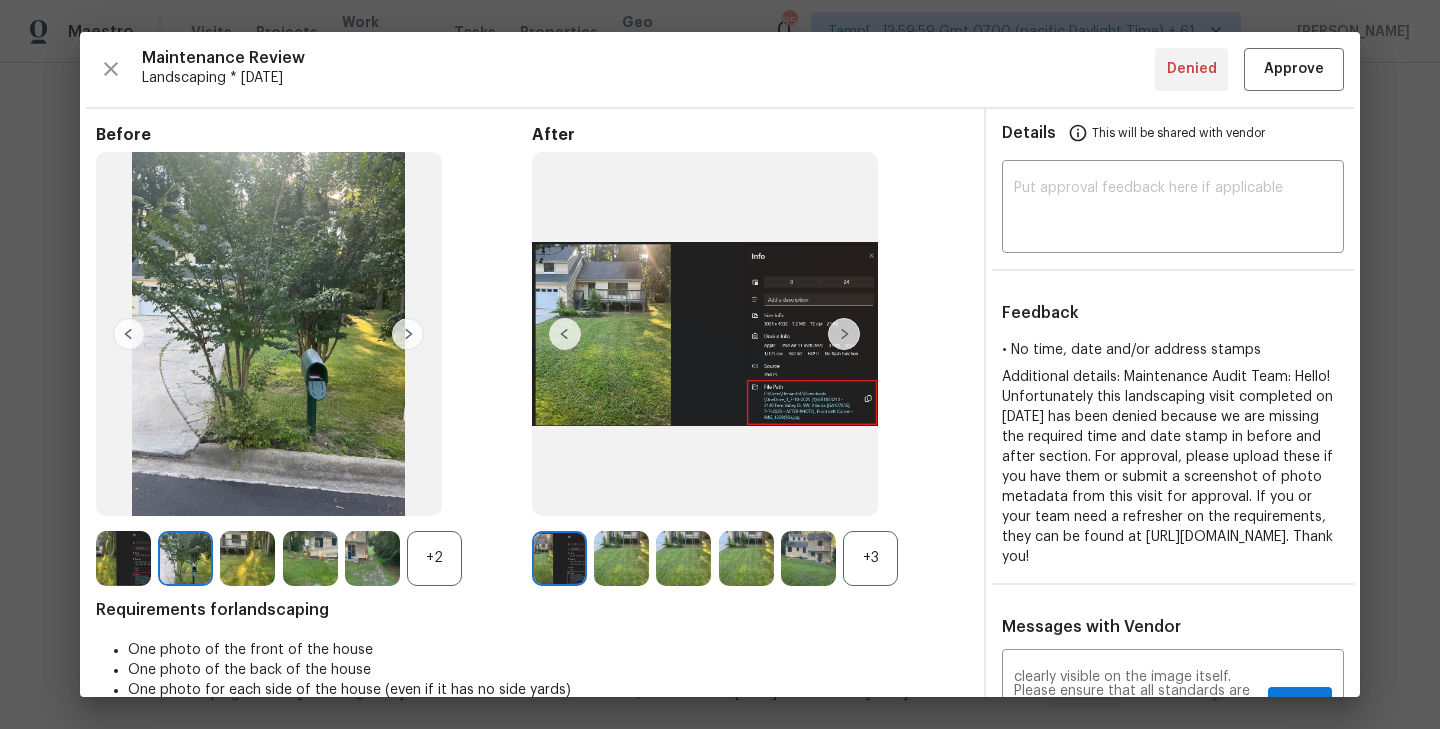 click on "+2" at bounding box center (434, 558) 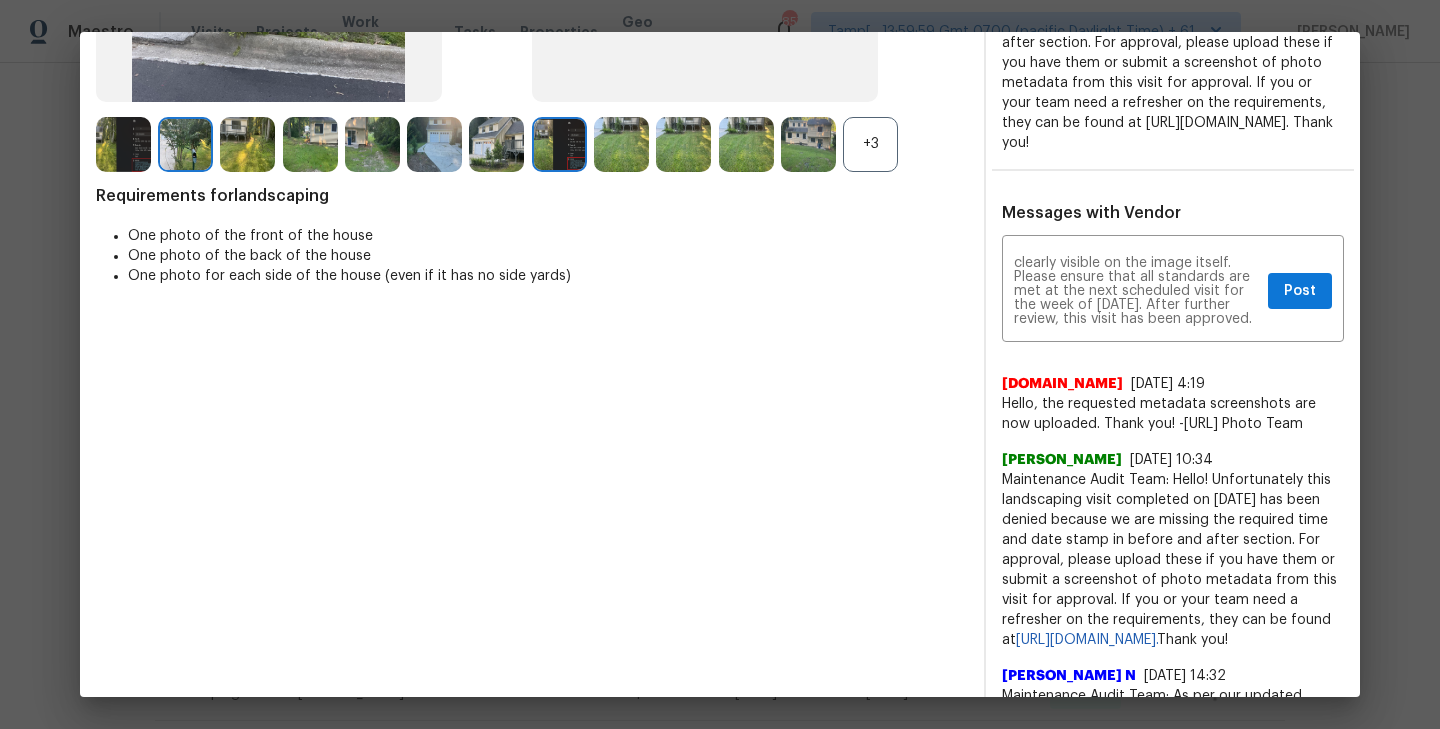scroll, scrollTop: 416, scrollLeft: 0, axis: vertical 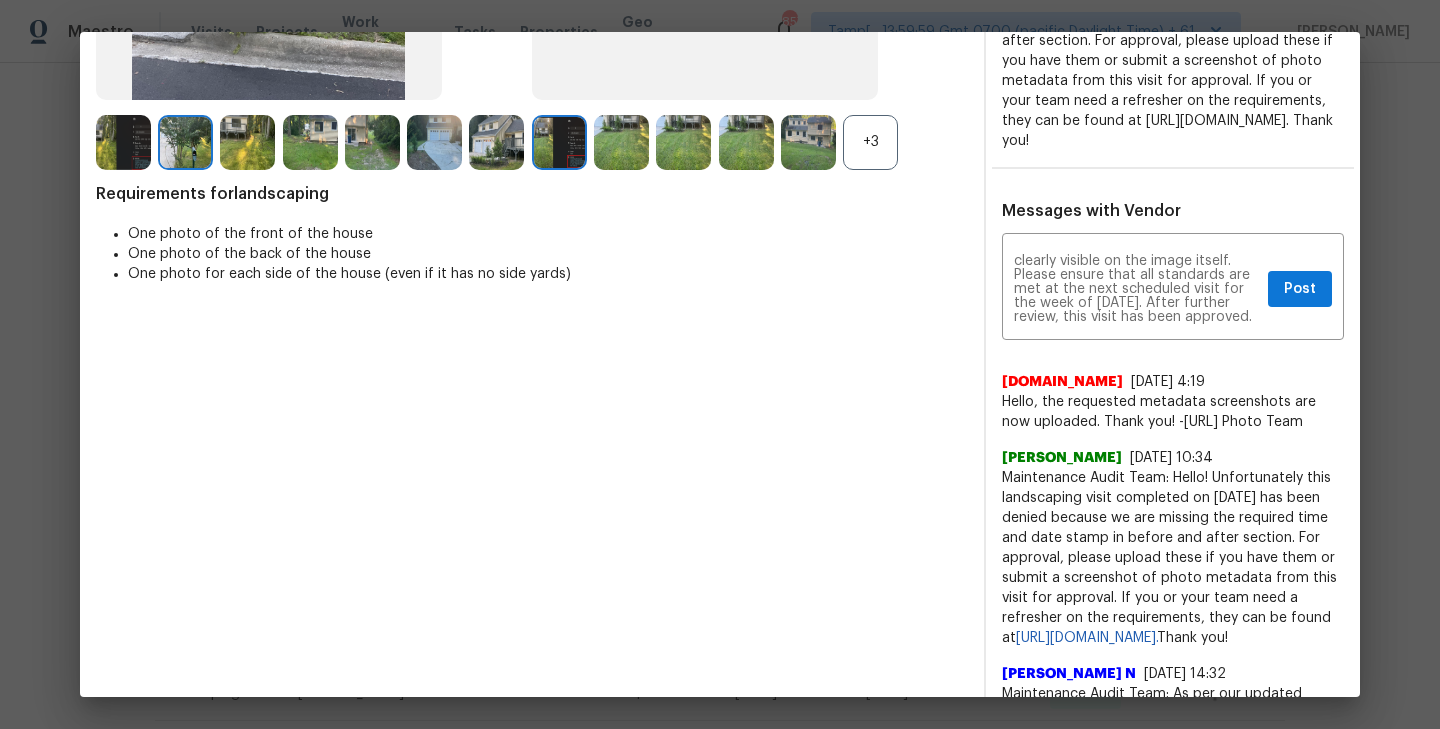 drag, startPoint x: 1002, startPoint y: 476, endPoint x: 1161, endPoint y: 474, distance: 159.01257 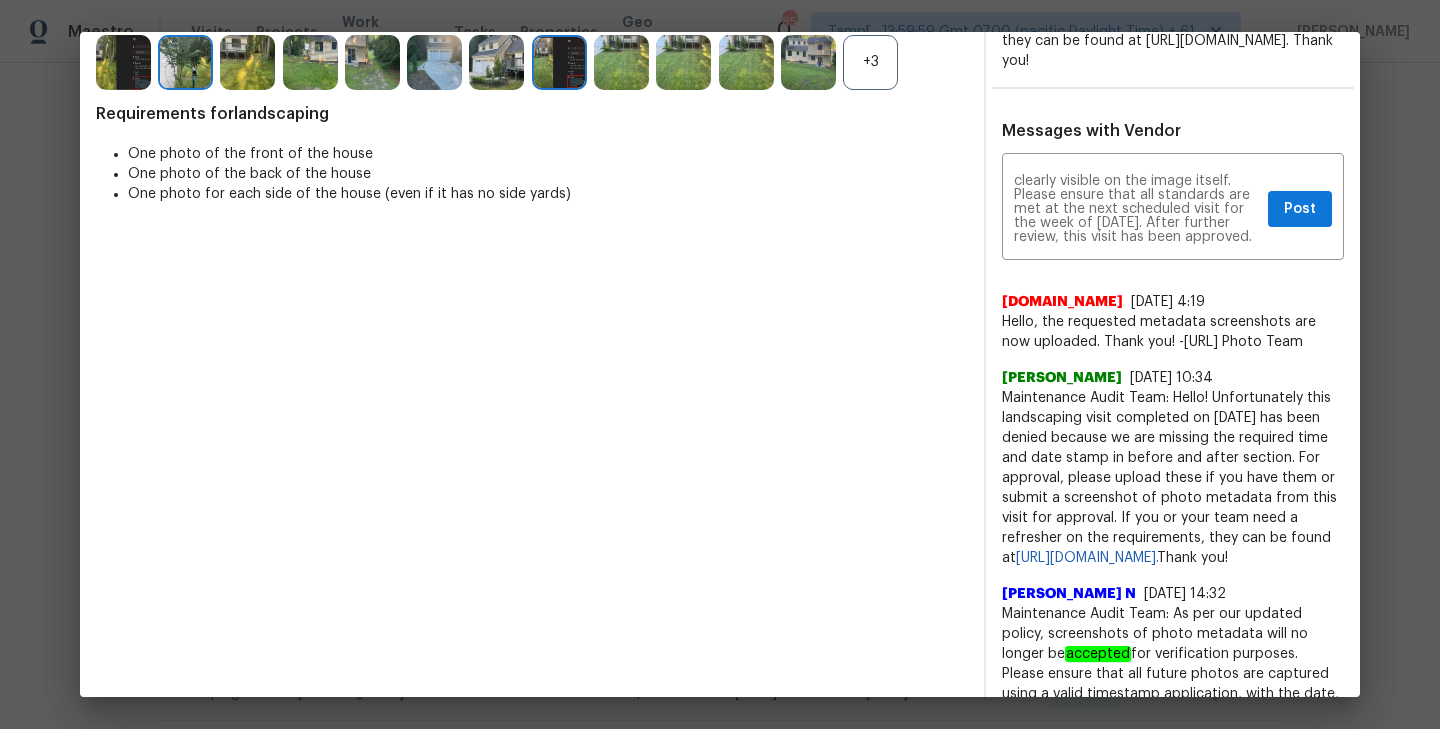 drag, startPoint x: 1004, startPoint y: 419, endPoint x: 1119, endPoint y: 592, distance: 207.73541 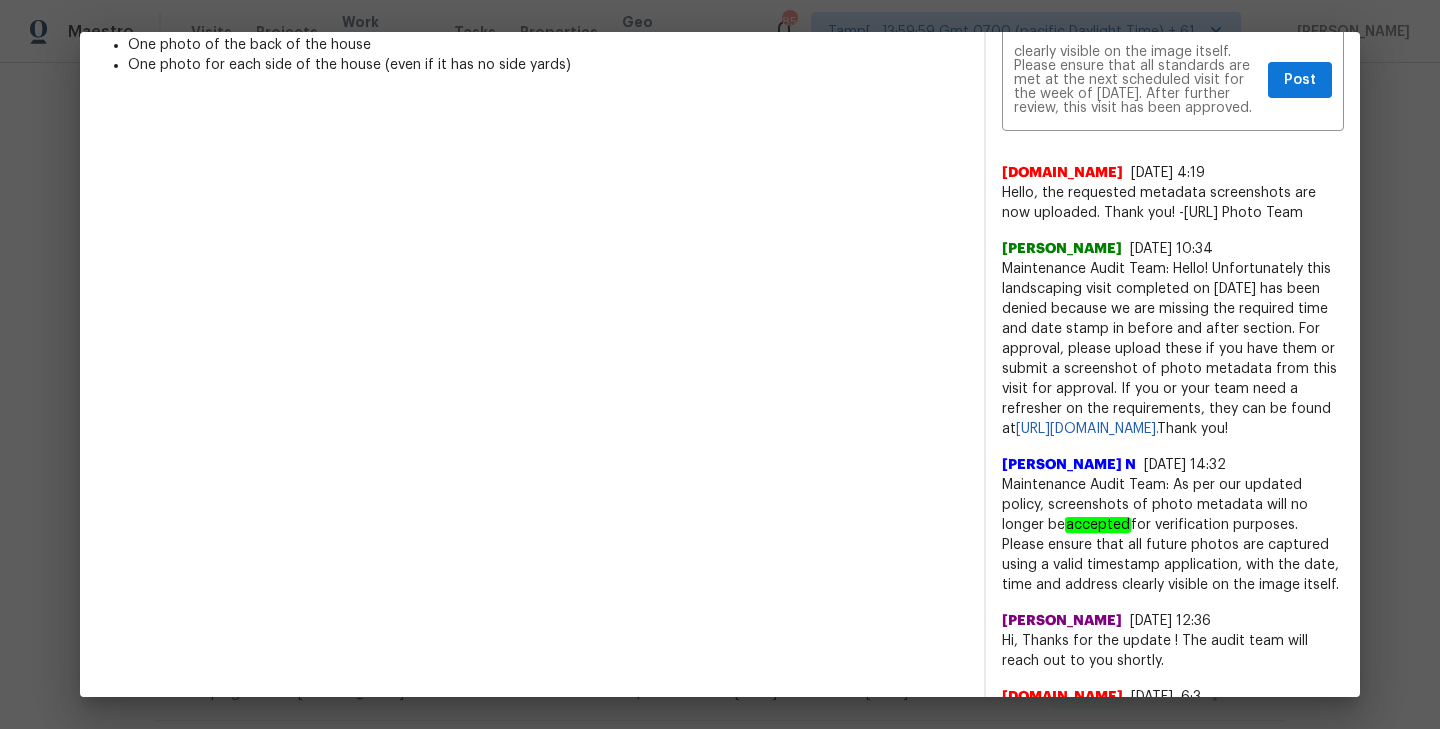 scroll, scrollTop: 369, scrollLeft: 0, axis: vertical 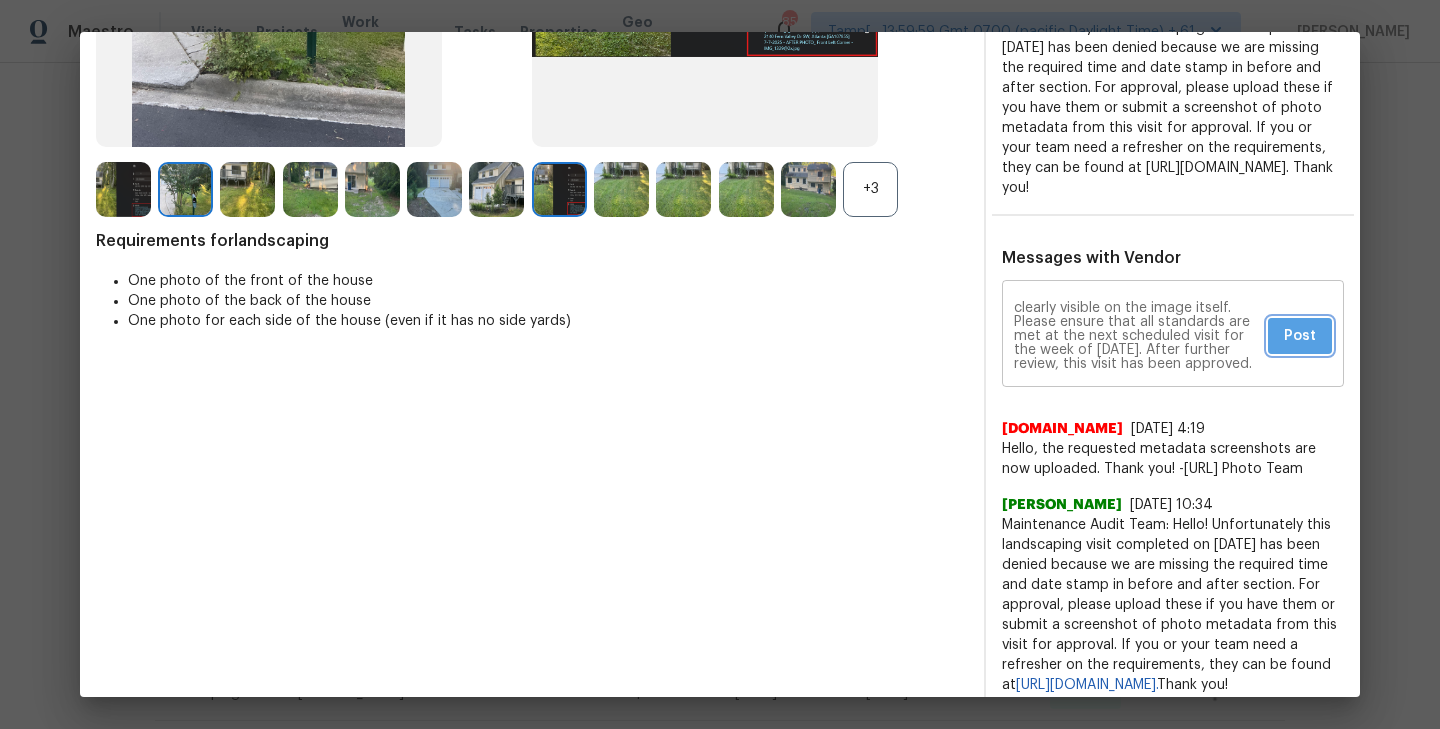 click on "Post" at bounding box center [1300, 336] 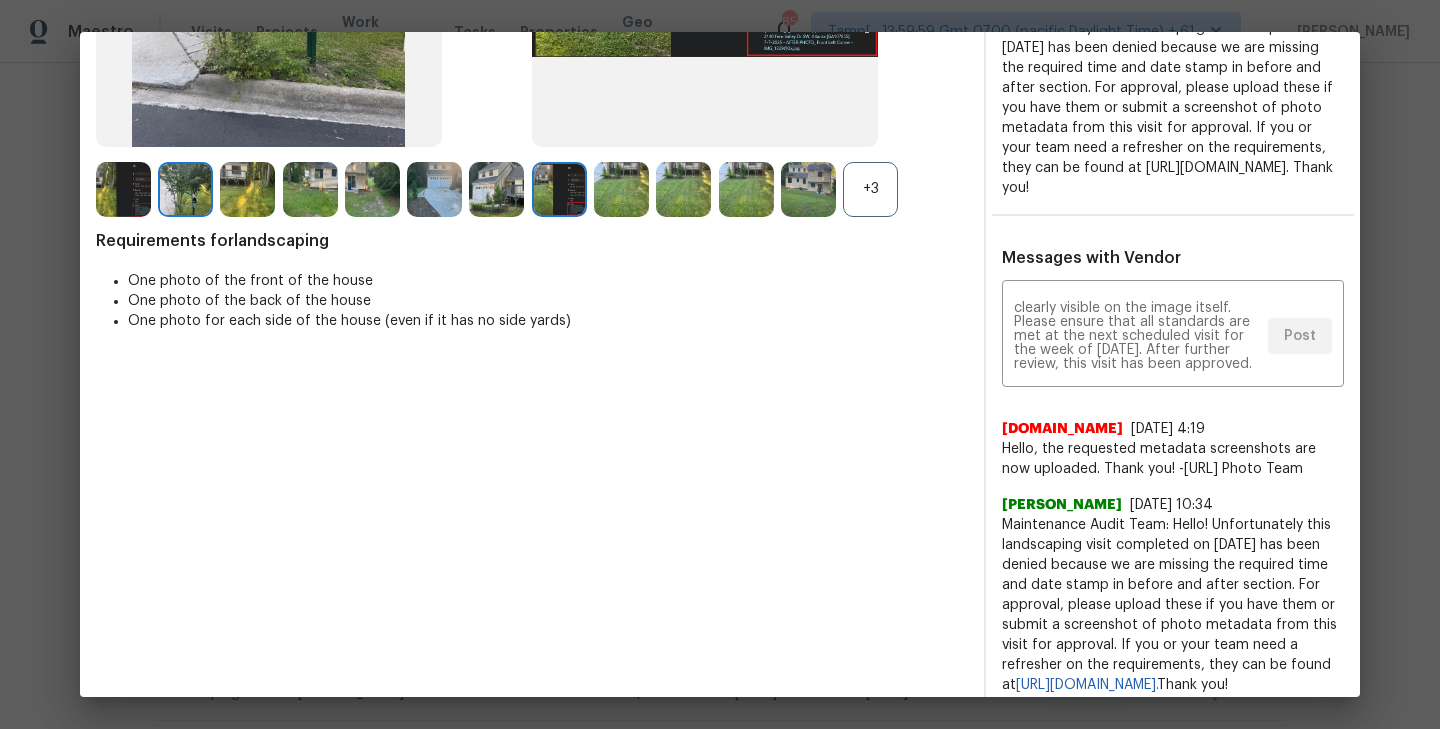 scroll, scrollTop: 0, scrollLeft: 0, axis: both 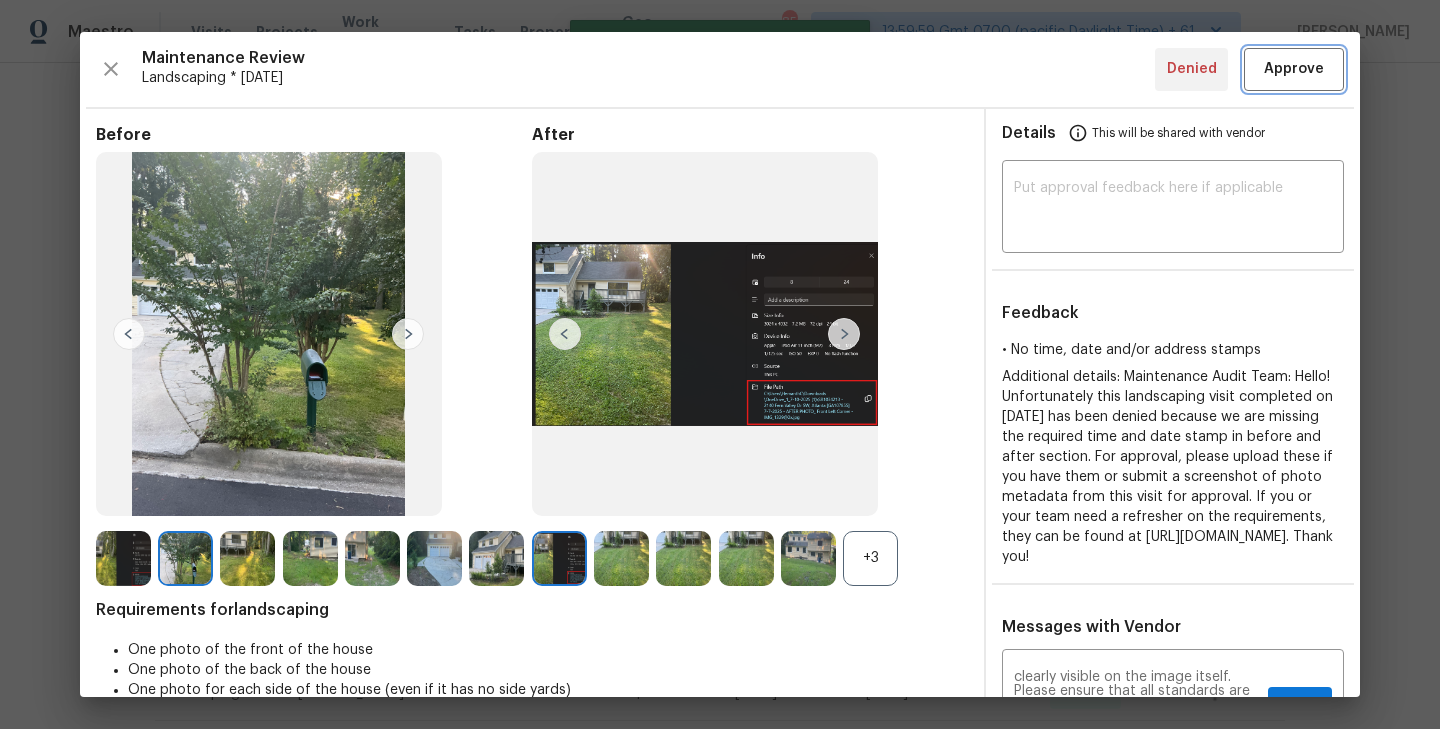 click on "Approve" at bounding box center [1294, 69] 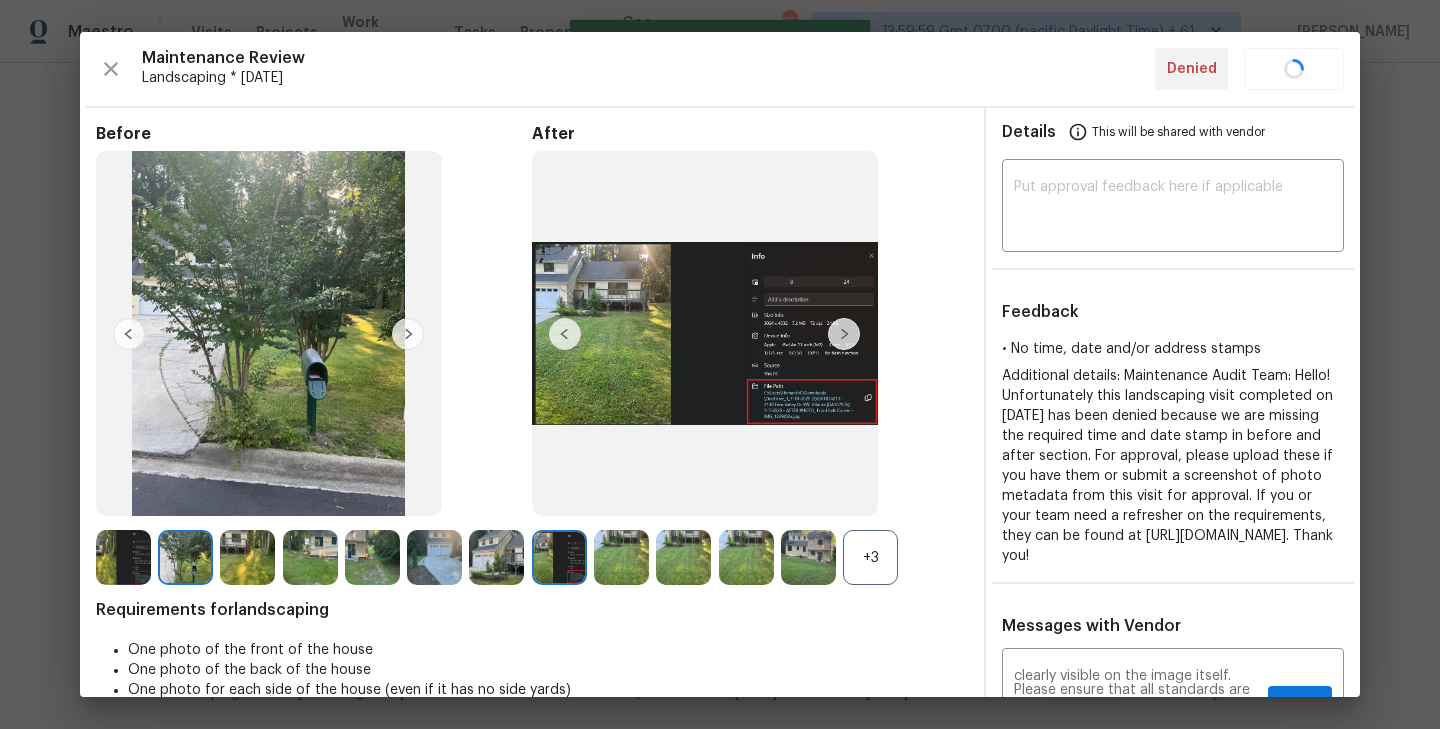 type 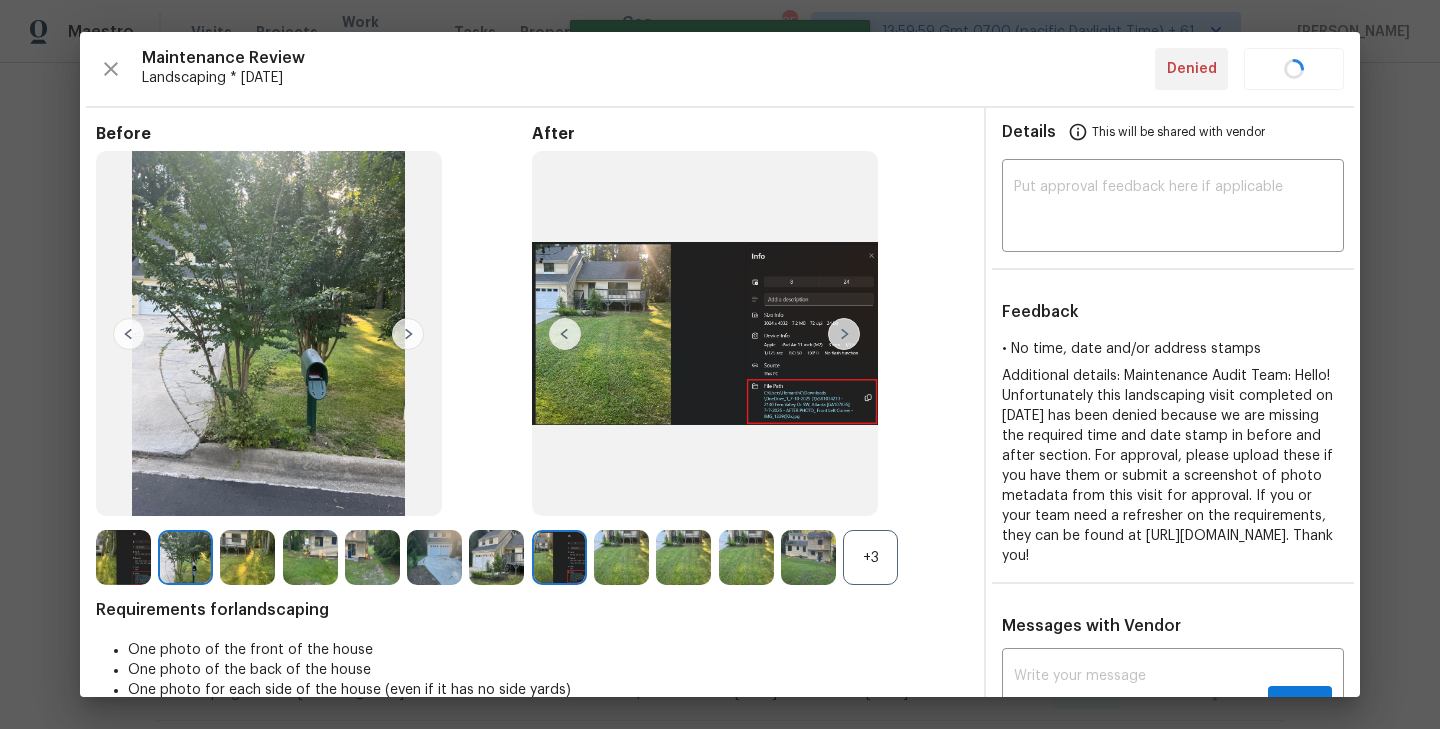scroll, scrollTop: 0, scrollLeft: 0, axis: both 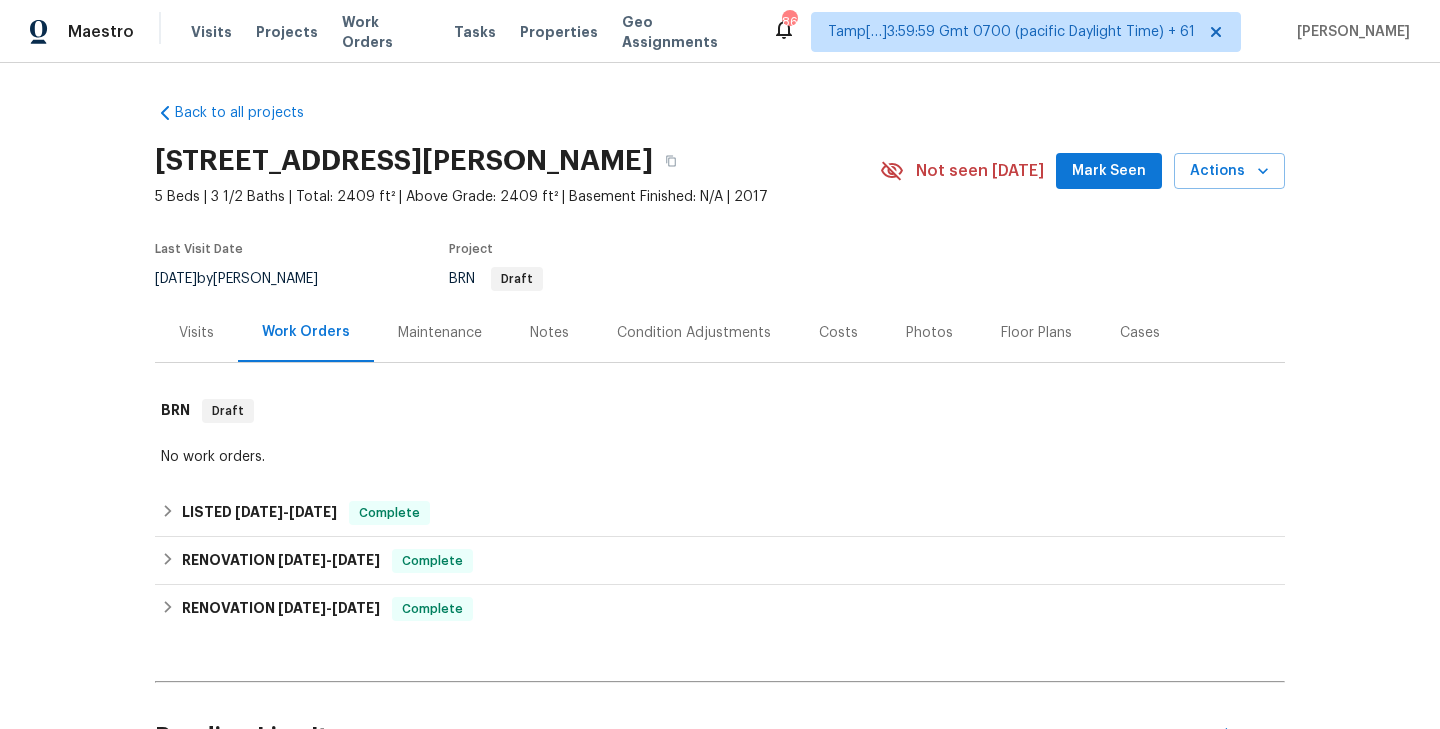click on "Maintenance" at bounding box center [440, 333] 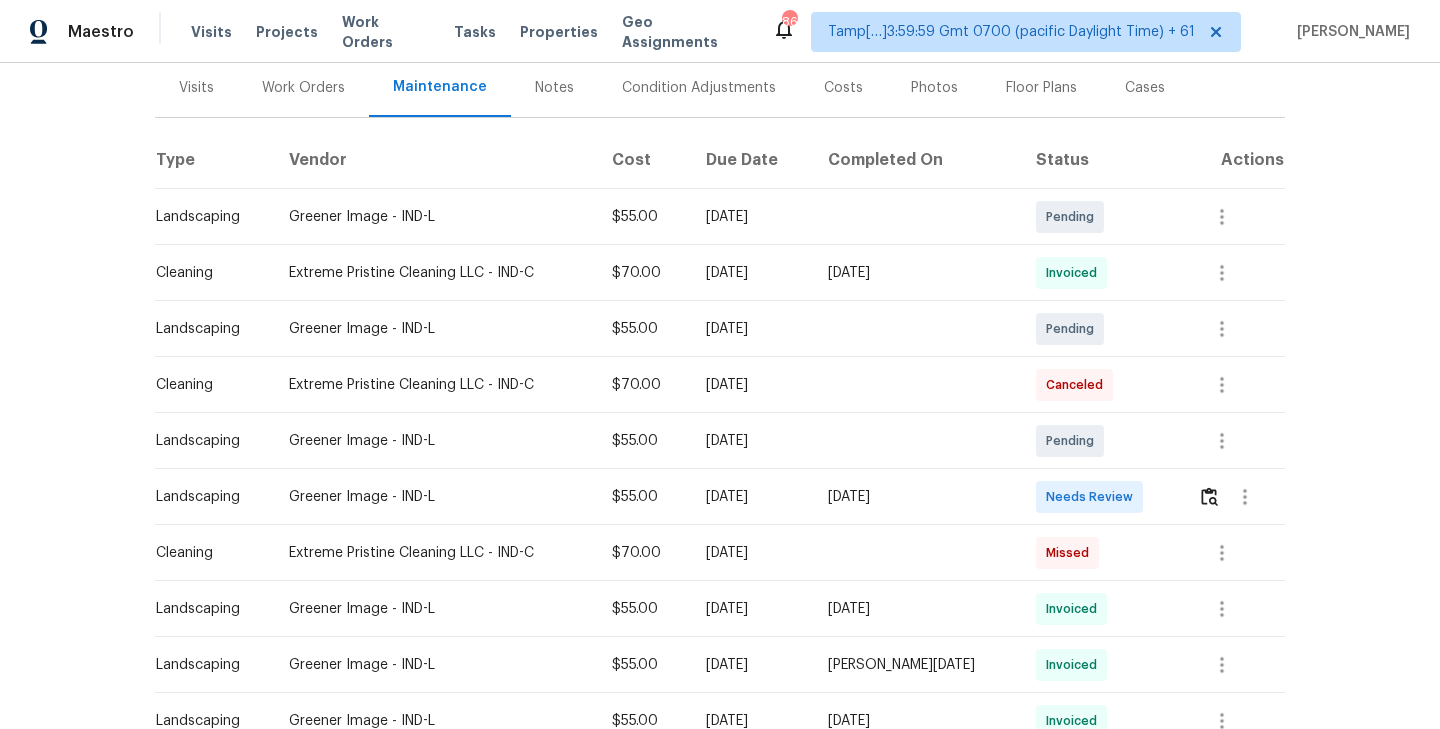 scroll, scrollTop: 303, scrollLeft: 0, axis: vertical 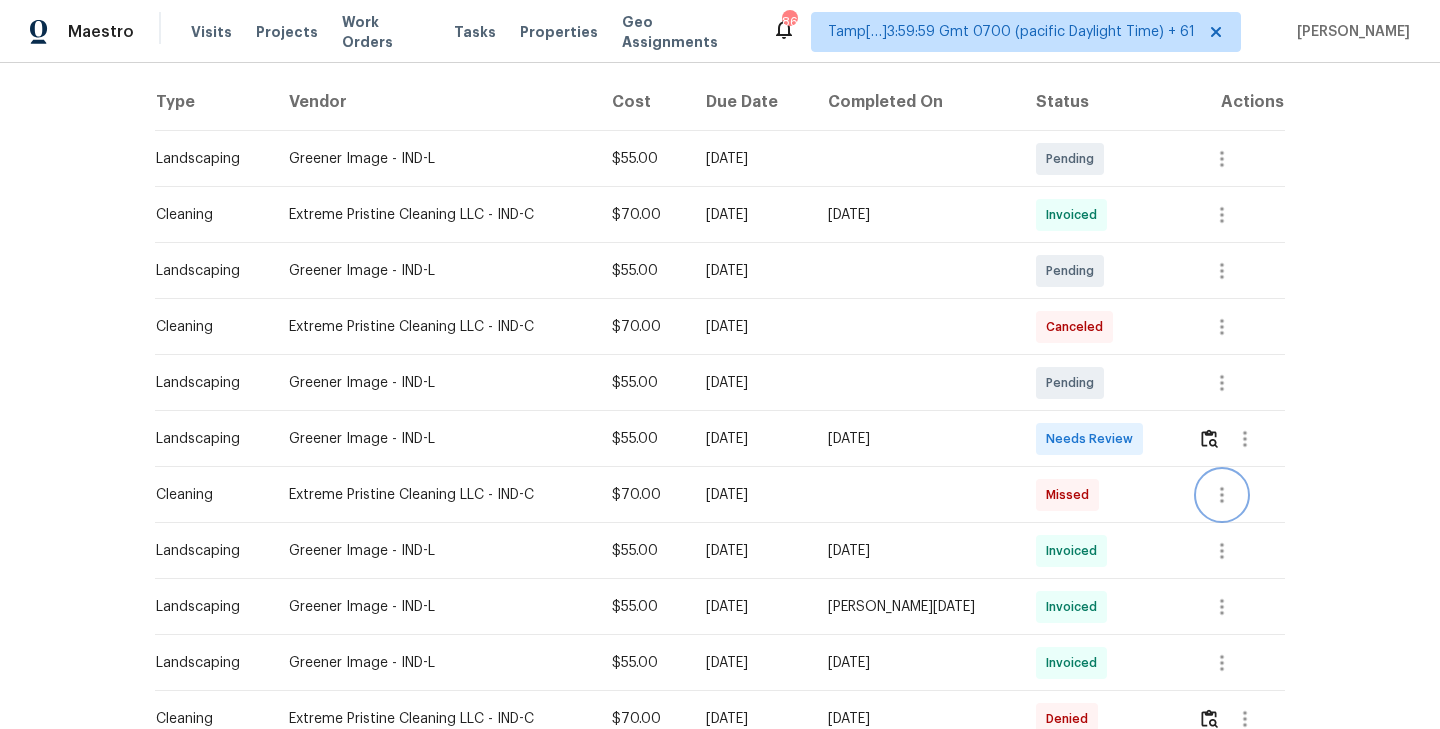 click 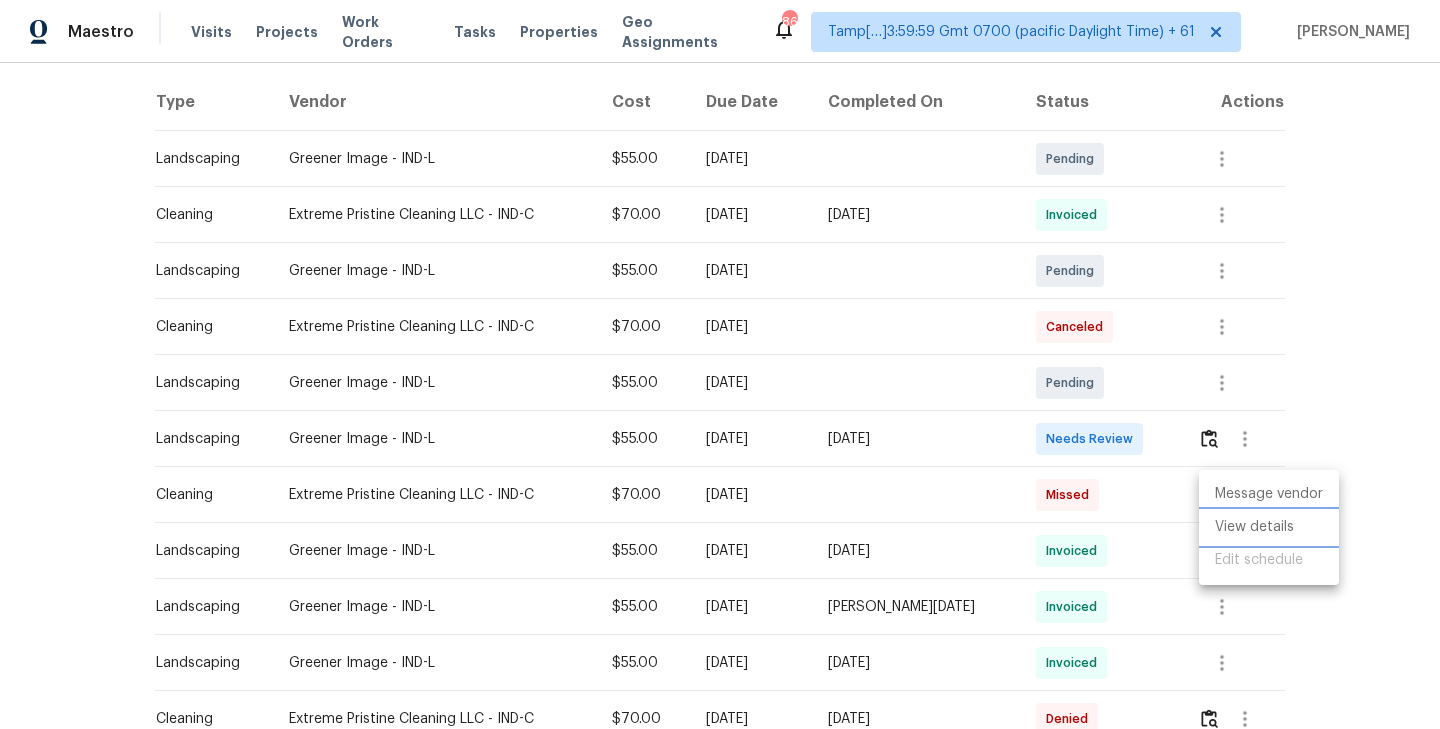 click on "View details" at bounding box center [1269, 527] 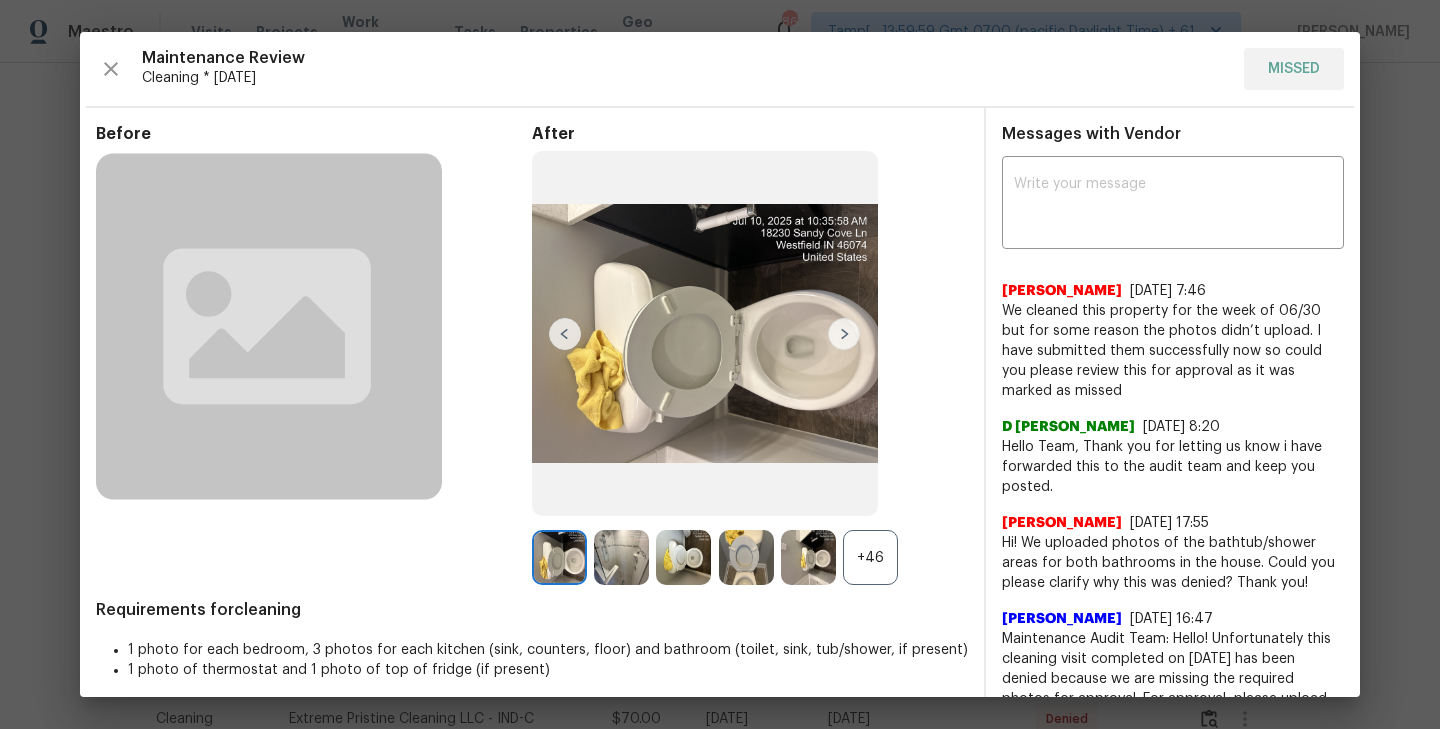 click on "We cleaned this property for the week of 06/30 but for some reason the photos didn’t upload. I have submitted them successfully now so could you please review this for approval as it was marked as missed" at bounding box center (1173, 351) 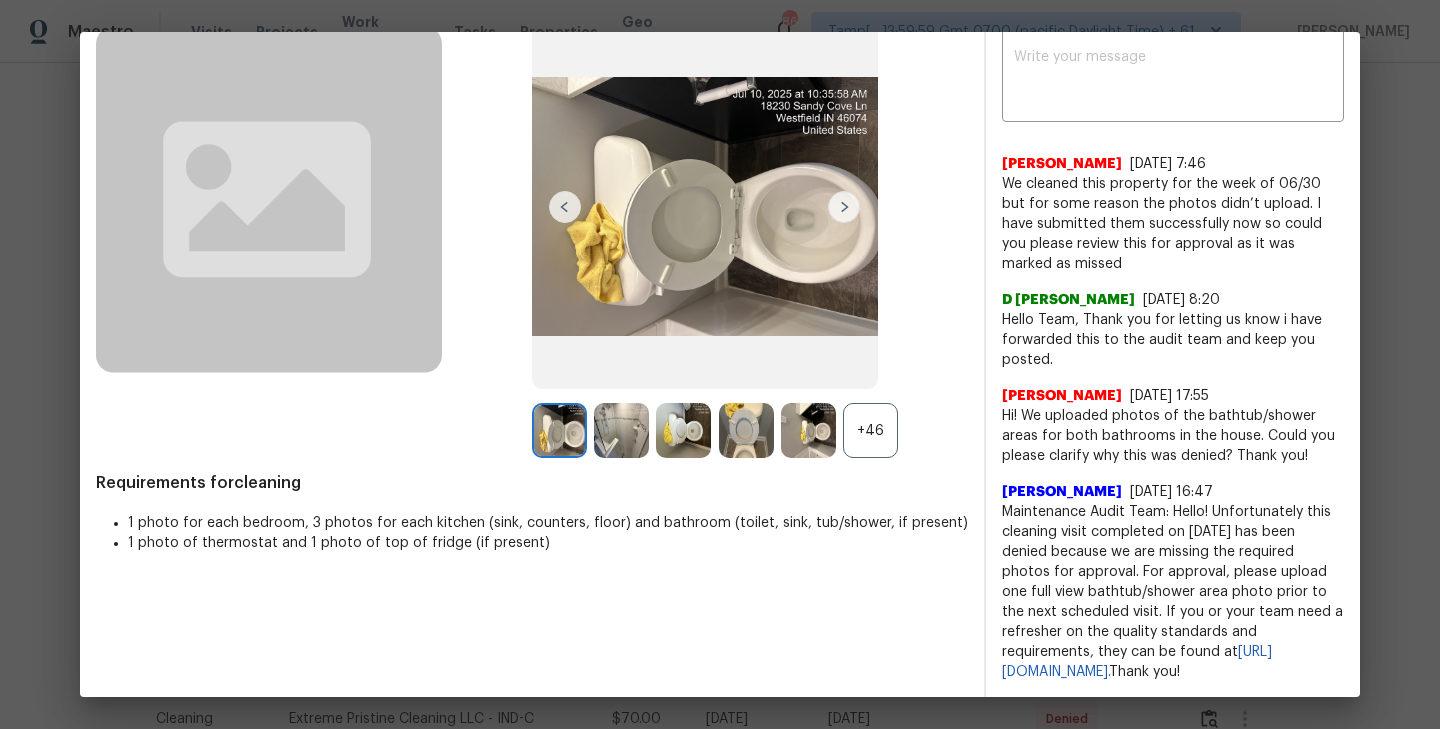 click on "+46" at bounding box center (870, 430) 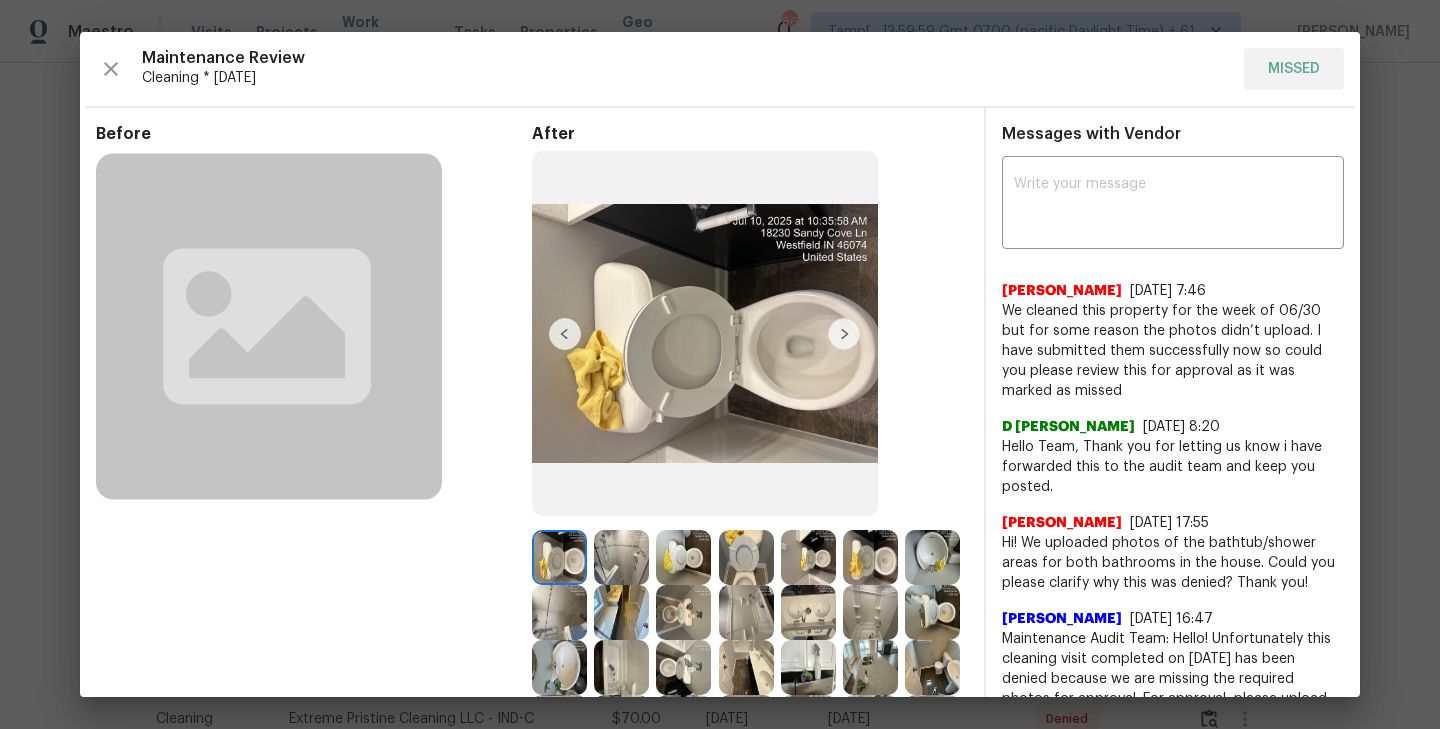 scroll, scrollTop: 396, scrollLeft: 0, axis: vertical 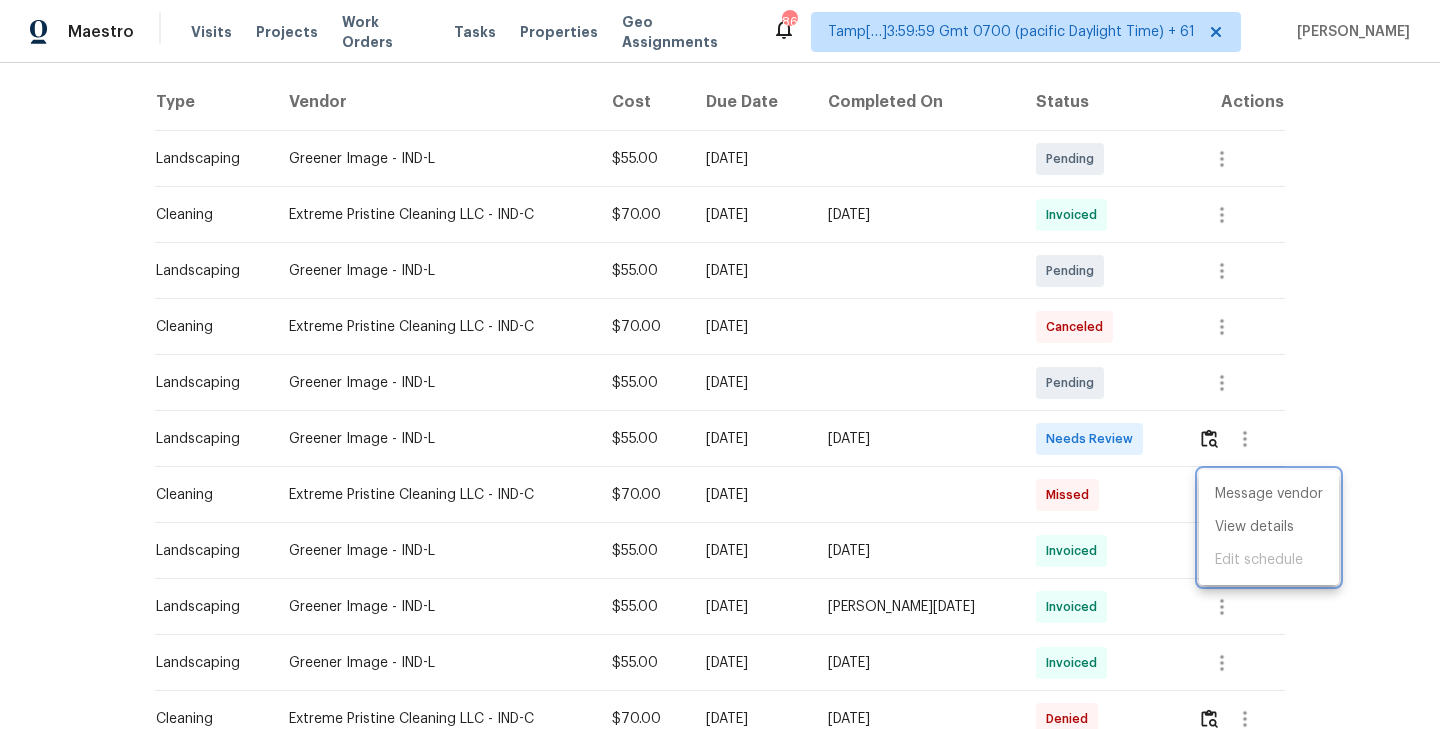 click at bounding box center (720, 364) 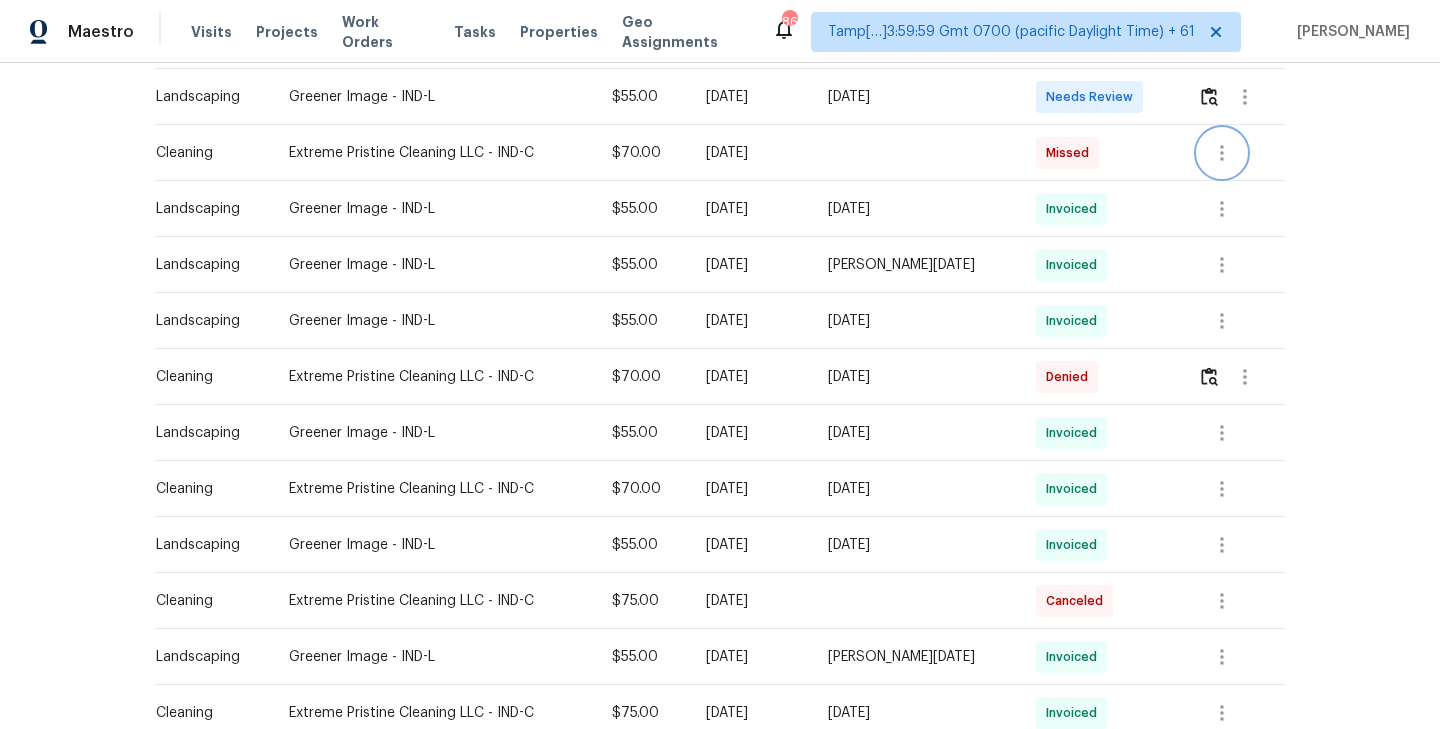scroll, scrollTop: 591, scrollLeft: 0, axis: vertical 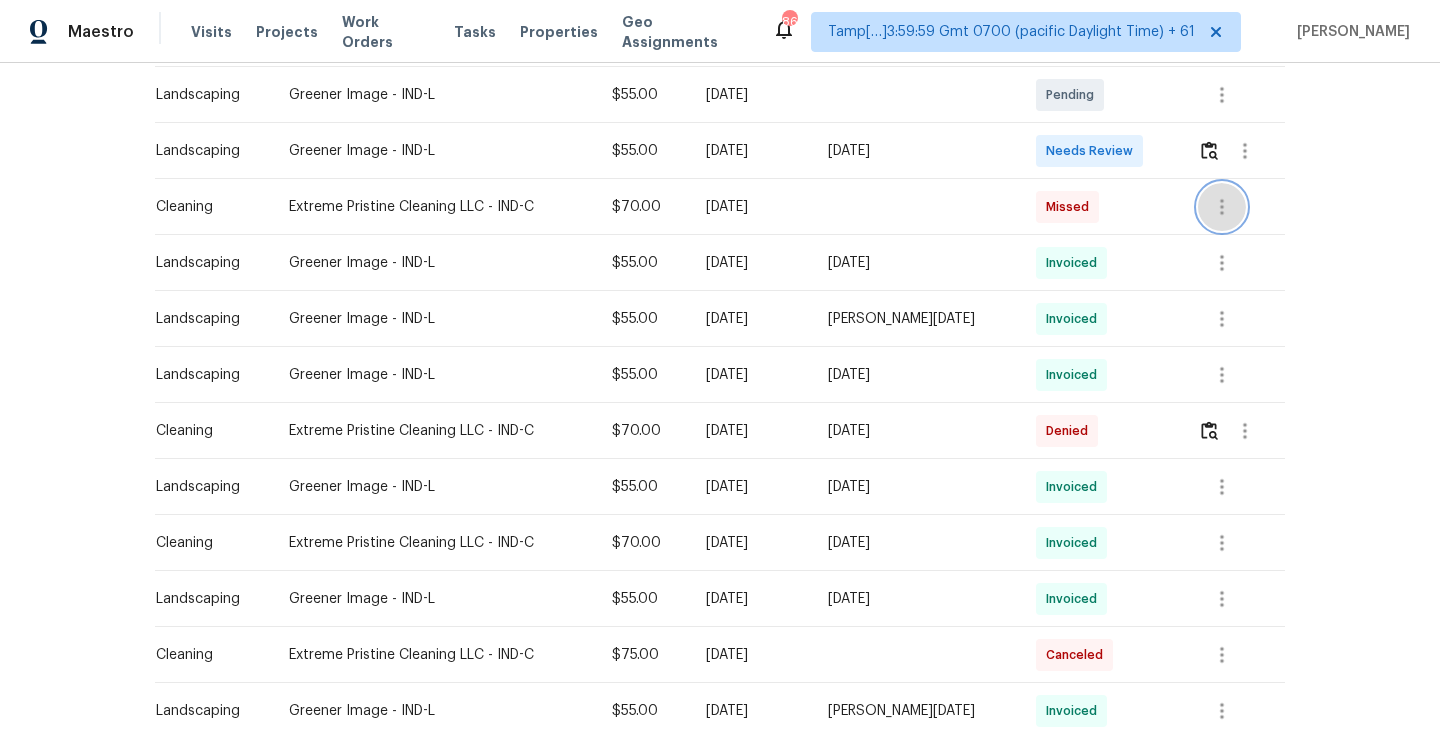 click 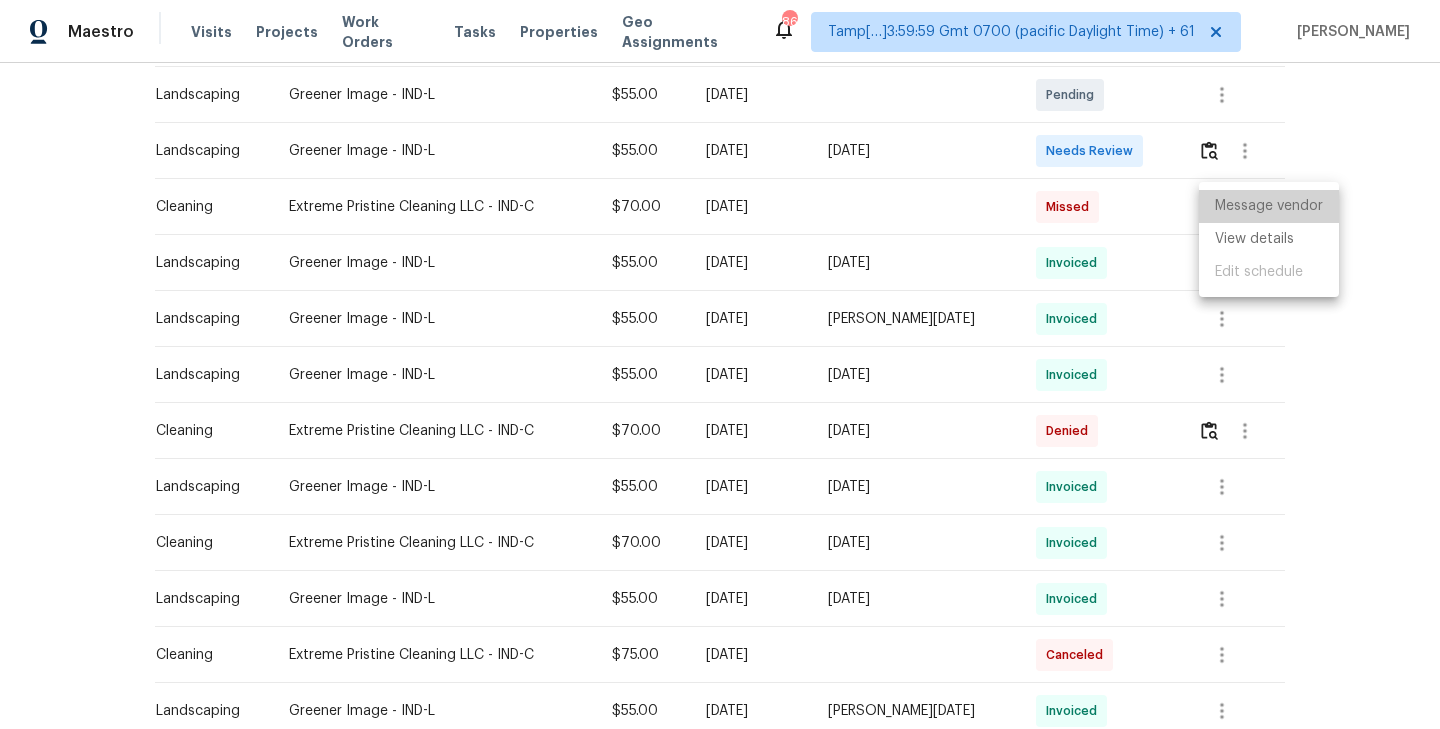 click on "Message vendor" at bounding box center [1269, 206] 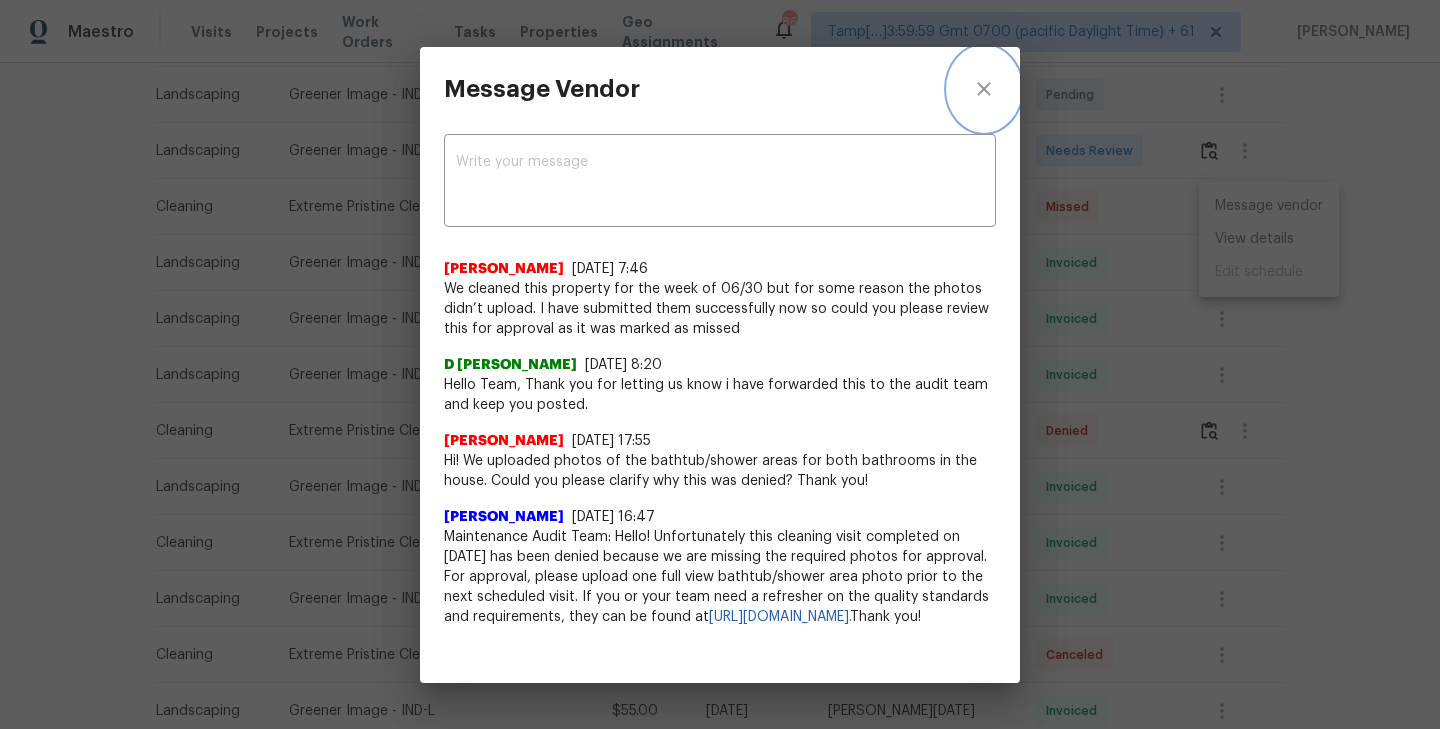 click 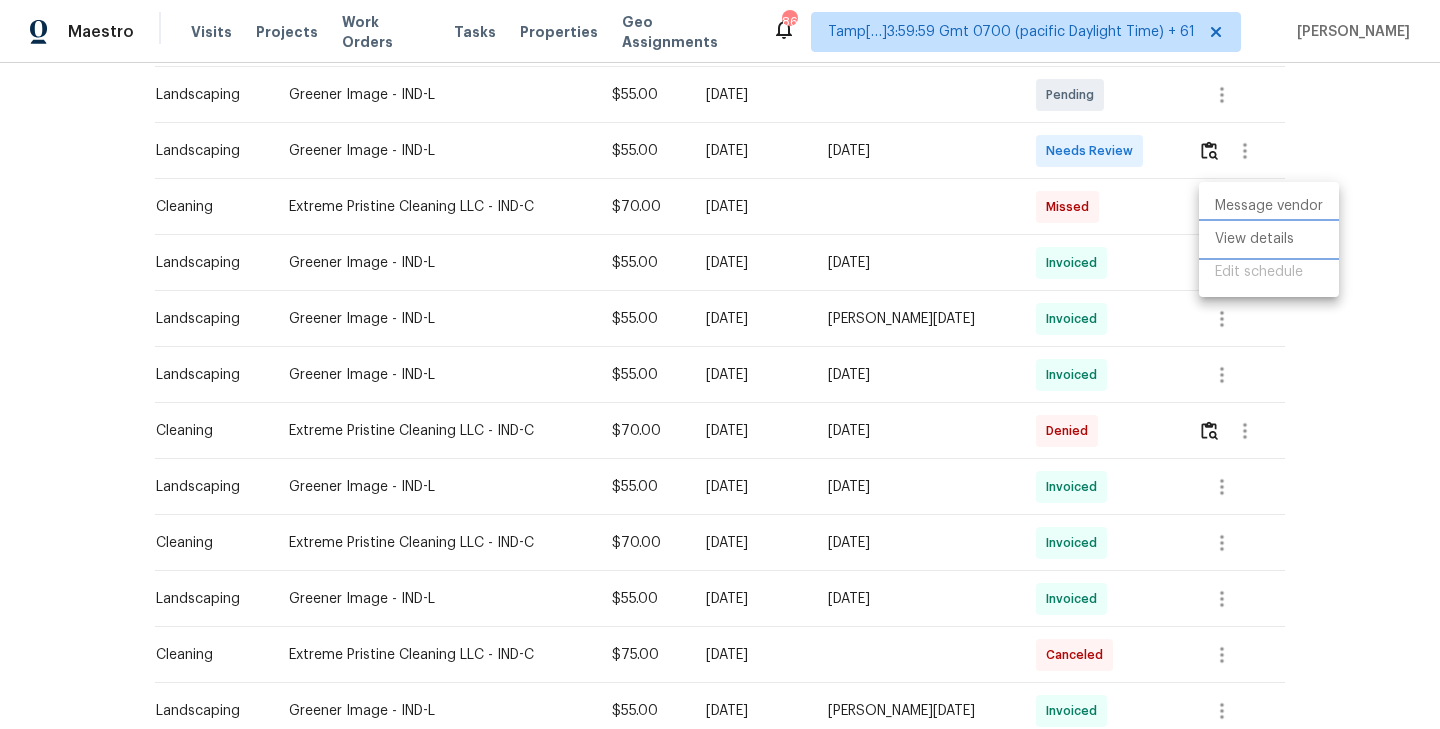 click on "View details" at bounding box center [1269, 239] 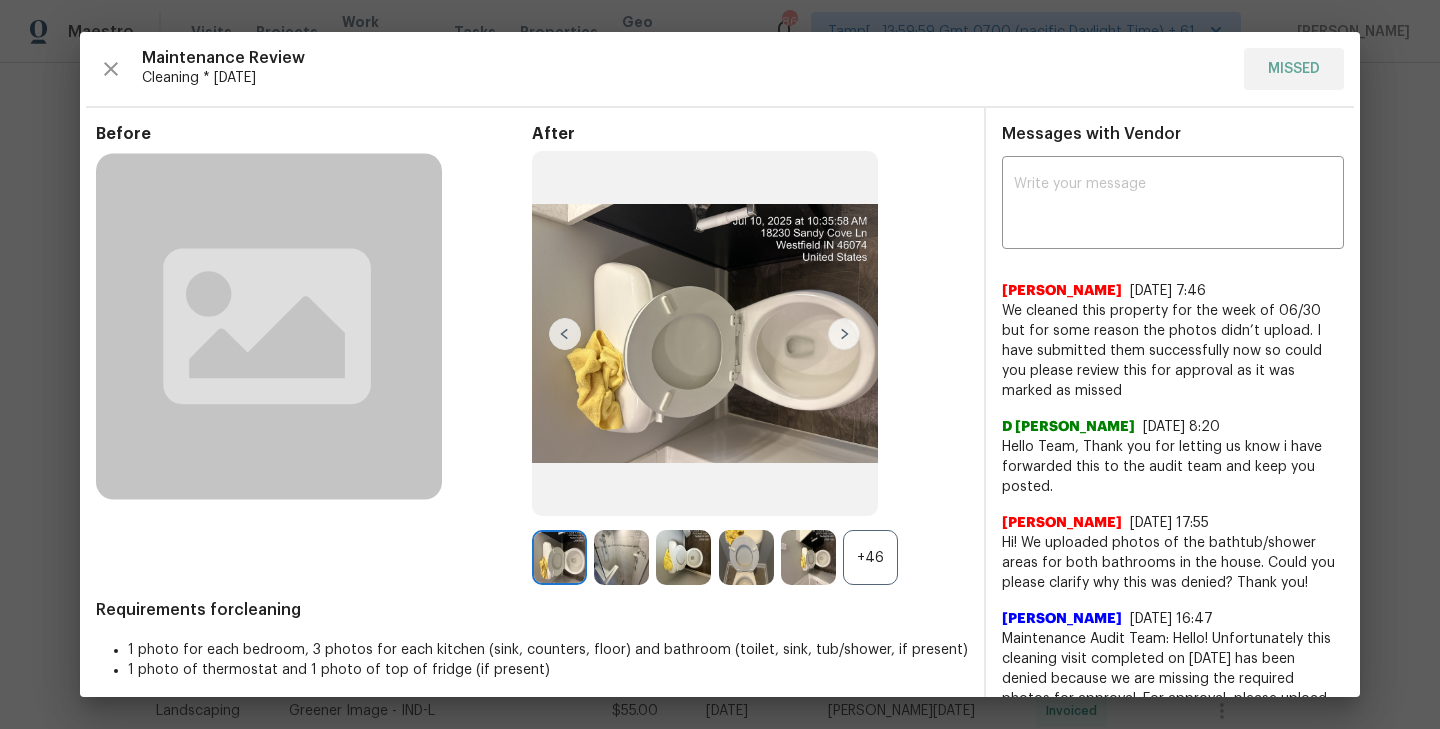 scroll, scrollTop: 127, scrollLeft: 0, axis: vertical 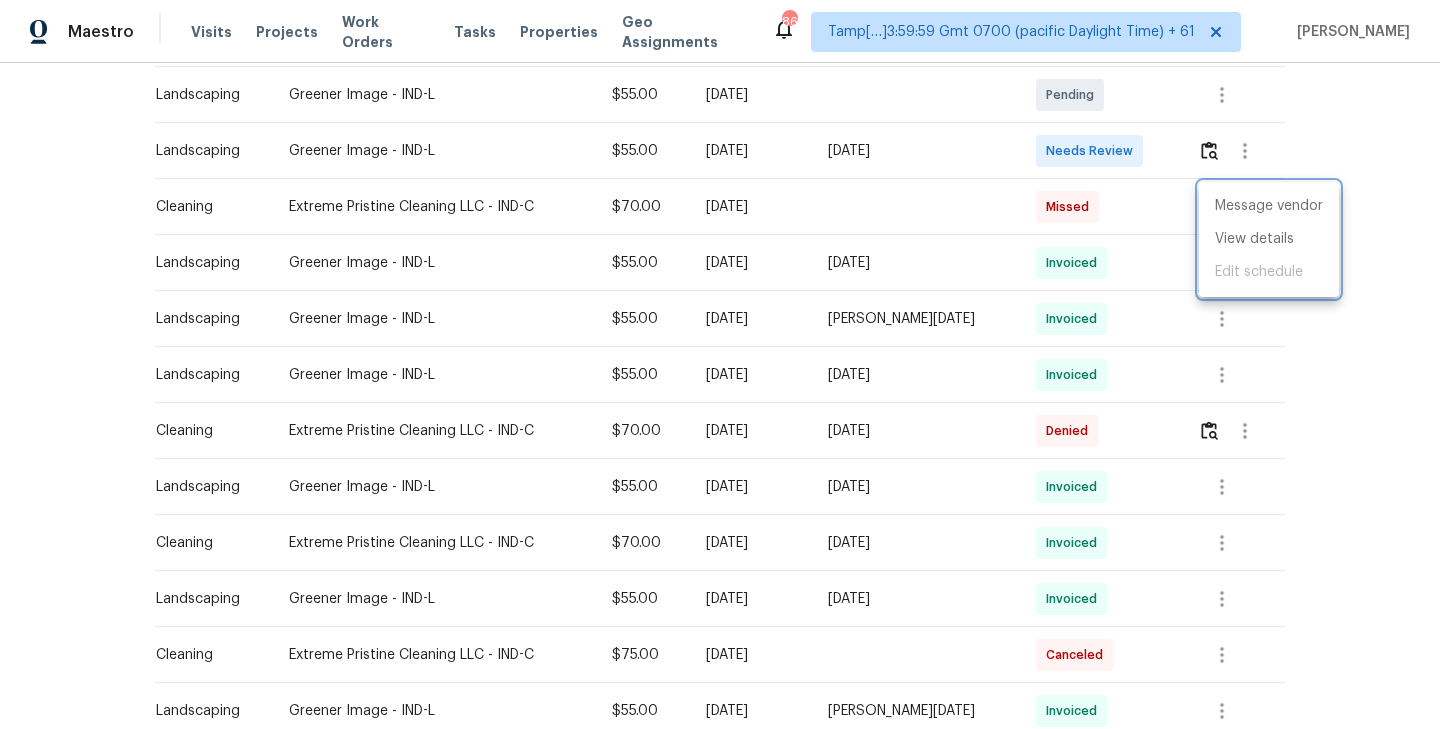click at bounding box center [720, 364] 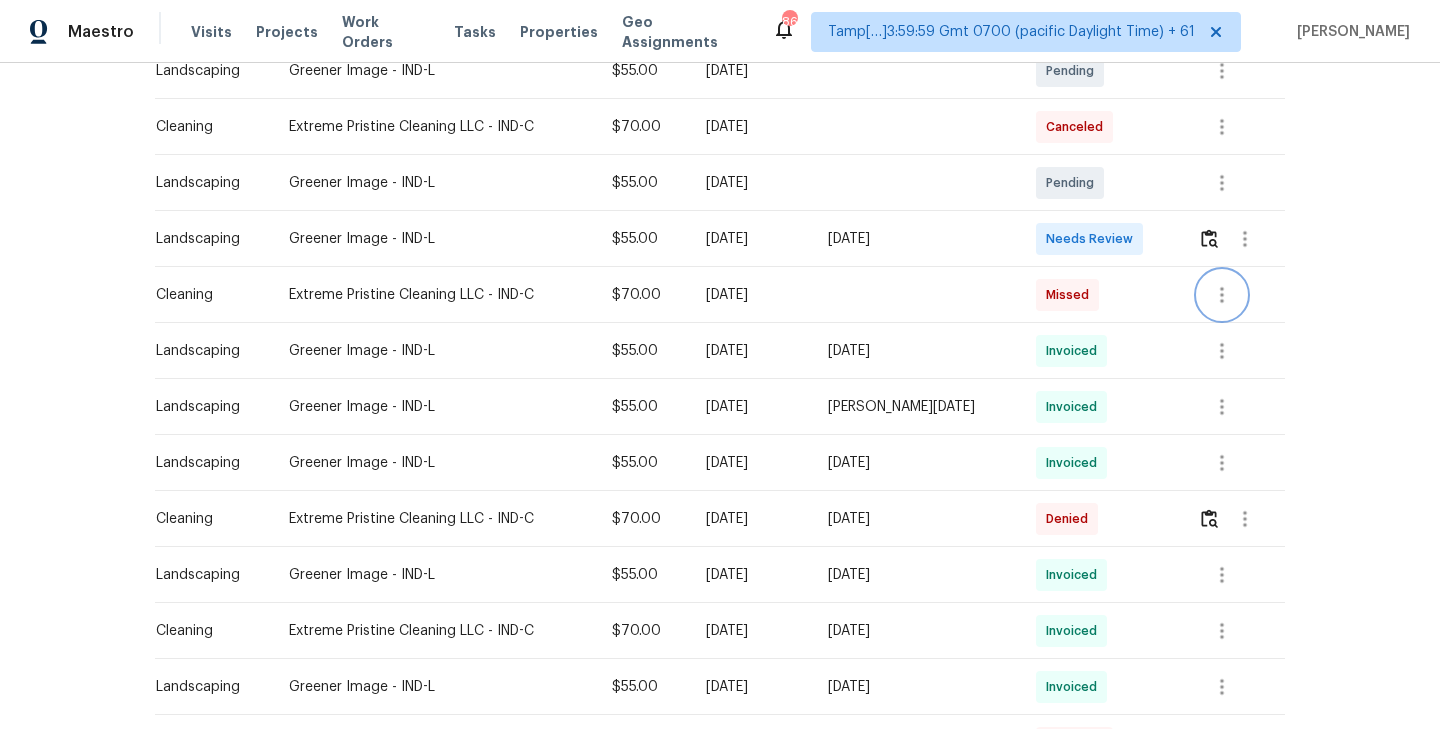 scroll, scrollTop: 496, scrollLeft: 0, axis: vertical 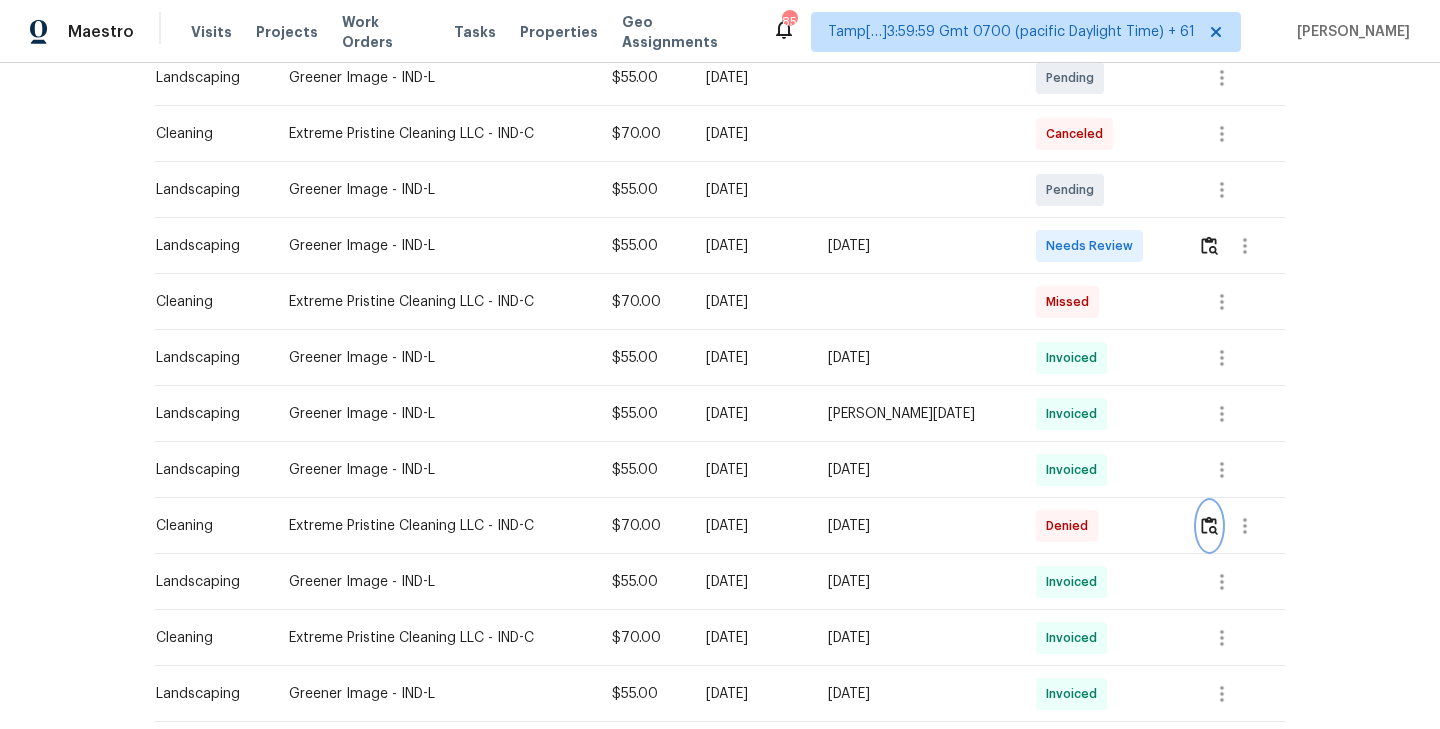 click at bounding box center [1209, 525] 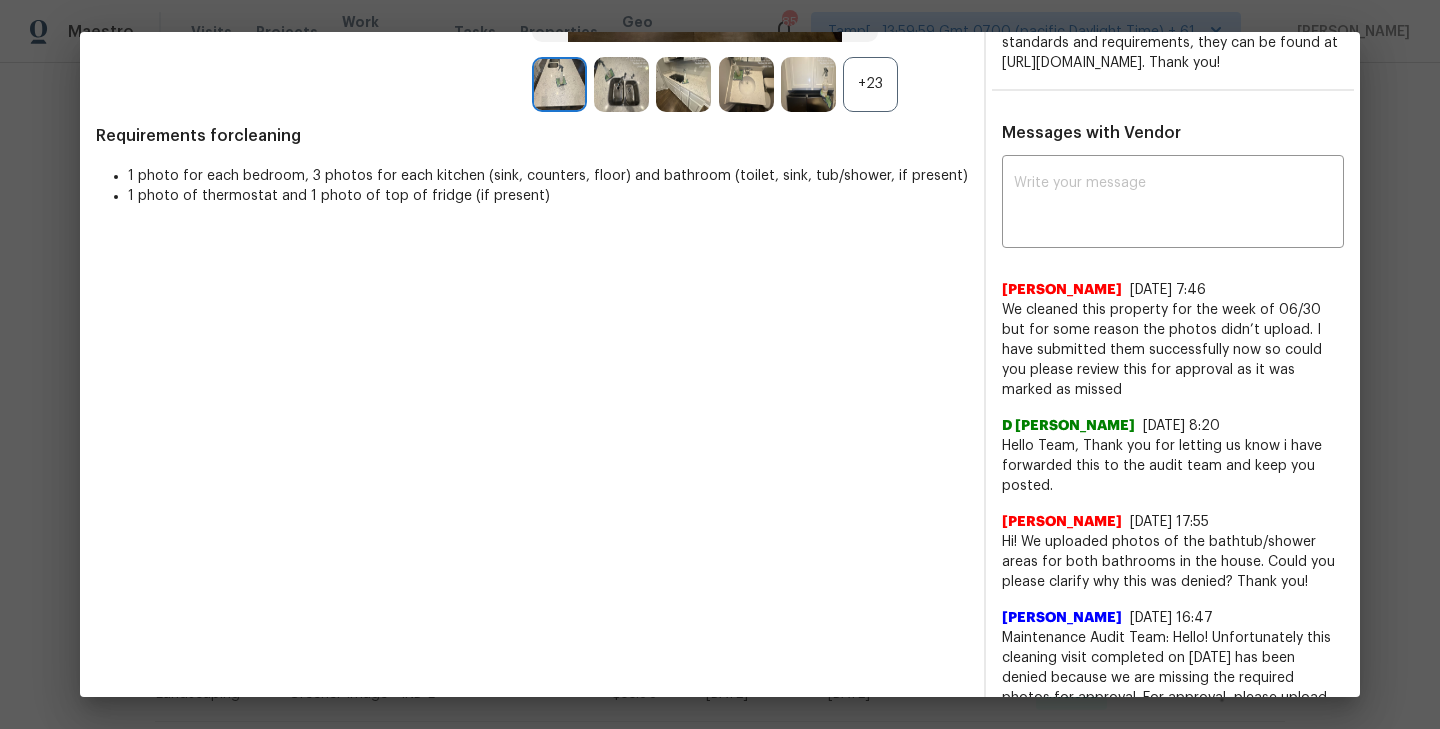 scroll, scrollTop: 620, scrollLeft: 0, axis: vertical 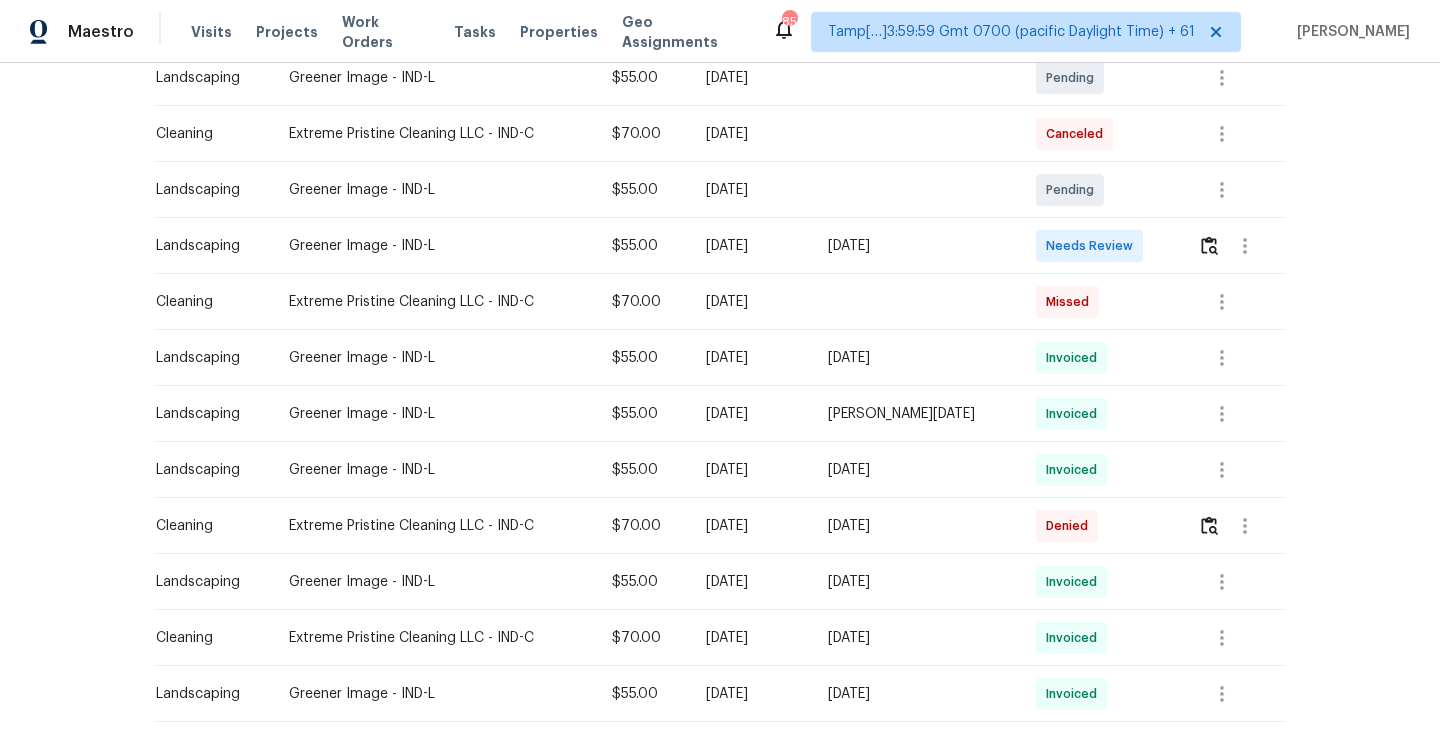 click at bounding box center [1233, 526] 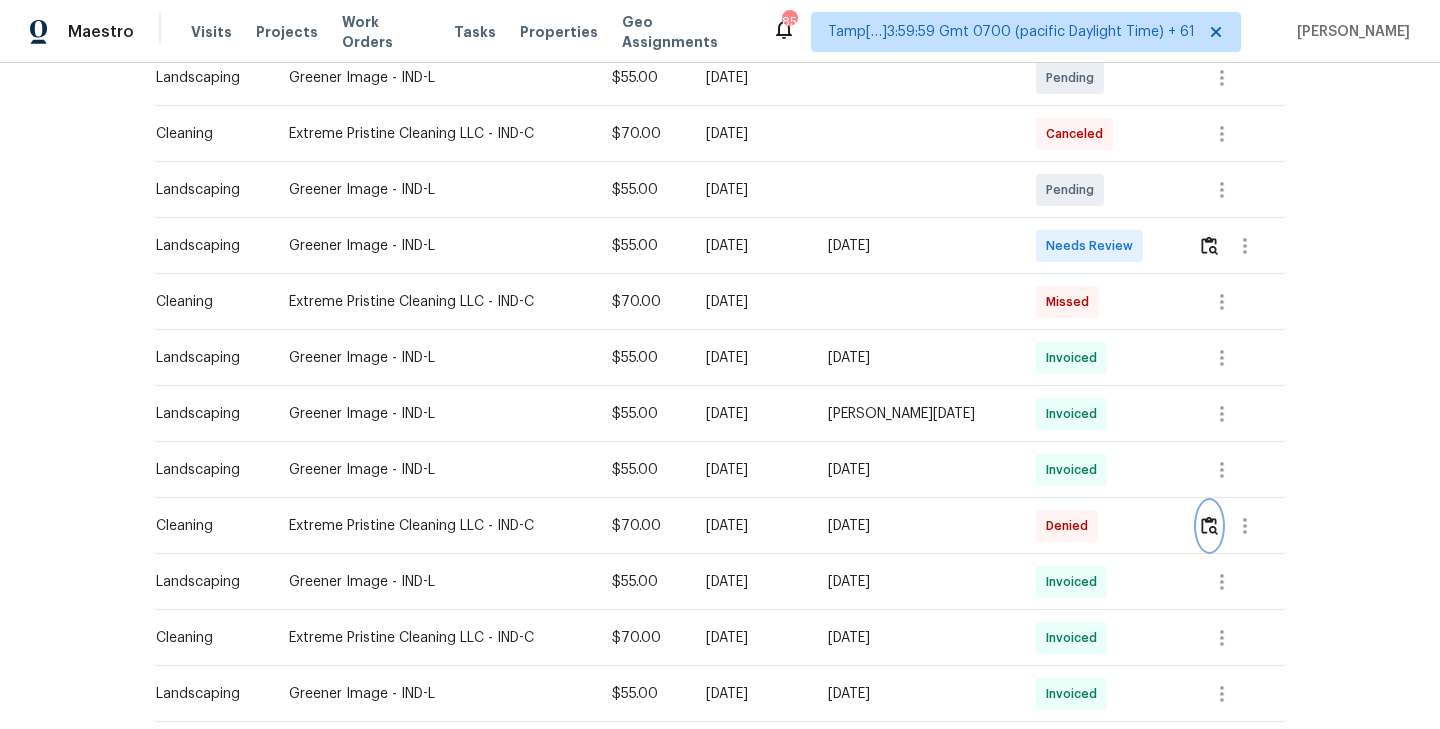 click at bounding box center (1209, 525) 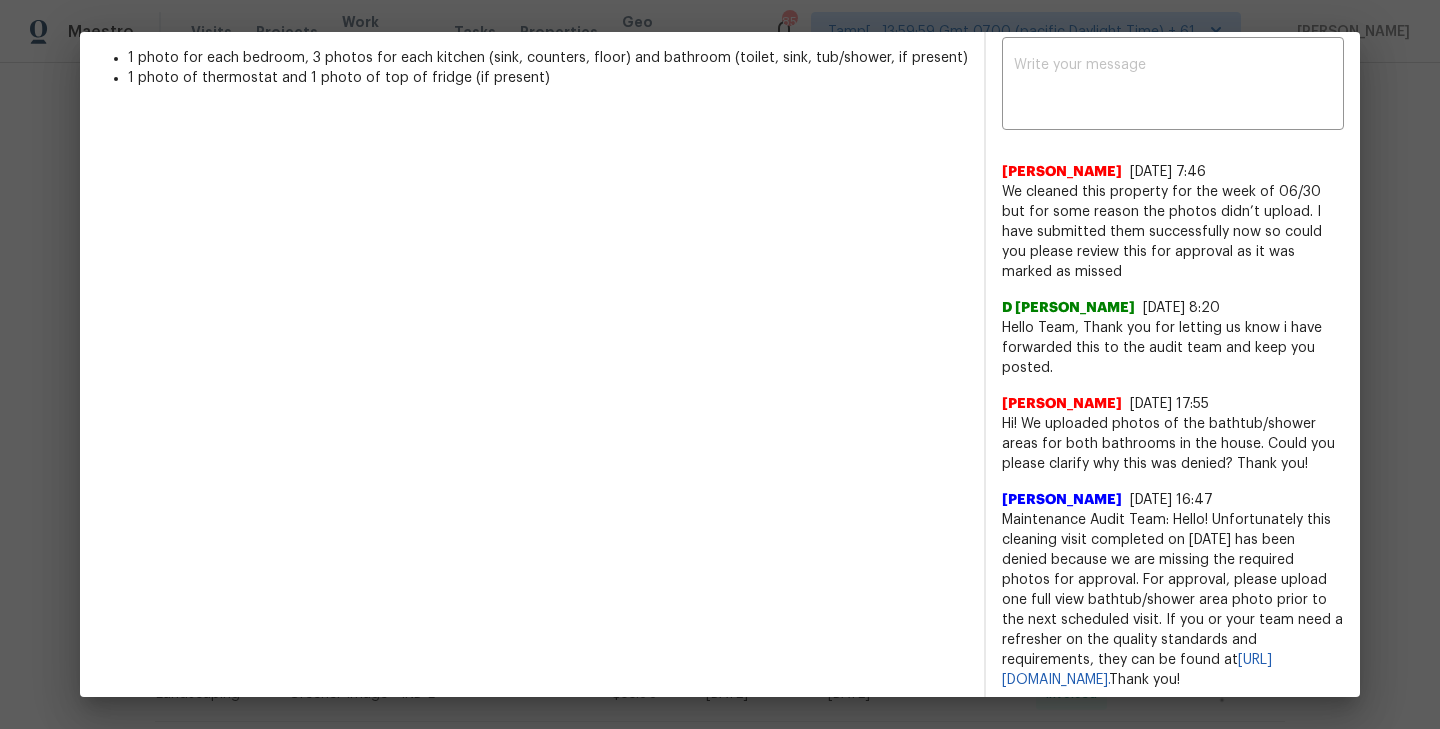 scroll, scrollTop: 620, scrollLeft: 0, axis: vertical 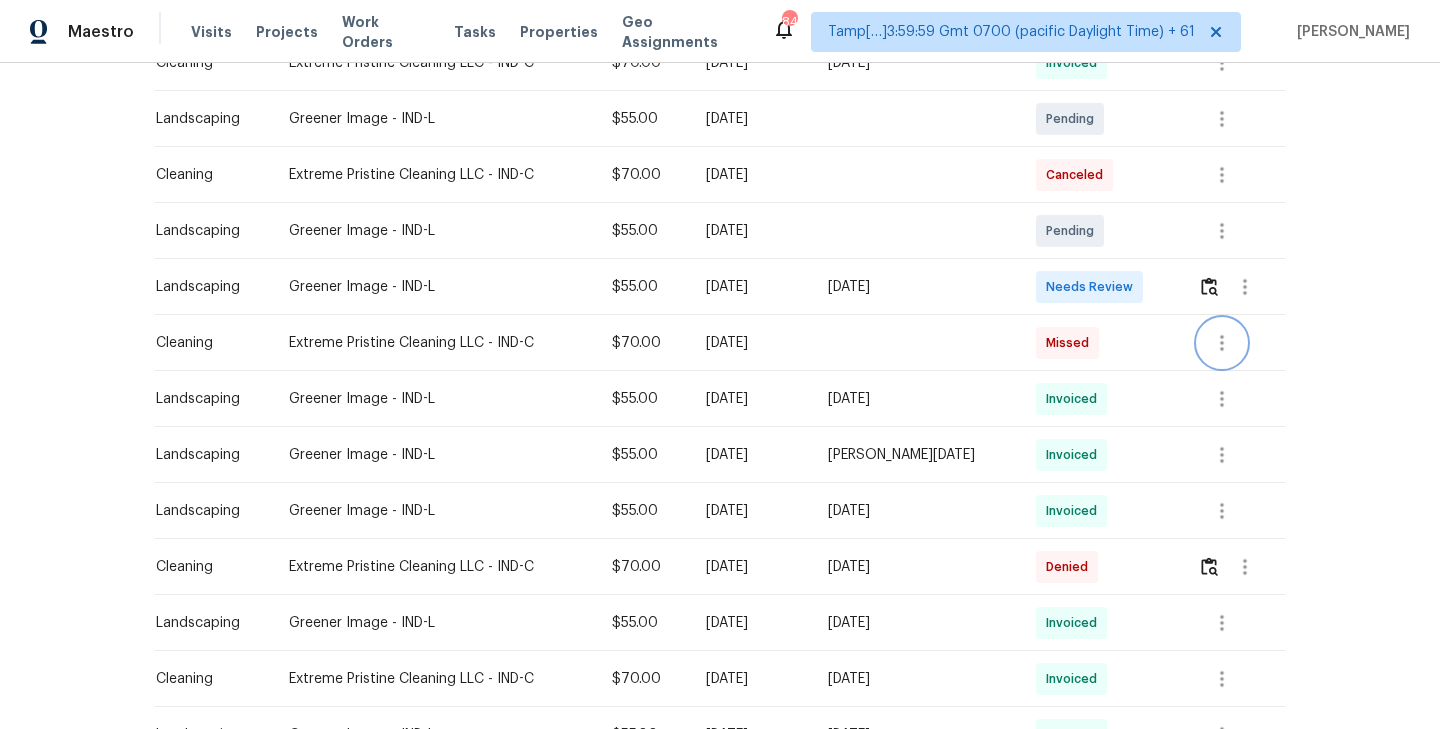 click 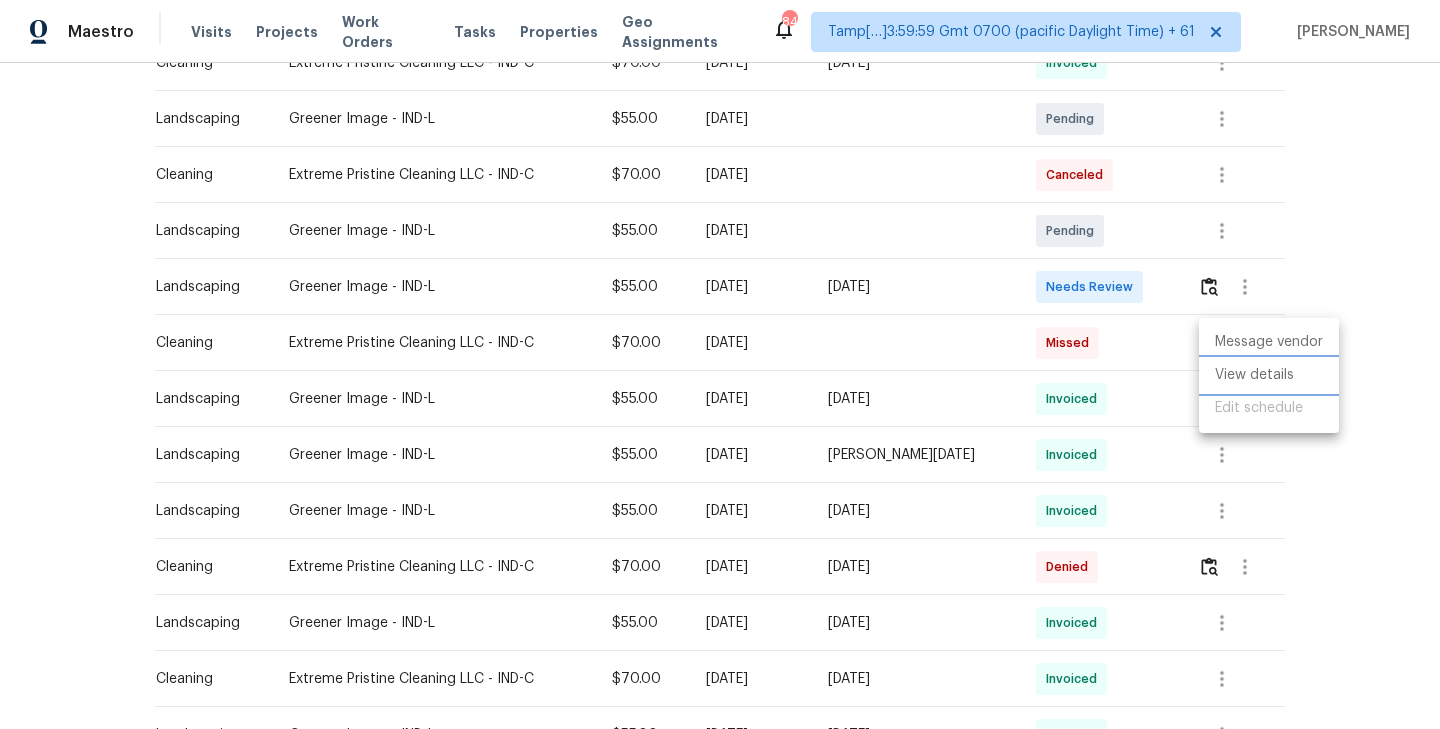 click on "View details" at bounding box center [1269, 375] 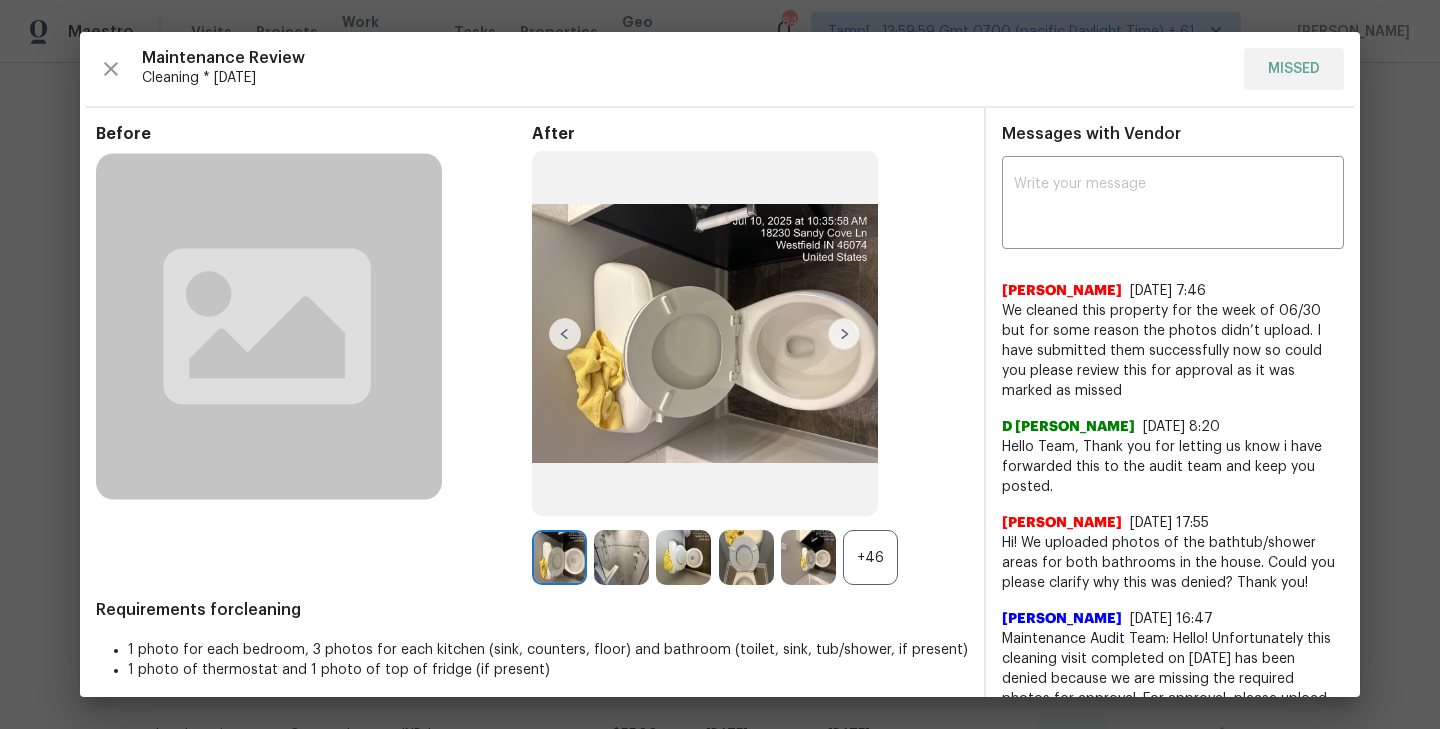click on "Maintenance Review Cleaning * Mon, Jun 30 MISSED" at bounding box center (720, 69) 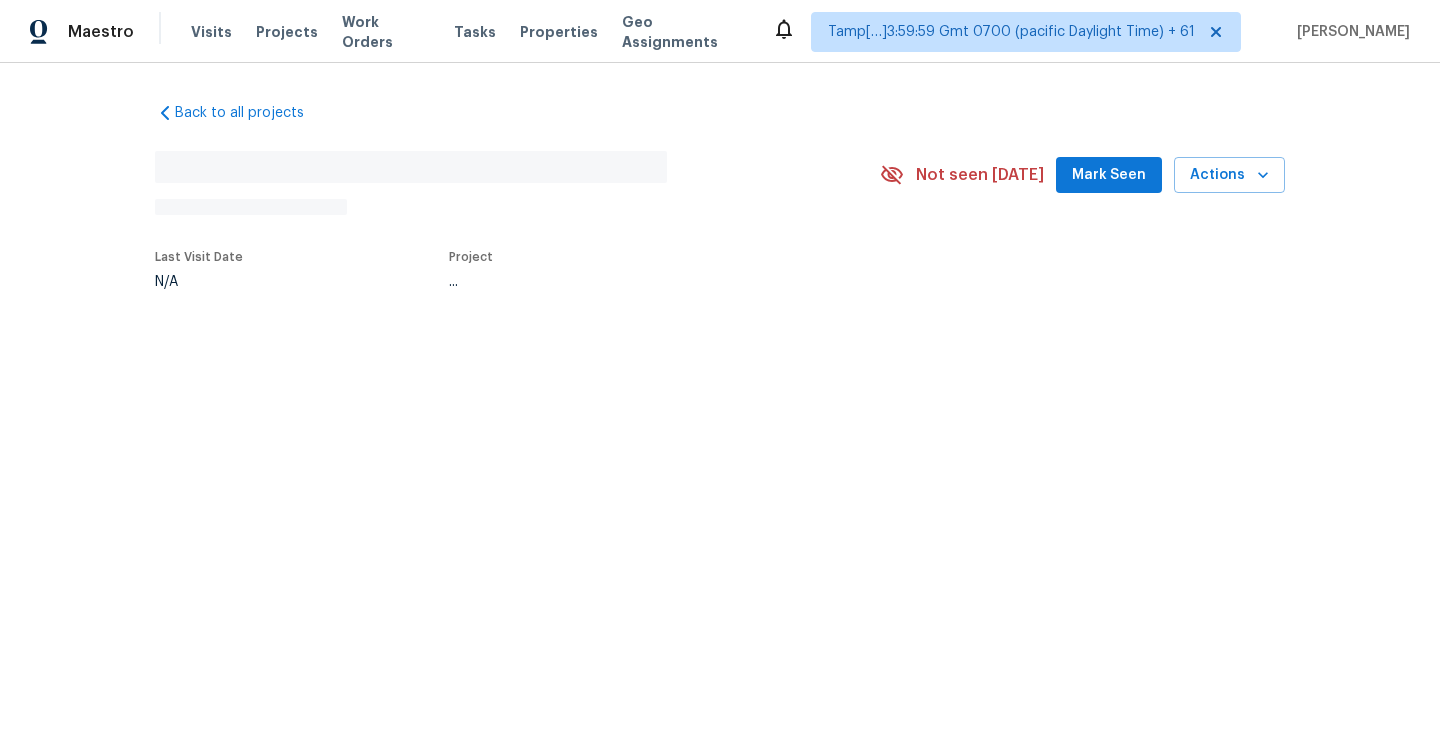 scroll, scrollTop: 0, scrollLeft: 0, axis: both 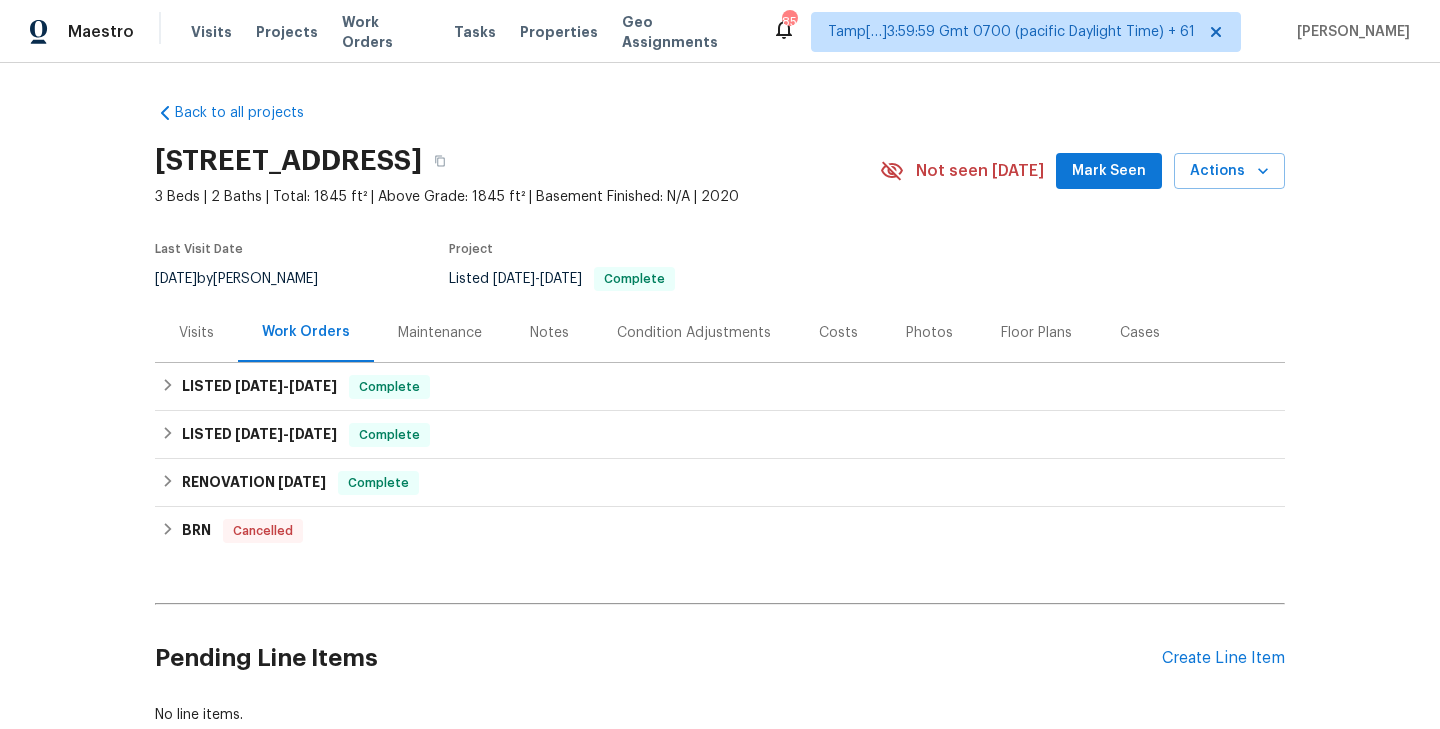 click on "Maintenance" at bounding box center (440, 333) 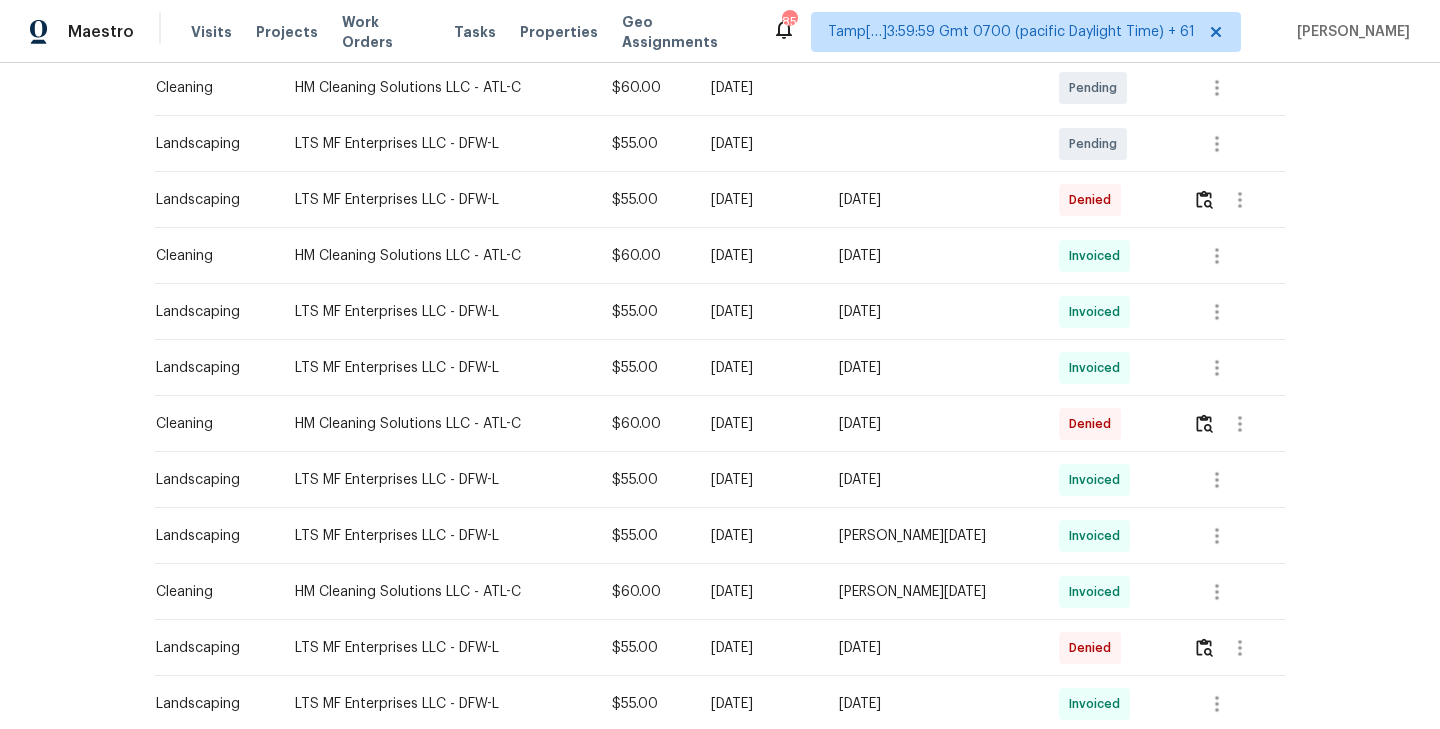 scroll, scrollTop: 467, scrollLeft: 0, axis: vertical 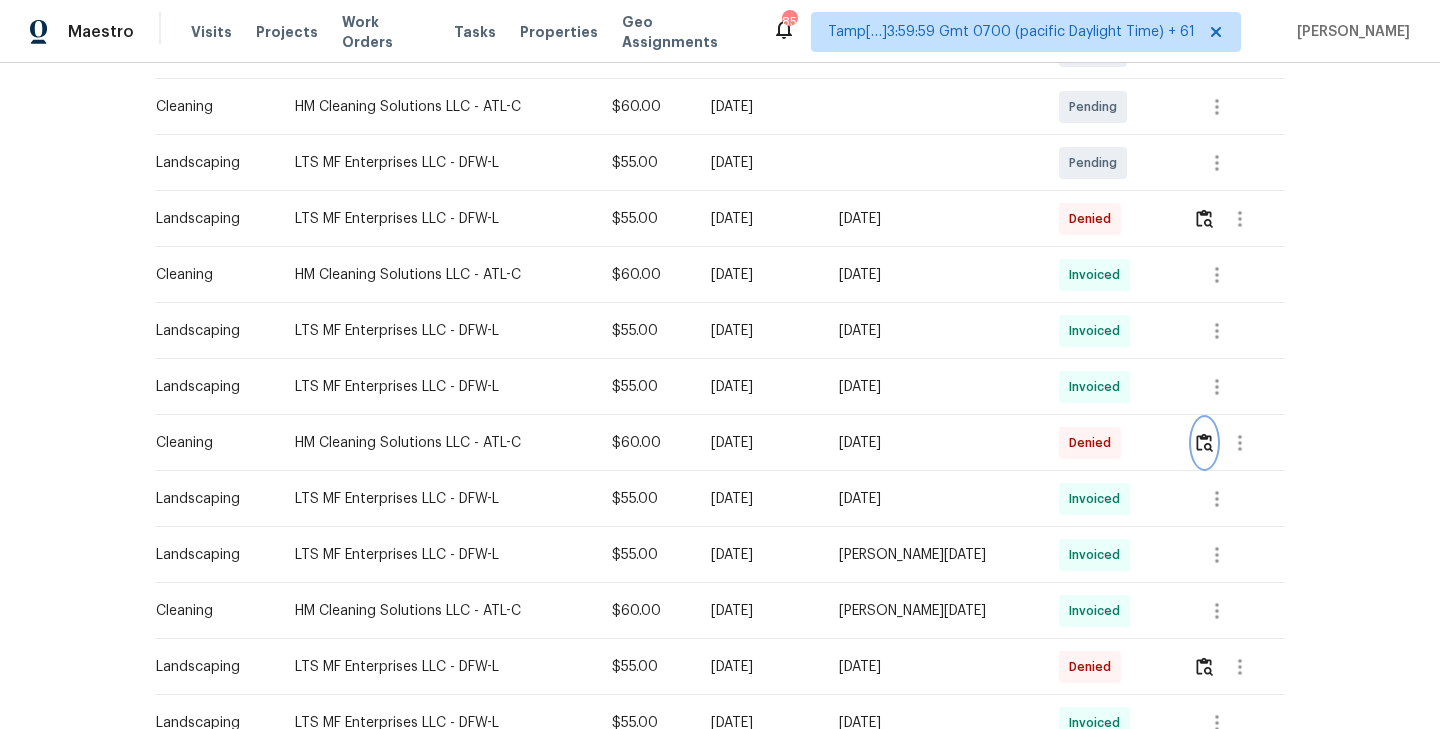 click at bounding box center [1204, 442] 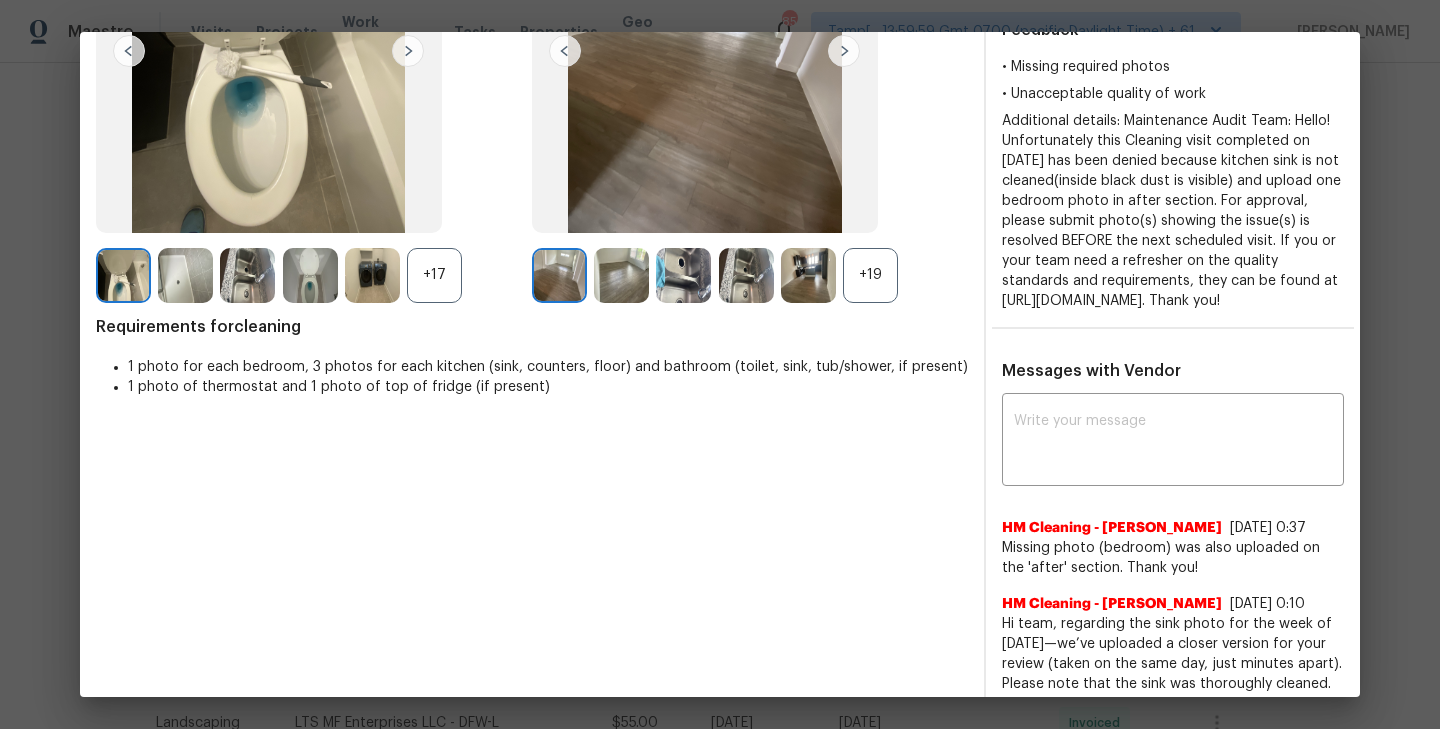 scroll, scrollTop: 288, scrollLeft: 0, axis: vertical 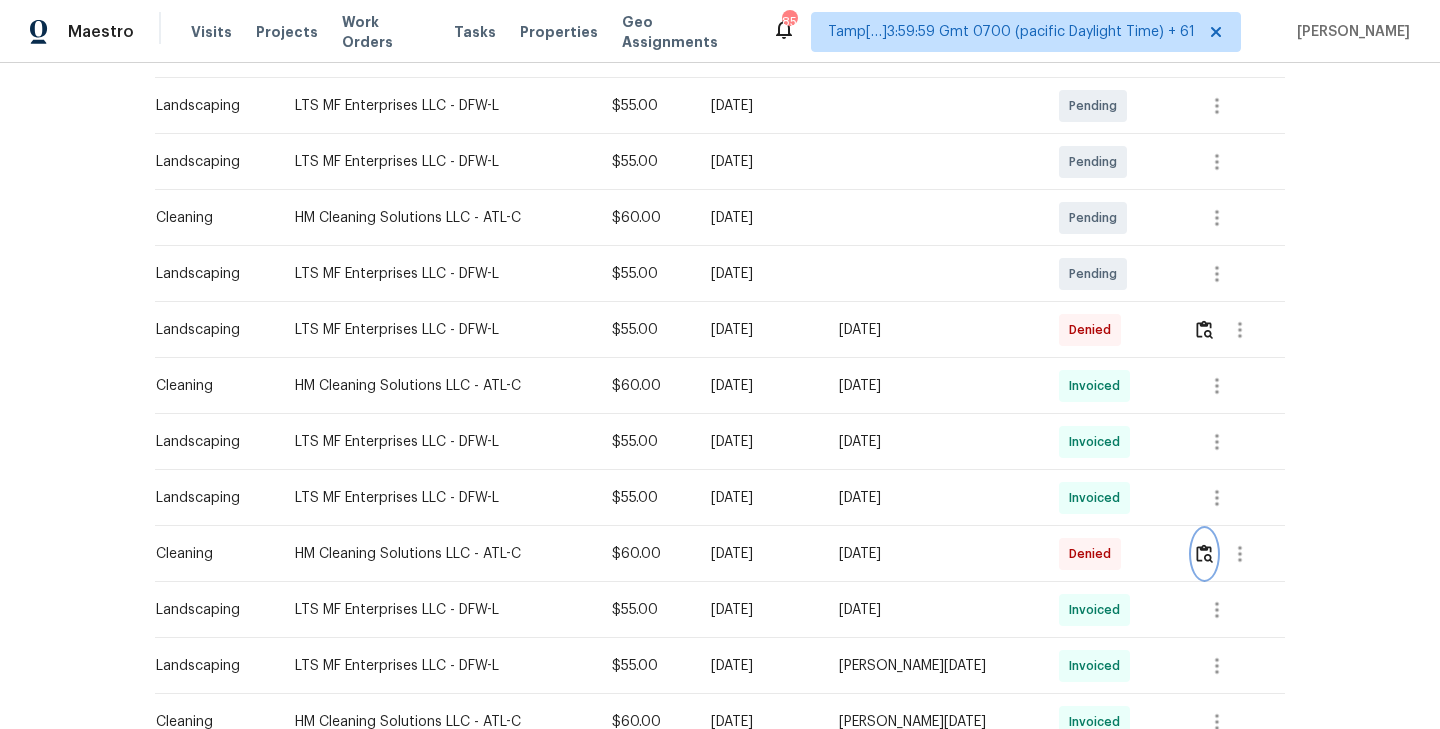click at bounding box center [1204, 553] 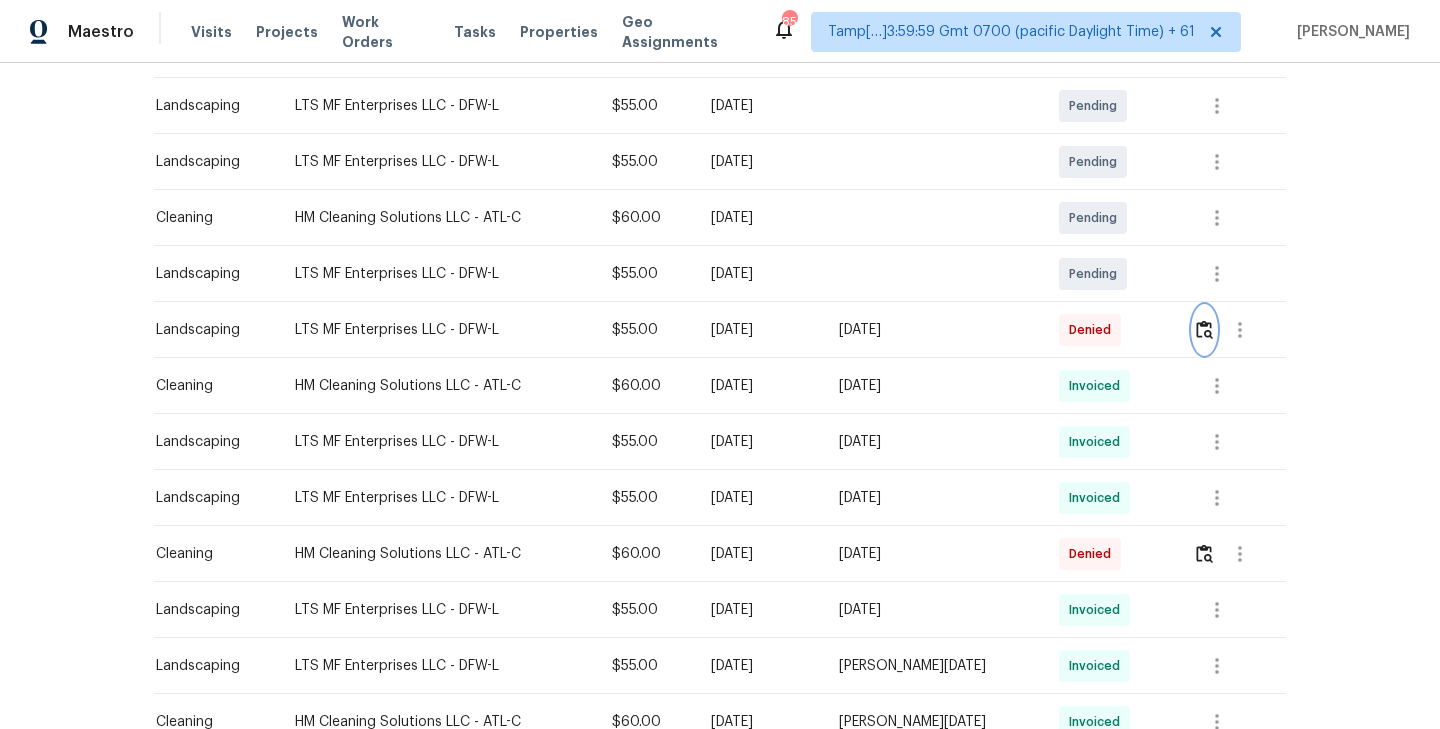 click at bounding box center (1204, 329) 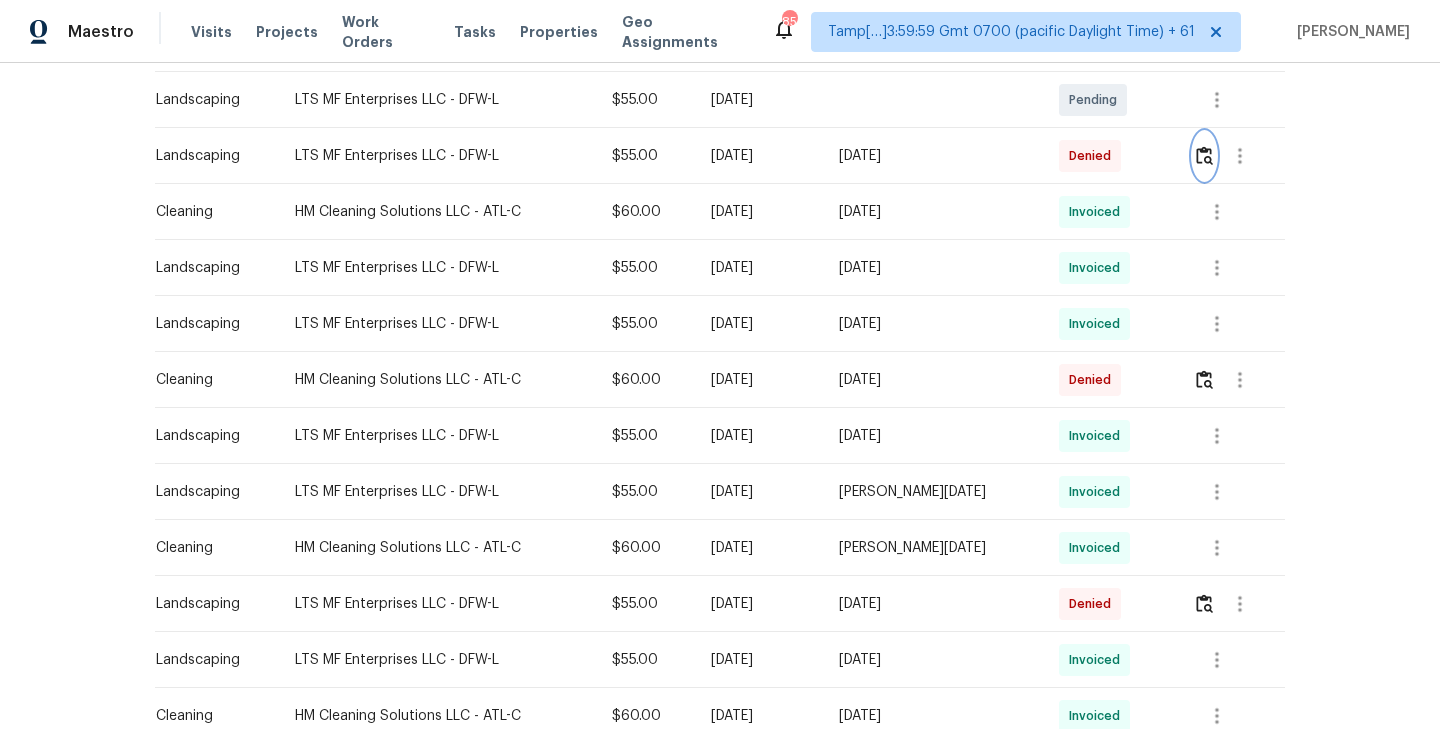 scroll, scrollTop: 554, scrollLeft: 0, axis: vertical 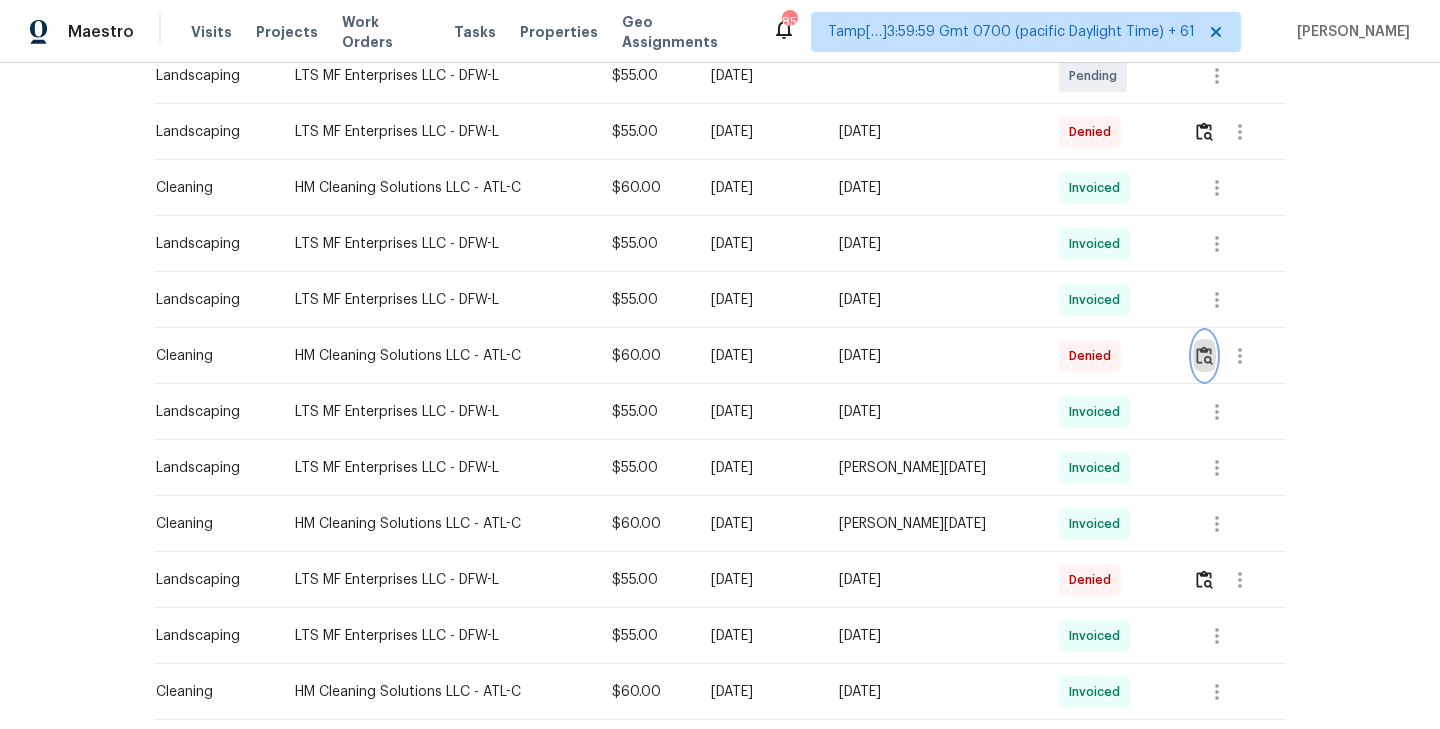 click at bounding box center (1204, 355) 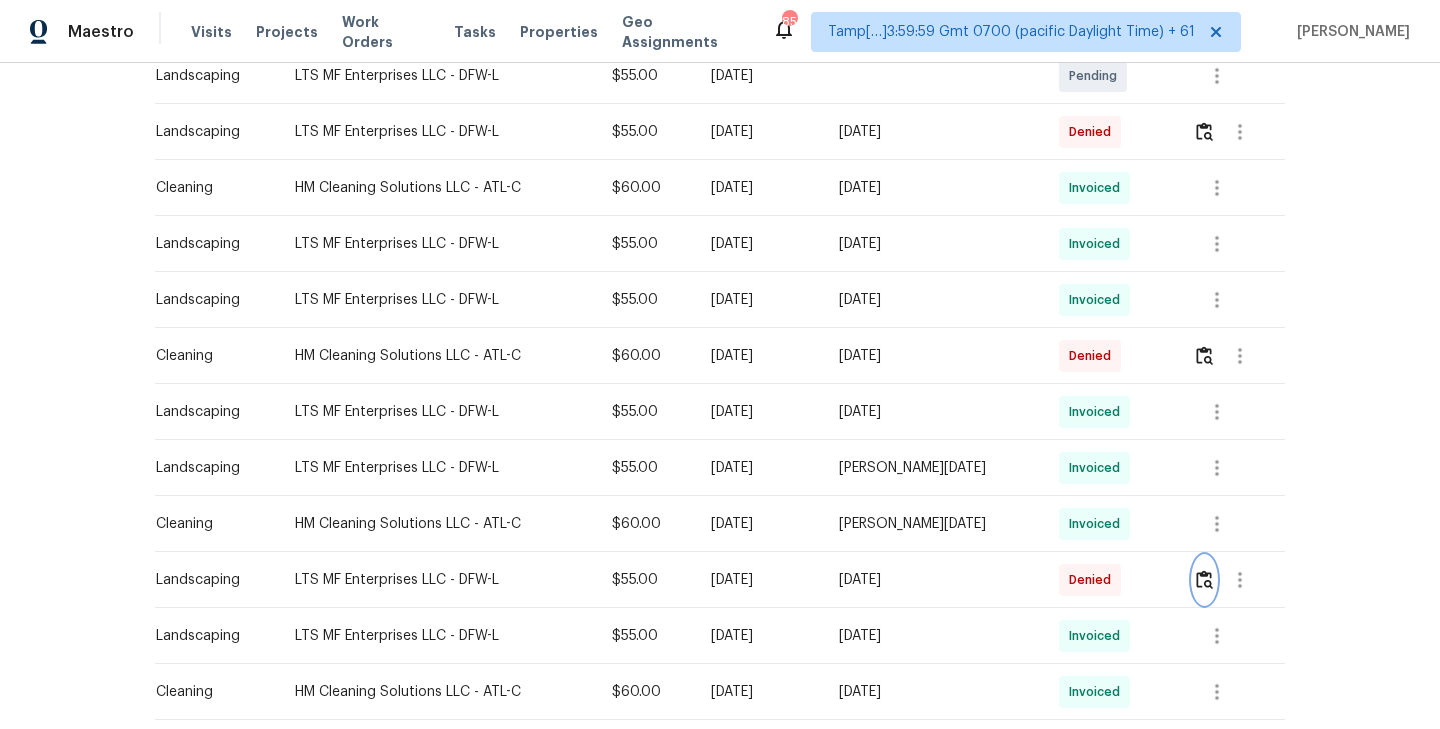click at bounding box center (1204, 579) 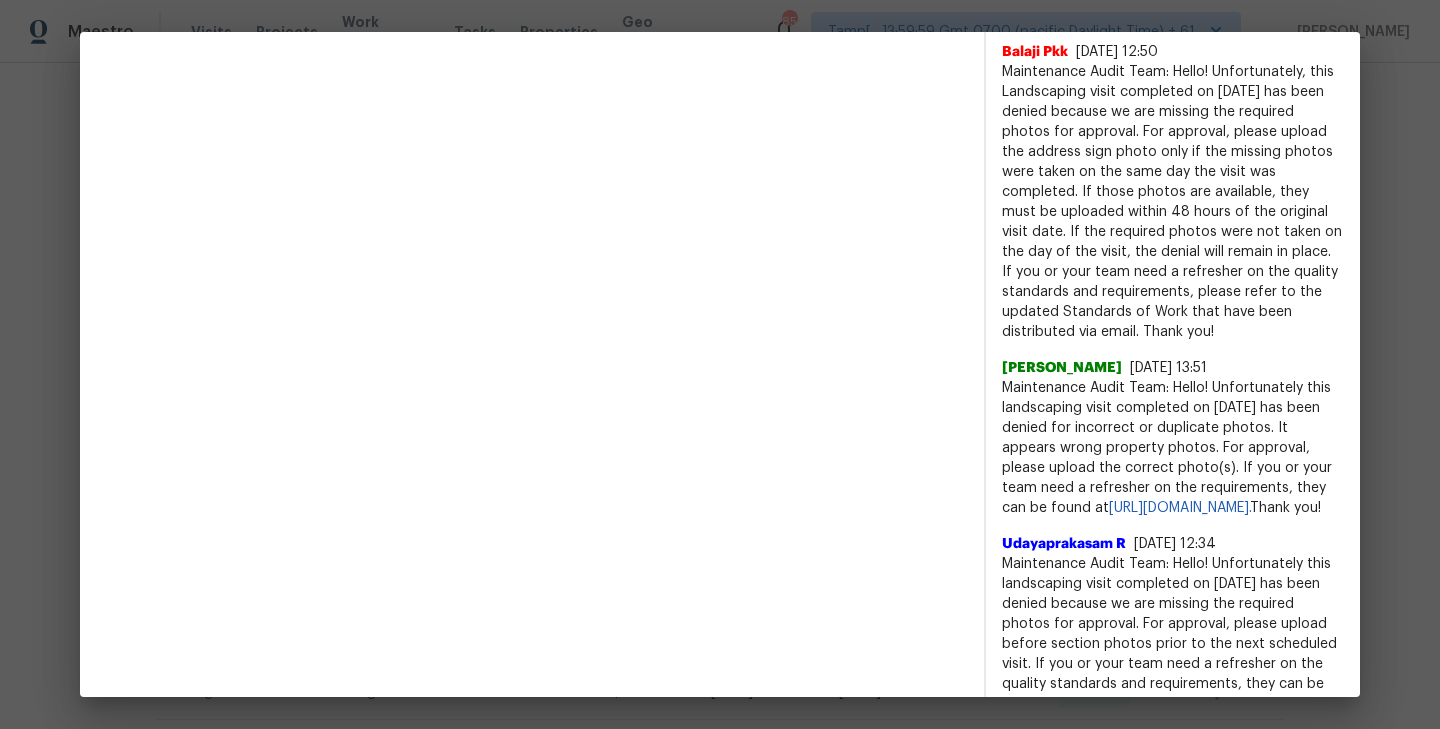 scroll, scrollTop: 695, scrollLeft: 0, axis: vertical 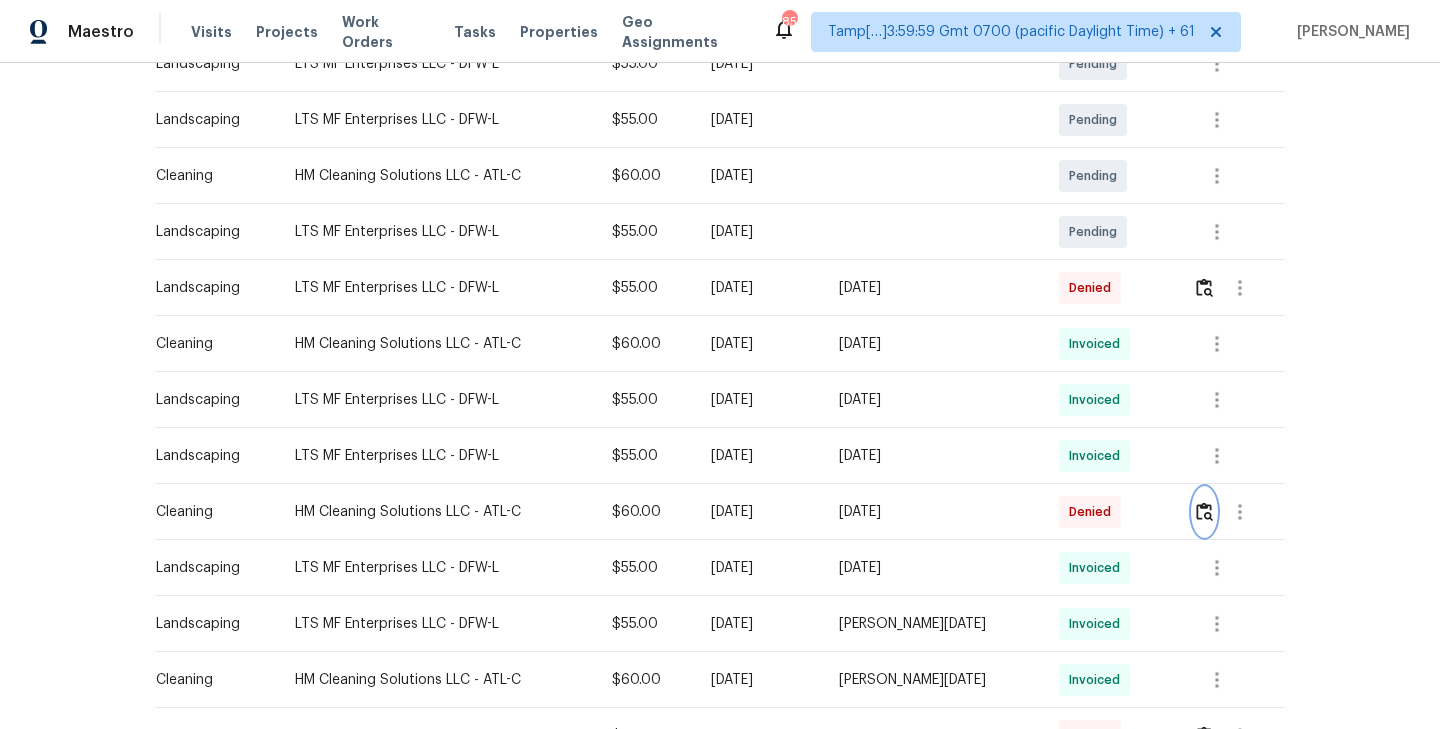 click at bounding box center (1204, 511) 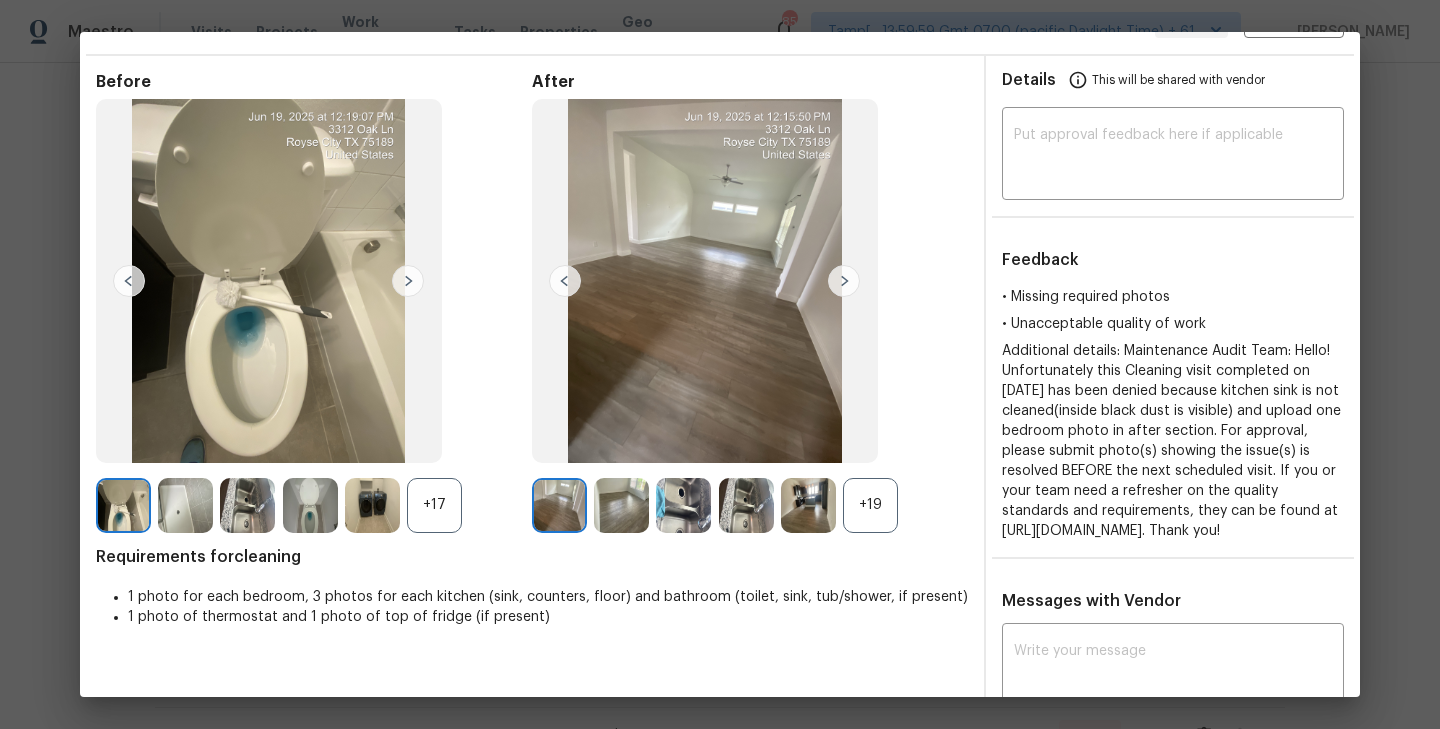 scroll, scrollTop: 56, scrollLeft: 0, axis: vertical 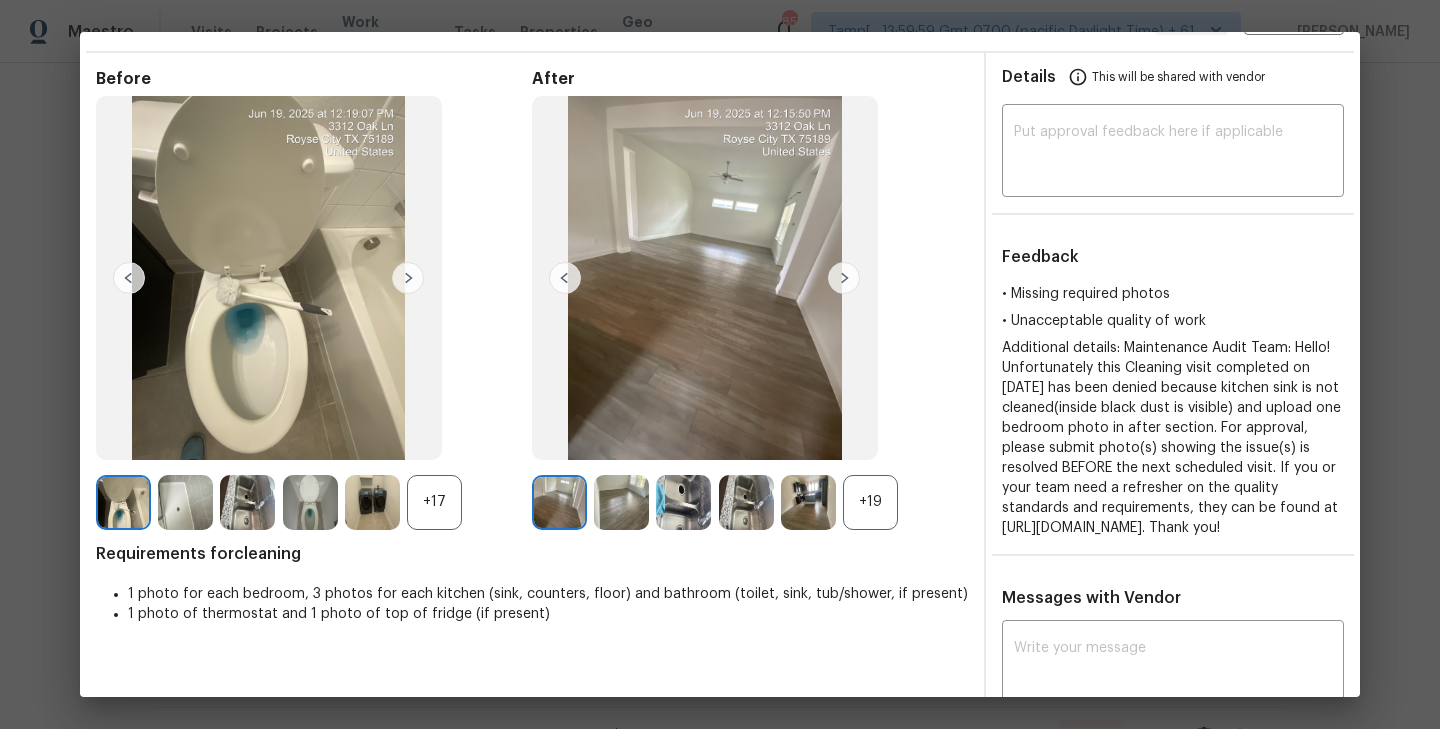 click on "+17" at bounding box center [434, 502] 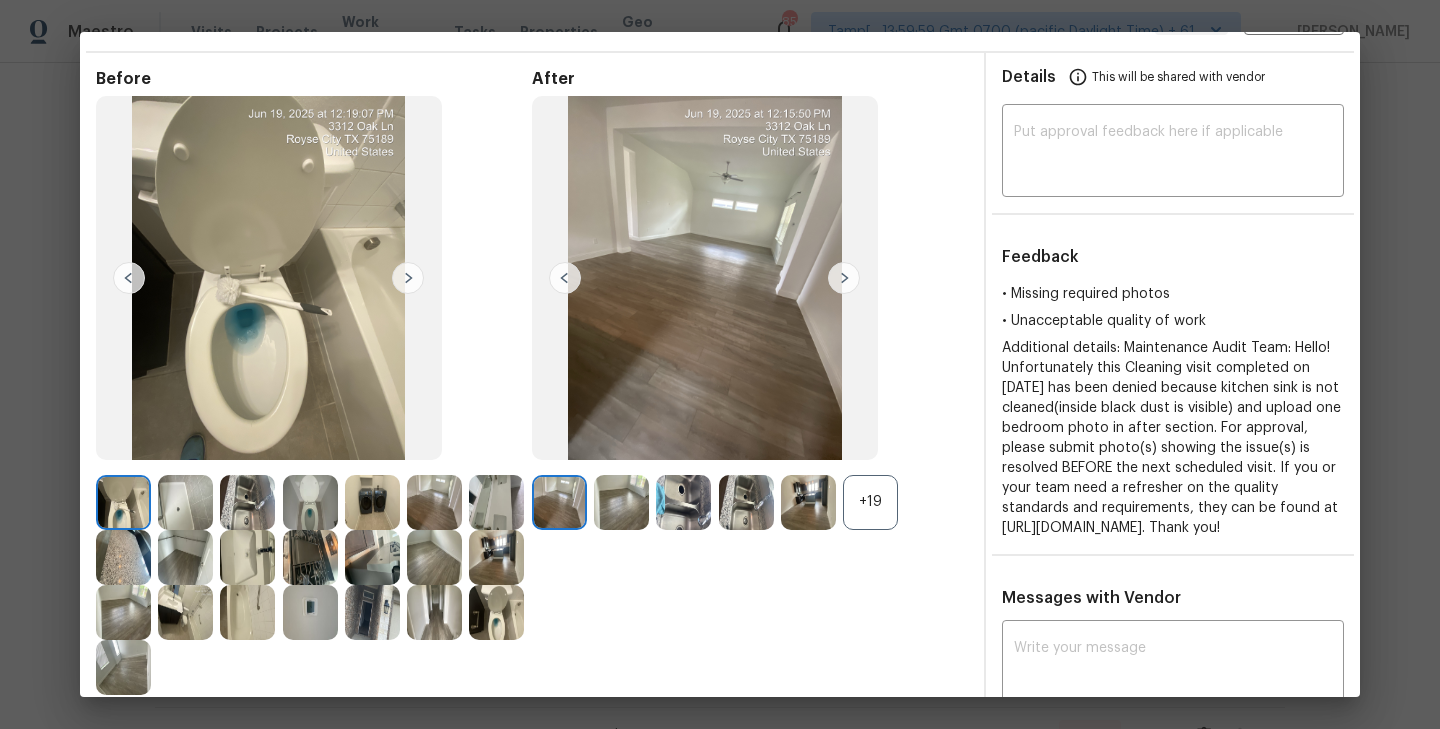 click on "+19" at bounding box center [870, 502] 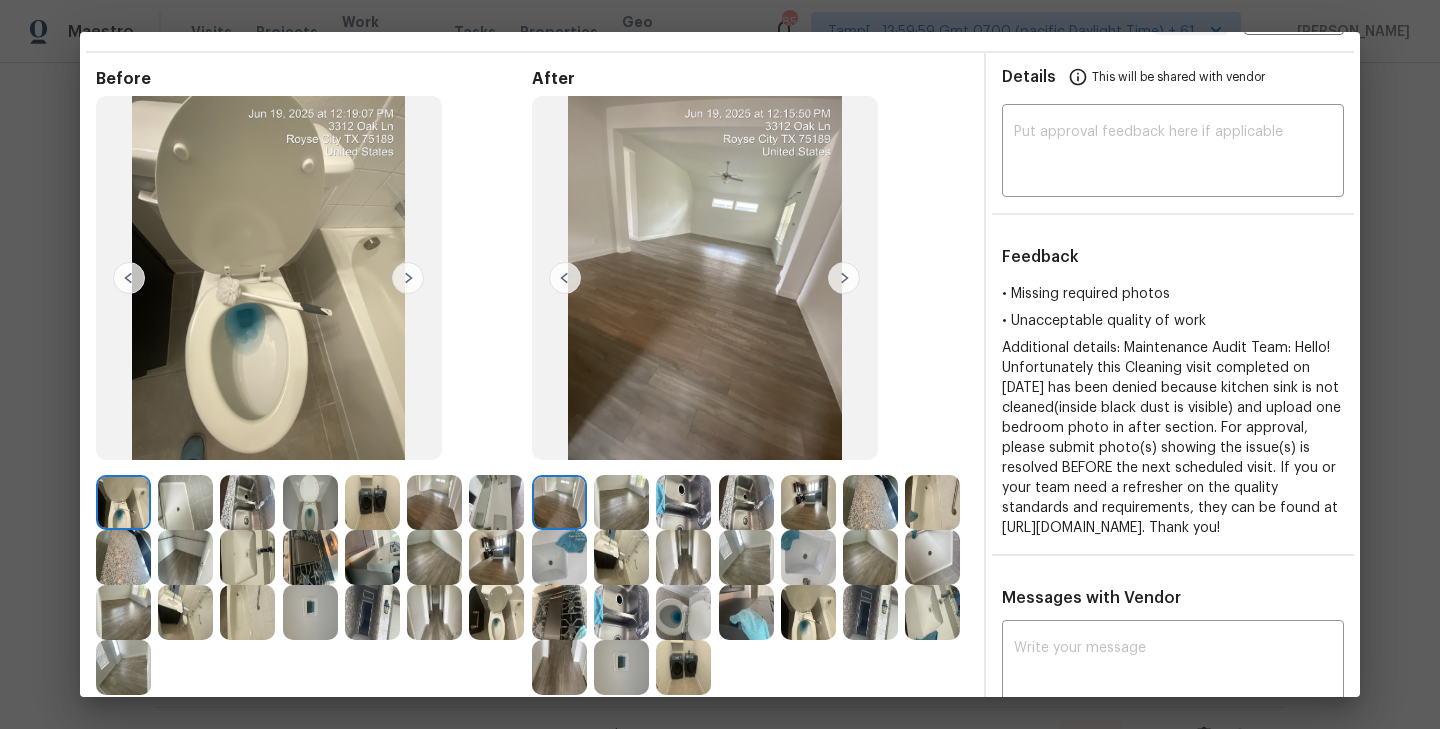 scroll, scrollTop: 0, scrollLeft: 0, axis: both 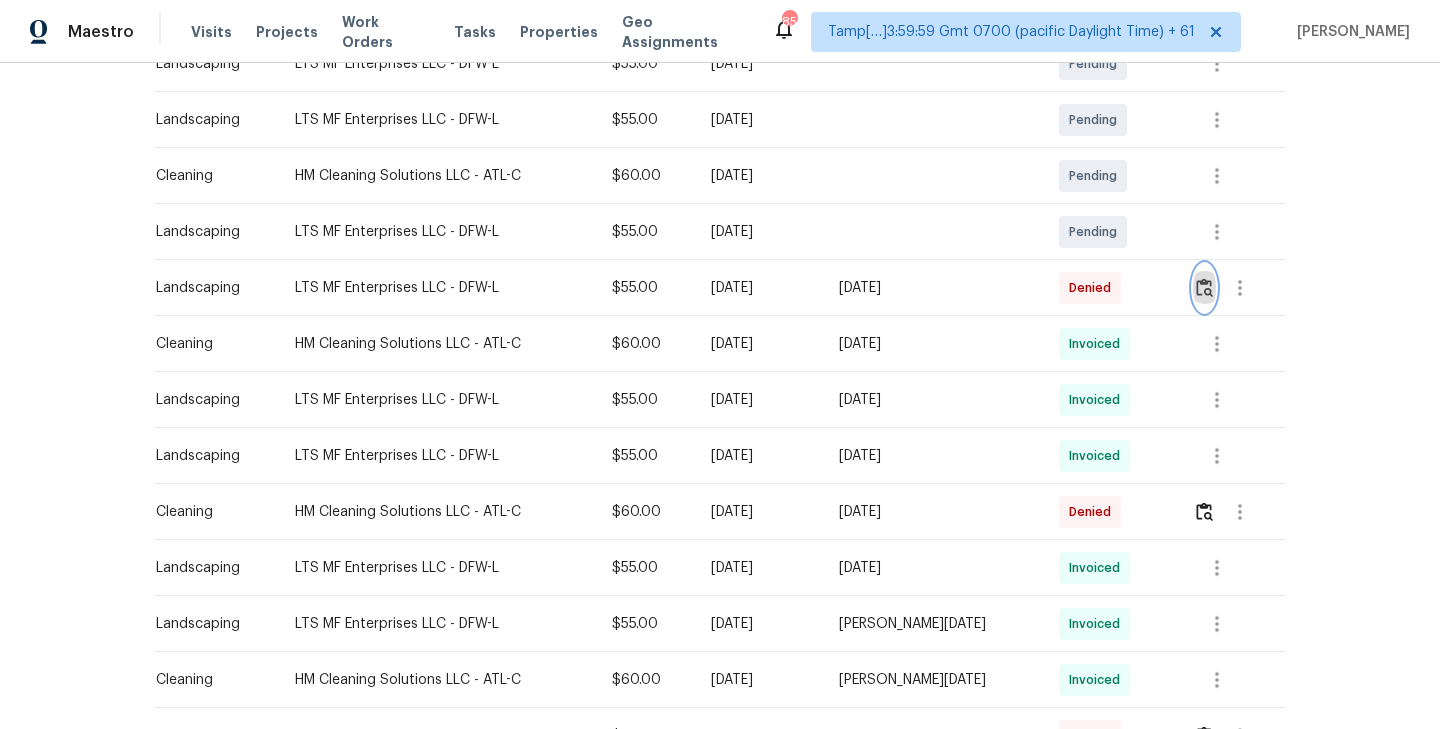 click at bounding box center (1204, 287) 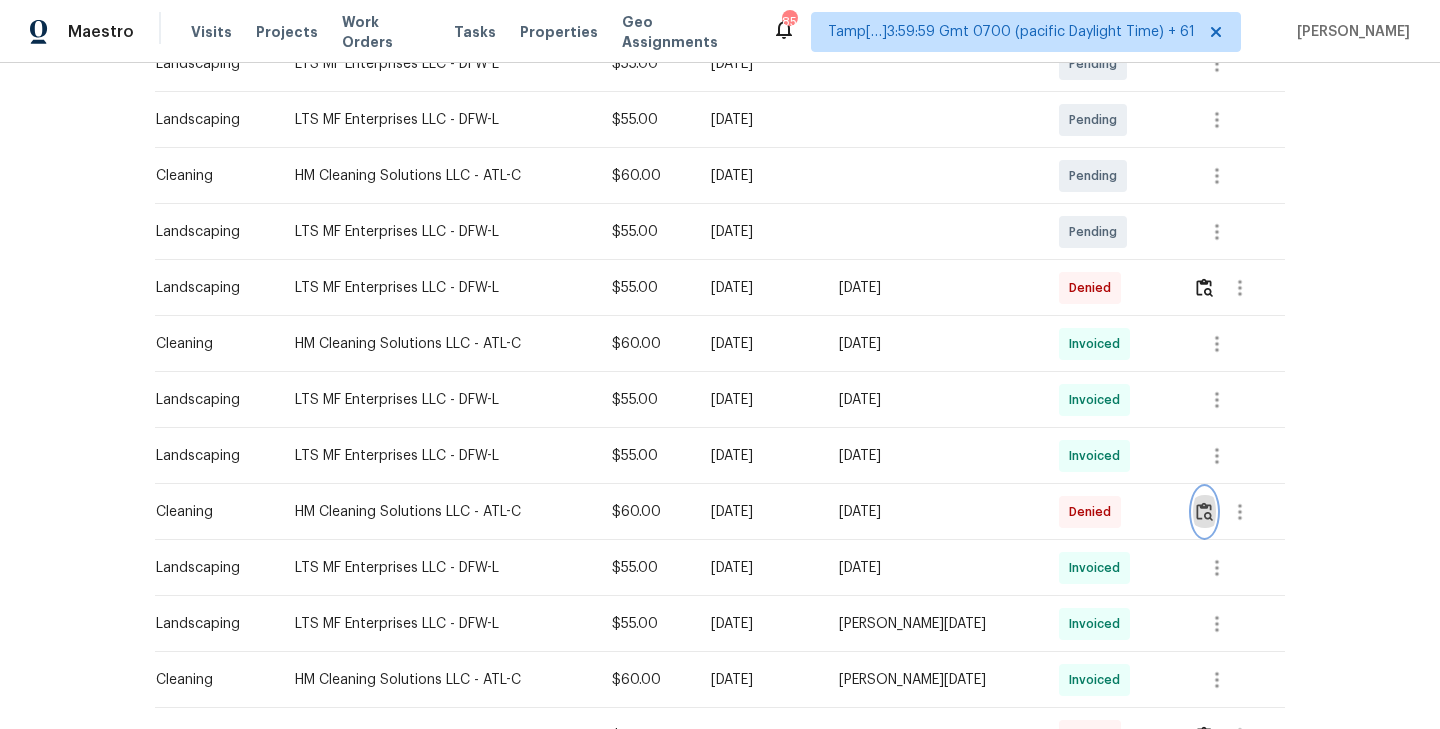 click at bounding box center [1204, 511] 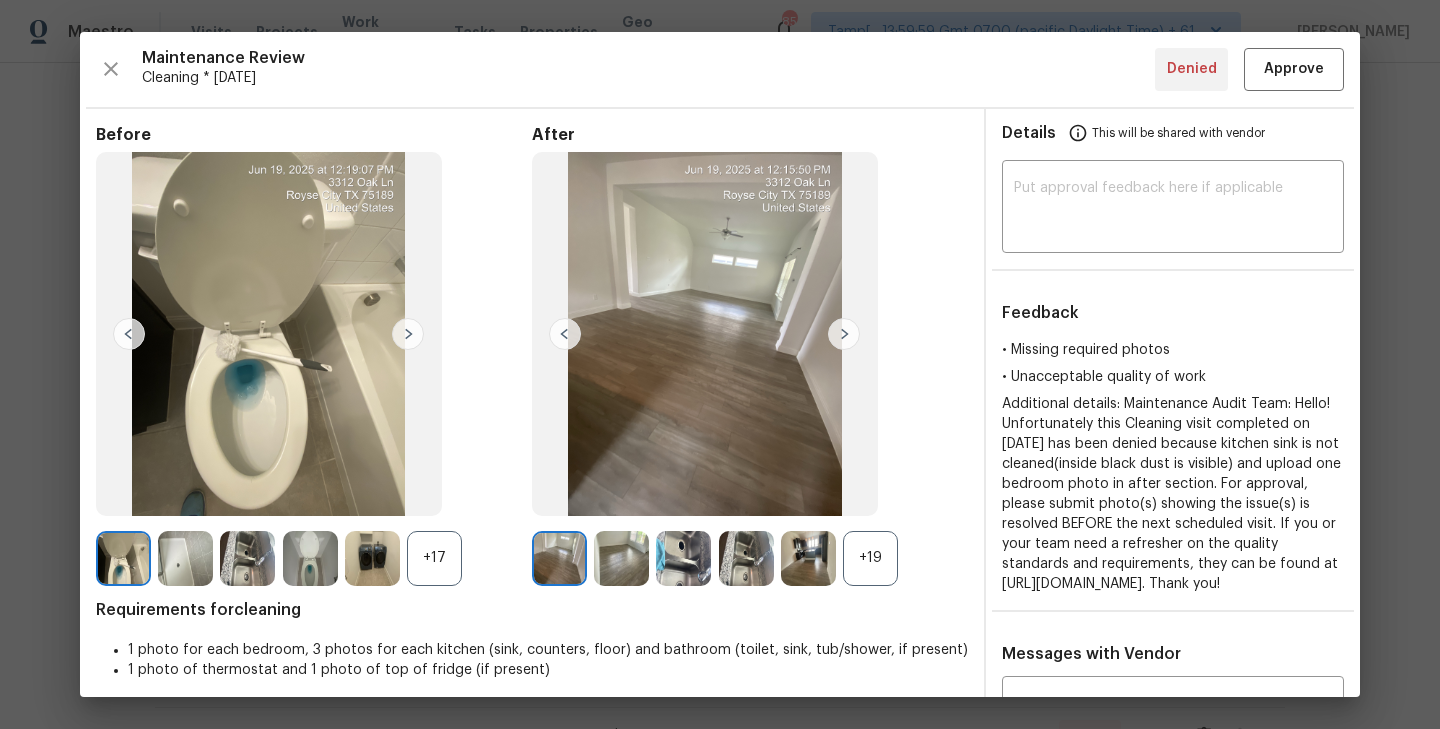 click on "+17" at bounding box center [434, 558] 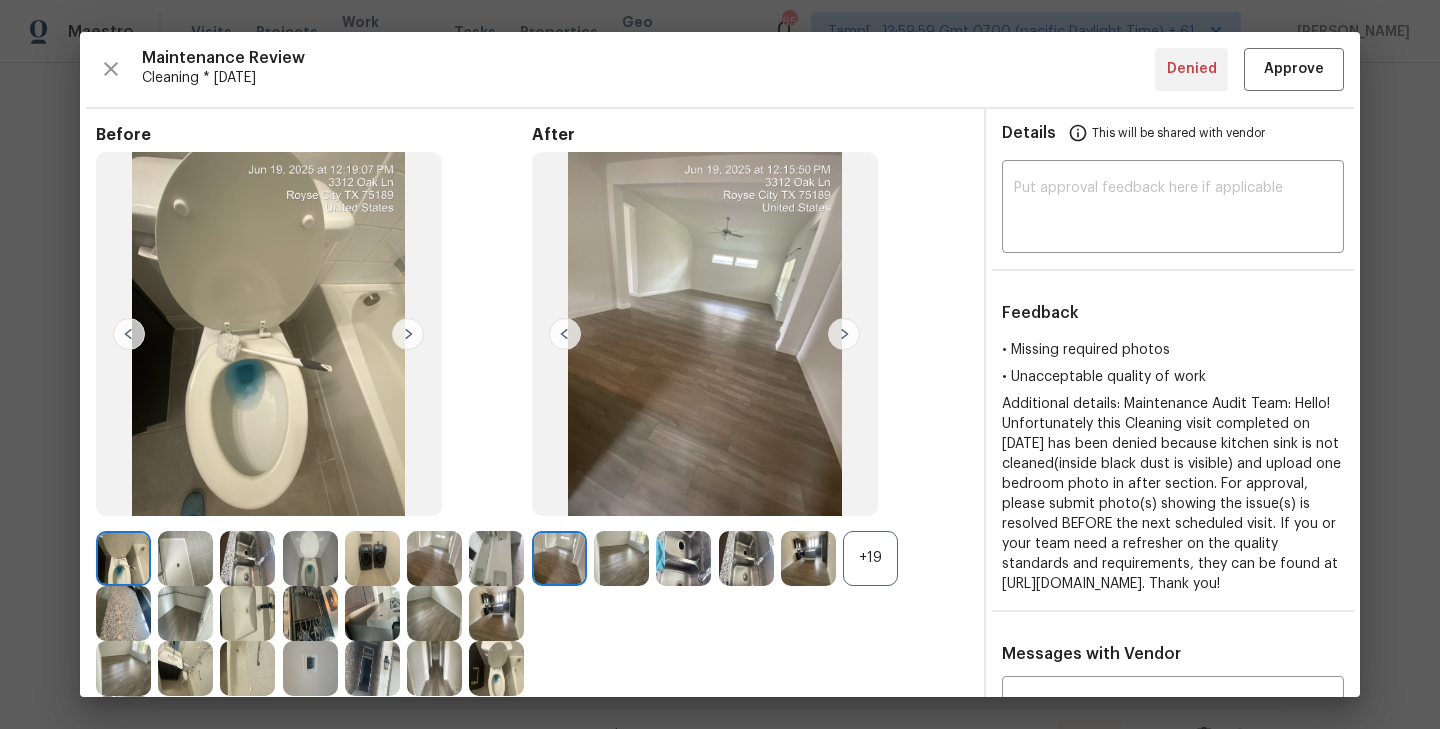 click on "+19" at bounding box center (870, 558) 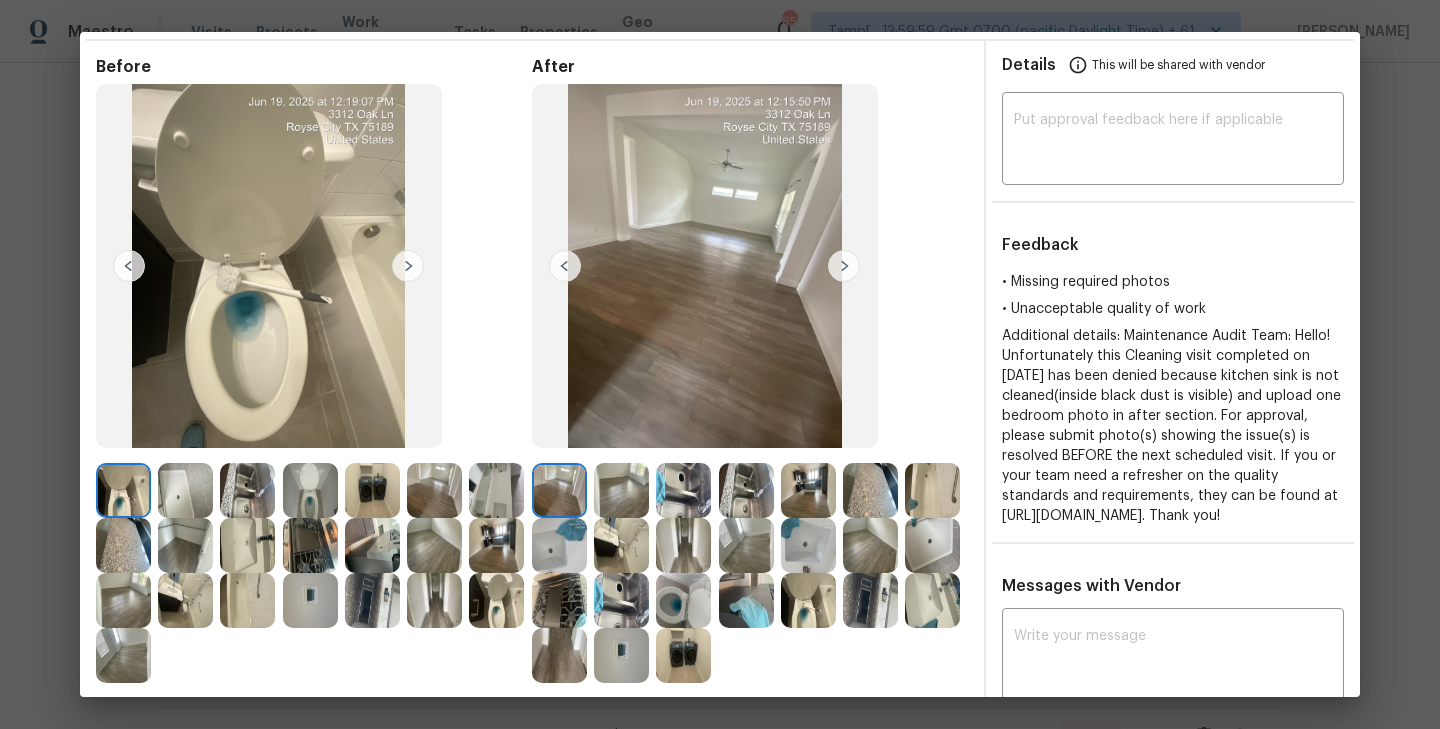 scroll, scrollTop: 59, scrollLeft: 0, axis: vertical 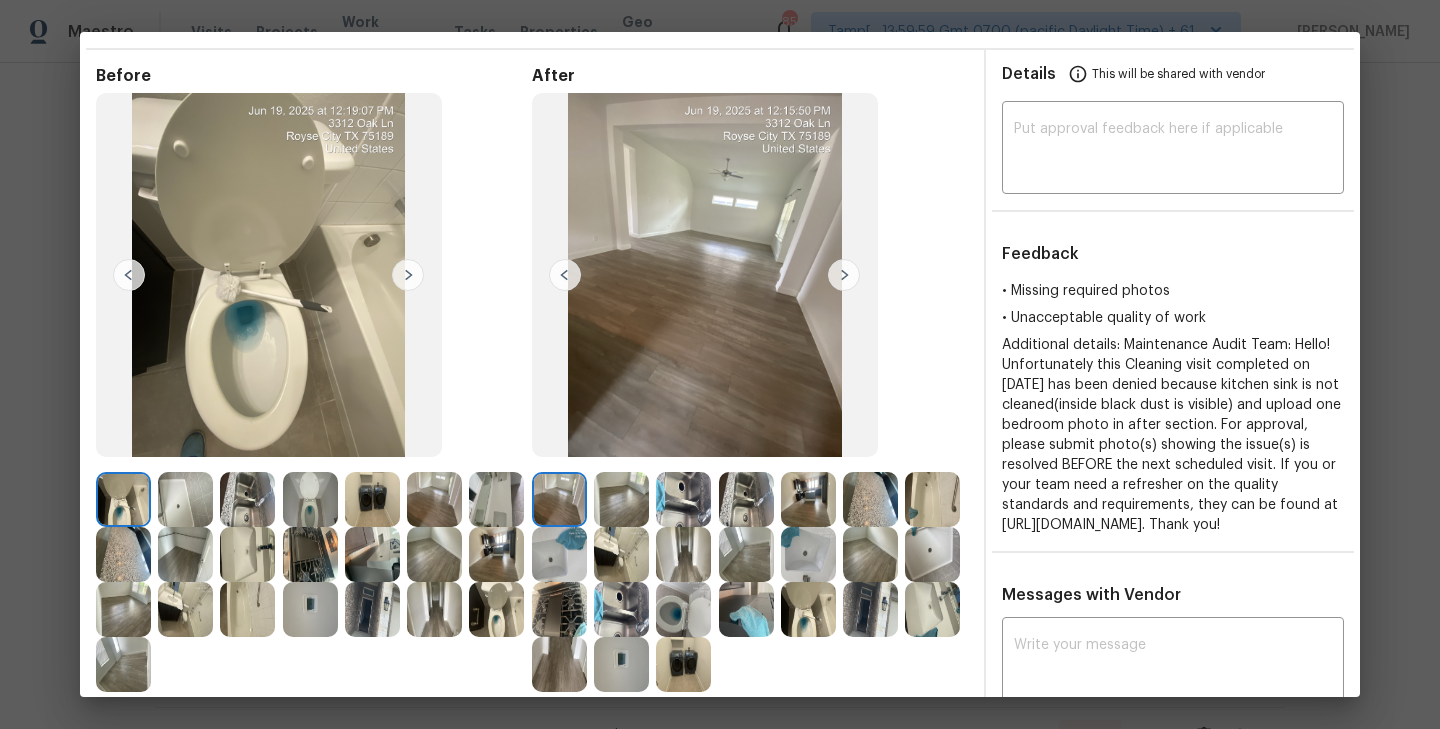 click at bounding box center (844, 275) 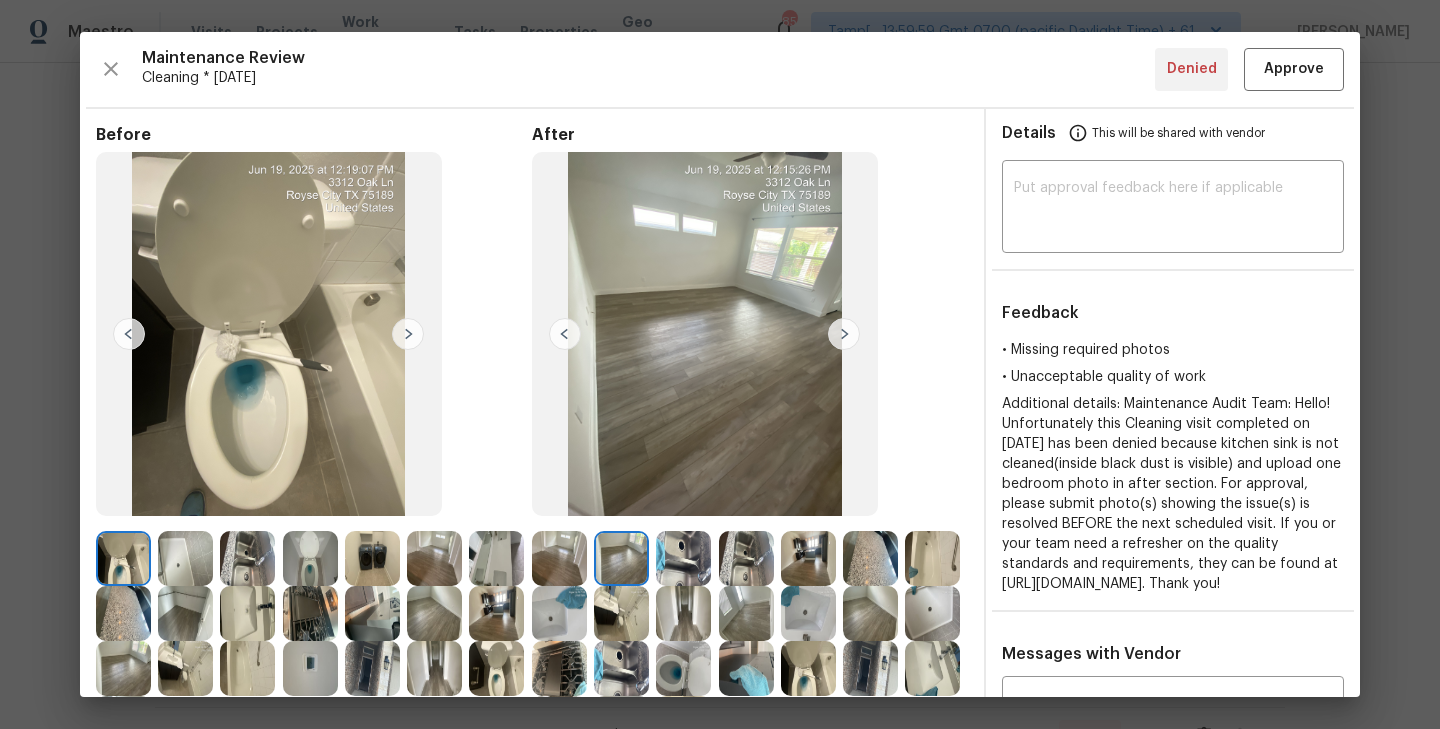 scroll, scrollTop: 191, scrollLeft: 0, axis: vertical 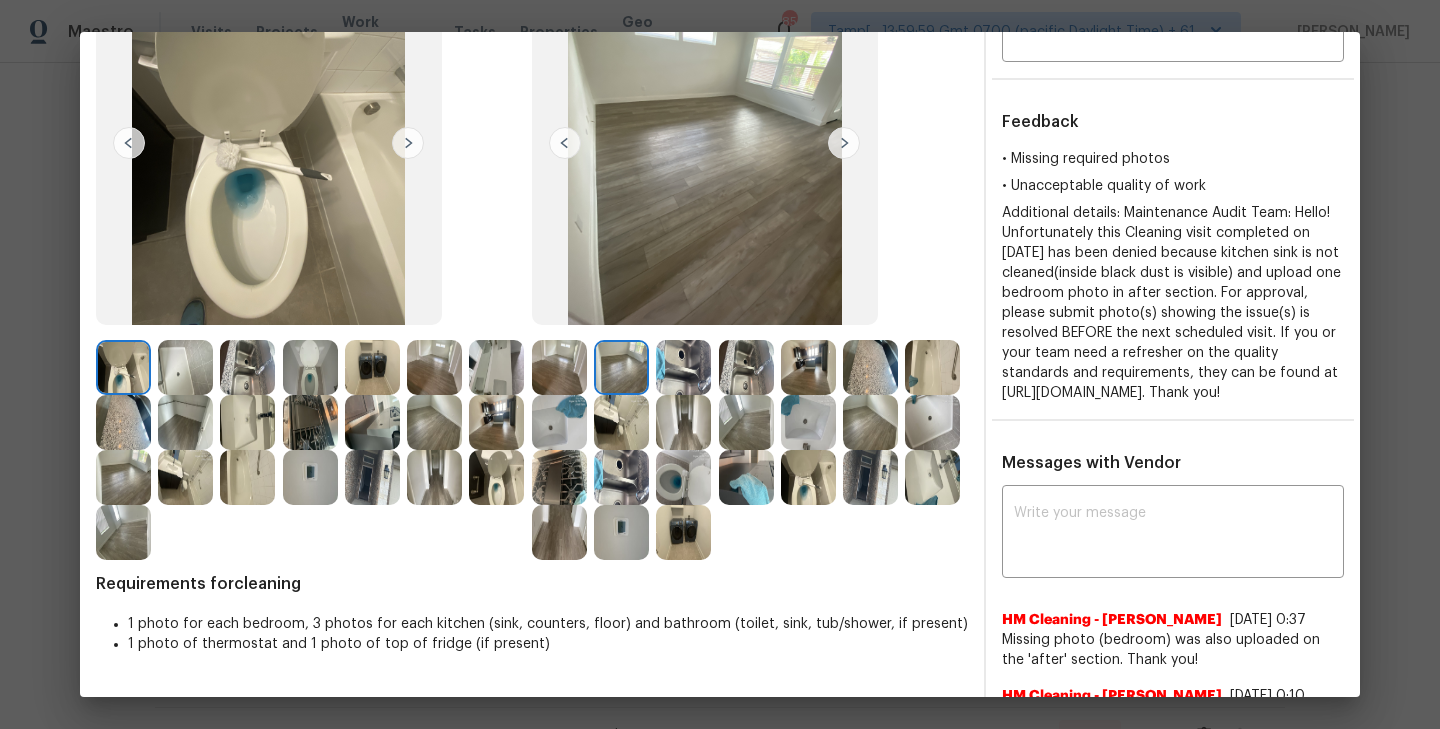 click at bounding box center [621, 477] 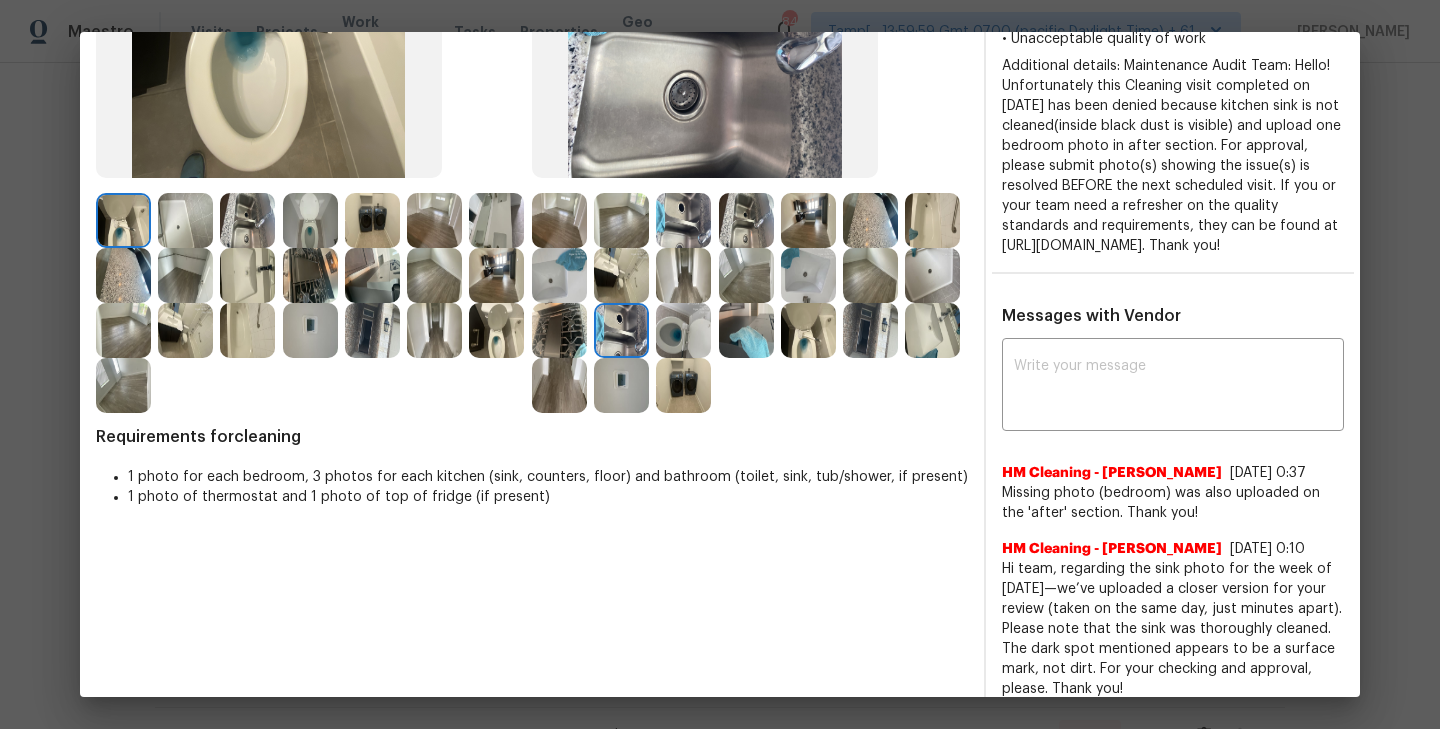 scroll, scrollTop: 332, scrollLeft: 0, axis: vertical 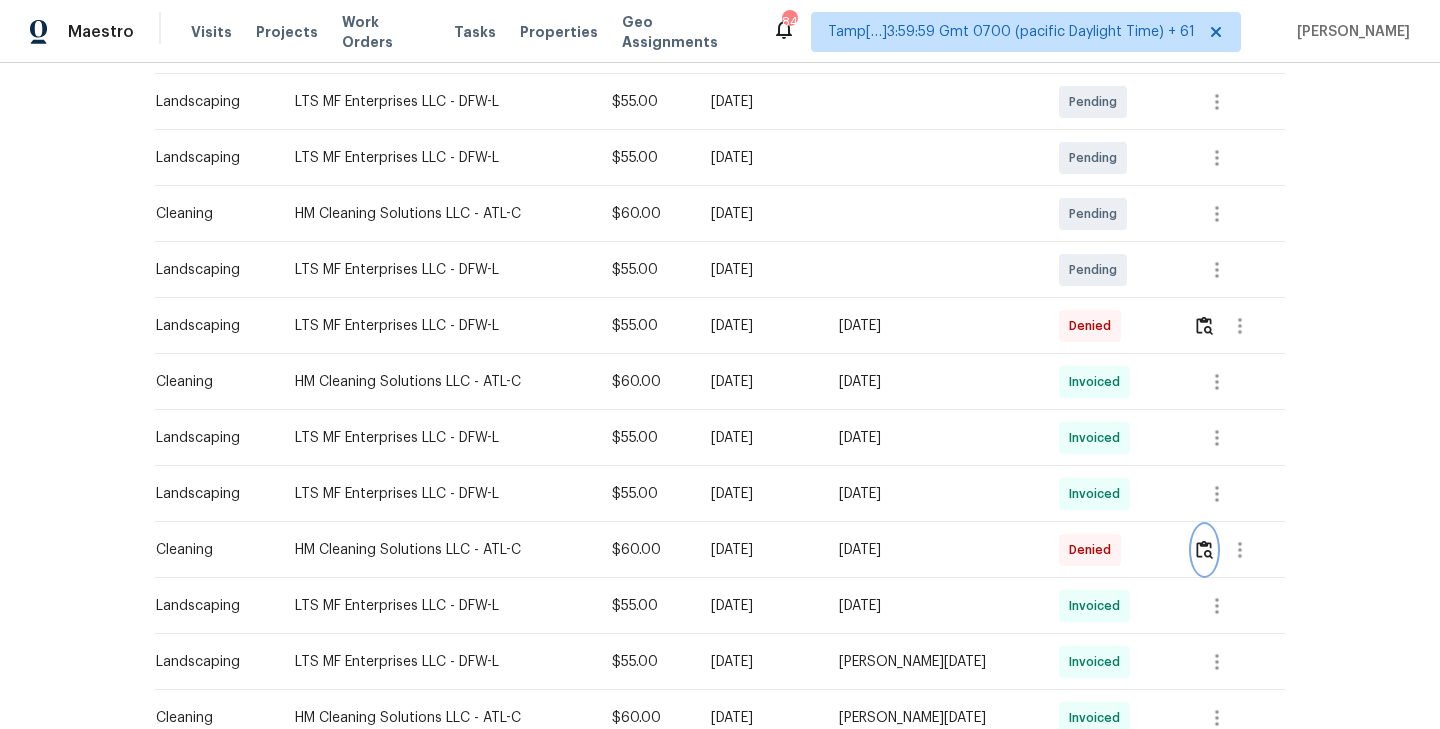 click at bounding box center [1204, 549] 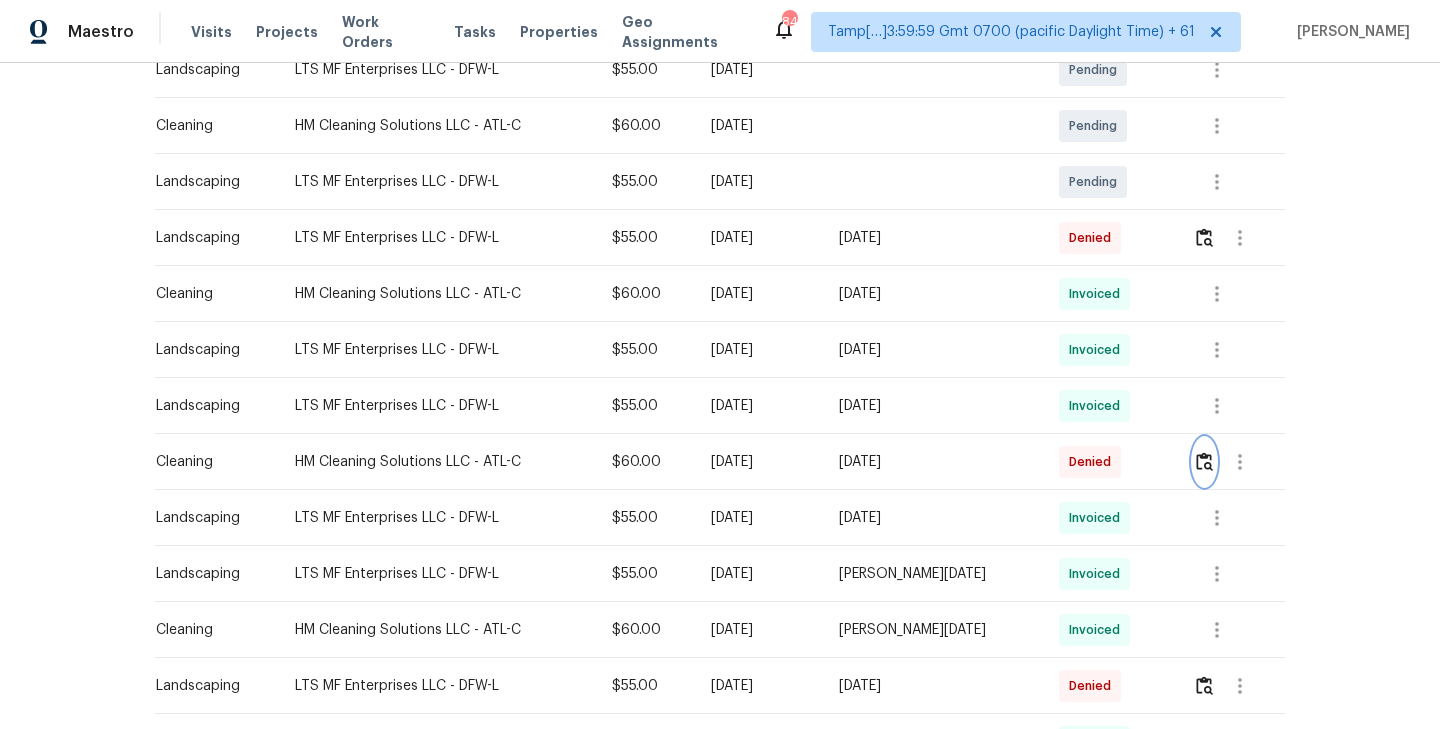 scroll, scrollTop: 550, scrollLeft: 0, axis: vertical 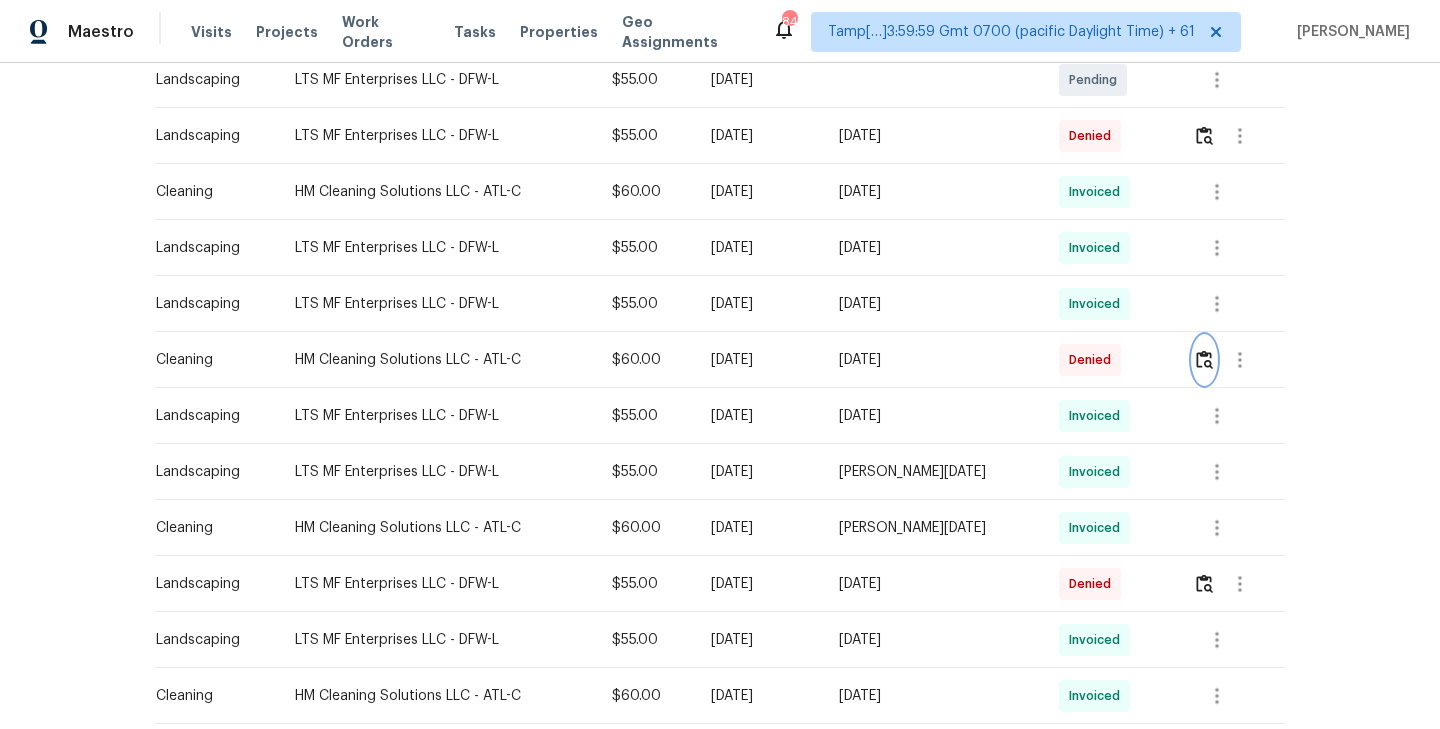 click at bounding box center (1204, 359) 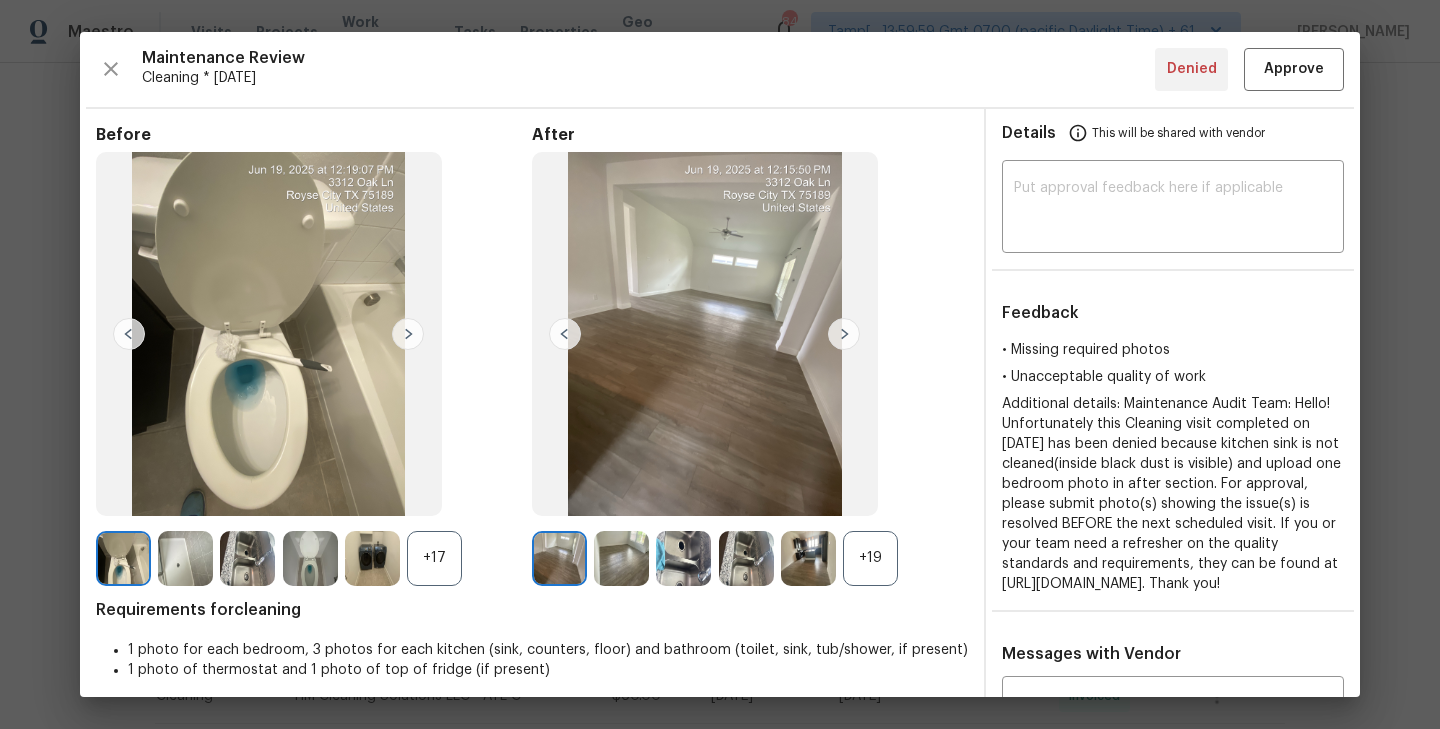 click on "+19" at bounding box center (870, 558) 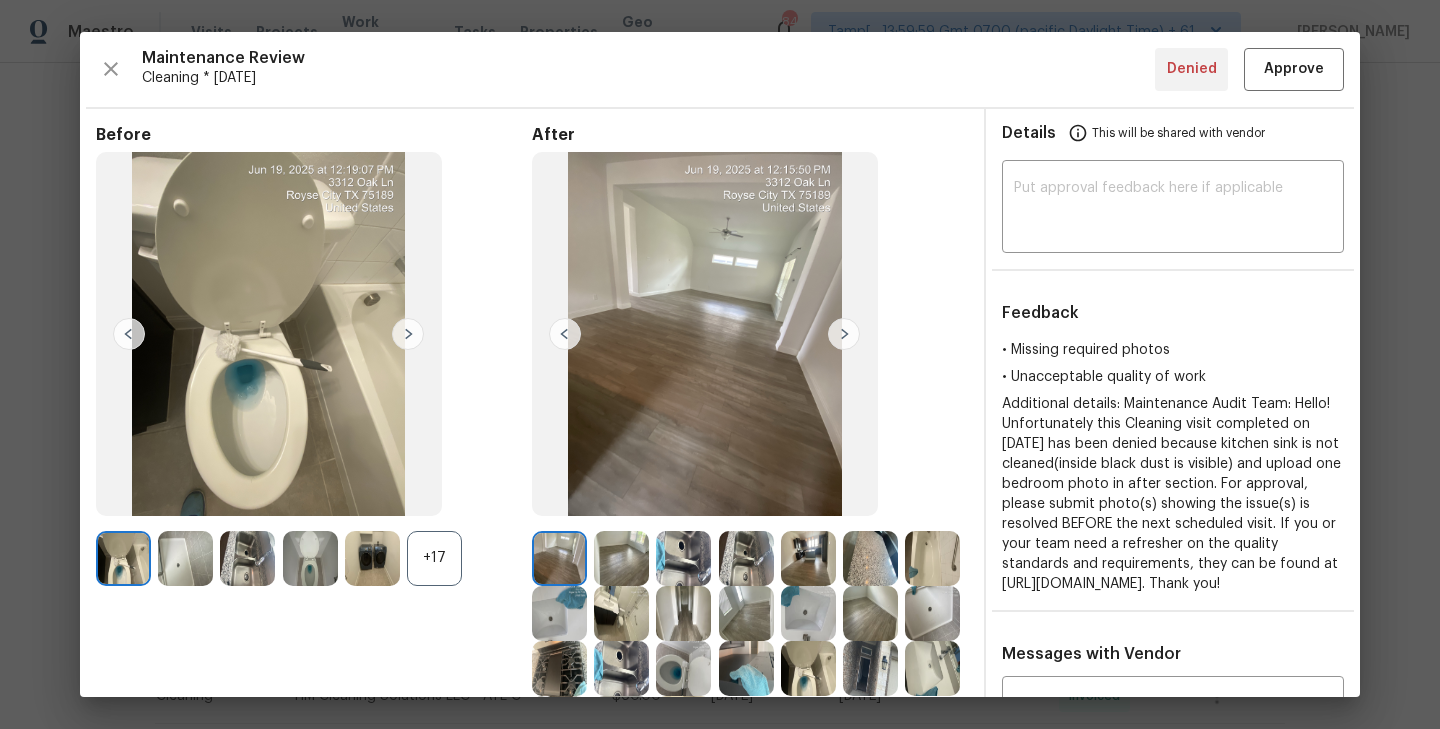 click on "+17" at bounding box center [434, 558] 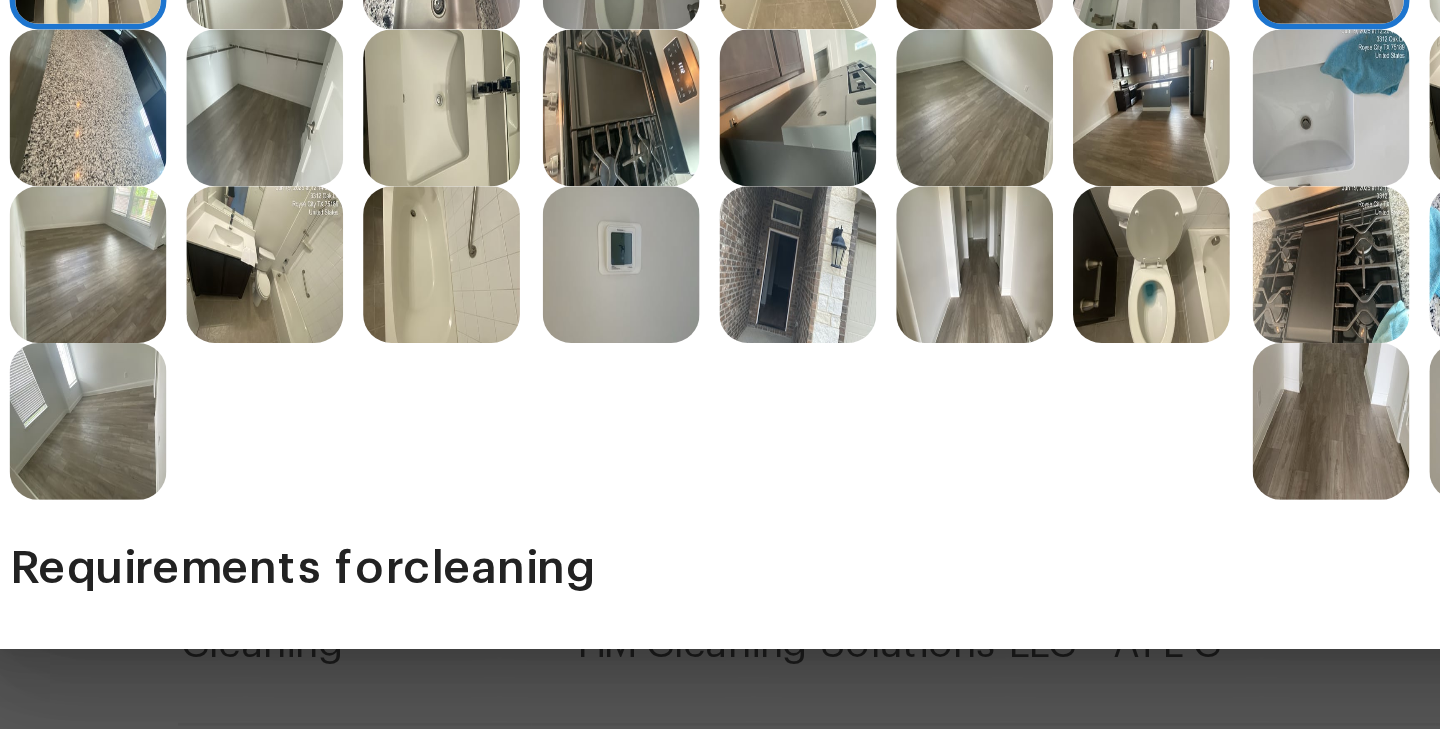 scroll, scrollTop: 200, scrollLeft: 0, axis: vertical 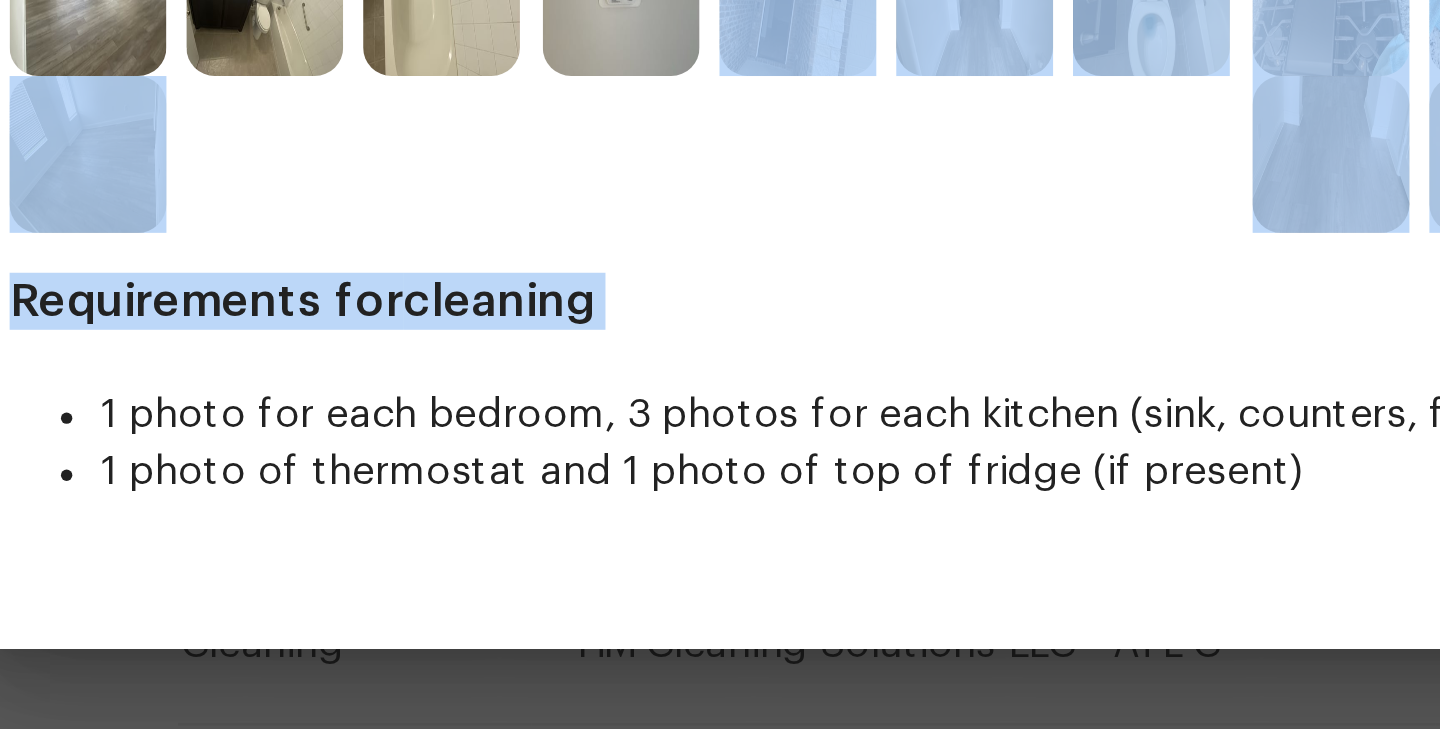 drag, startPoint x: 357, startPoint y: 557, endPoint x: 364, endPoint y: 602, distance: 45.54119 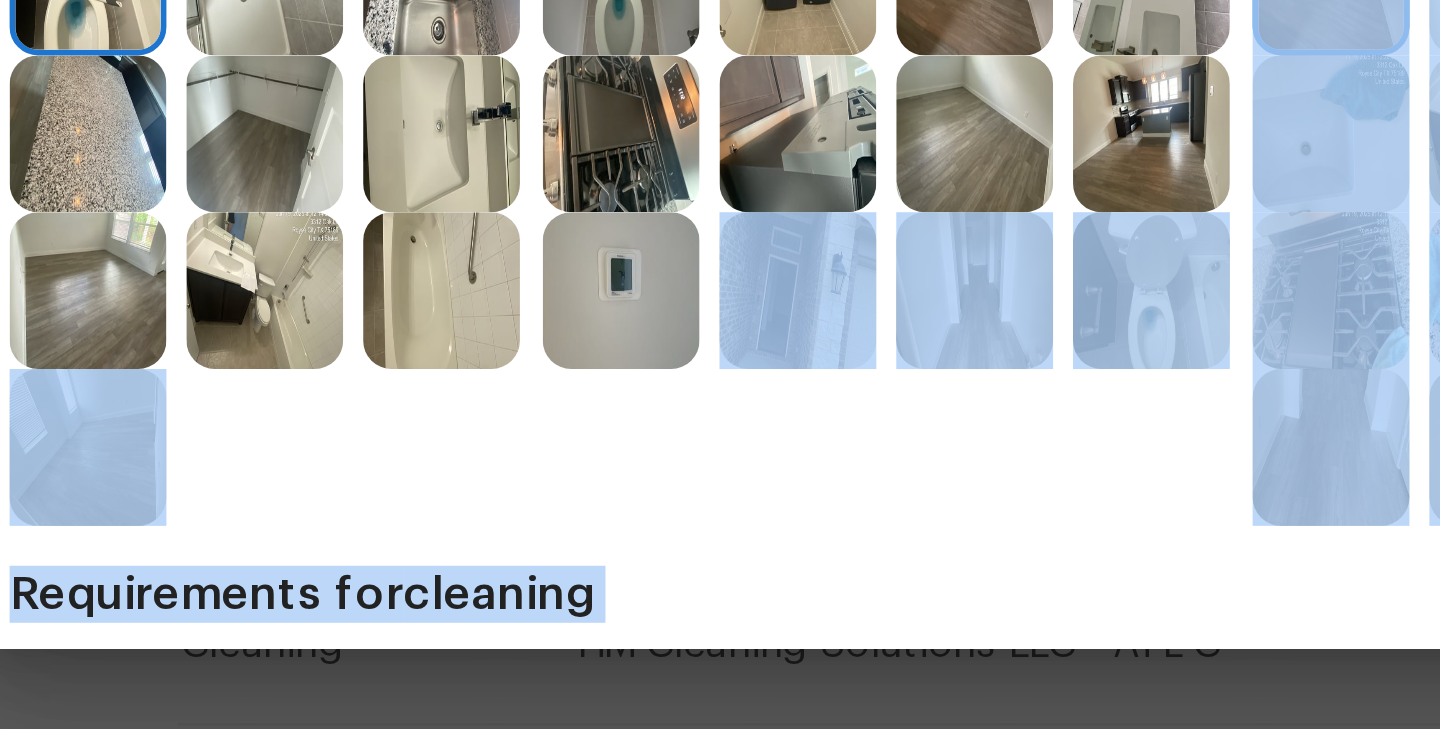 scroll, scrollTop: 77, scrollLeft: 0, axis: vertical 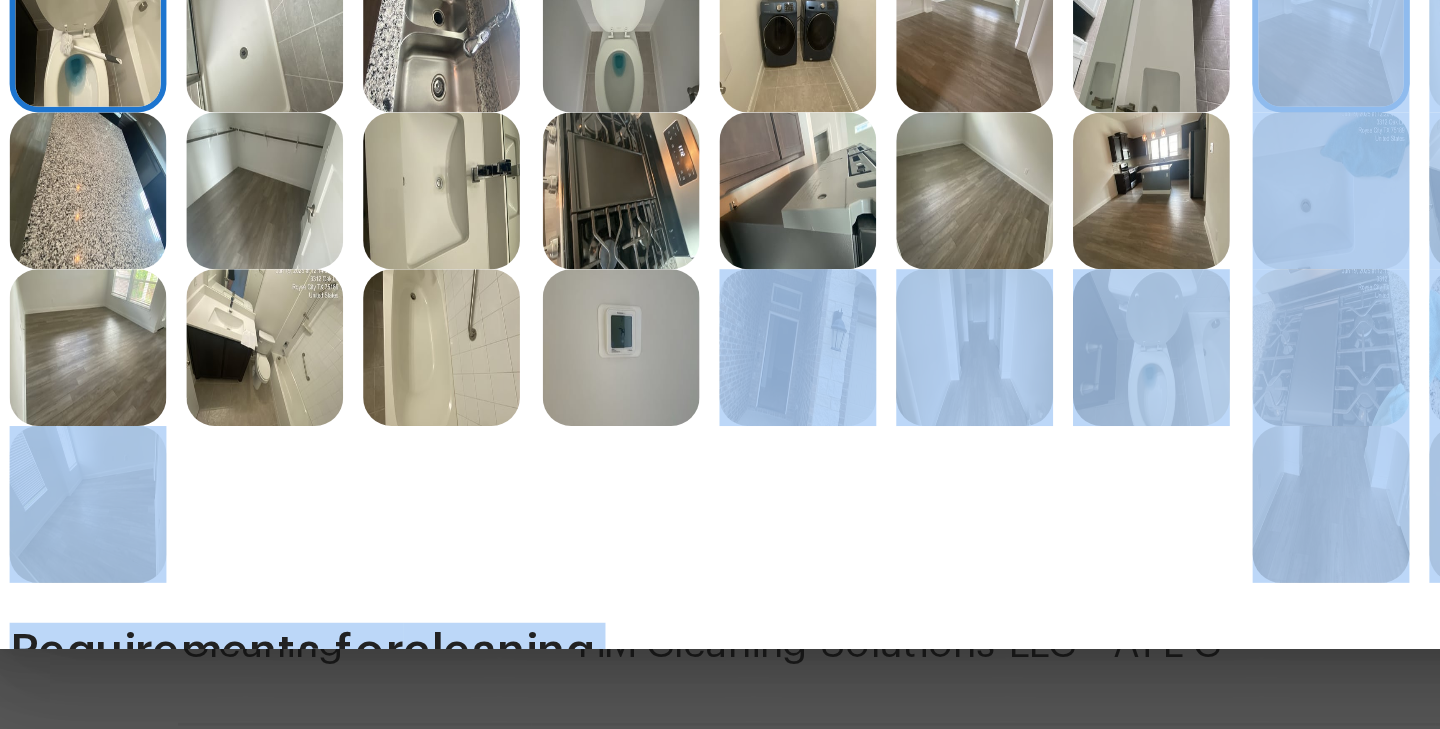 click at bounding box center (372, 591) 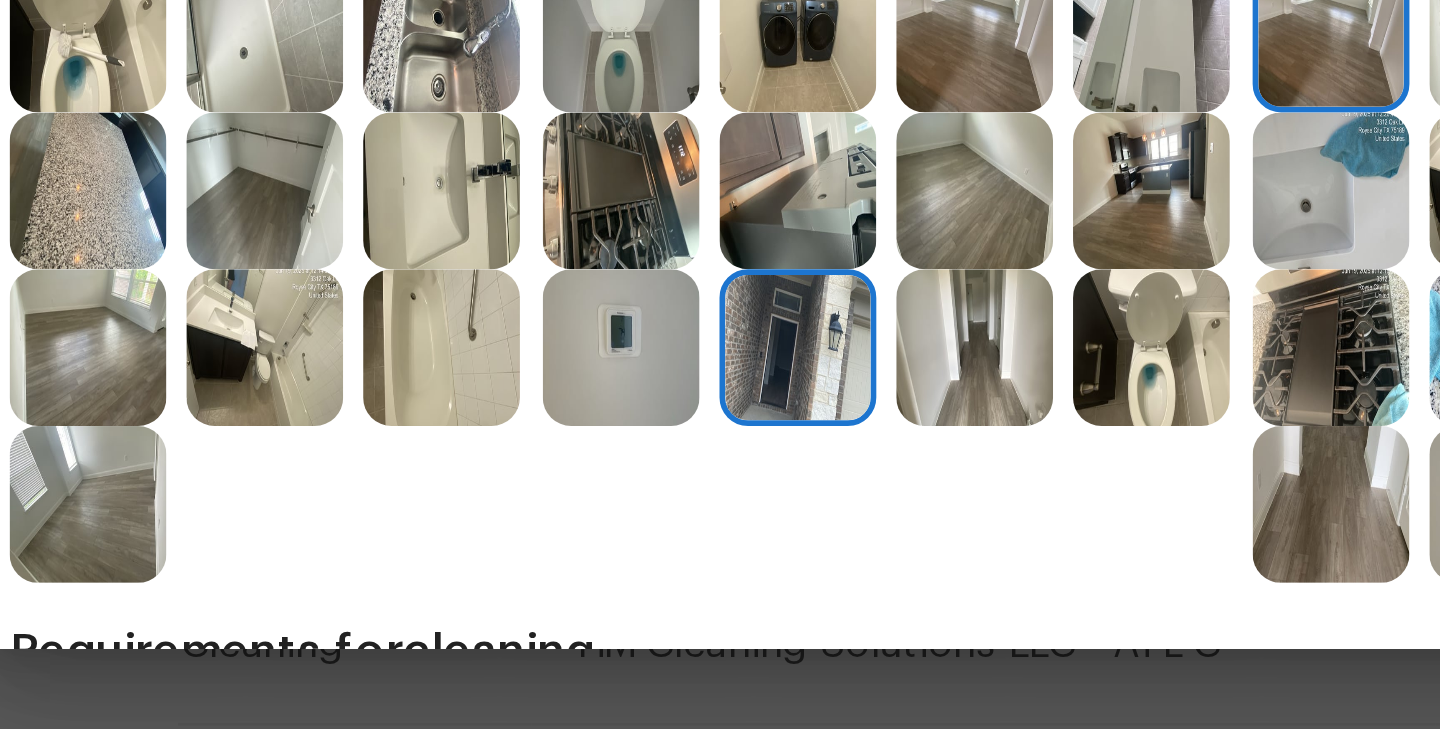 click at bounding box center (314, 564) 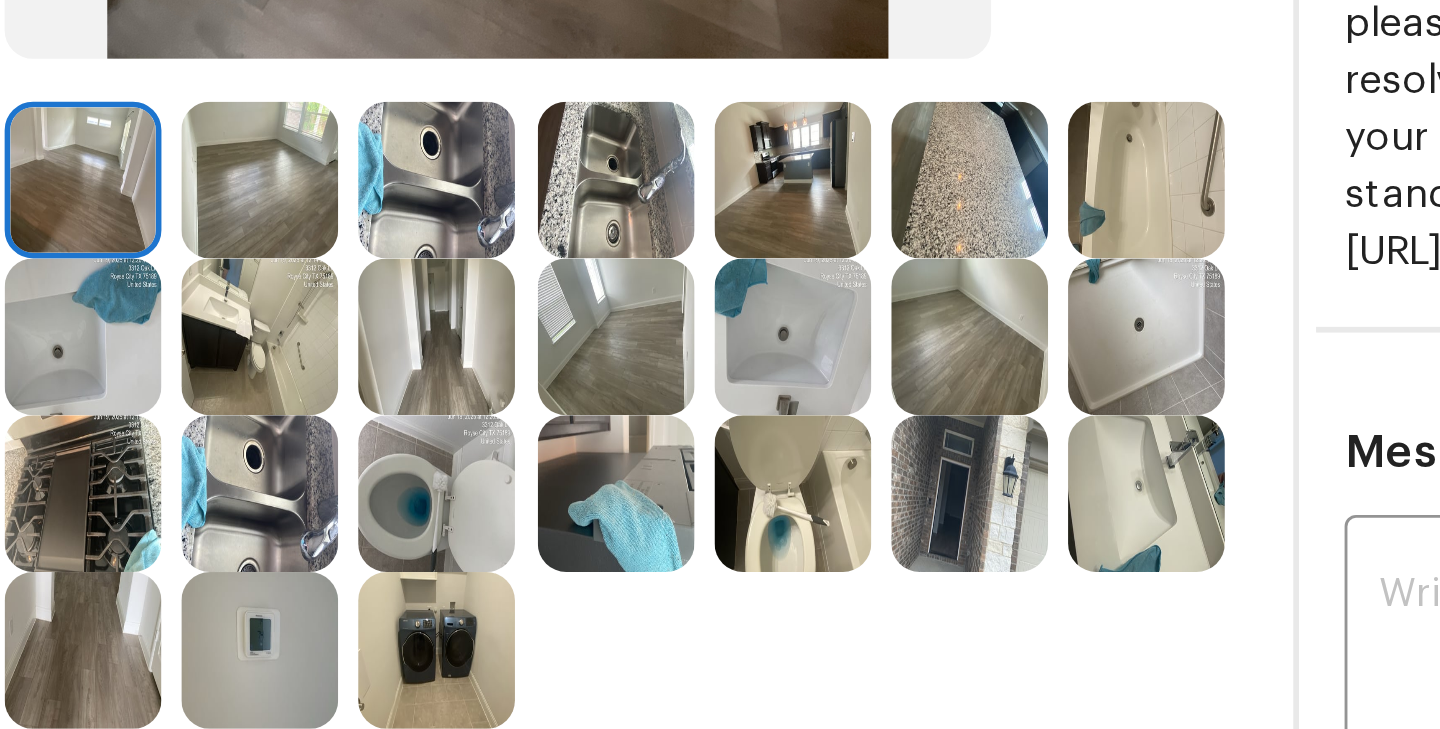 scroll, scrollTop: 59, scrollLeft: 0, axis: vertical 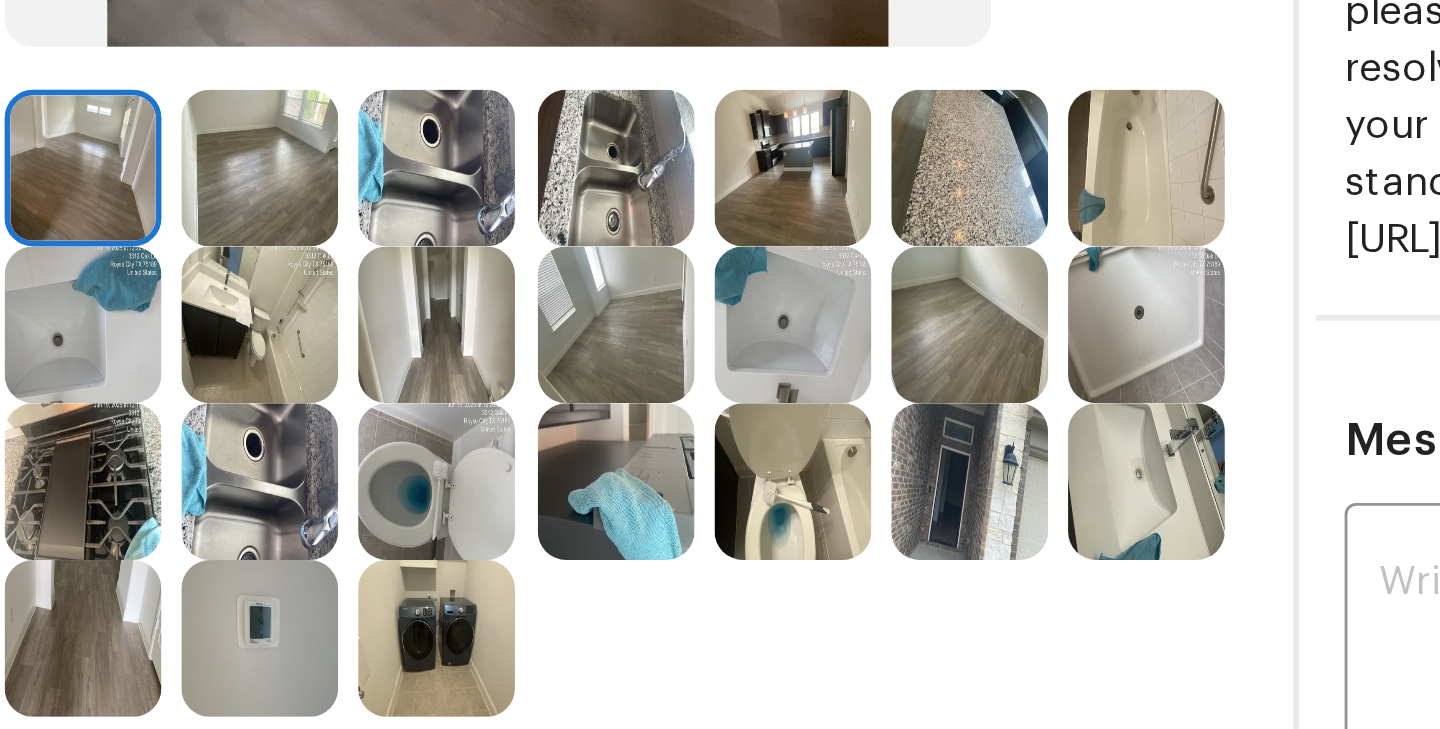 click at bounding box center (746, 554) 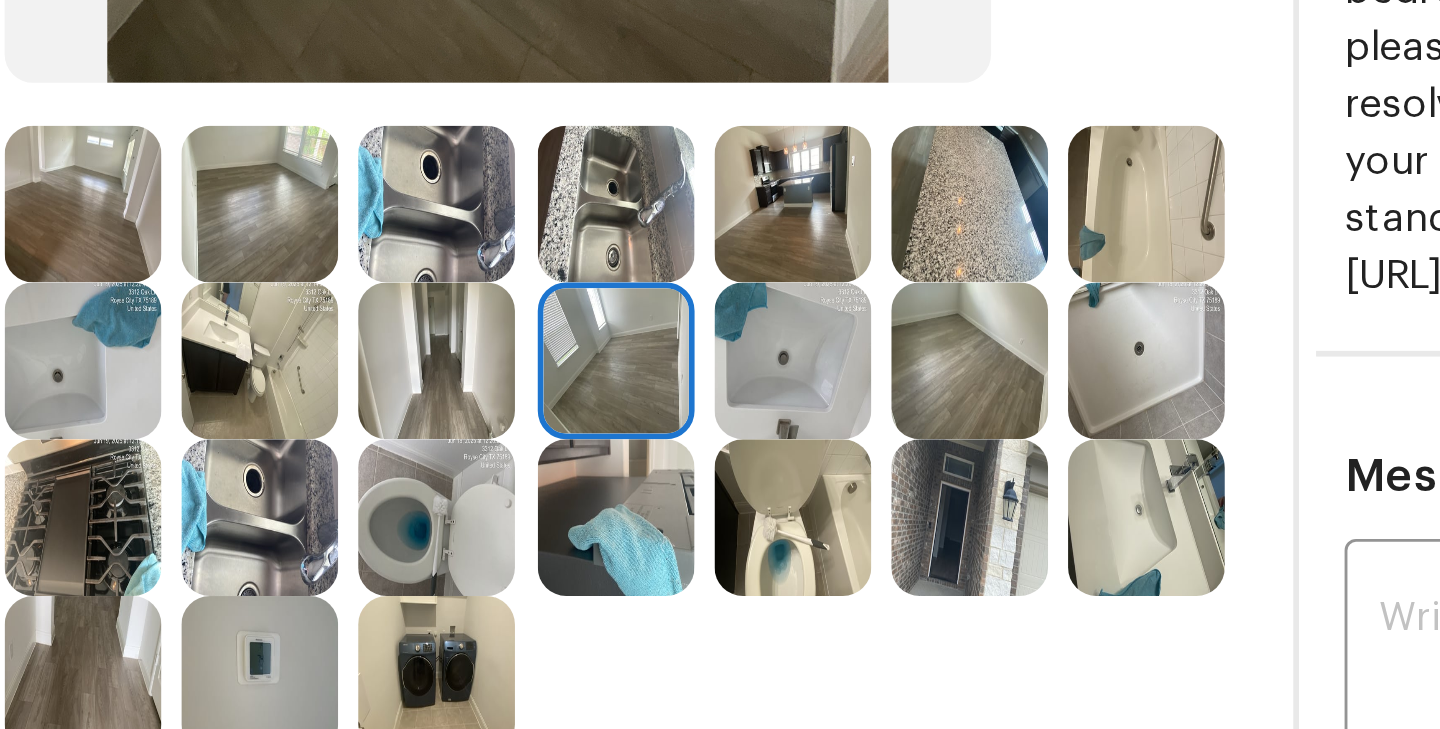 scroll, scrollTop: 302, scrollLeft: 0, axis: vertical 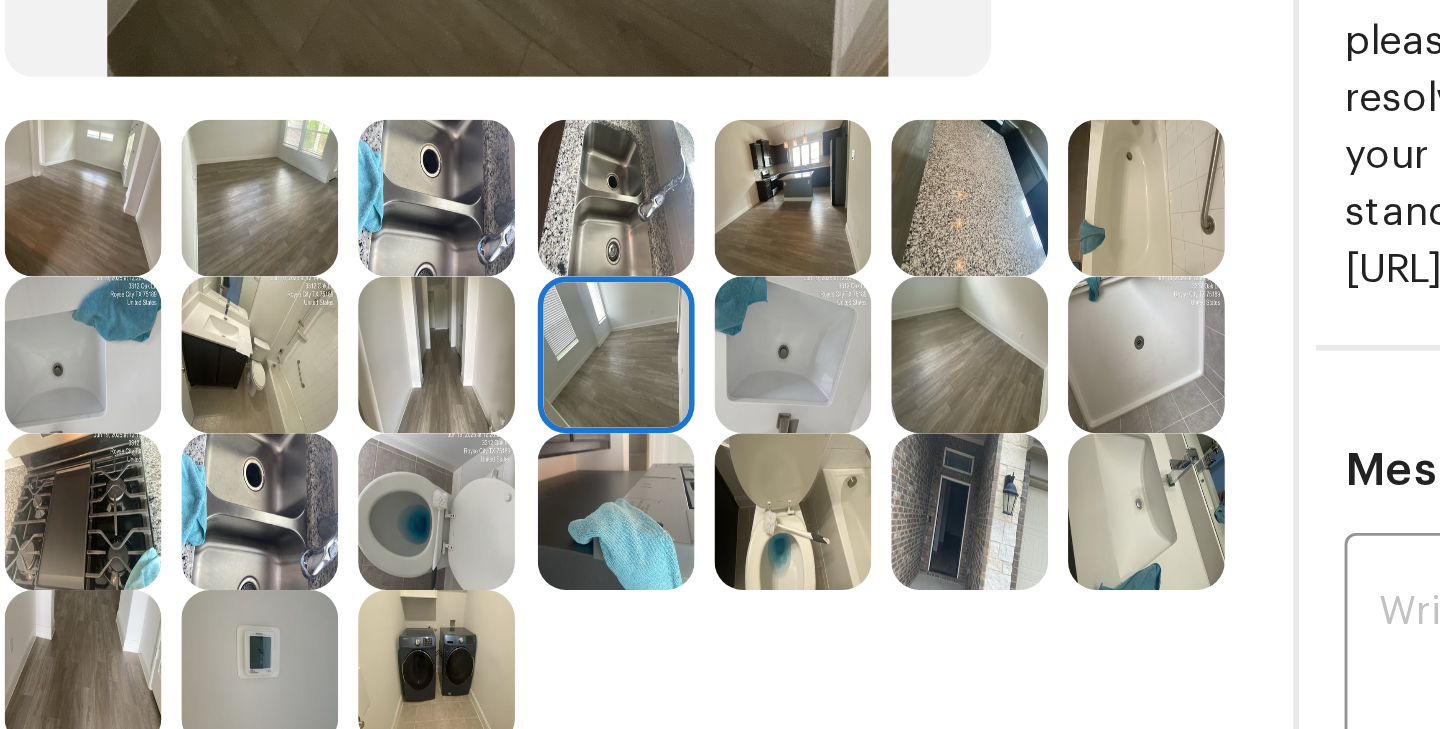 click at bounding box center (559, 256) 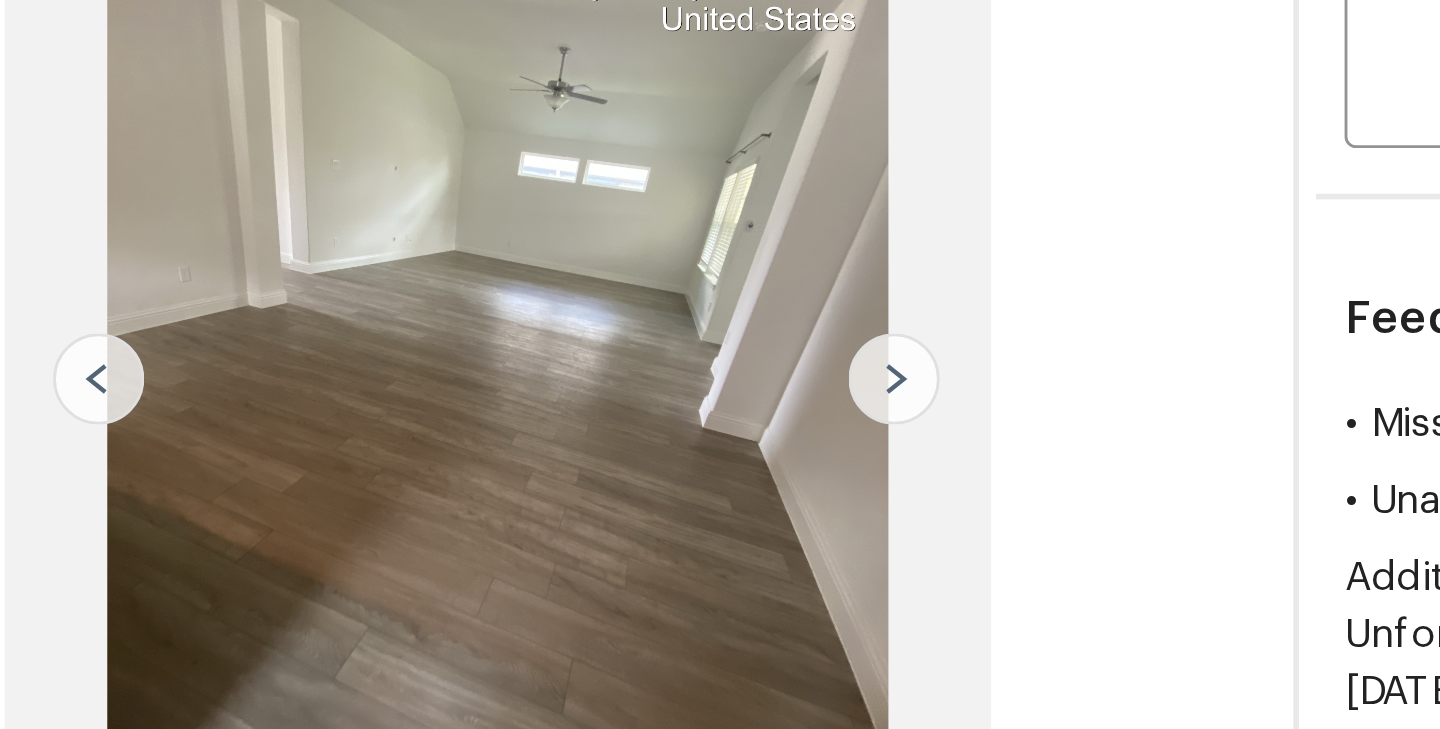 scroll, scrollTop: 41, scrollLeft: 0, axis: vertical 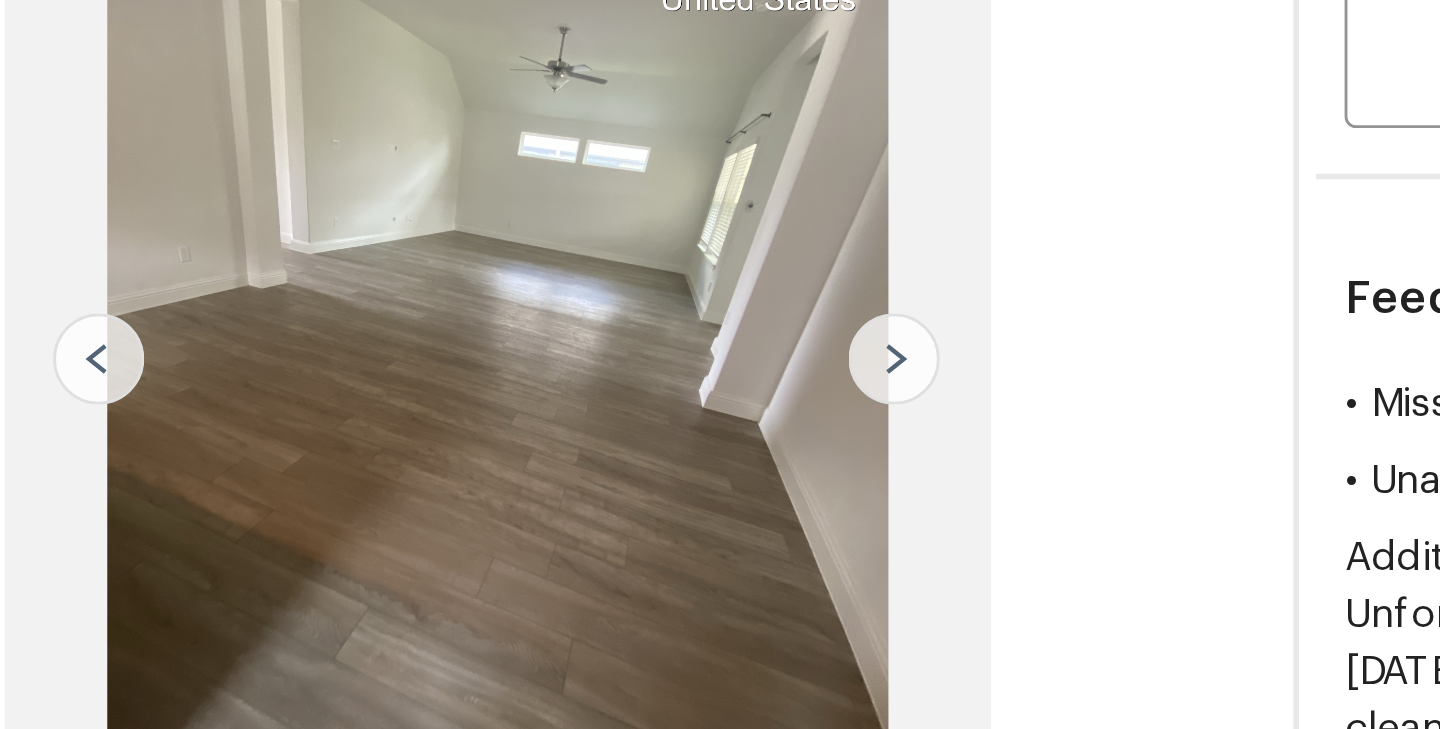 click at bounding box center (844, 293) 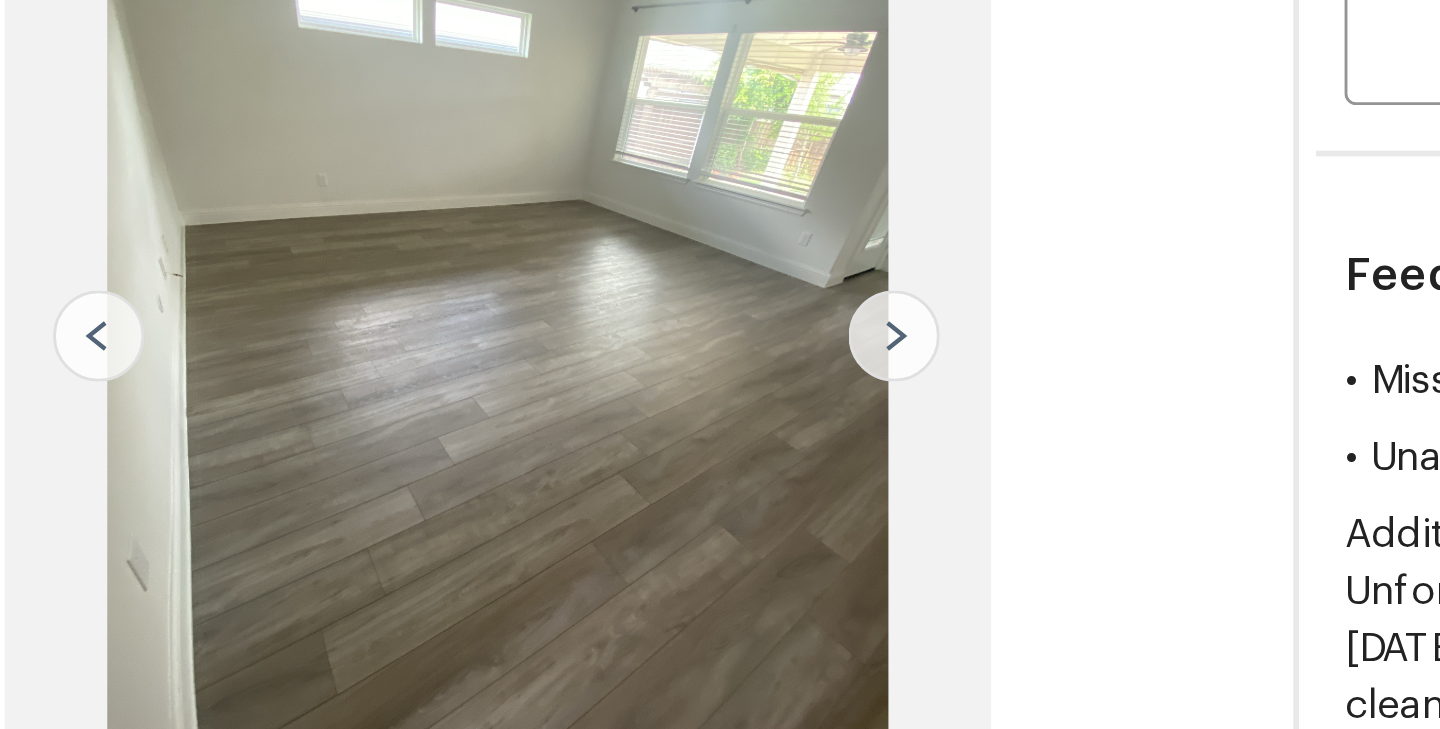 scroll, scrollTop: 42, scrollLeft: 0, axis: vertical 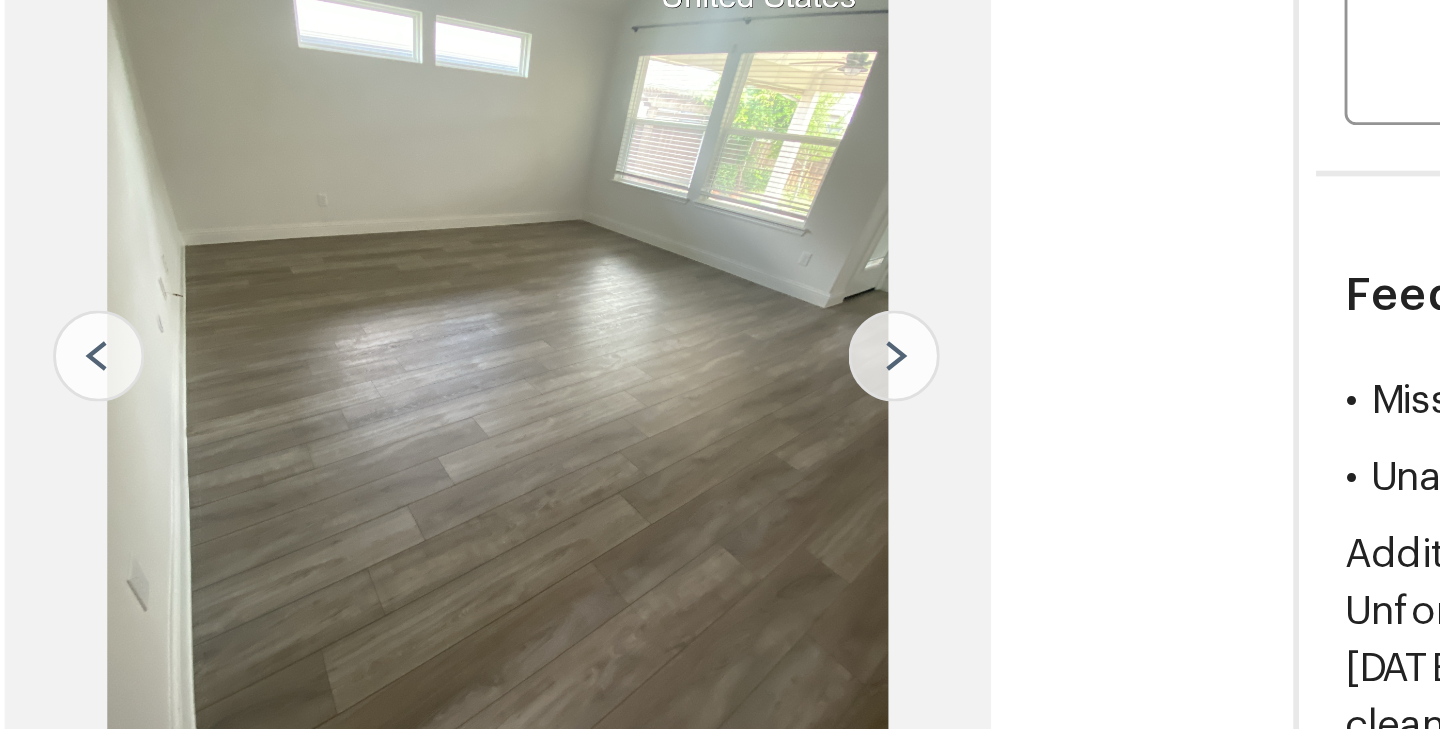 click at bounding box center (844, 292) 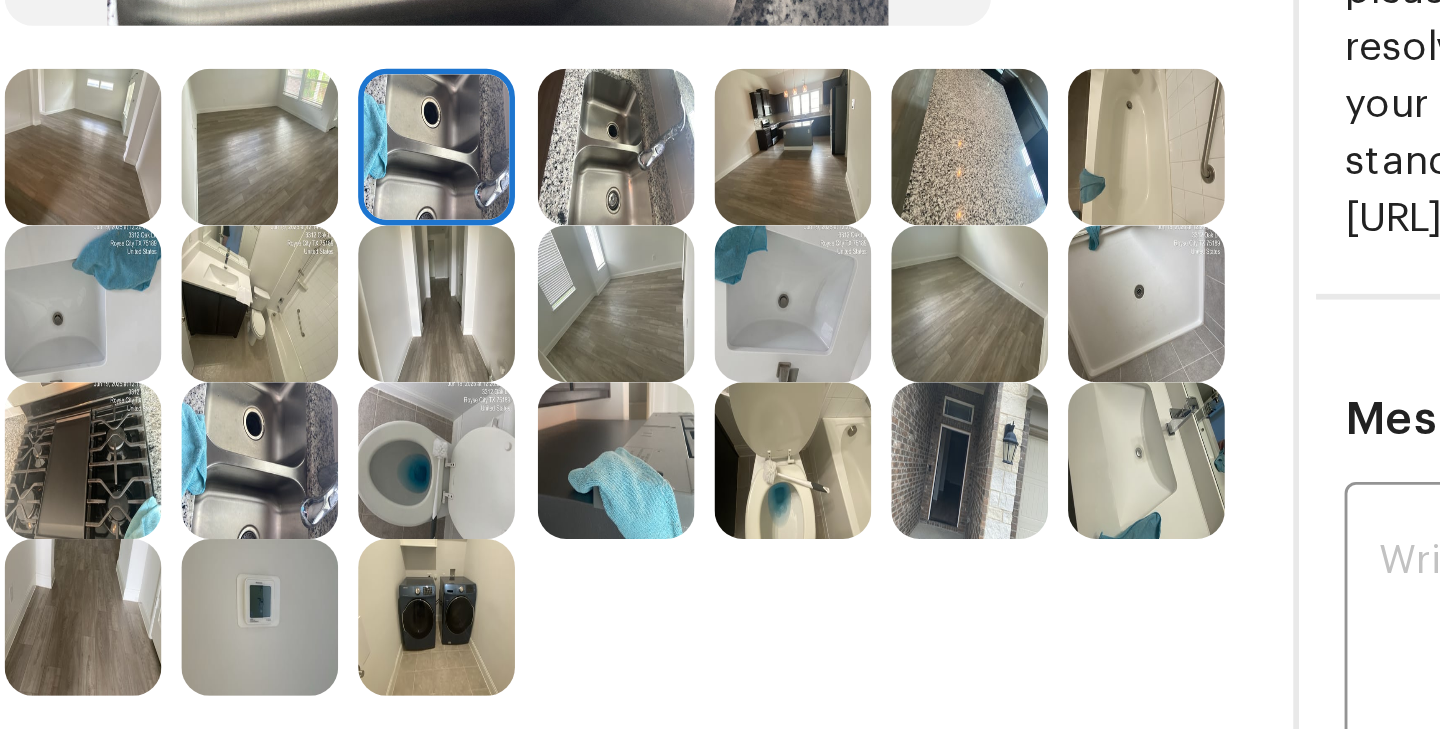 scroll, scrollTop: 341, scrollLeft: 0, axis: vertical 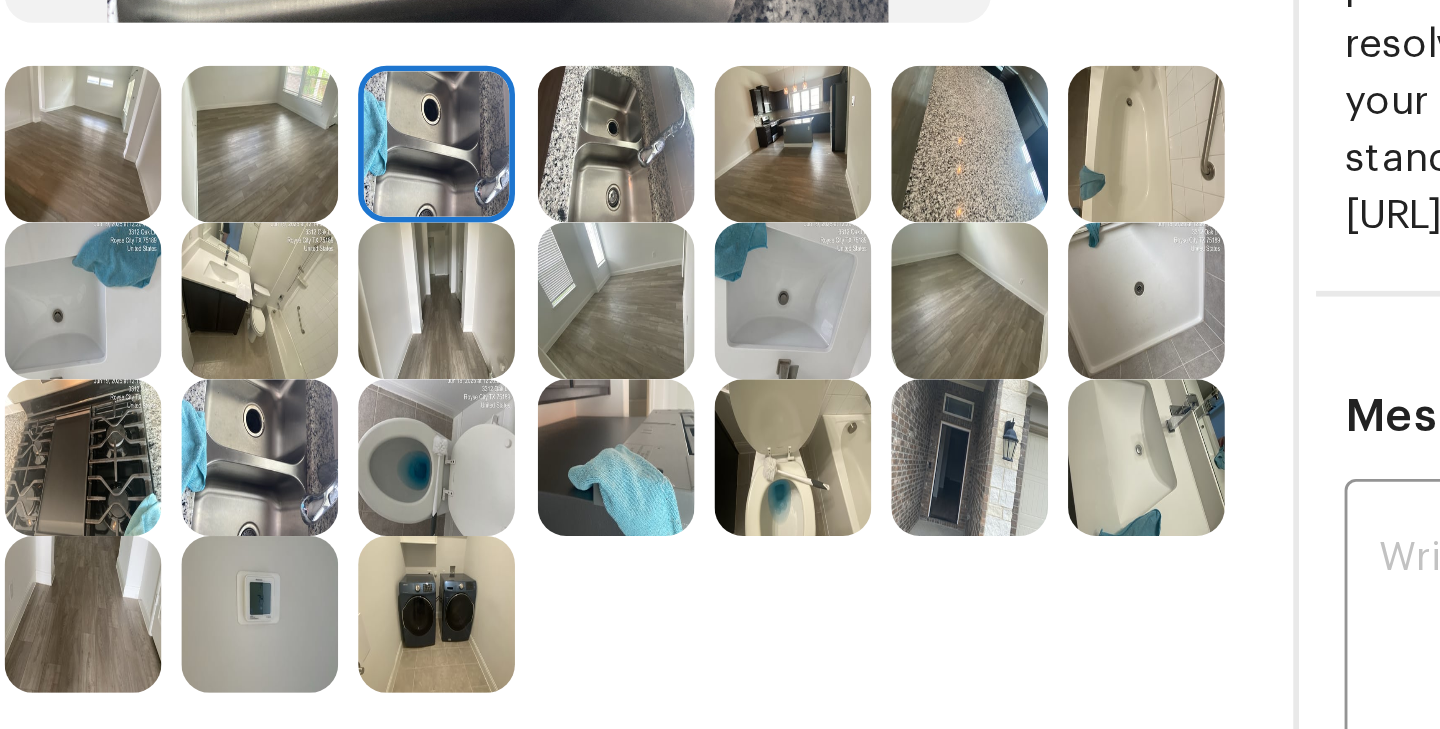 click at bounding box center (870, 272) 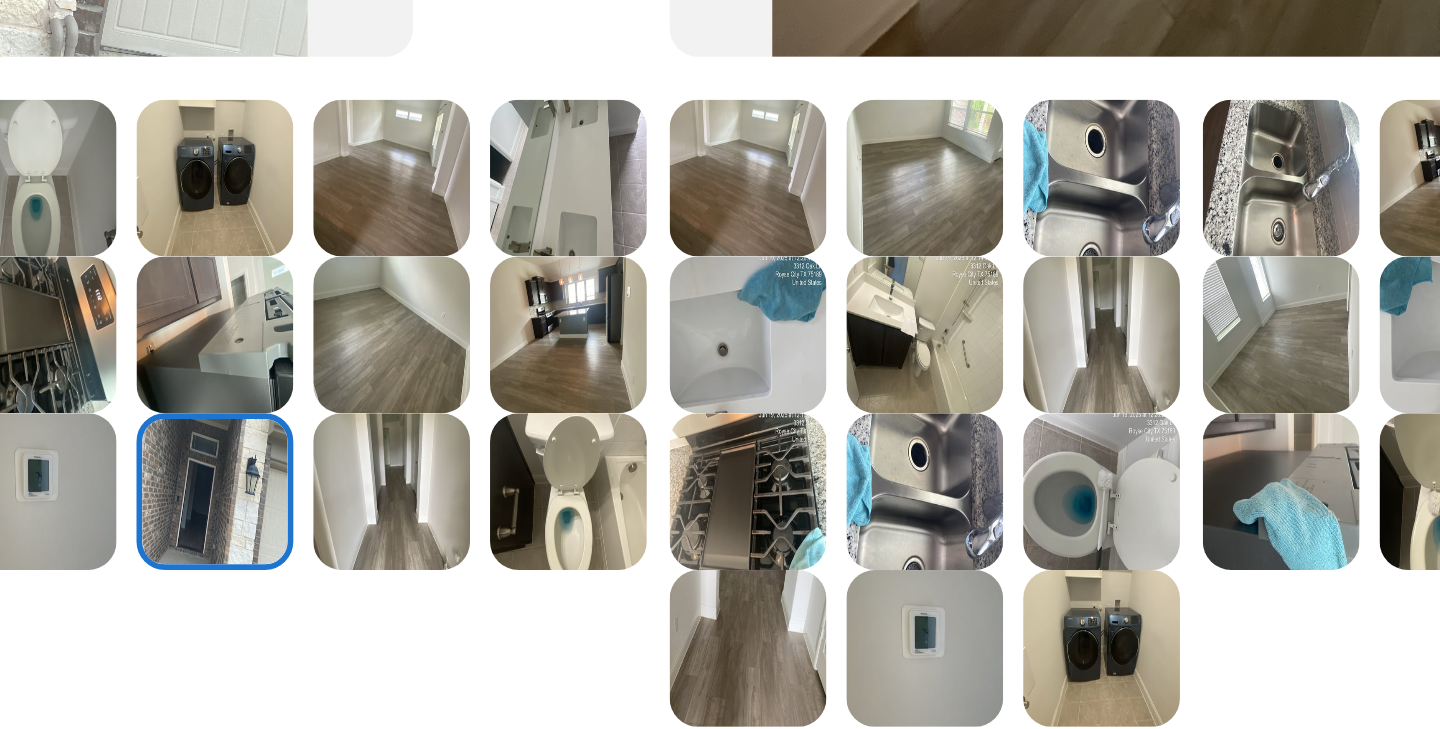 scroll, scrollTop: 321, scrollLeft: 0, axis: vertical 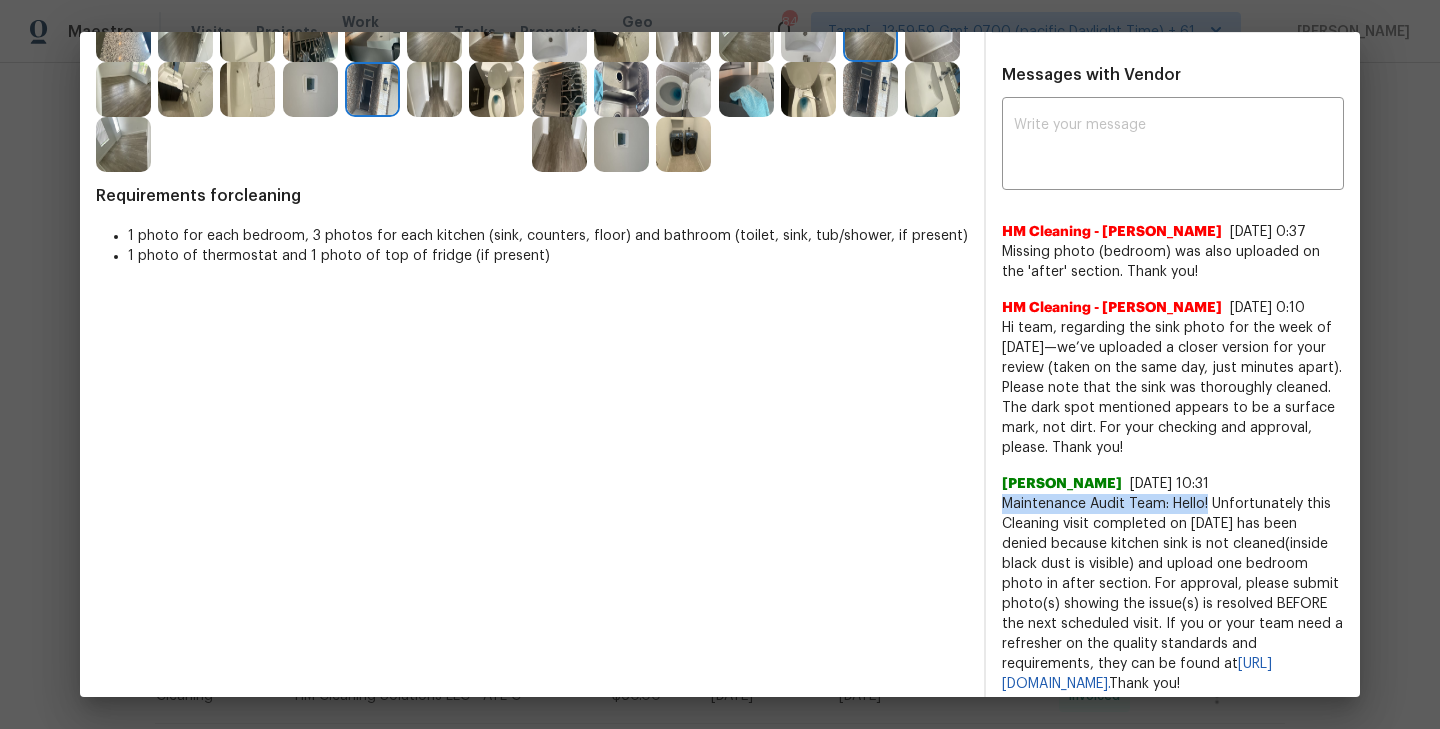 drag, startPoint x: 1003, startPoint y: 524, endPoint x: 1211, endPoint y: 519, distance: 208.06009 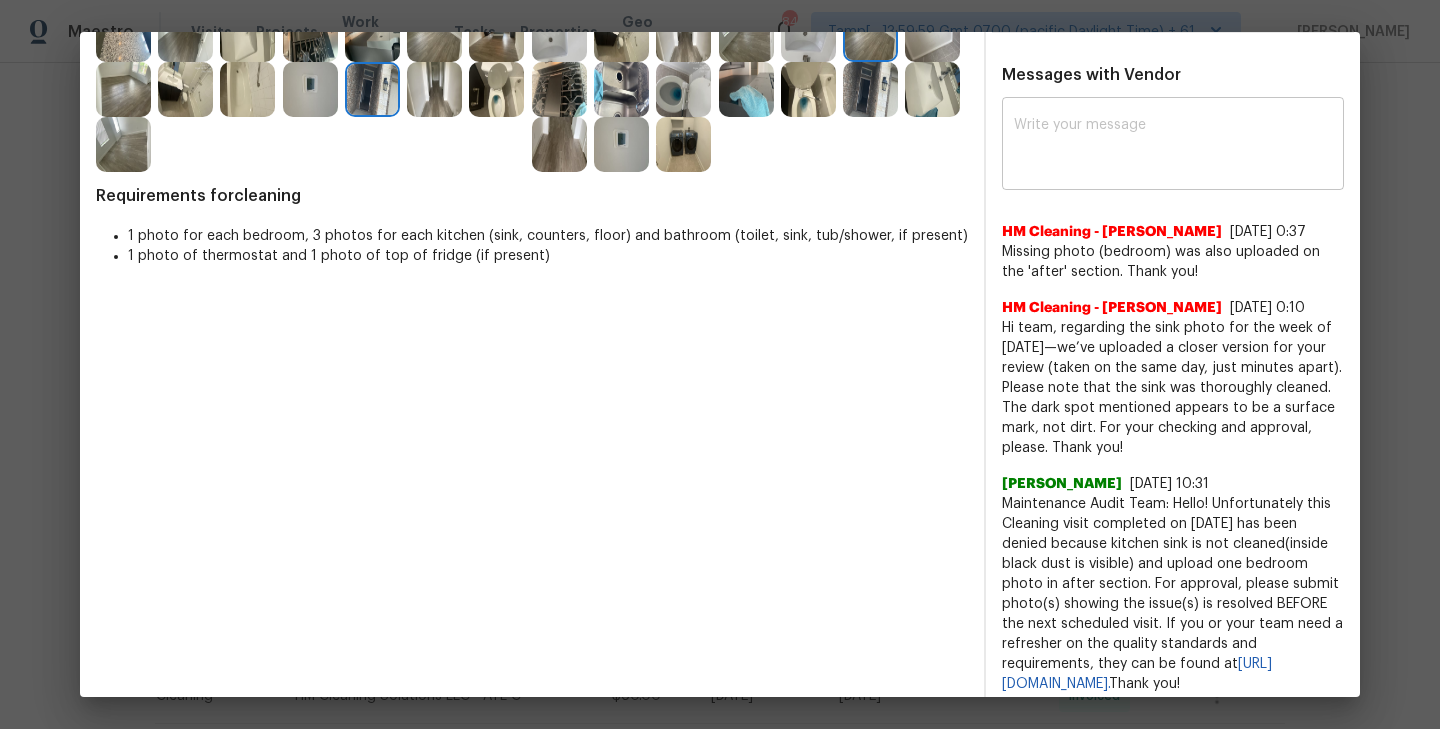 click at bounding box center (1173, 146) 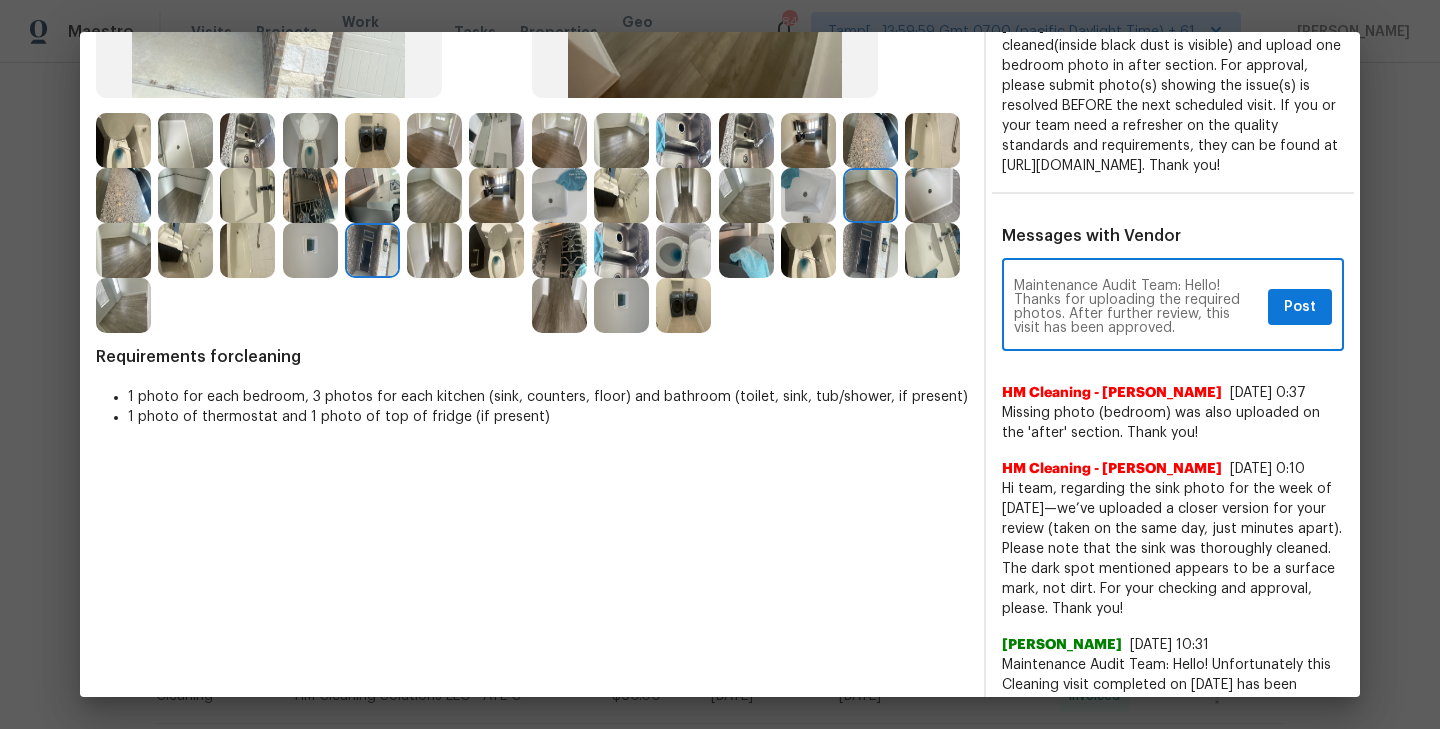 scroll, scrollTop: 491, scrollLeft: 0, axis: vertical 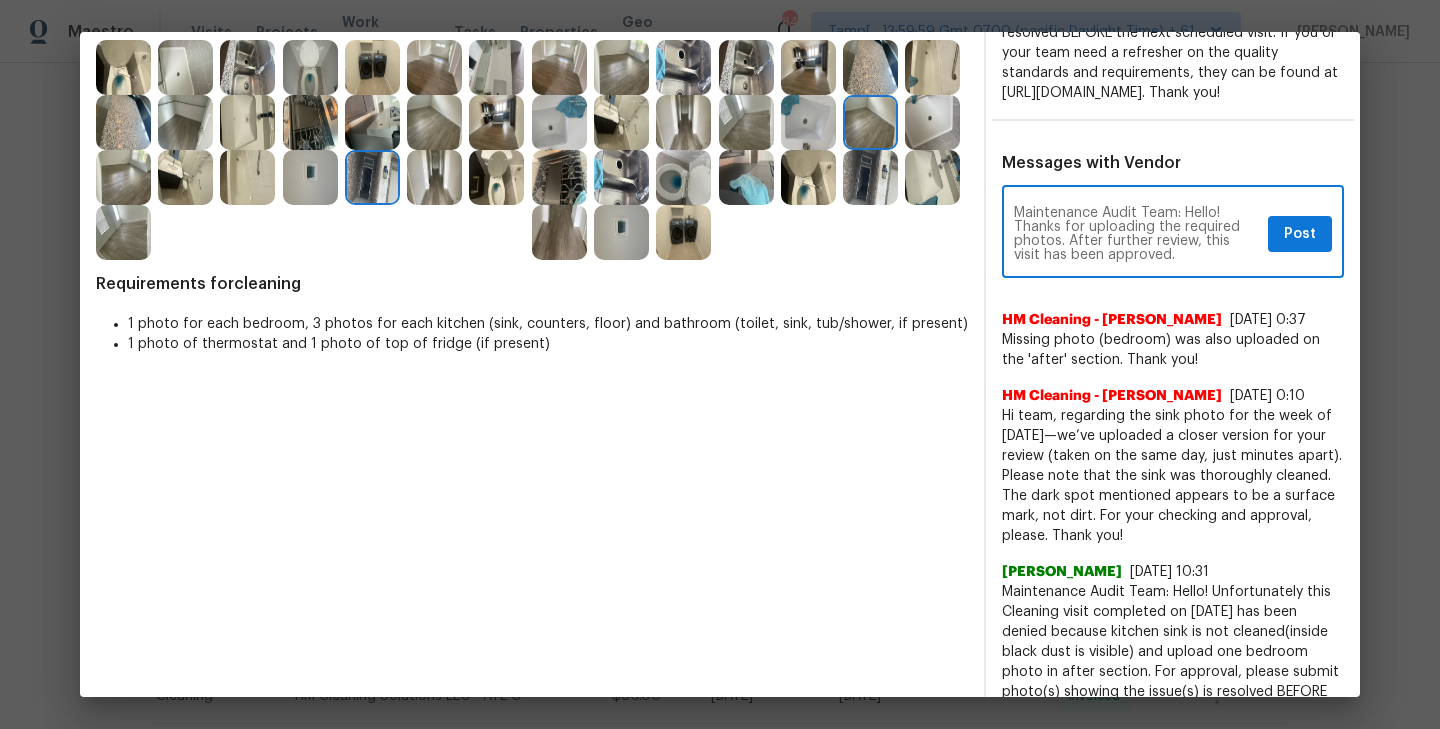 type on "Maintenance Audit Team: Hello! Thanks for uploading the required photos. After further review, this visit has been approved." 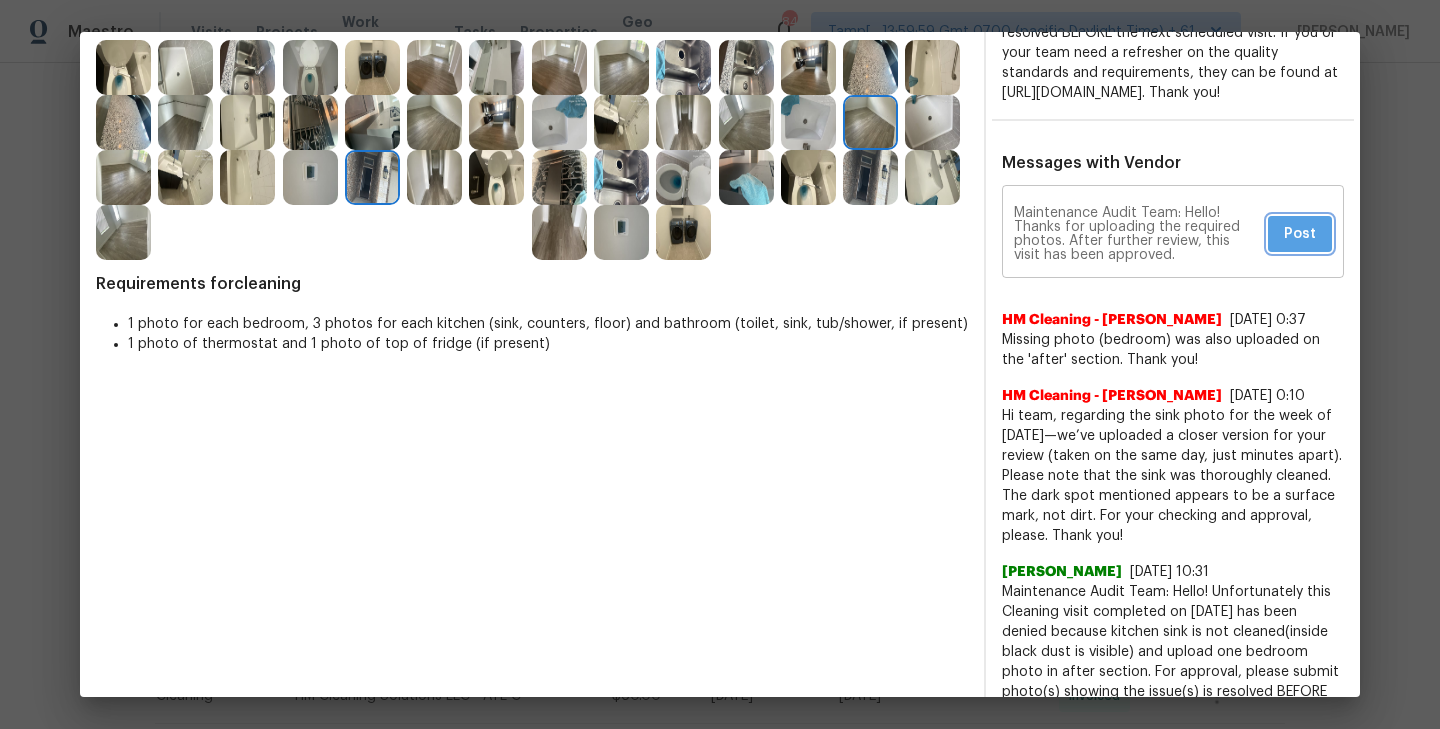 click on "Post" at bounding box center [1300, 234] 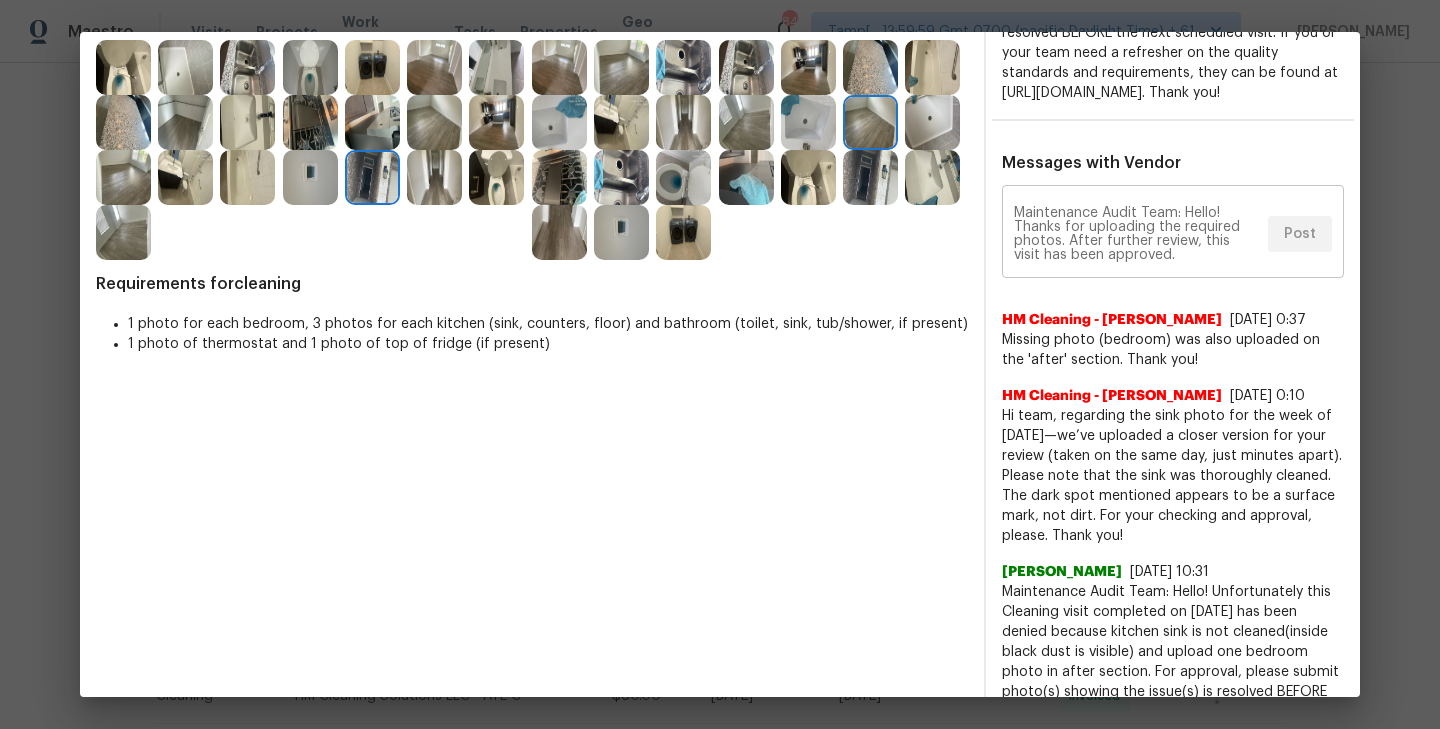 scroll, scrollTop: 0, scrollLeft: 0, axis: both 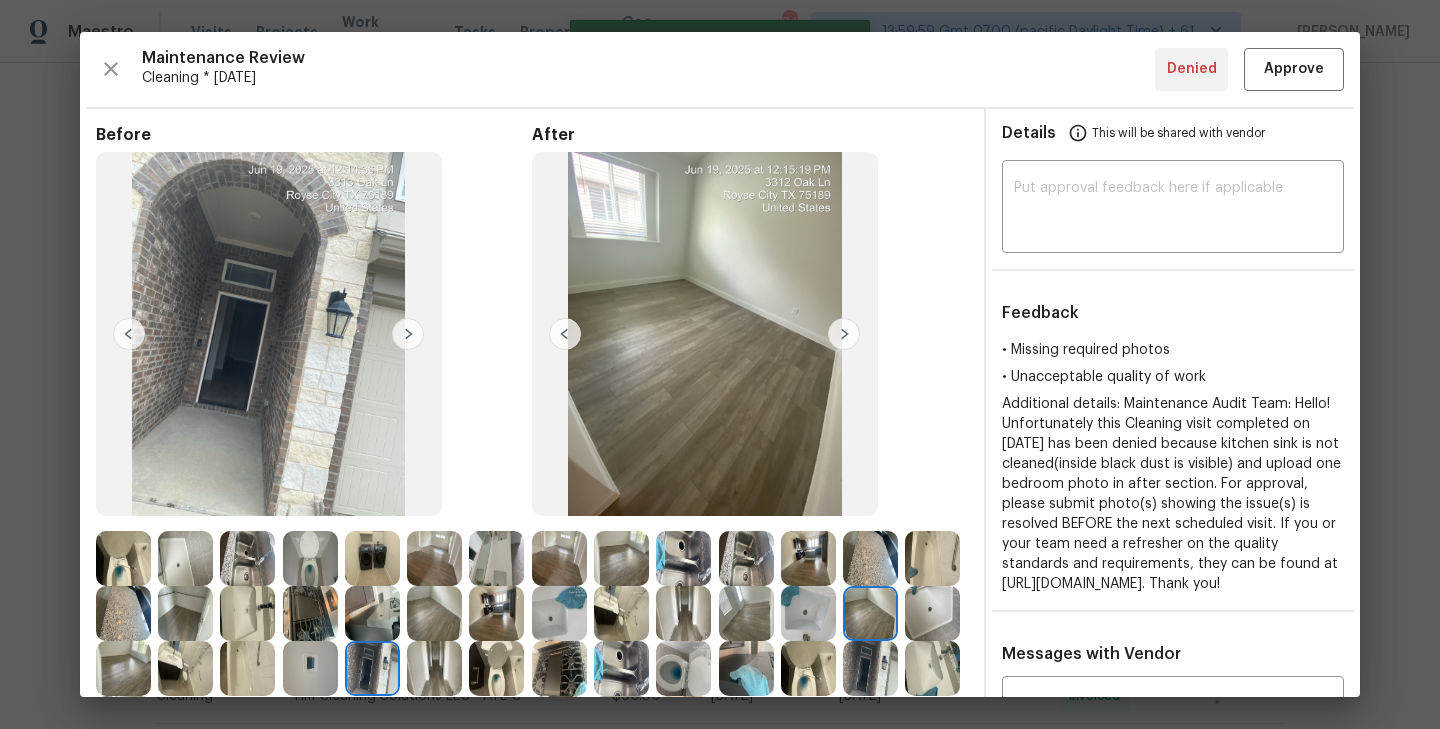 type 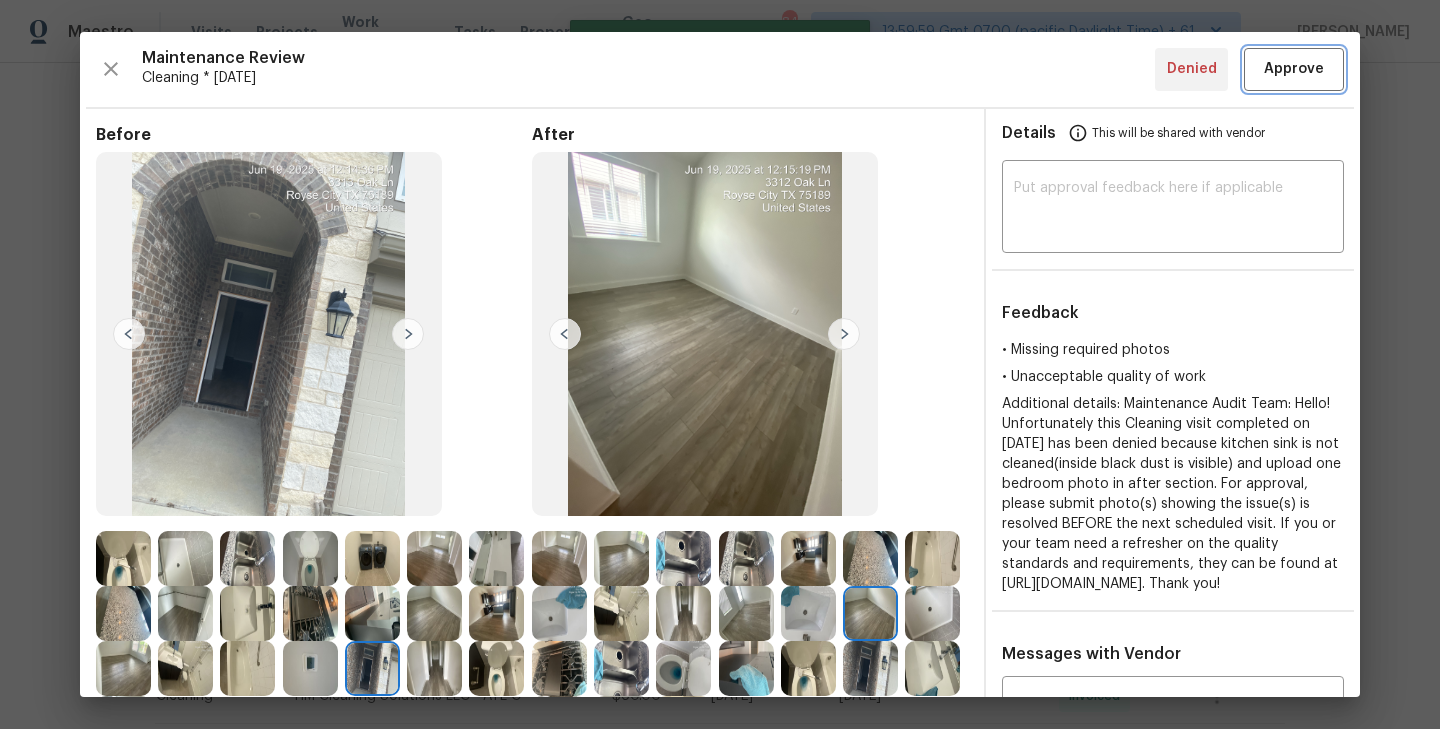 click on "Approve" at bounding box center (1294, 69) 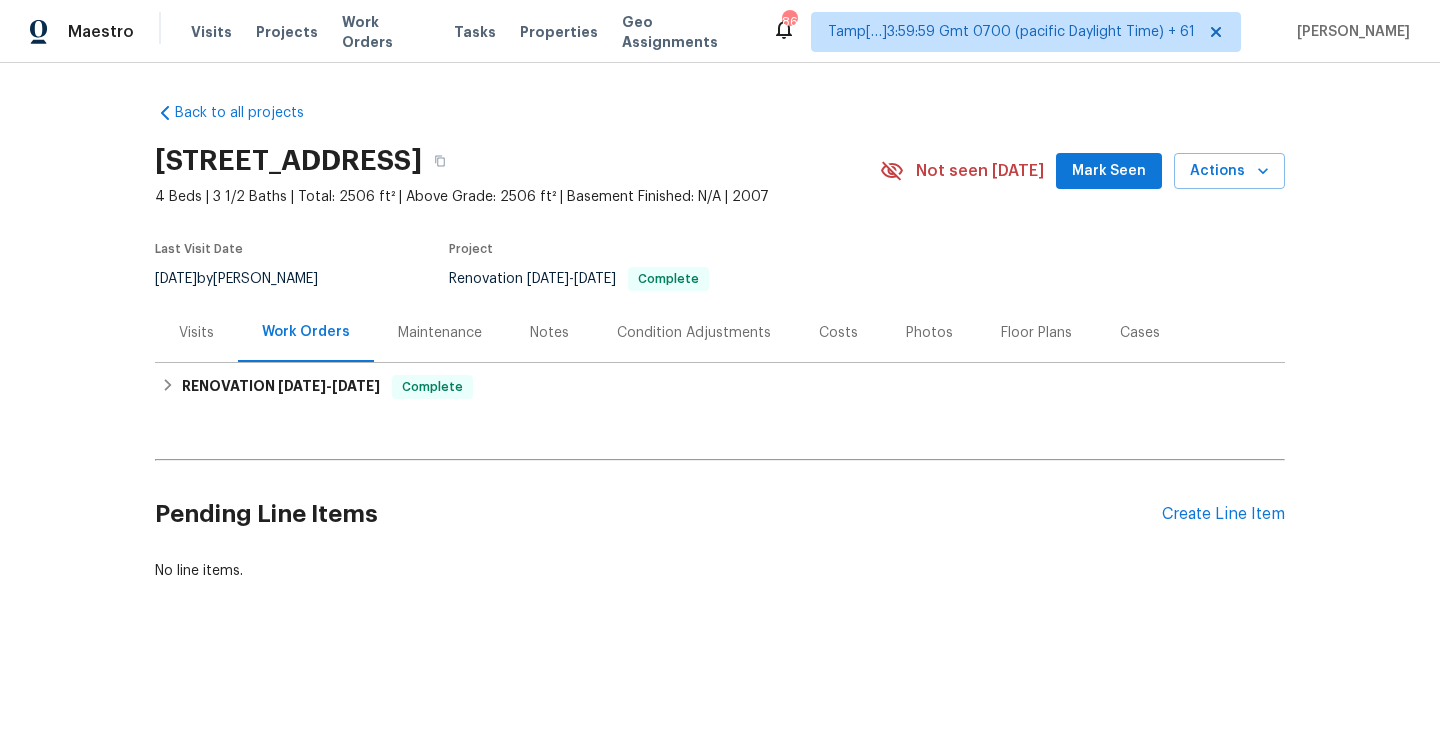 scroll, scrollTop: 0, scrollLeft: 0, axis: both 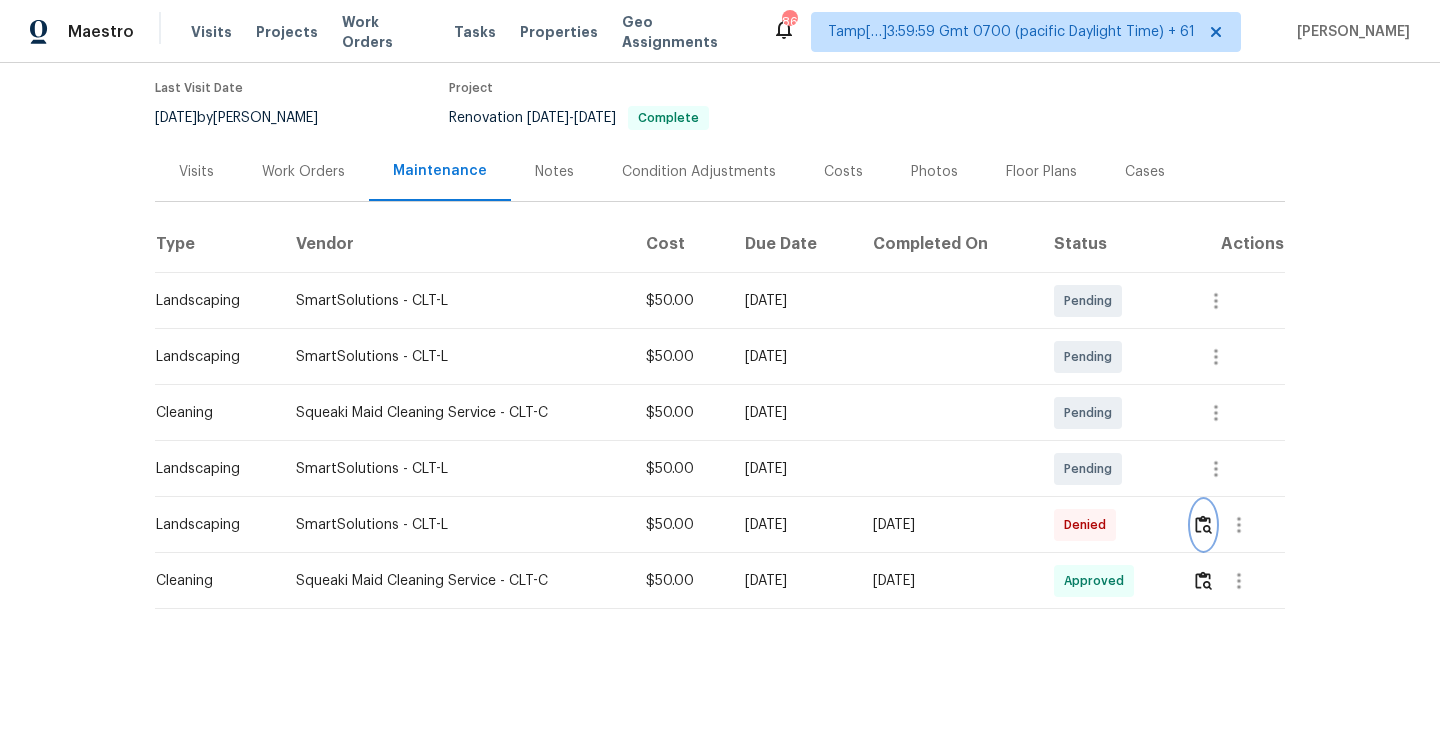 click at bounding box center (1203, 524) 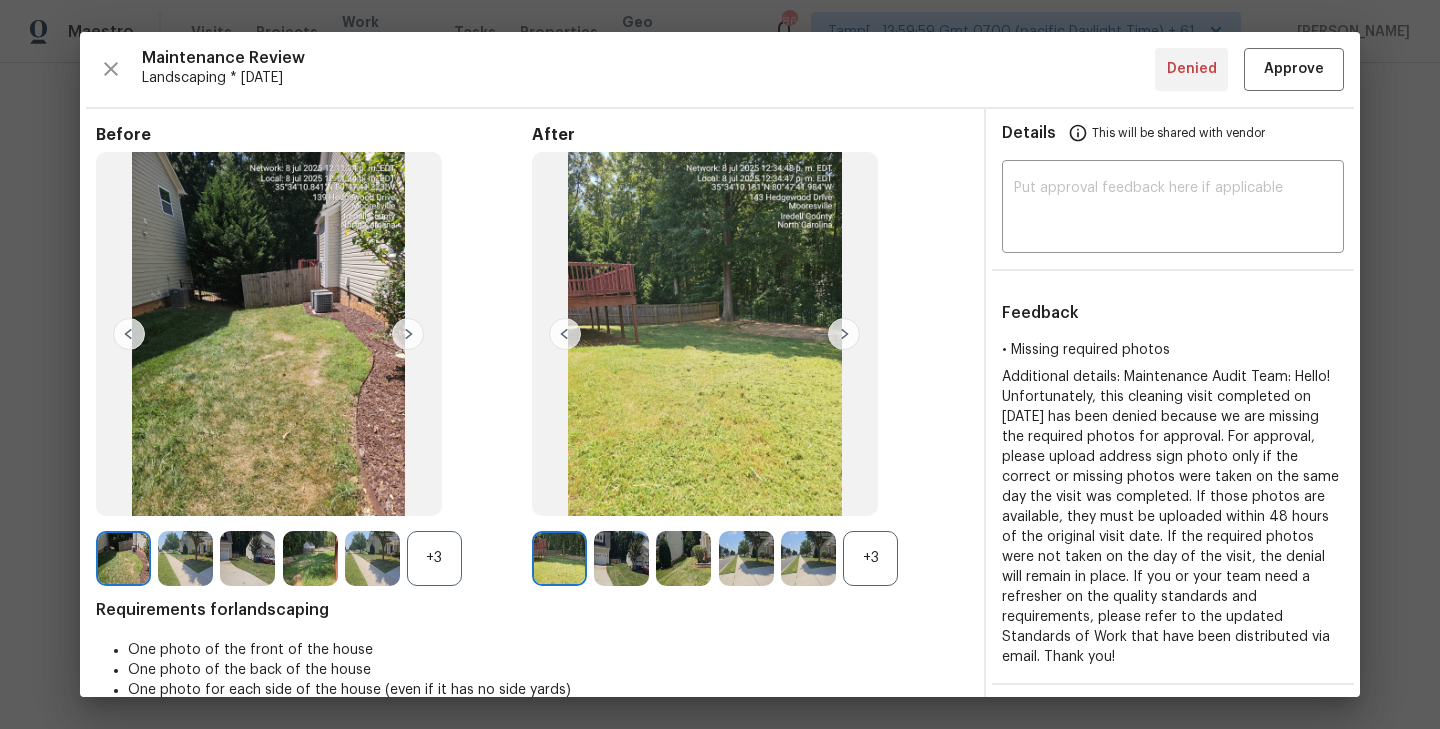 click on "+3" at bounding box center (434, 558) 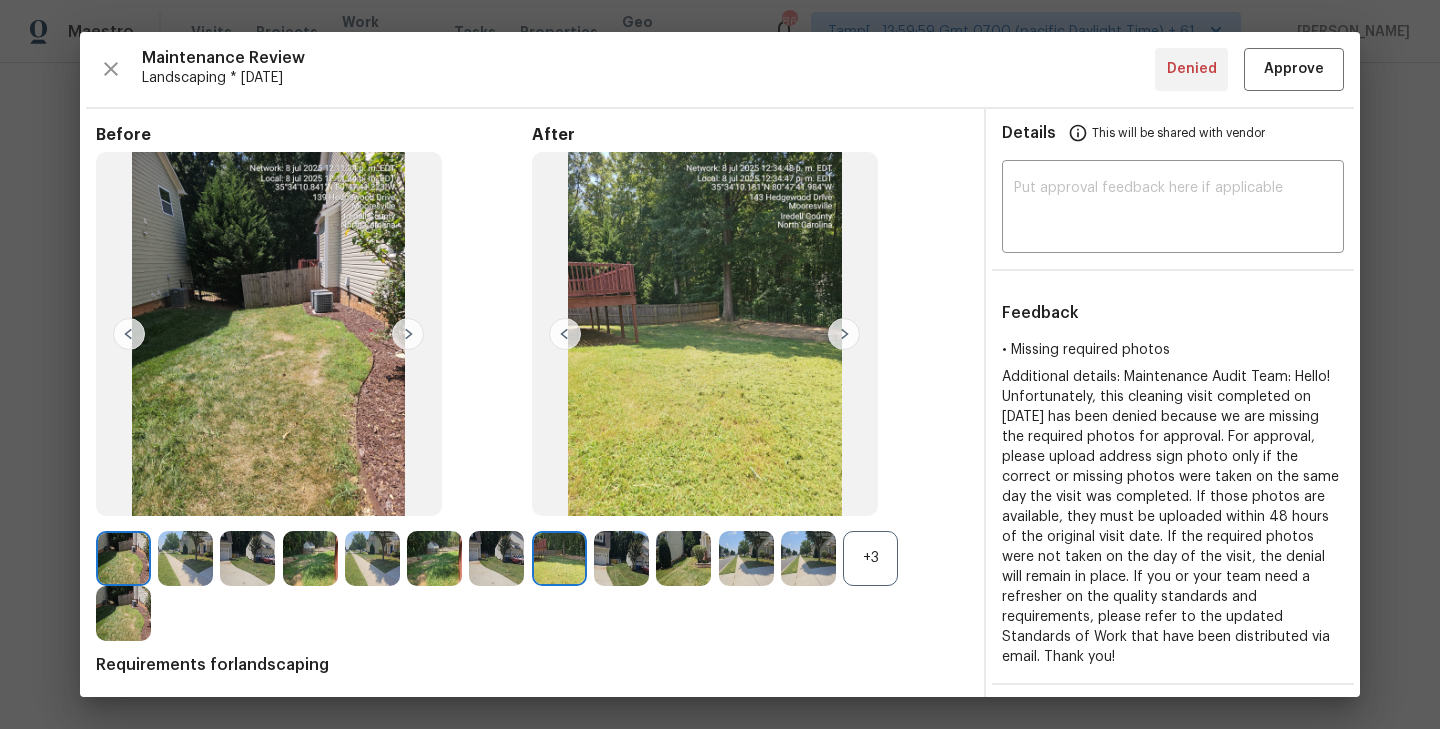 click on "+3" at bounding box center (870, 558) 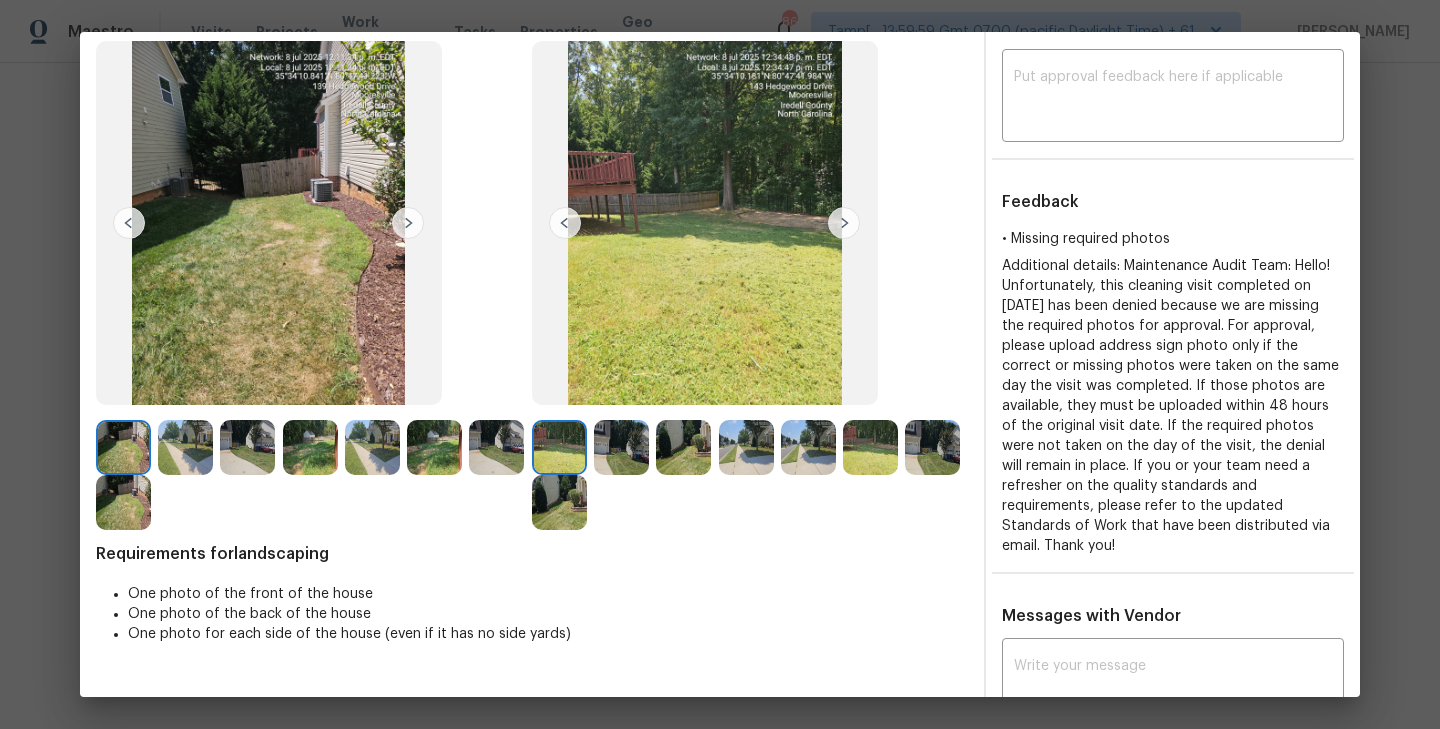scroll, scrollTop: 107, scrollLeft: 0, axis: vertical 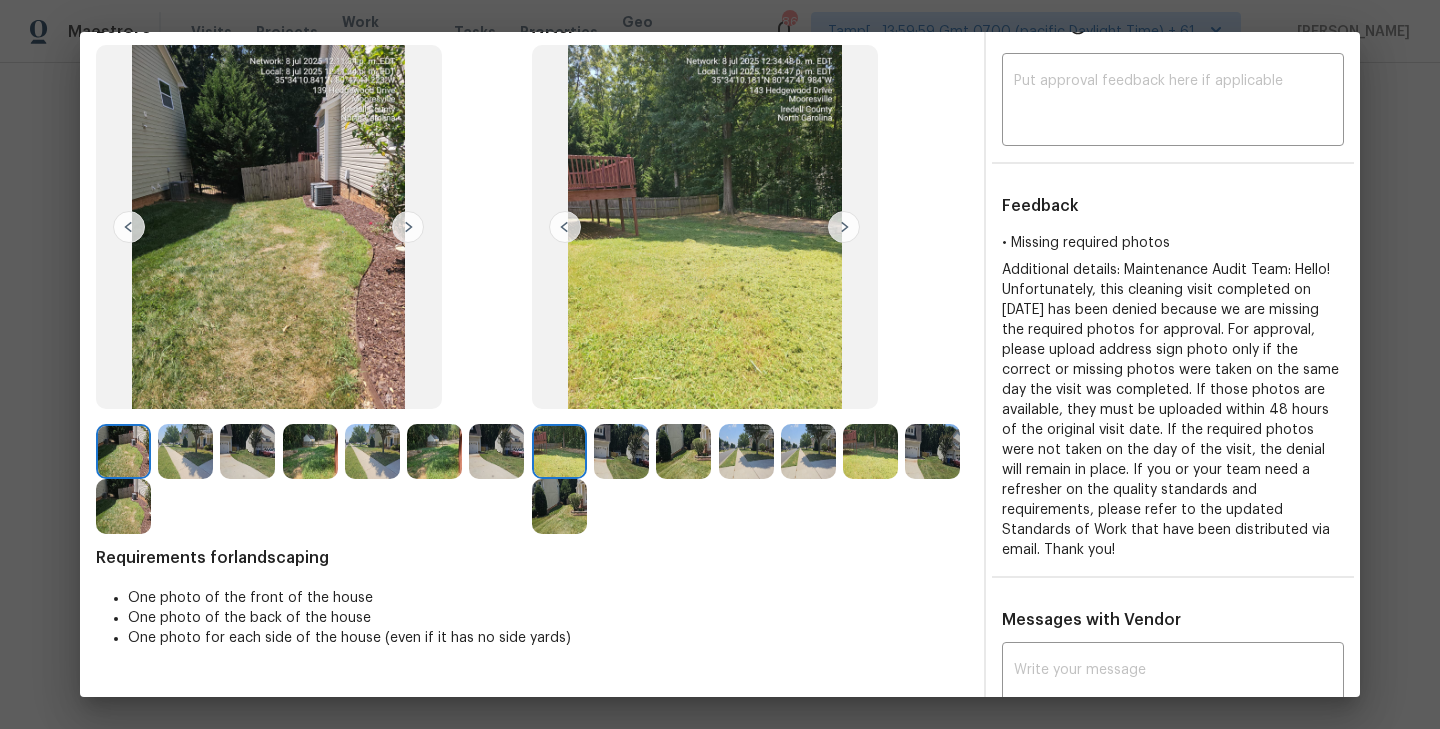 click at bounding box center [123, 451] 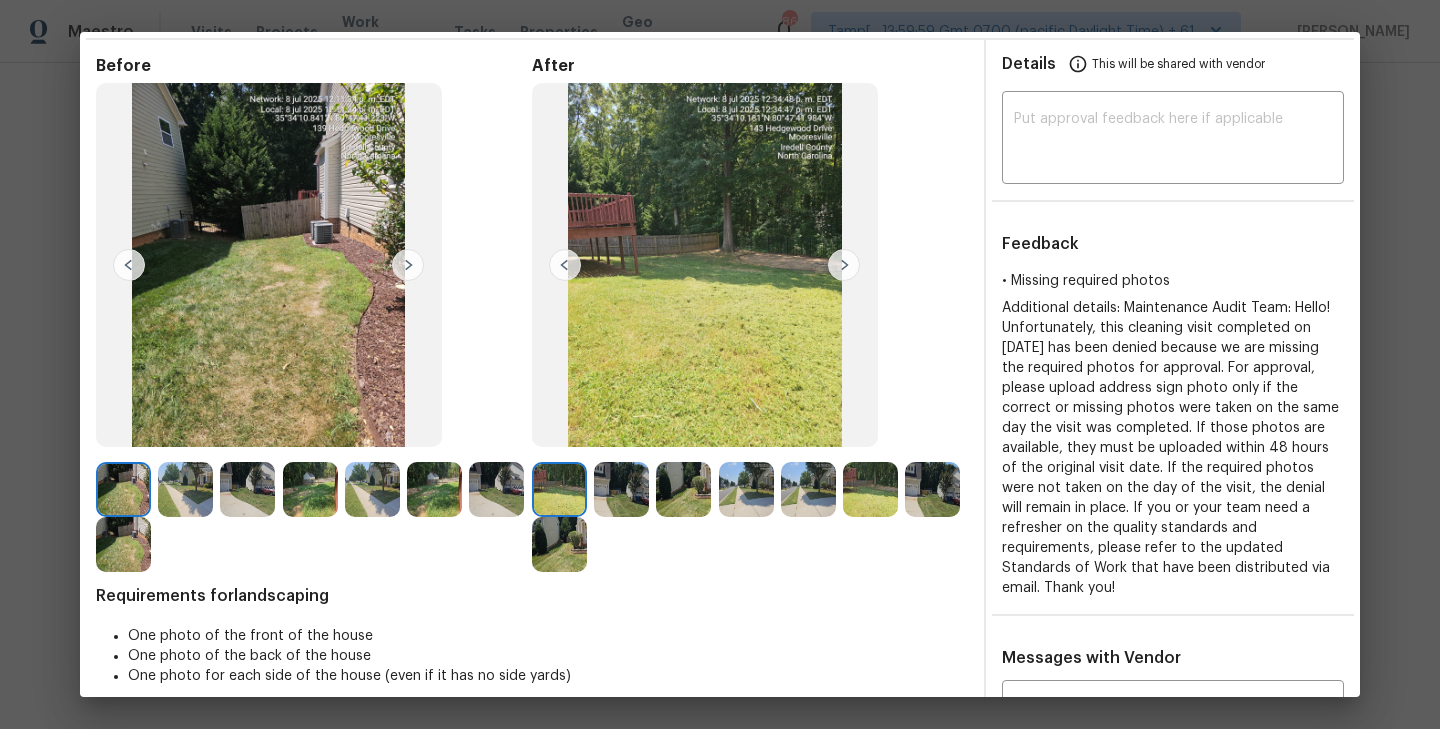 click at bounding box center [408, 265] 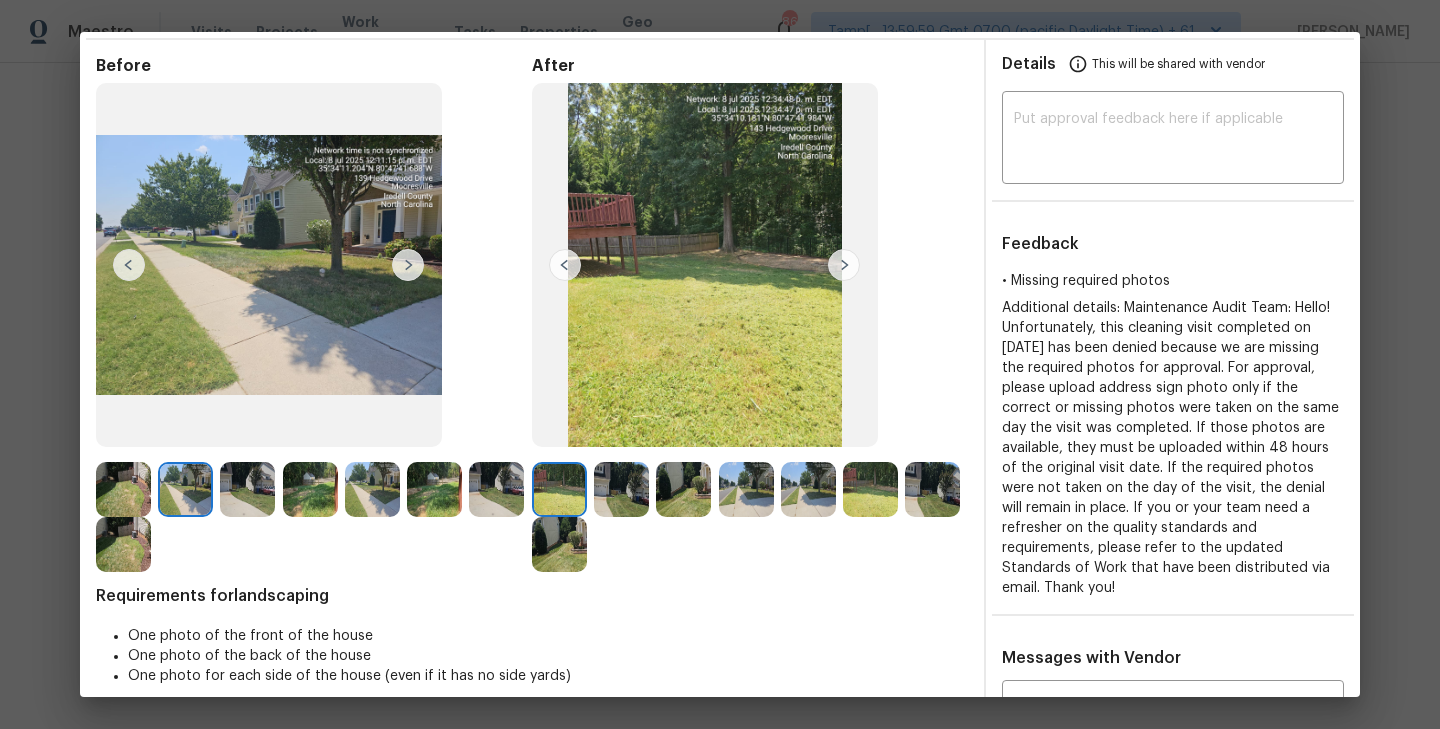 click at bounding box center [247, 489] 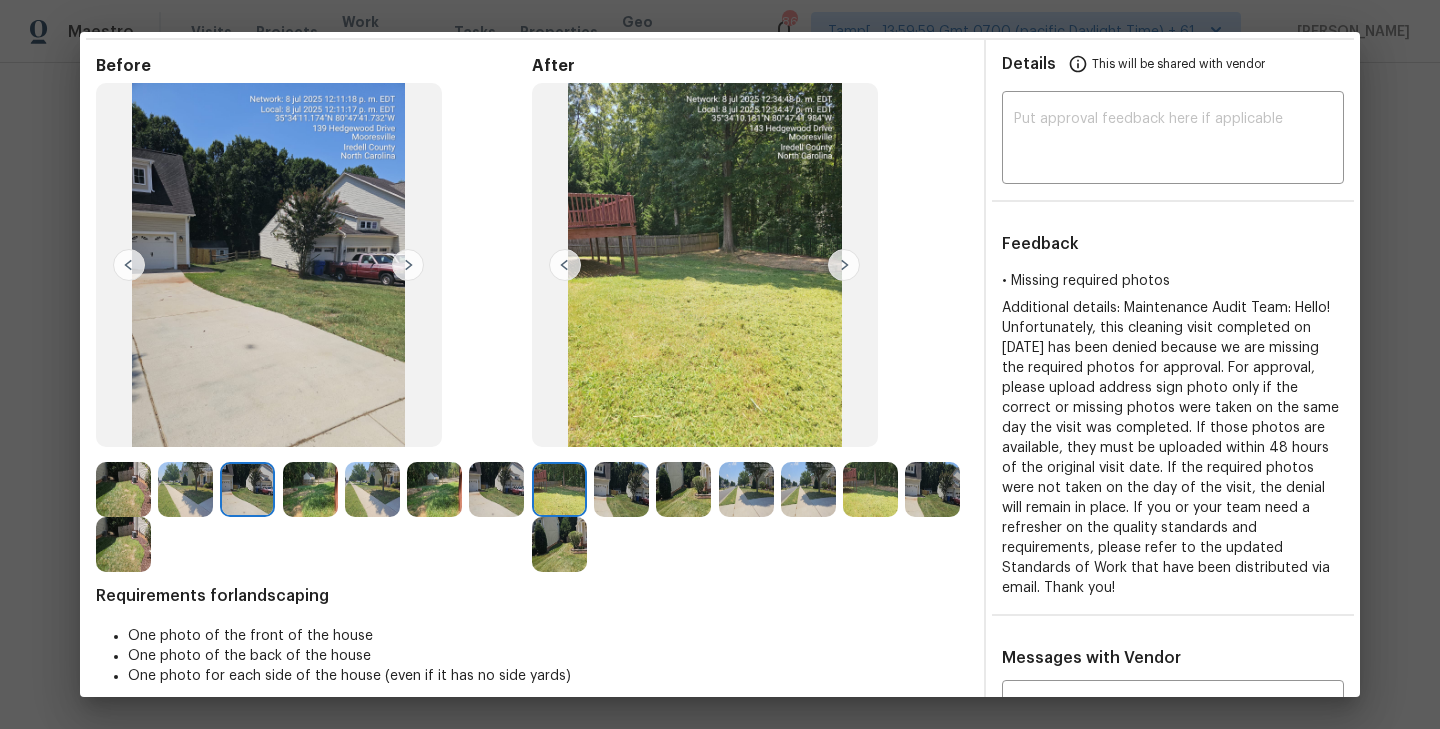 click at bounding box center [621, 489] 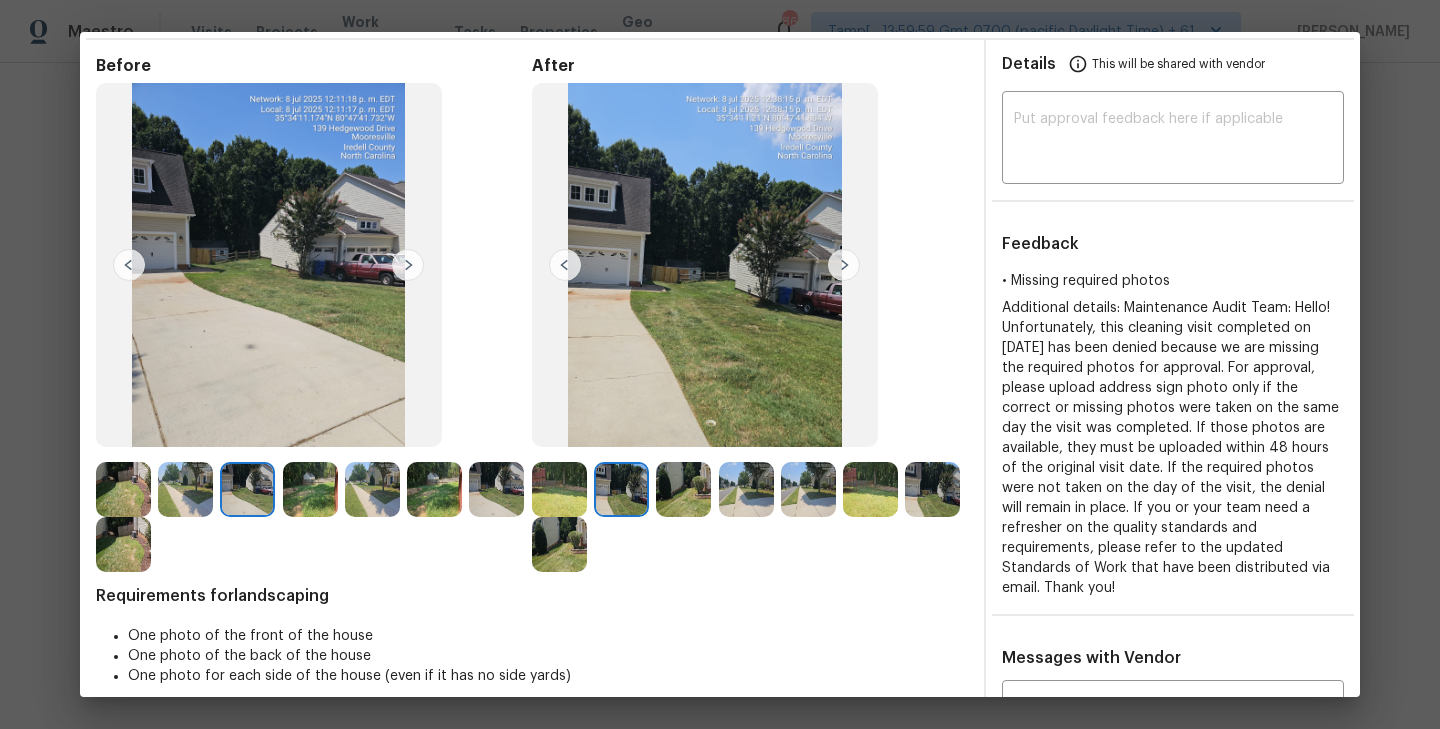 click at bounding box center (844, 265) 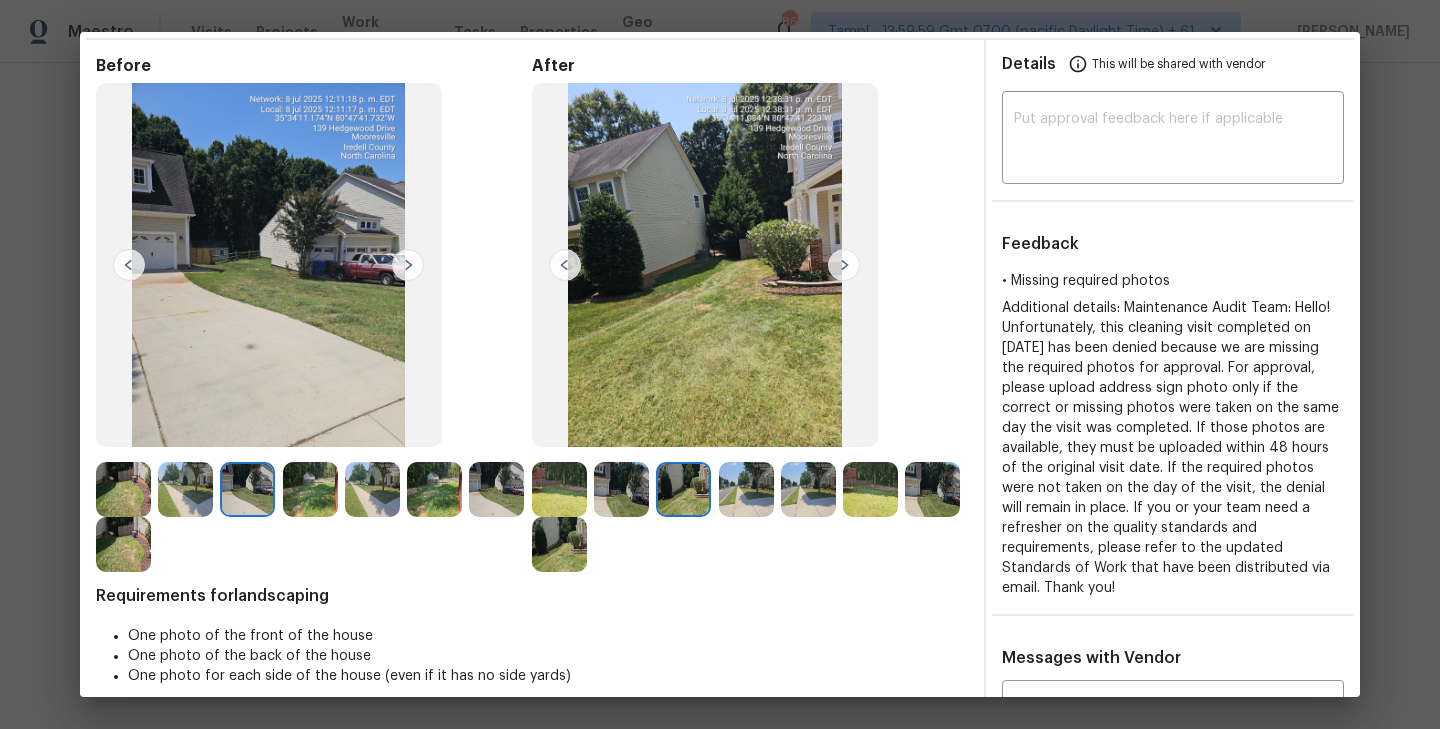 scroll, scrollTop: 129, scrollLeft: 0, axis: vertical 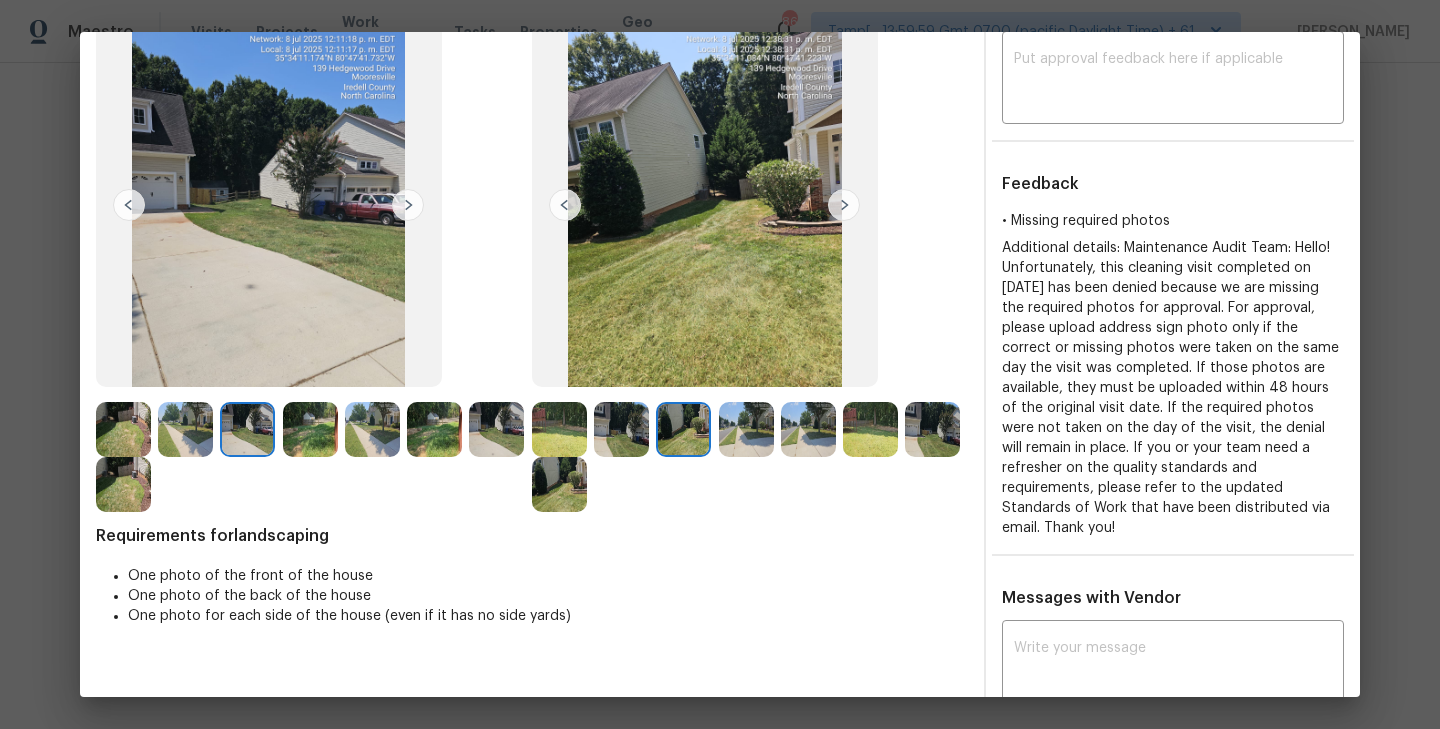 click at bounding box center [844, 205] 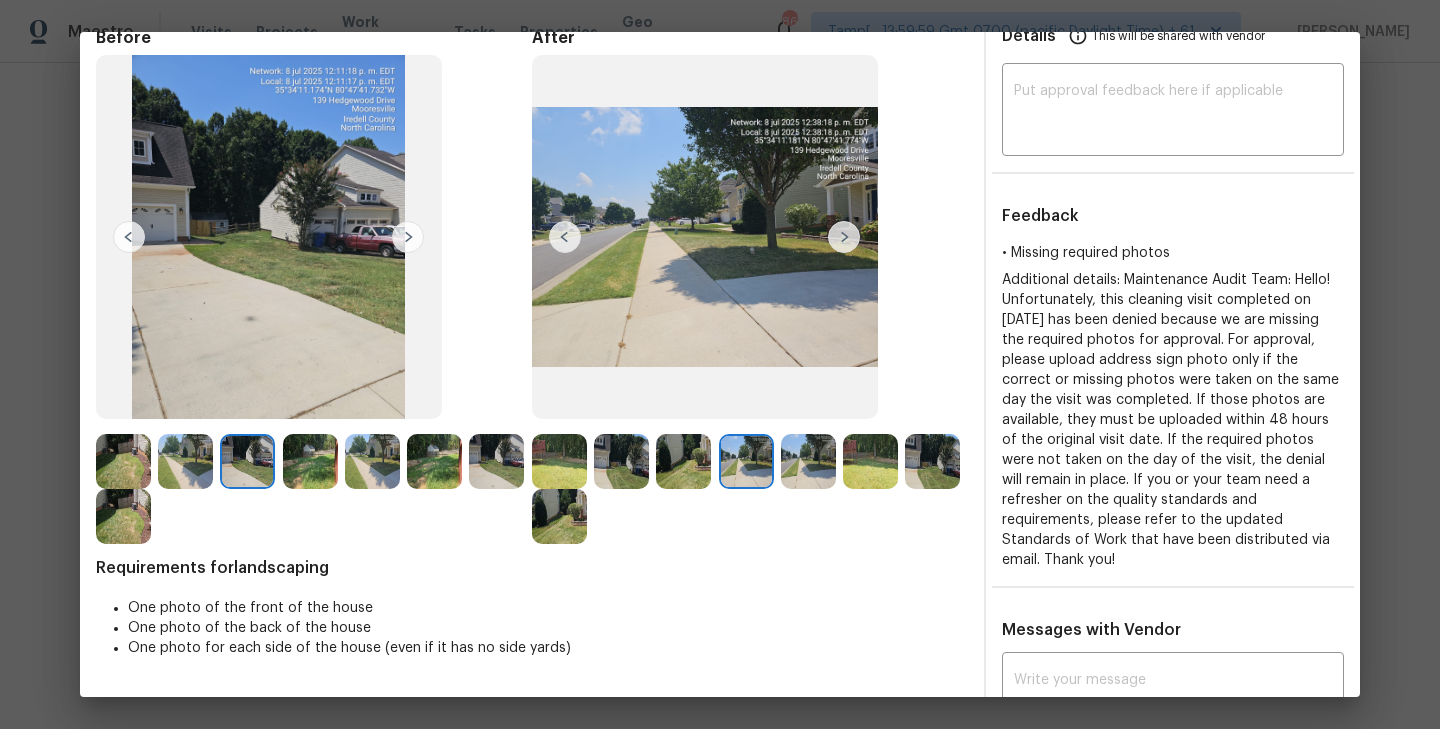 scroll, scrollTop: 93, scrollLeft: 0, axis: vertical 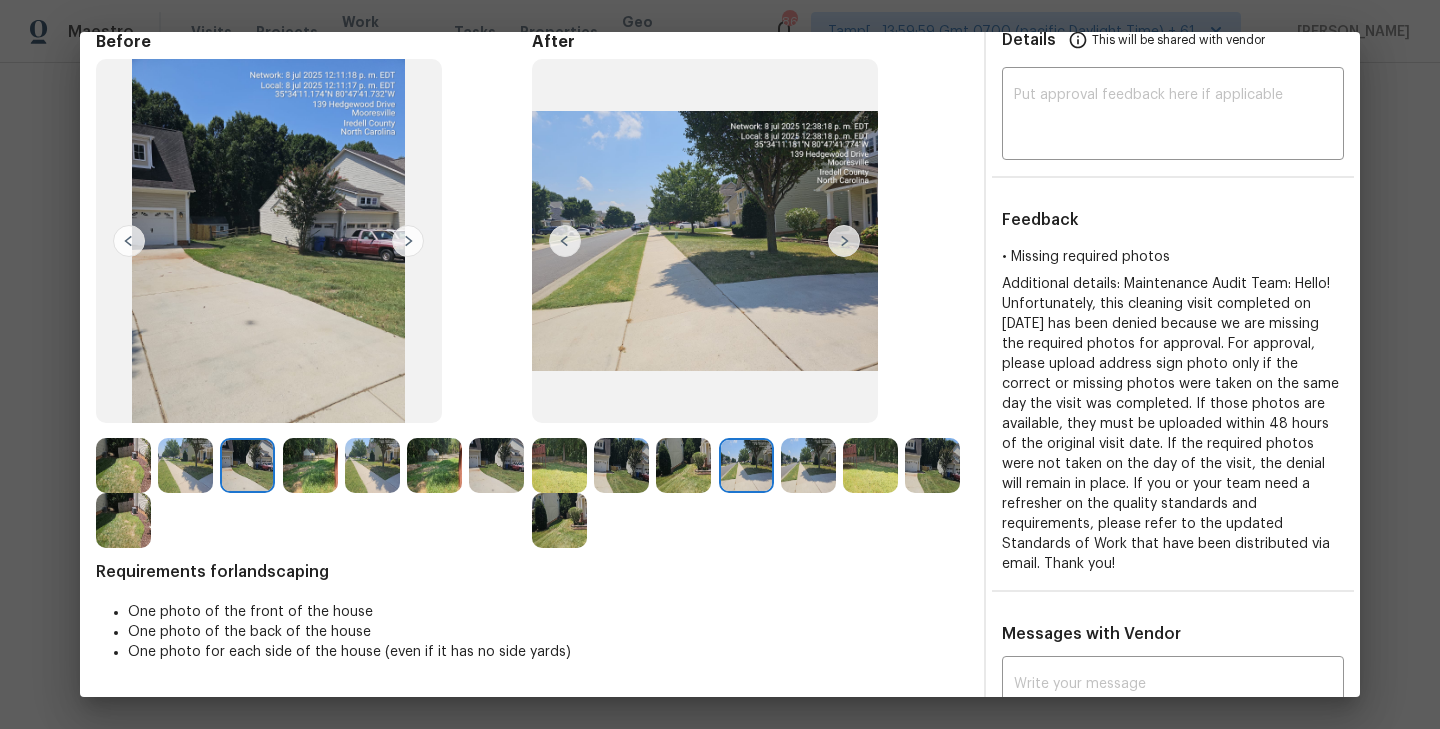 click at bounding box center [844, 241] 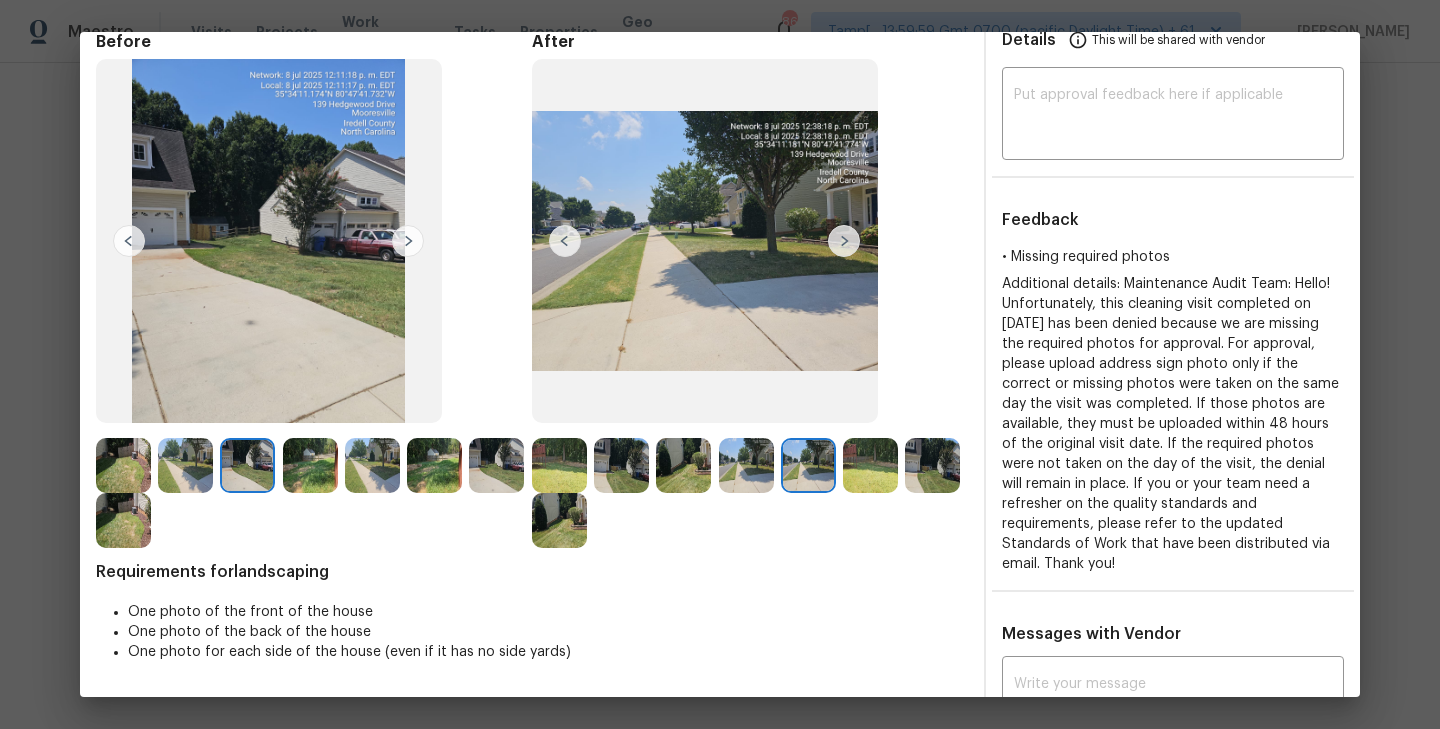 click at bounding box center (844, 241) 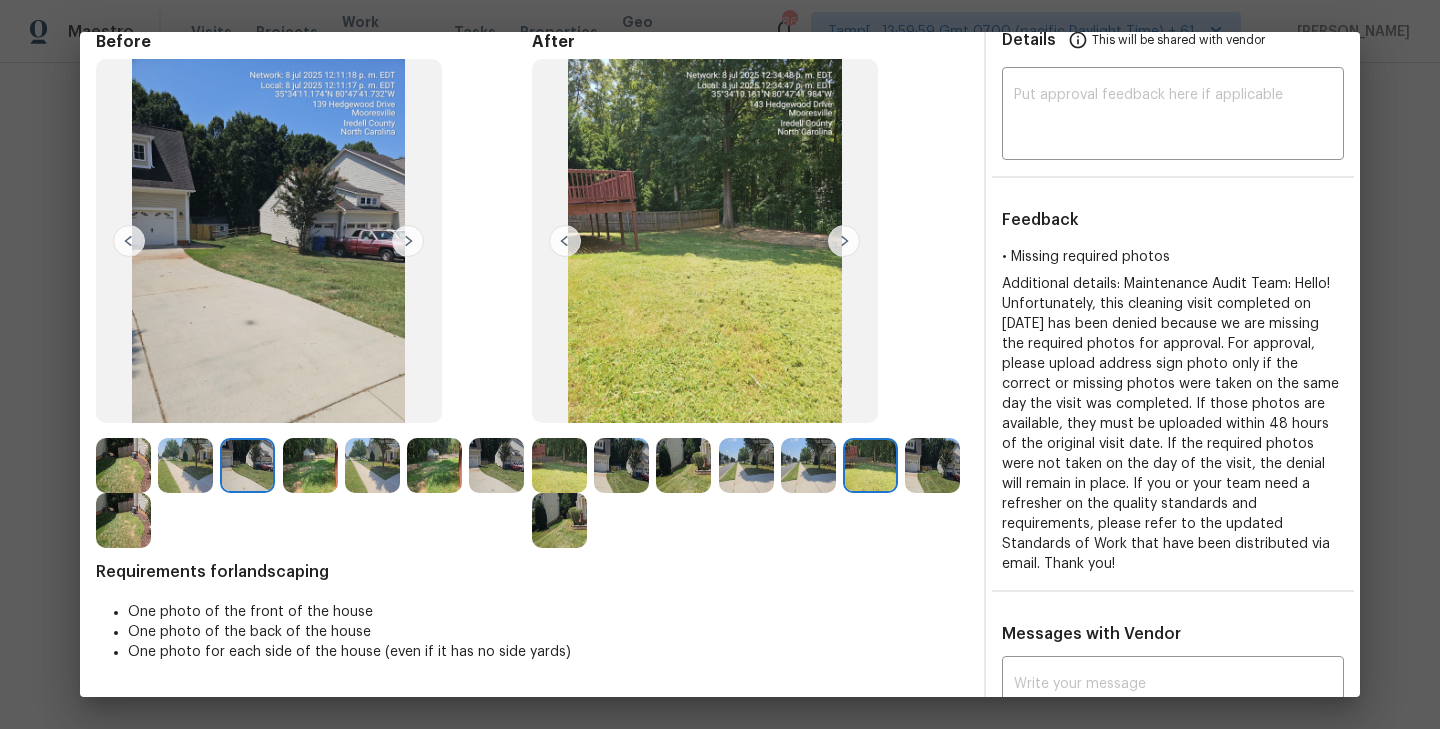 click at bounding box center [434, 465] 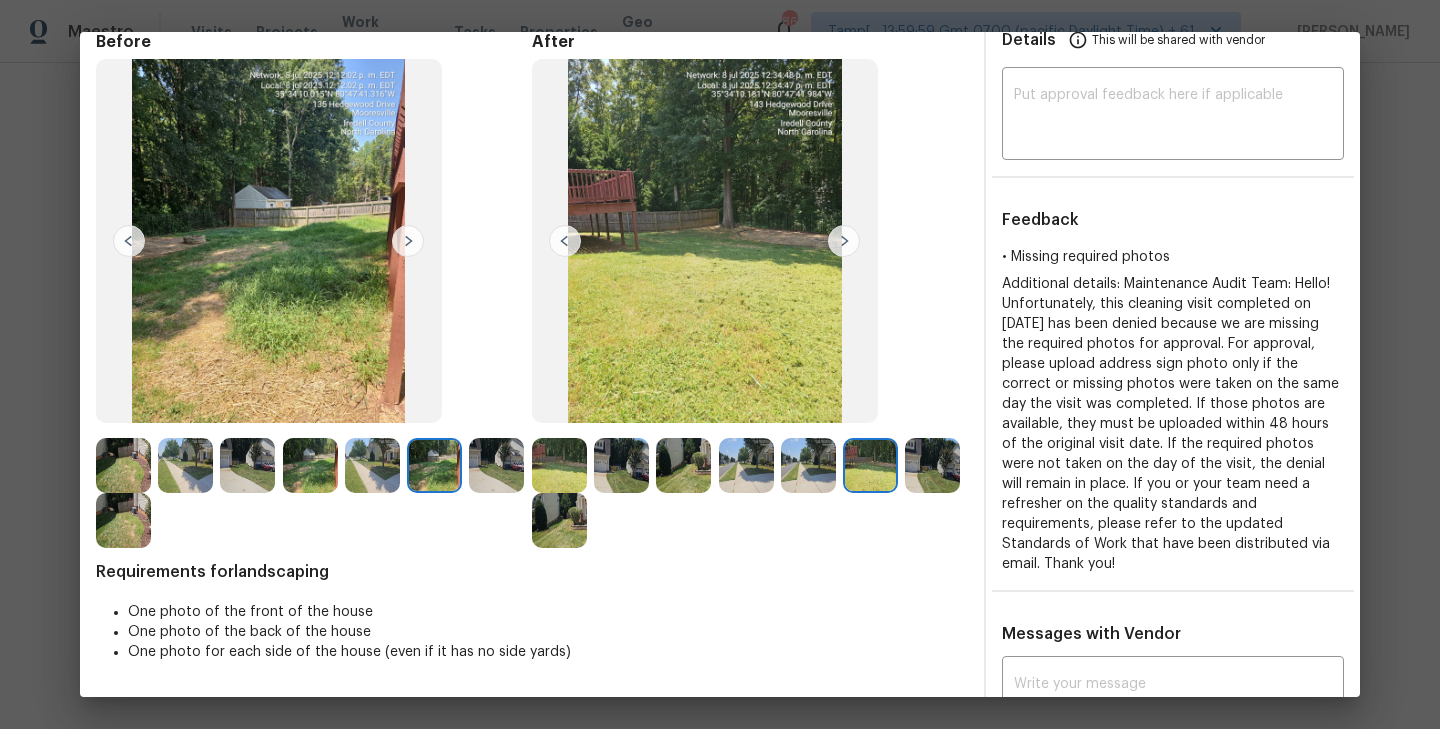 click at bounding box center [621, 465] 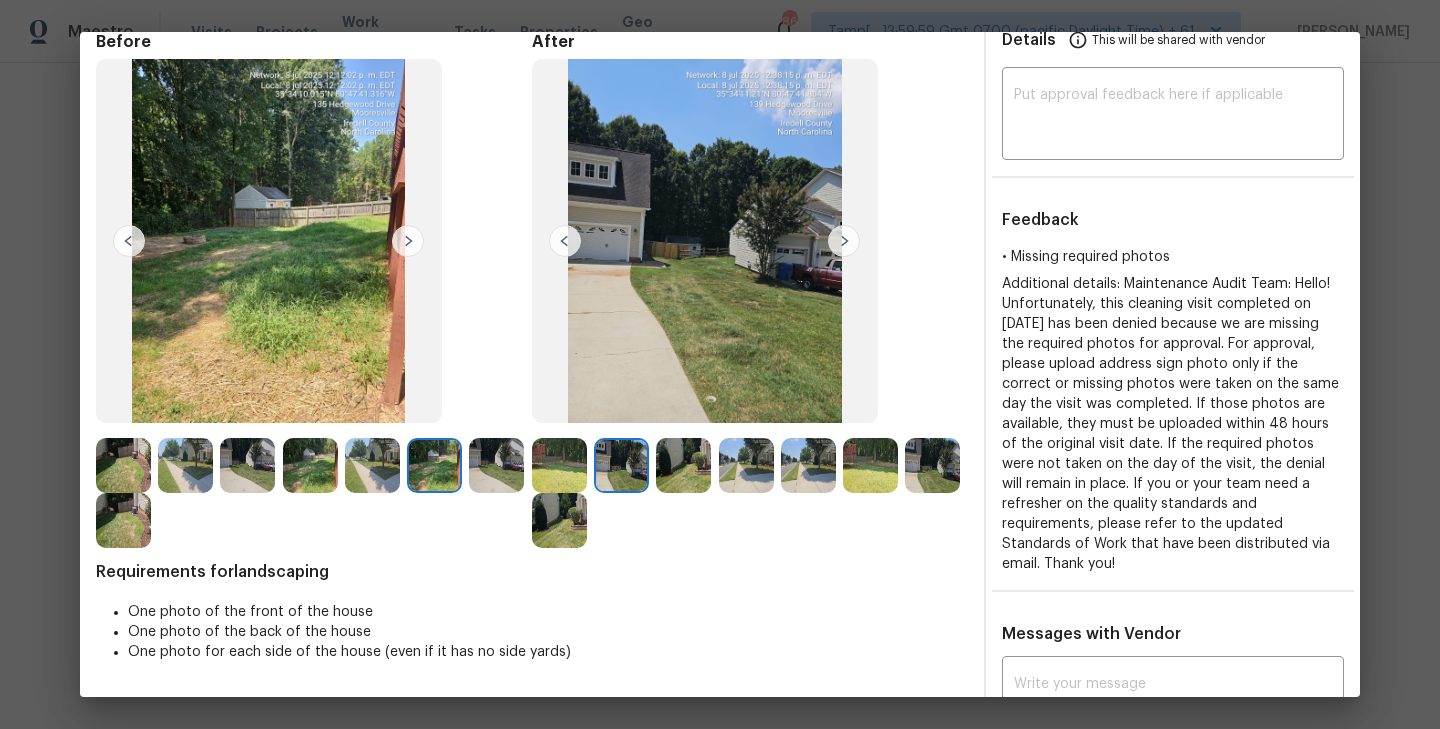 click at bounding box center (559, 465) 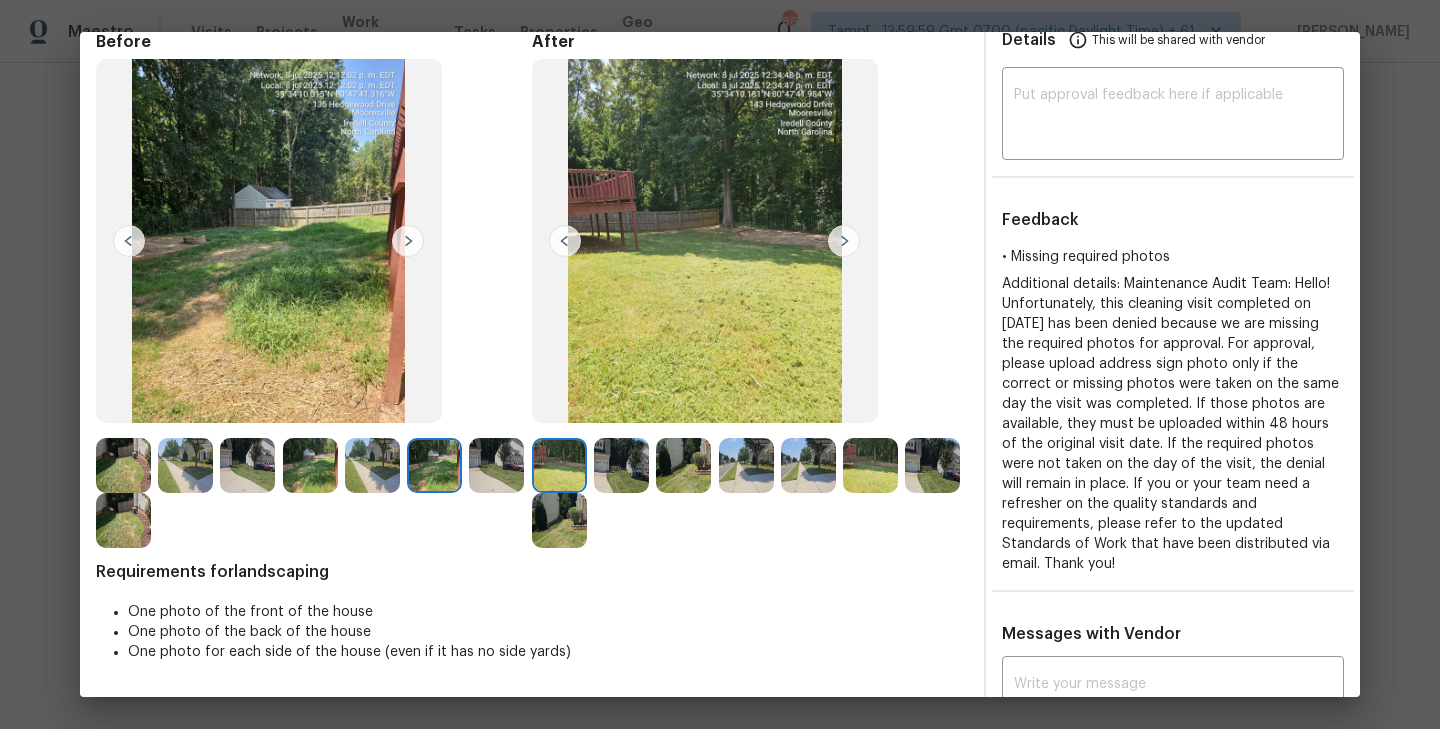 click at bounding box center (870, 465) 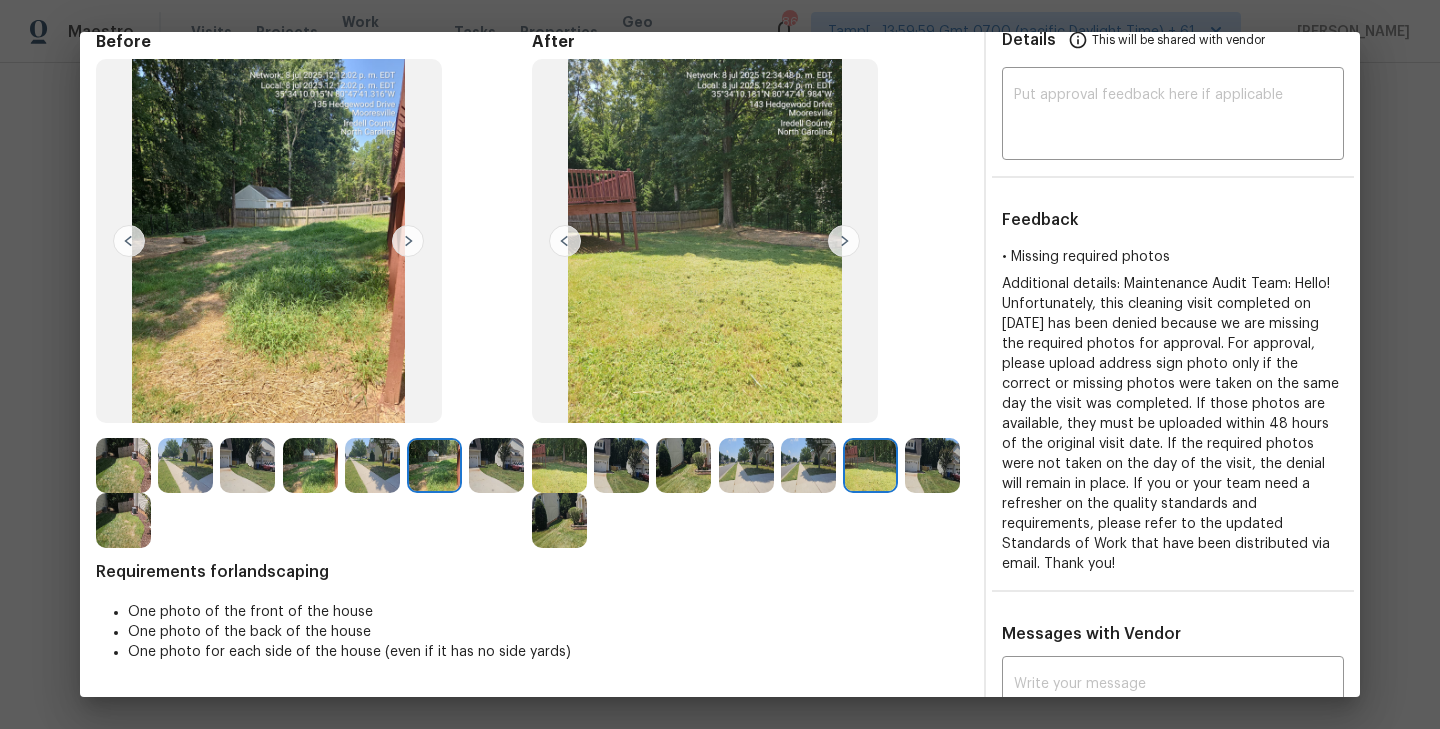 click at bounding box center [559, 465] 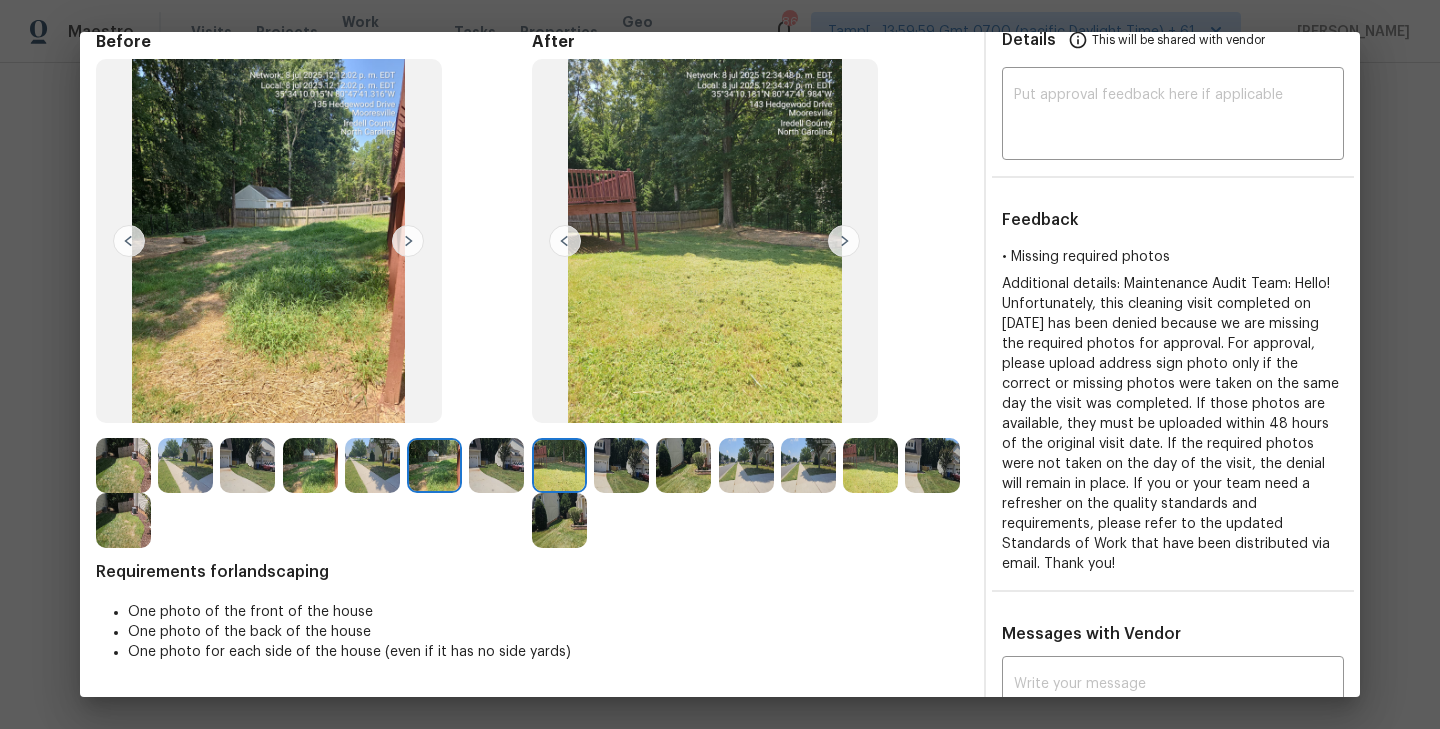 click at bounding box center (621, 465) 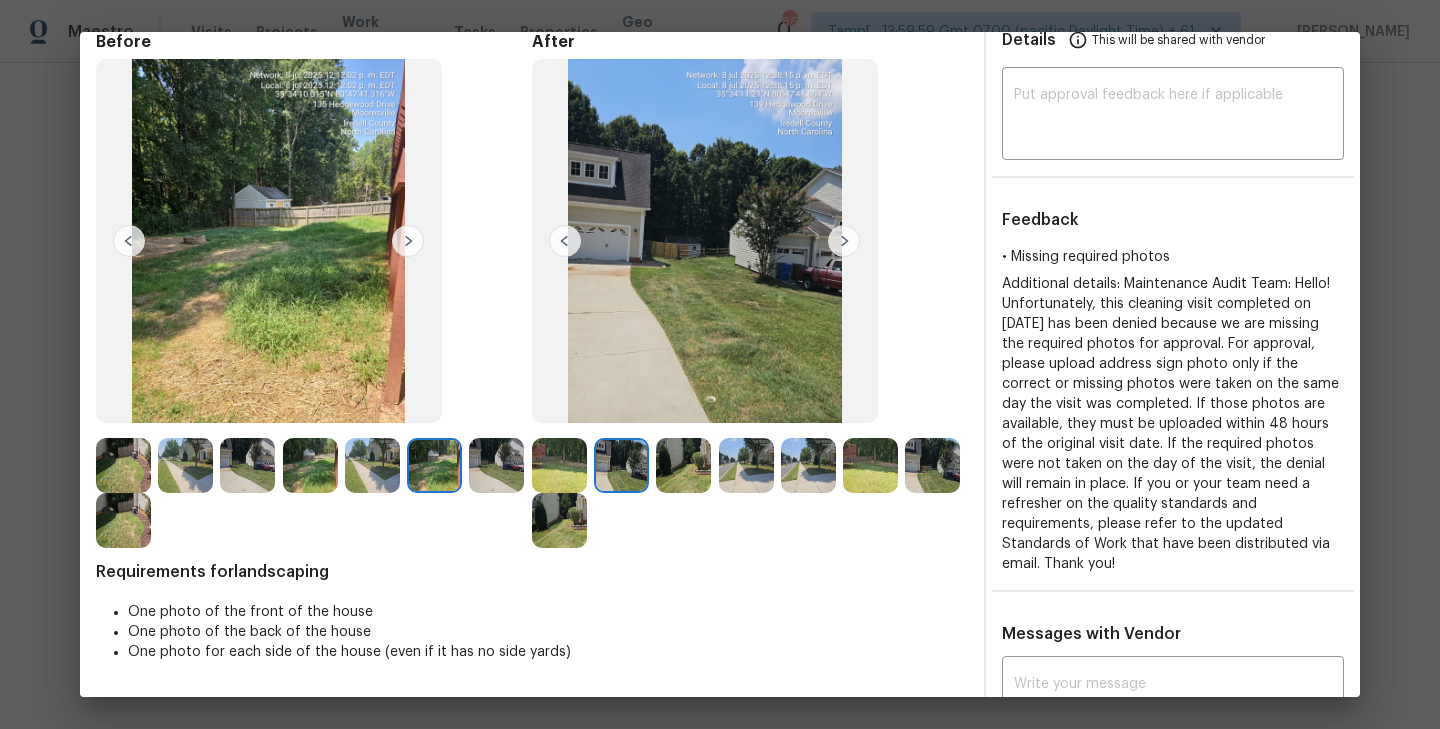 click at bounding box center [559, 465] 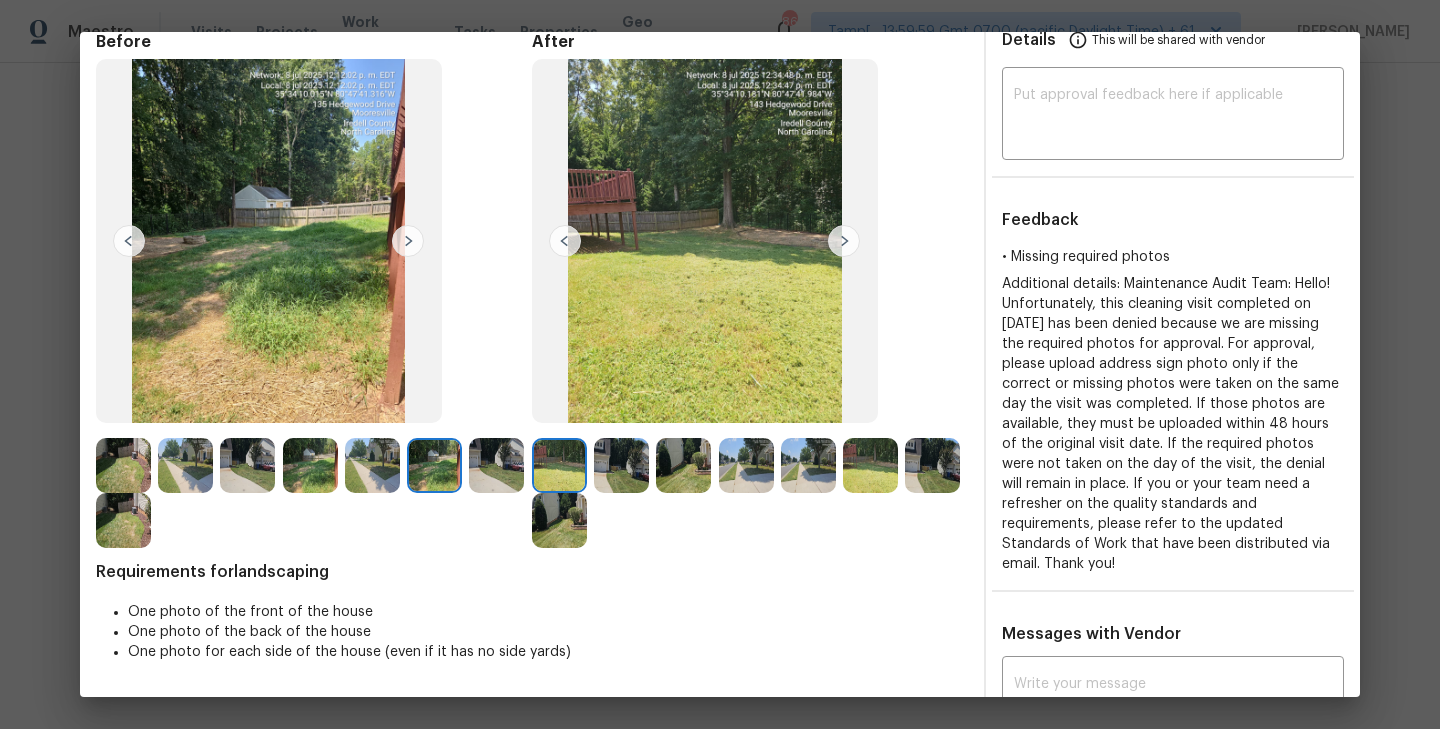 click at bounding box center (621, 465) 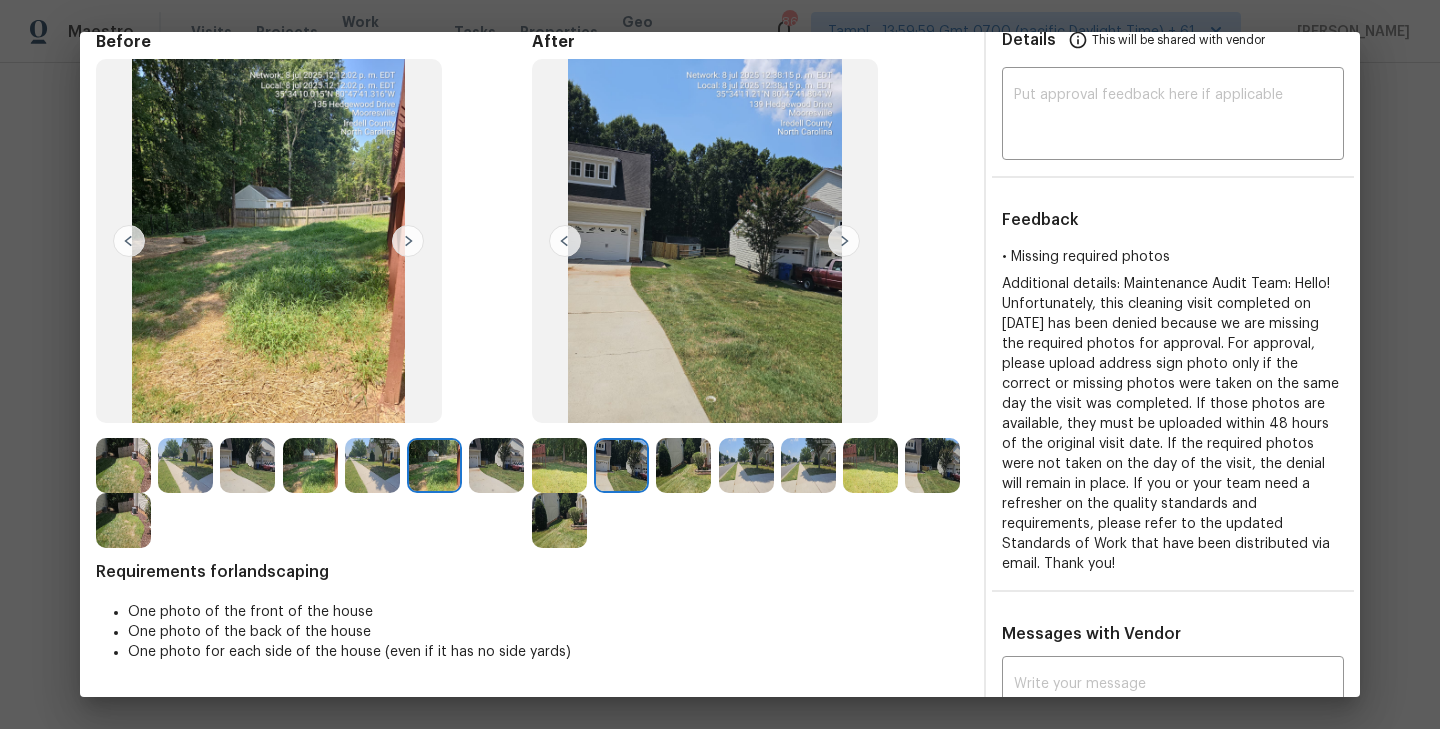click at bounding box center [844, 241] 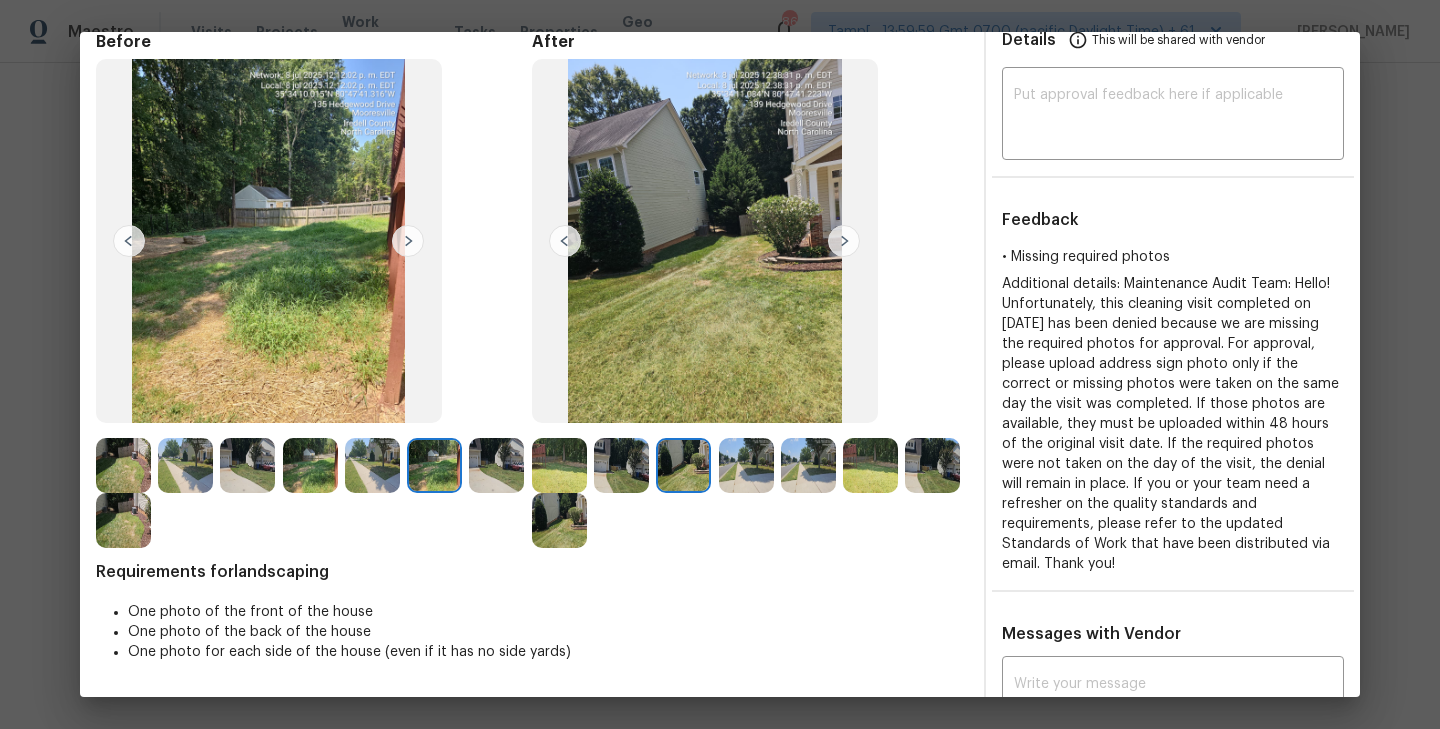 click at bounding box center [844, 241] 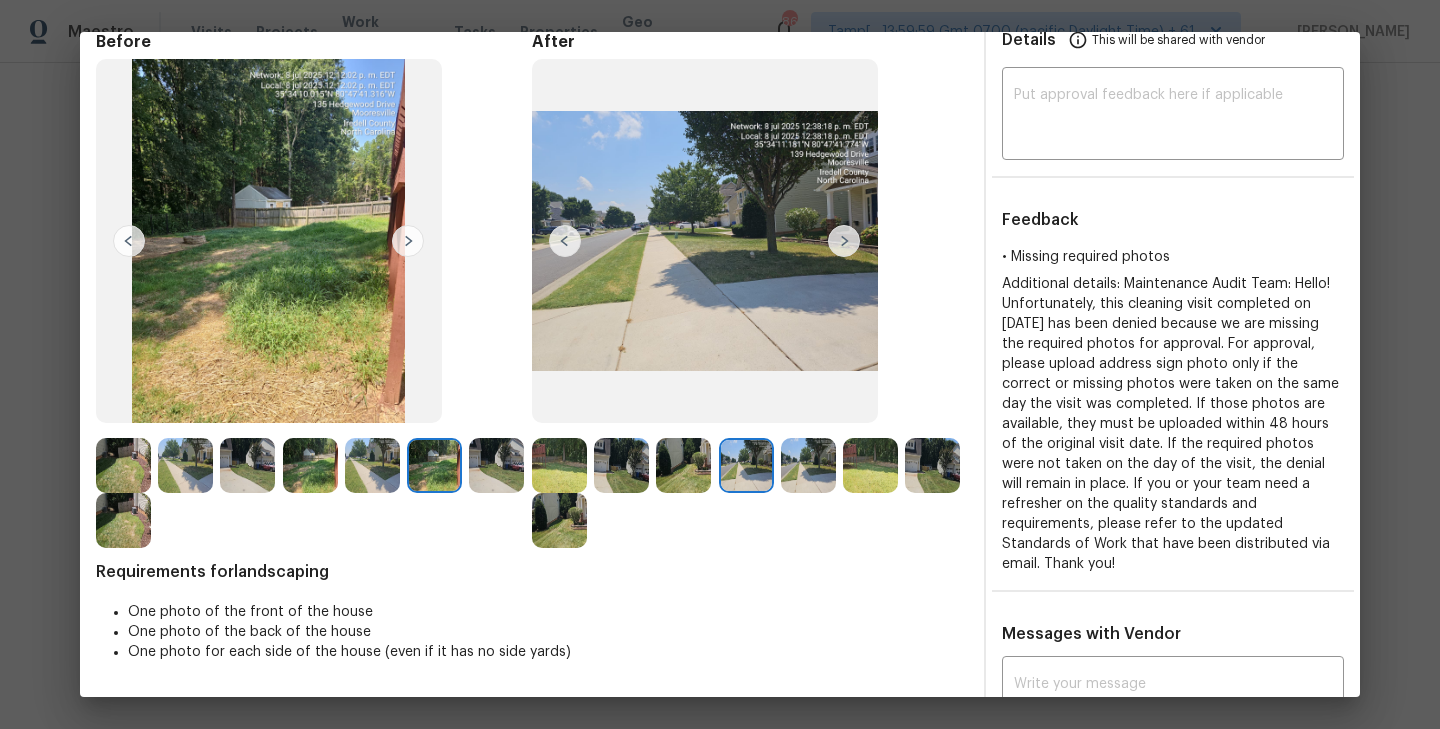 click at bounding box center (844, 241) 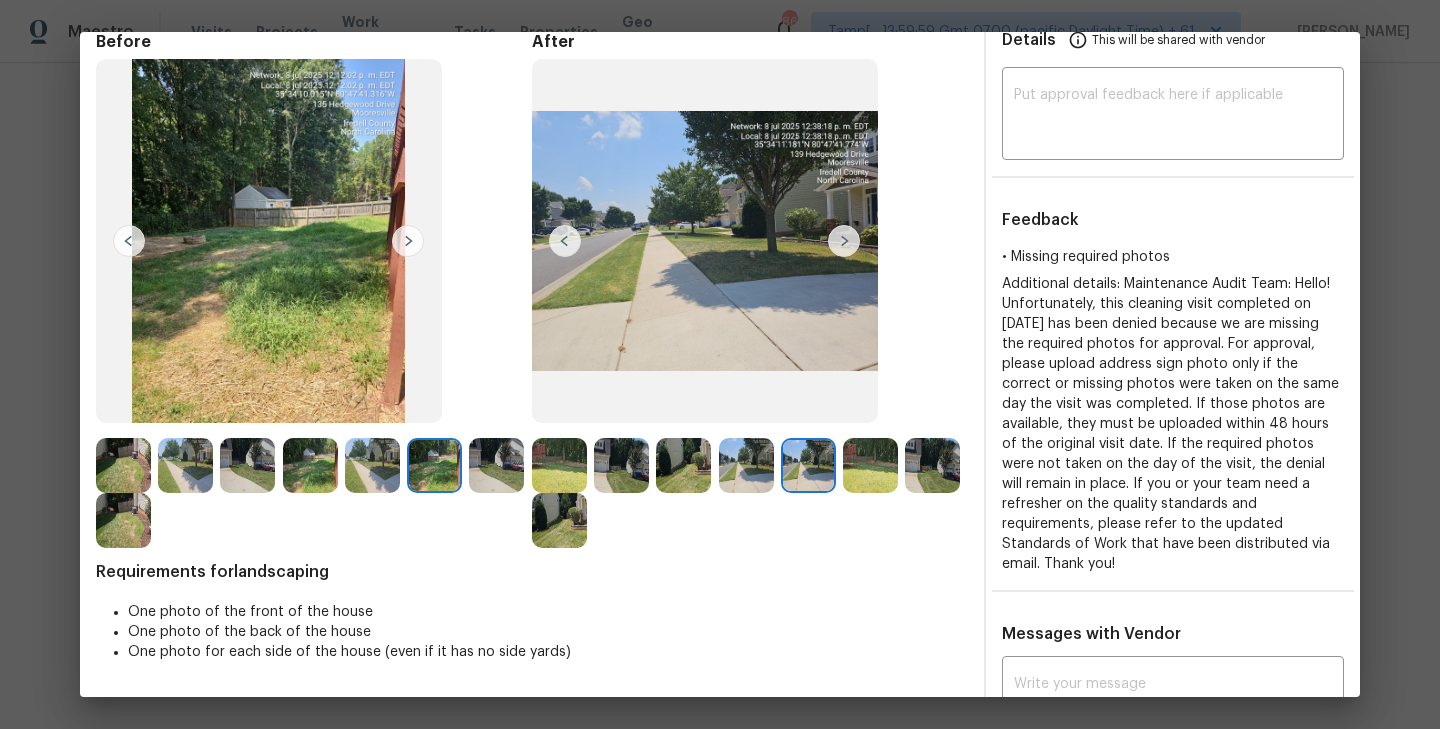 click at bounding box center [844, 241] 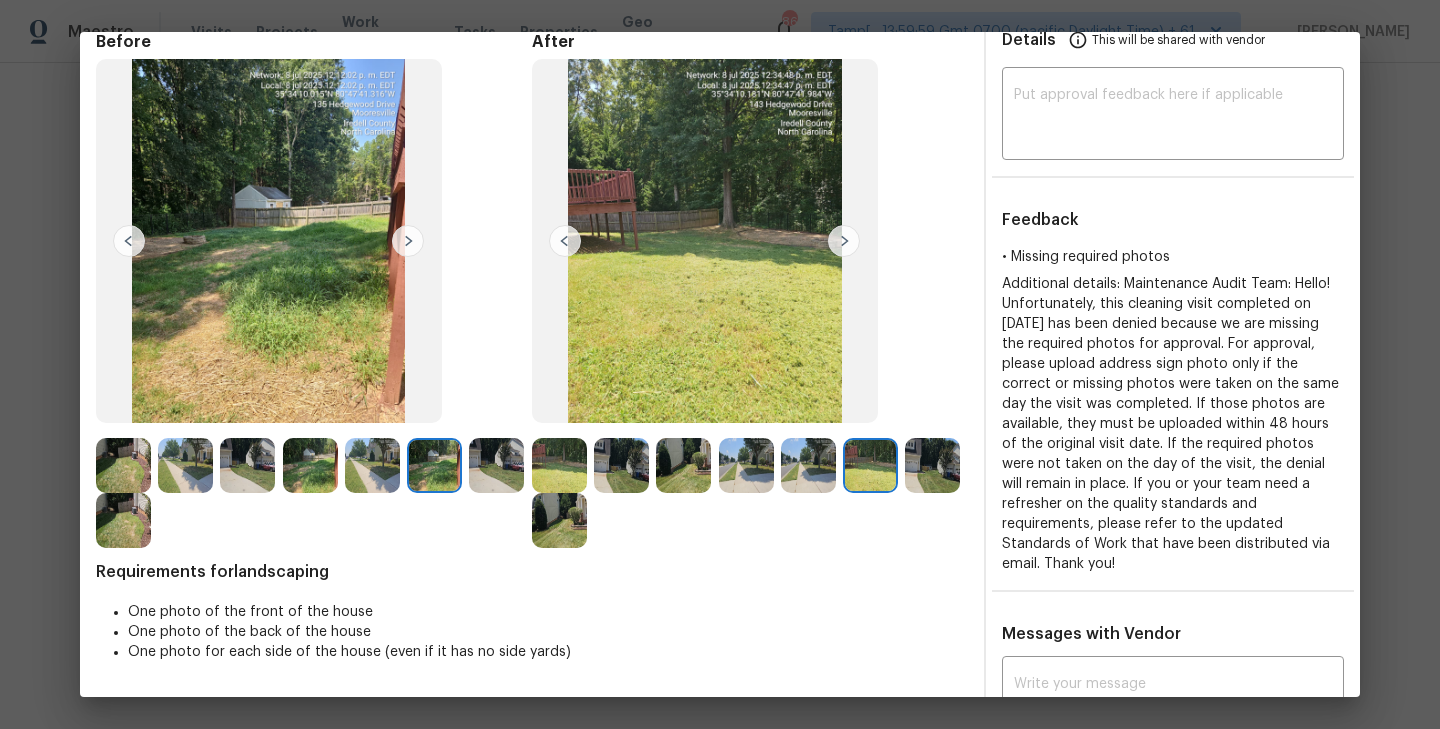 click at bounding box center (844, 241) 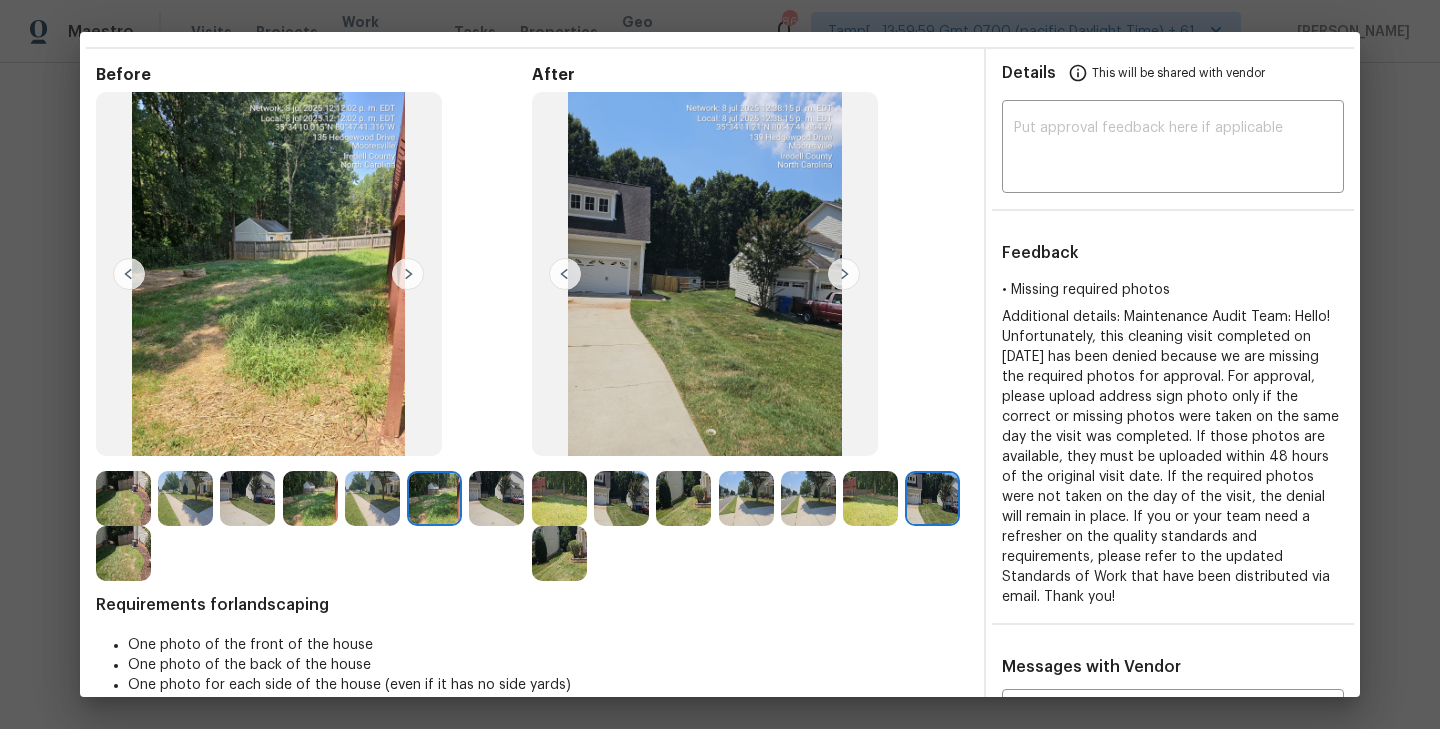 scroll, scrollTop: 107, scrollLeft: 0, axis: vertical 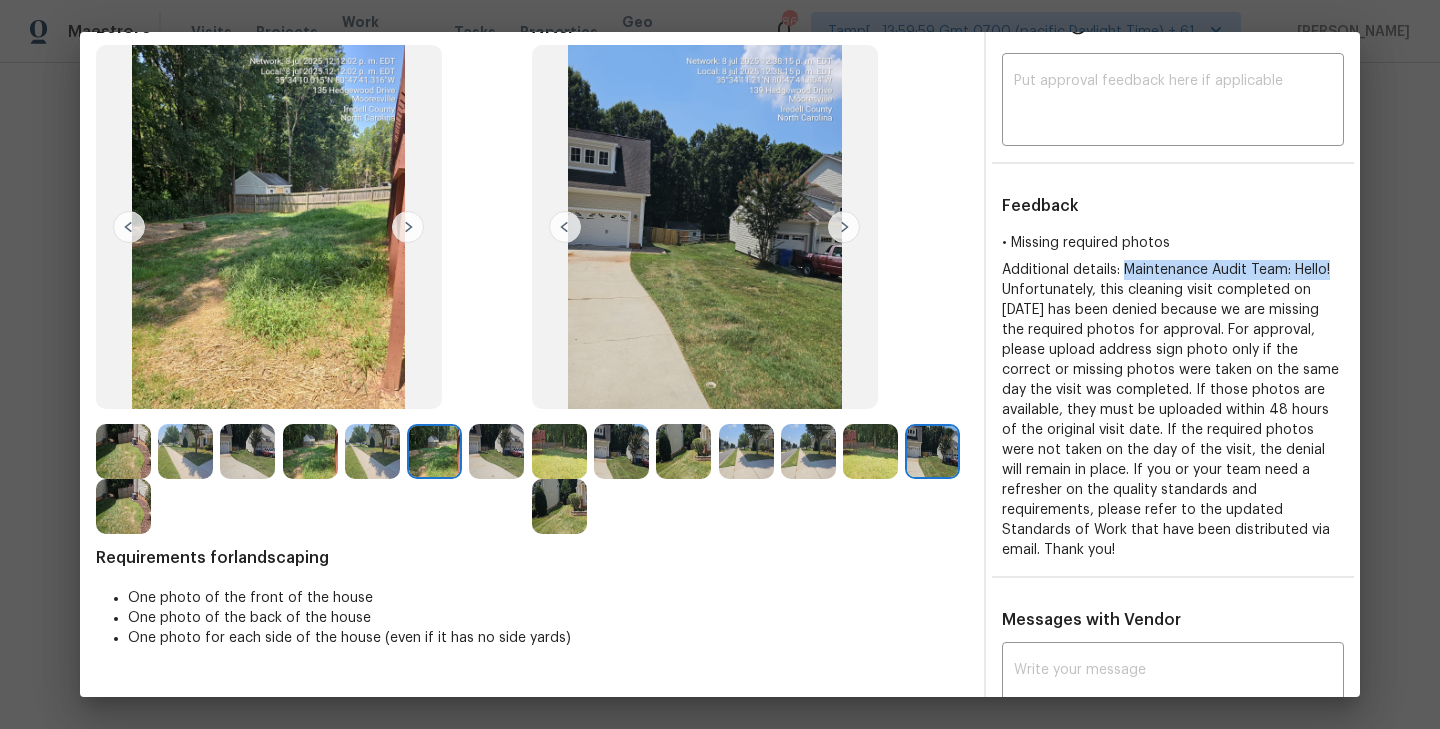 drag, startPoint x: 1126, startPoint y: 270, endPoint x: 1339, endPoint y: 270, distance: 213 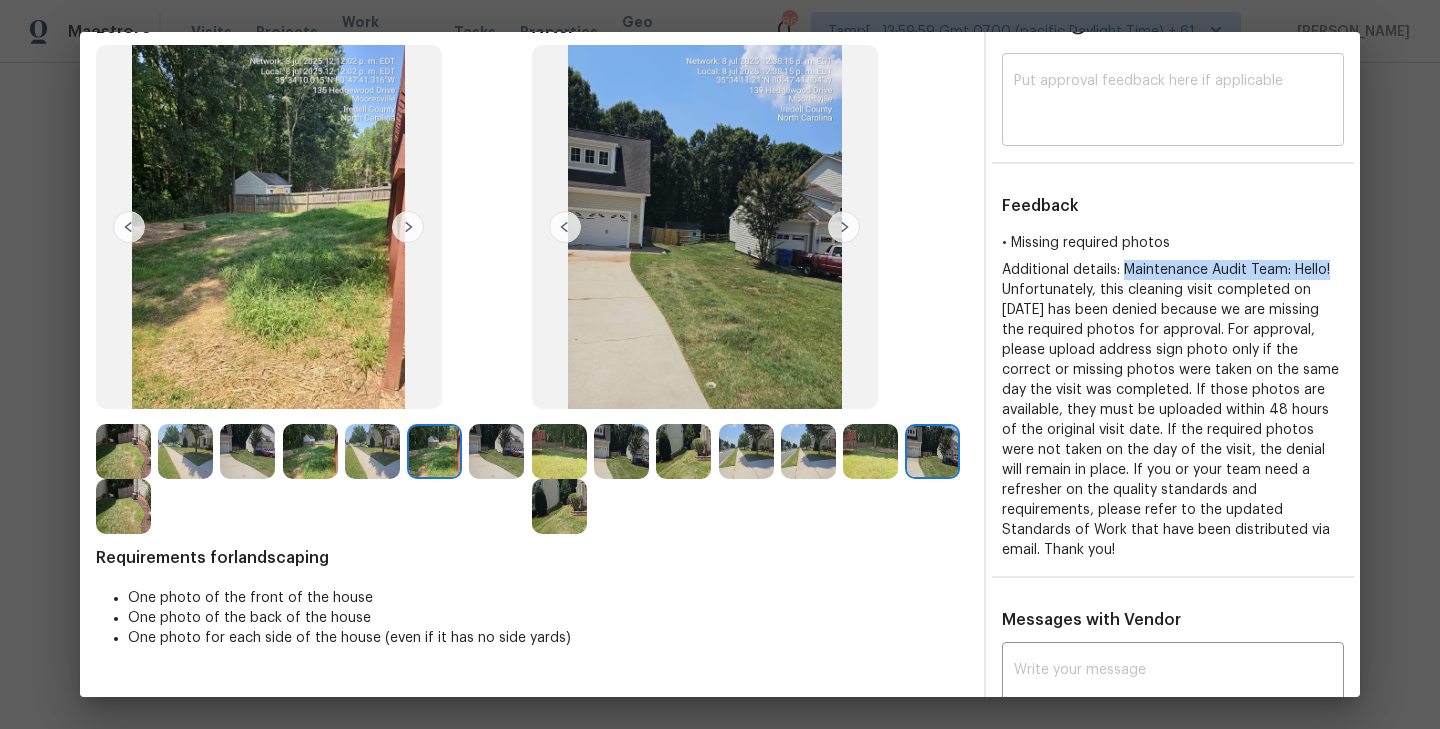 scroll, scrollTop: 0, scrollLeft: 0, axis: both 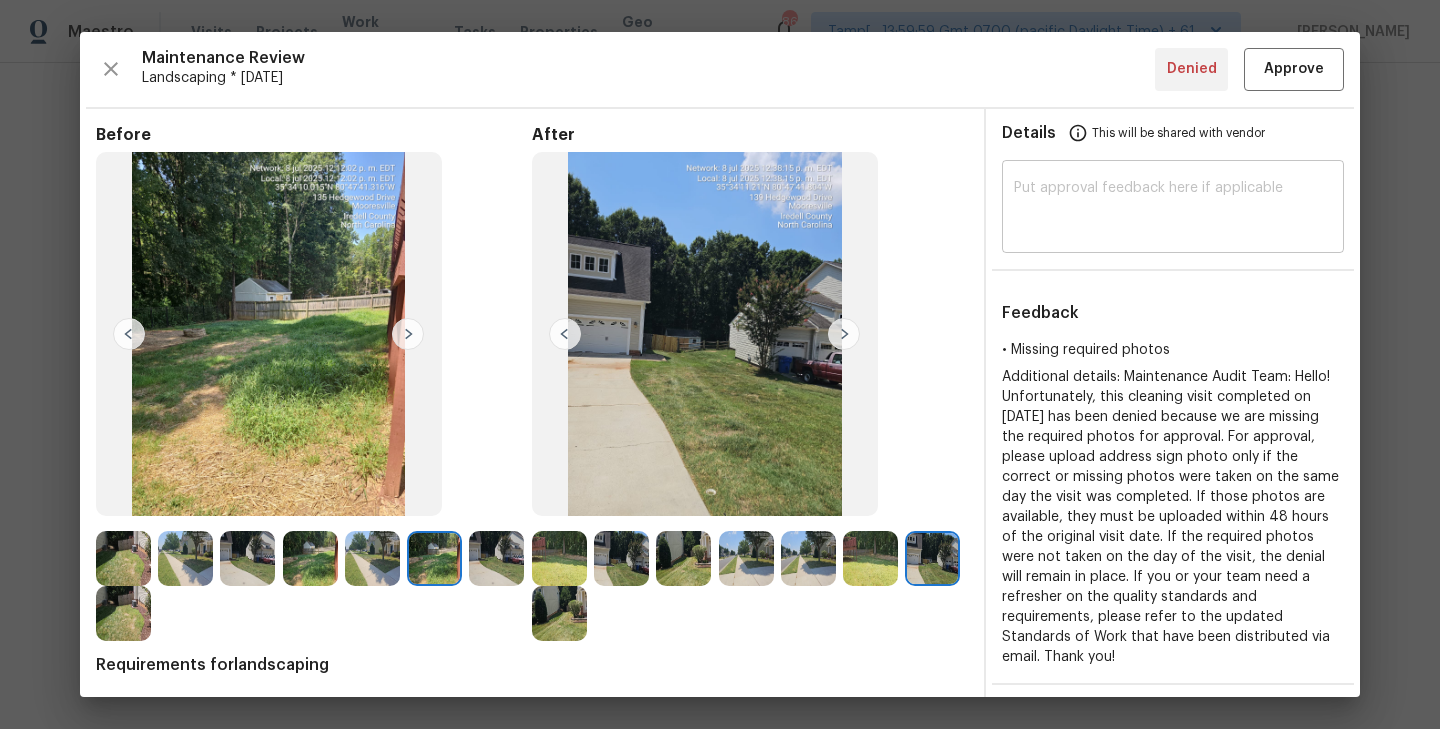 click at bounding box center [1173, 209] 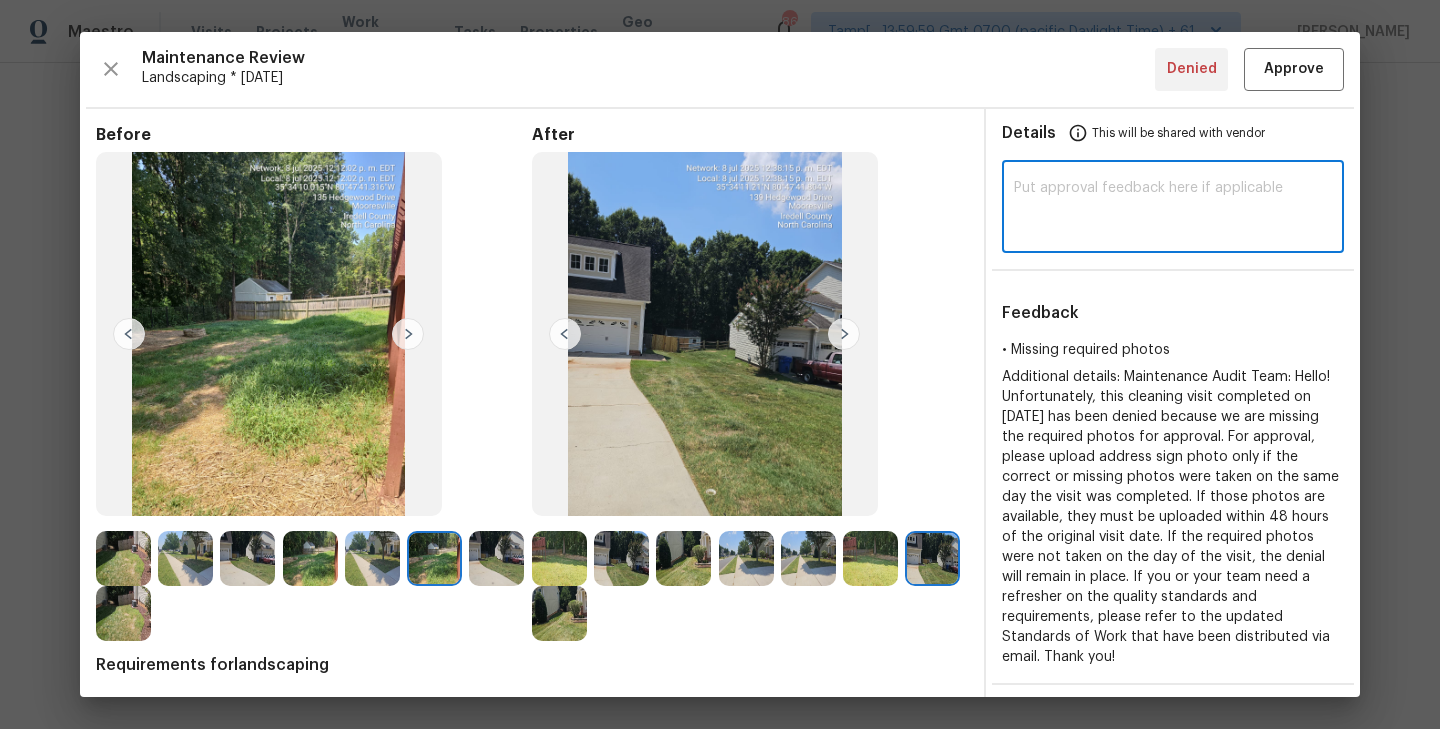 paste on "Maintenance Audit Team: Hello!" 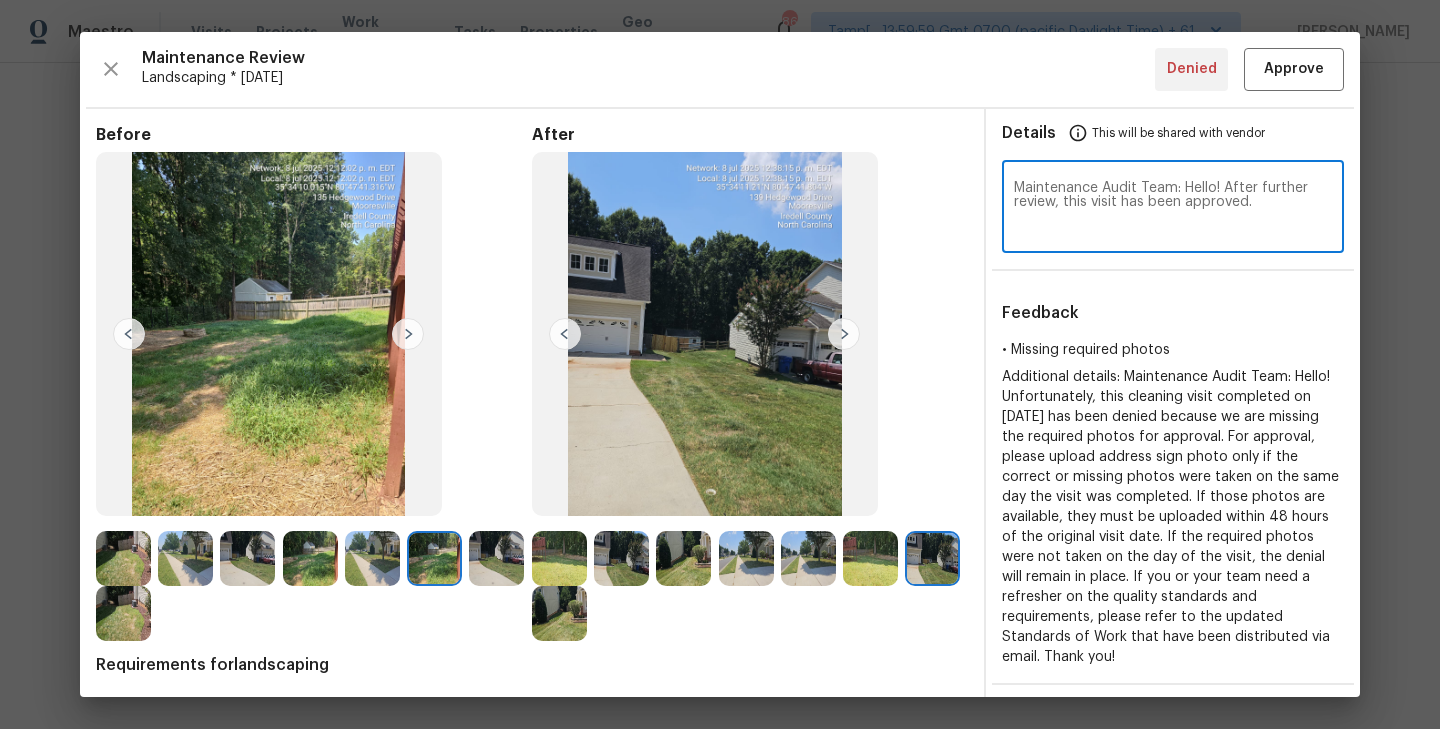 type on "Maintenance Audit Team: Hello! After further review, this visit has been approved." 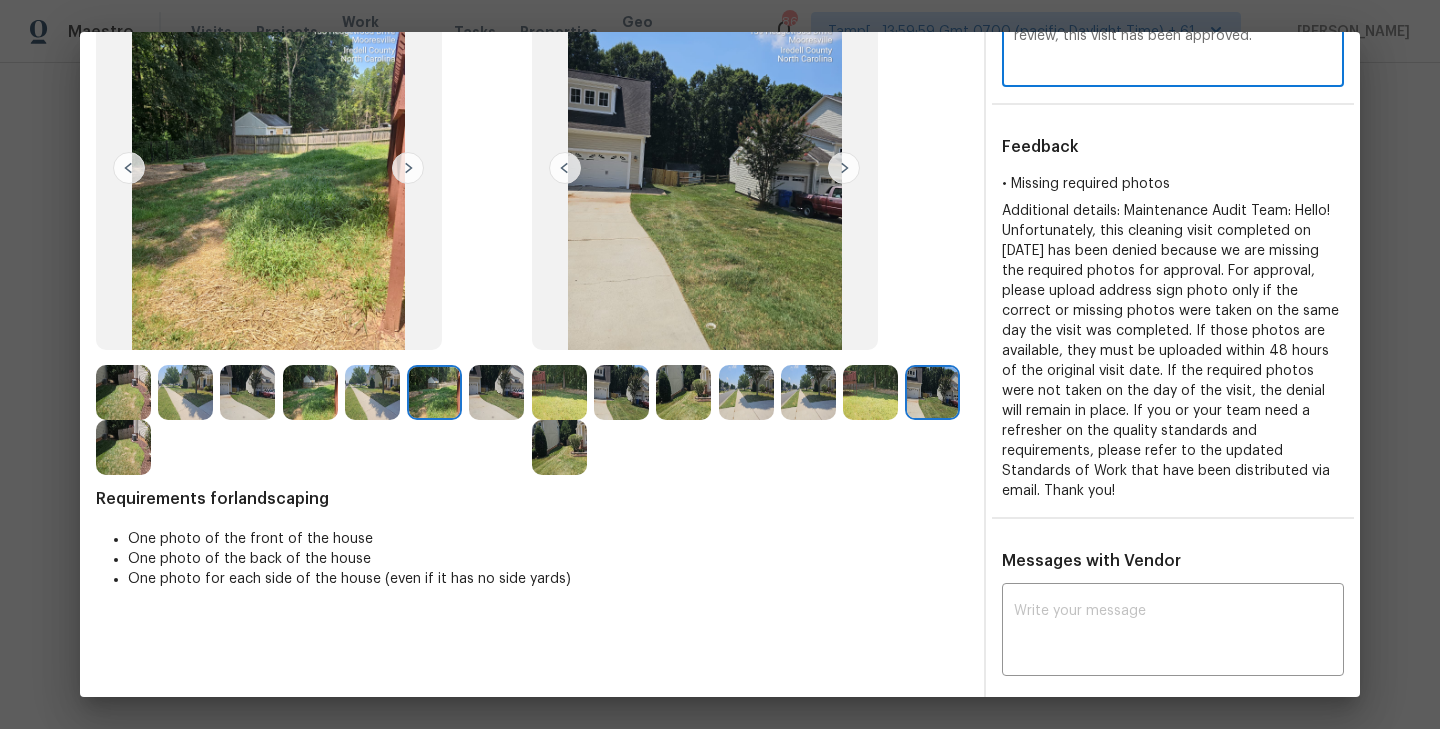 scroll, scrollTop: 85, scrollLeft: 0, axis: vertical 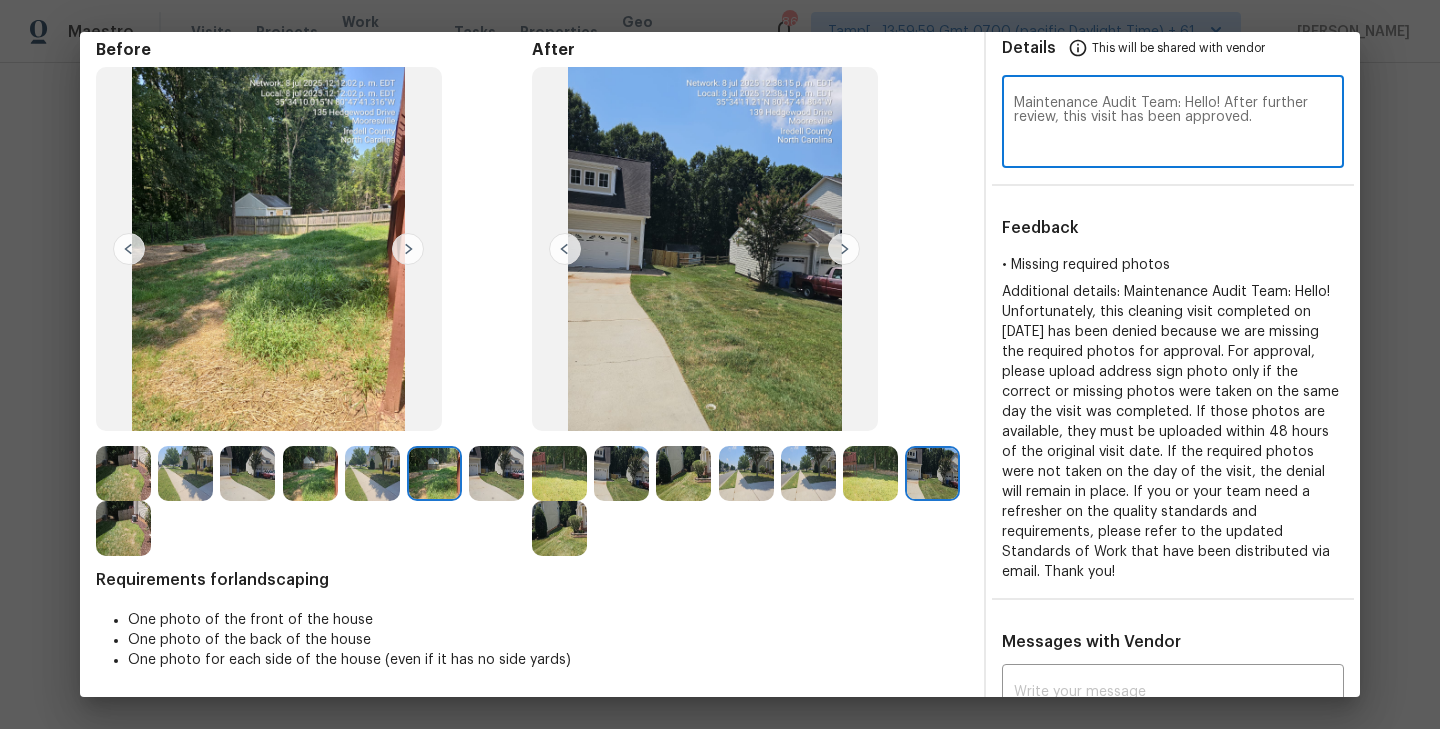 type 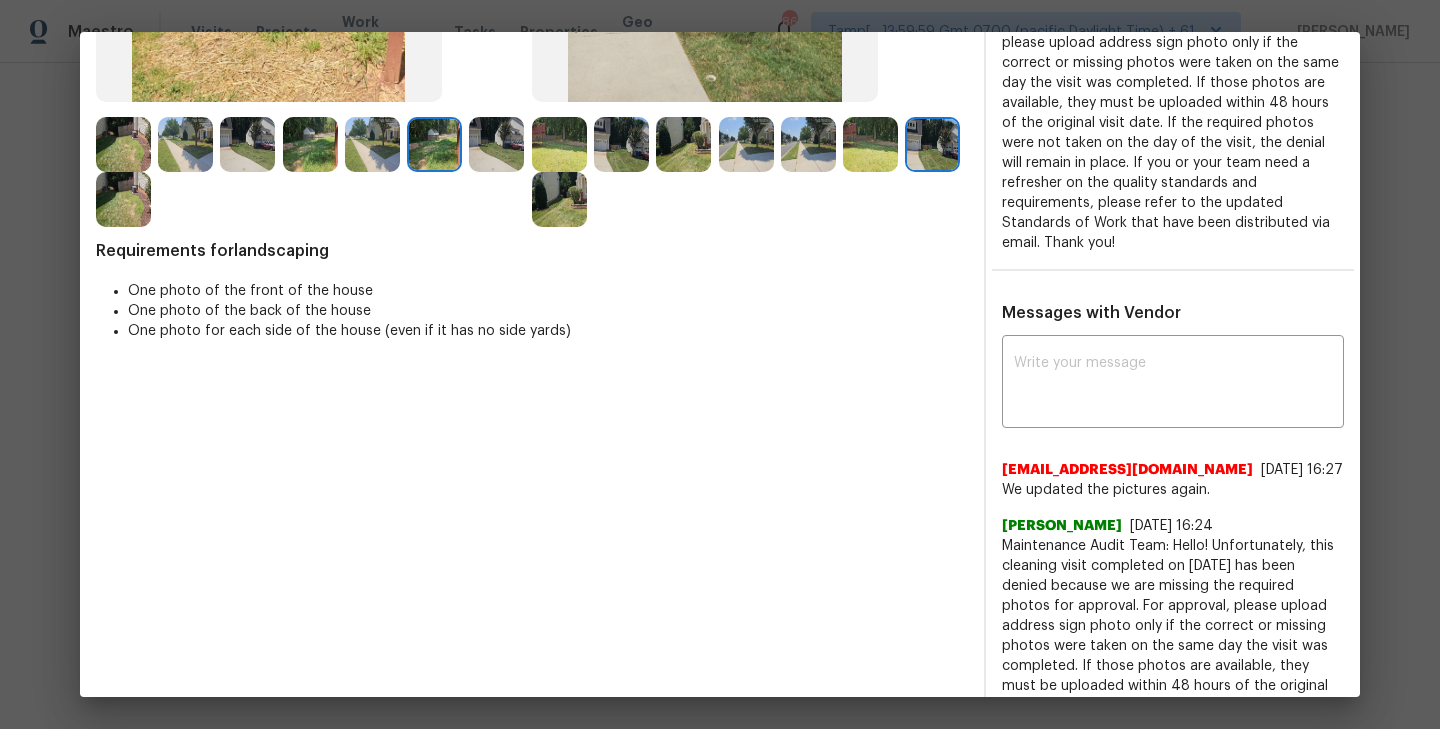 scroll, scrollTop: 493, scrollLeft: 0, axis: vertical 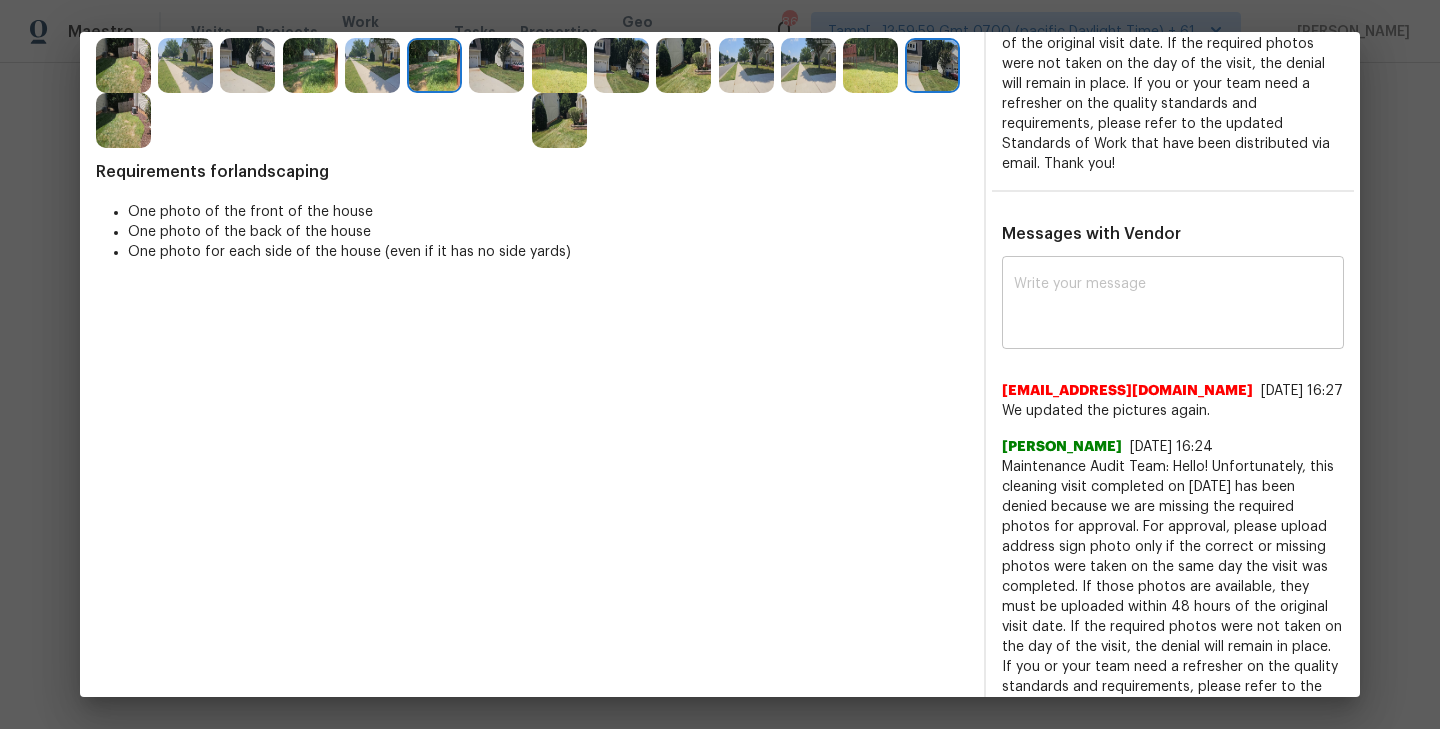 click at bounding box center (1173, 305) 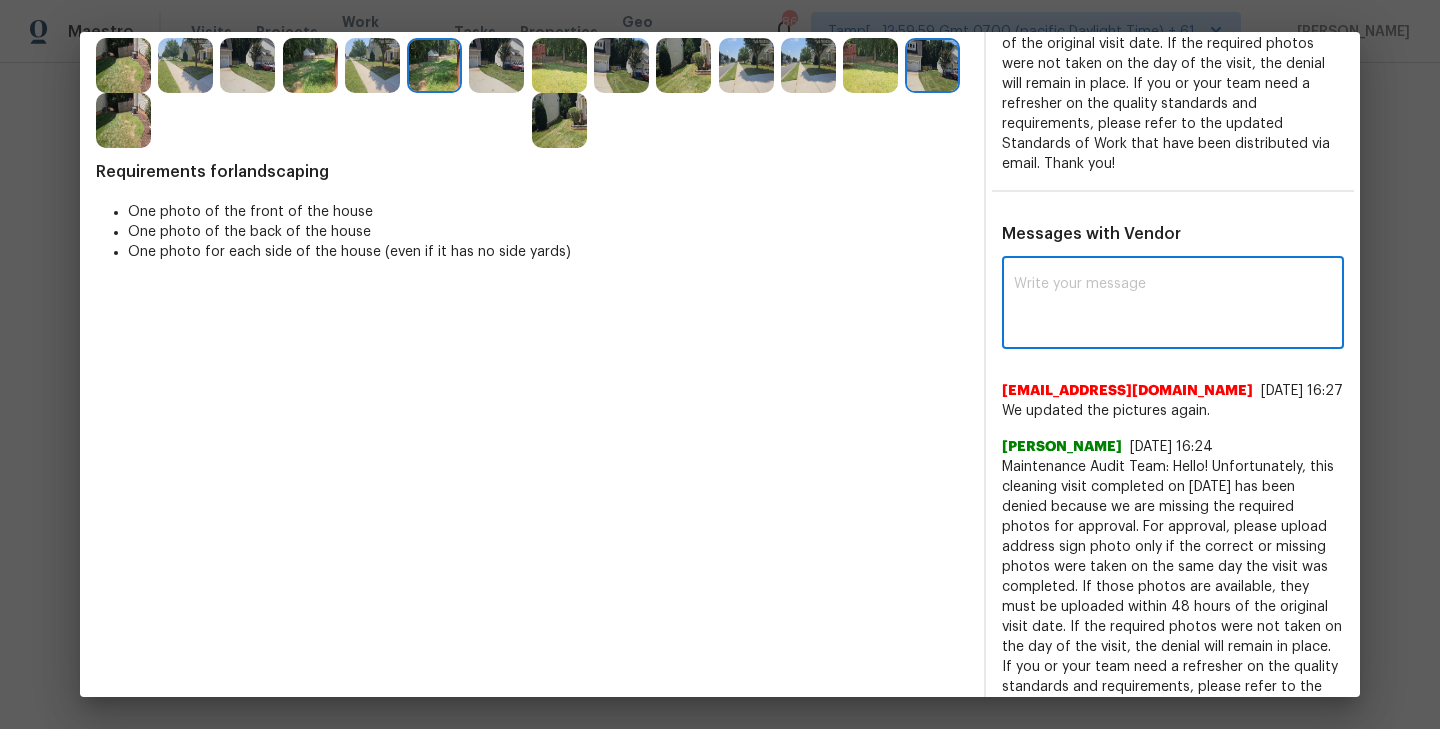 paste on "Maintenance Audit Team: Hello! After further review, this visit has been approved." 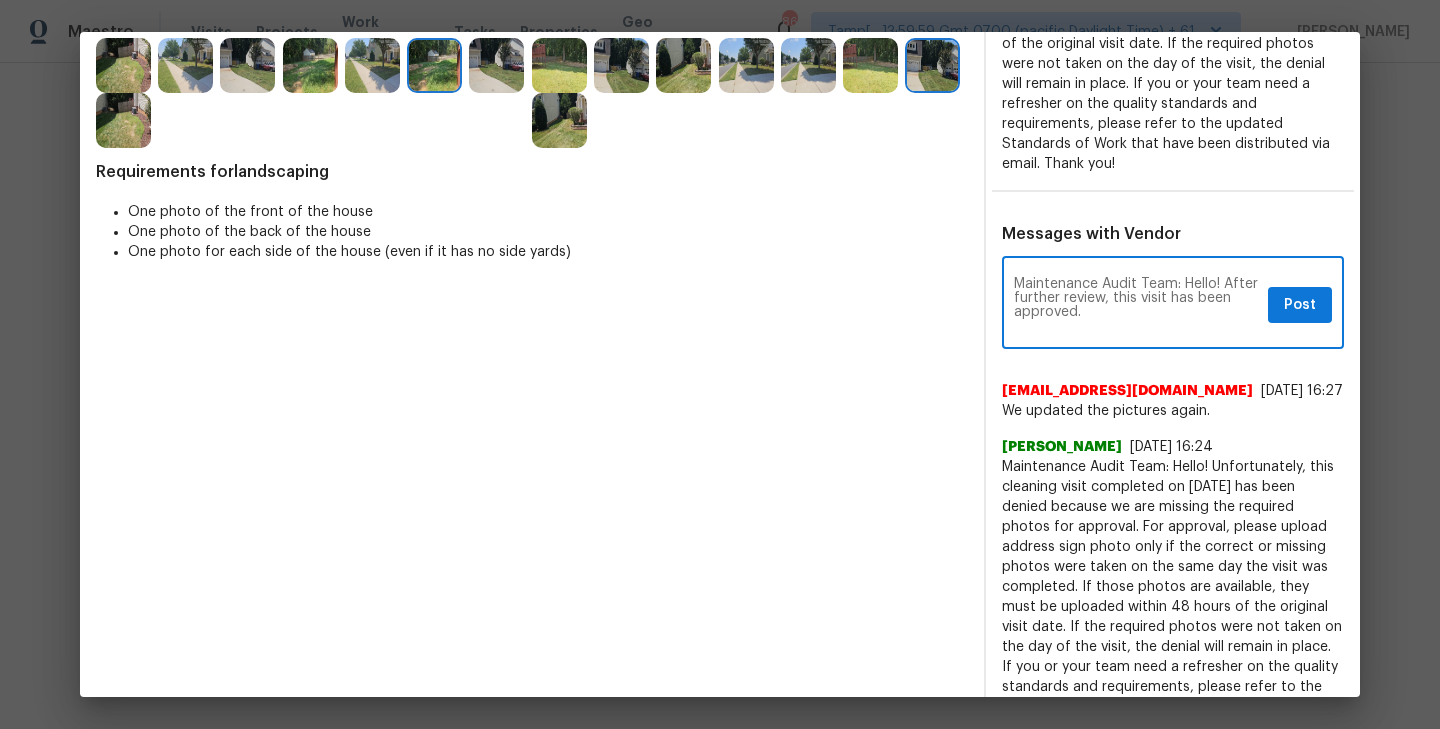 type on "Maintenance Audit Team: Hello! After further review, this visit has been approved." 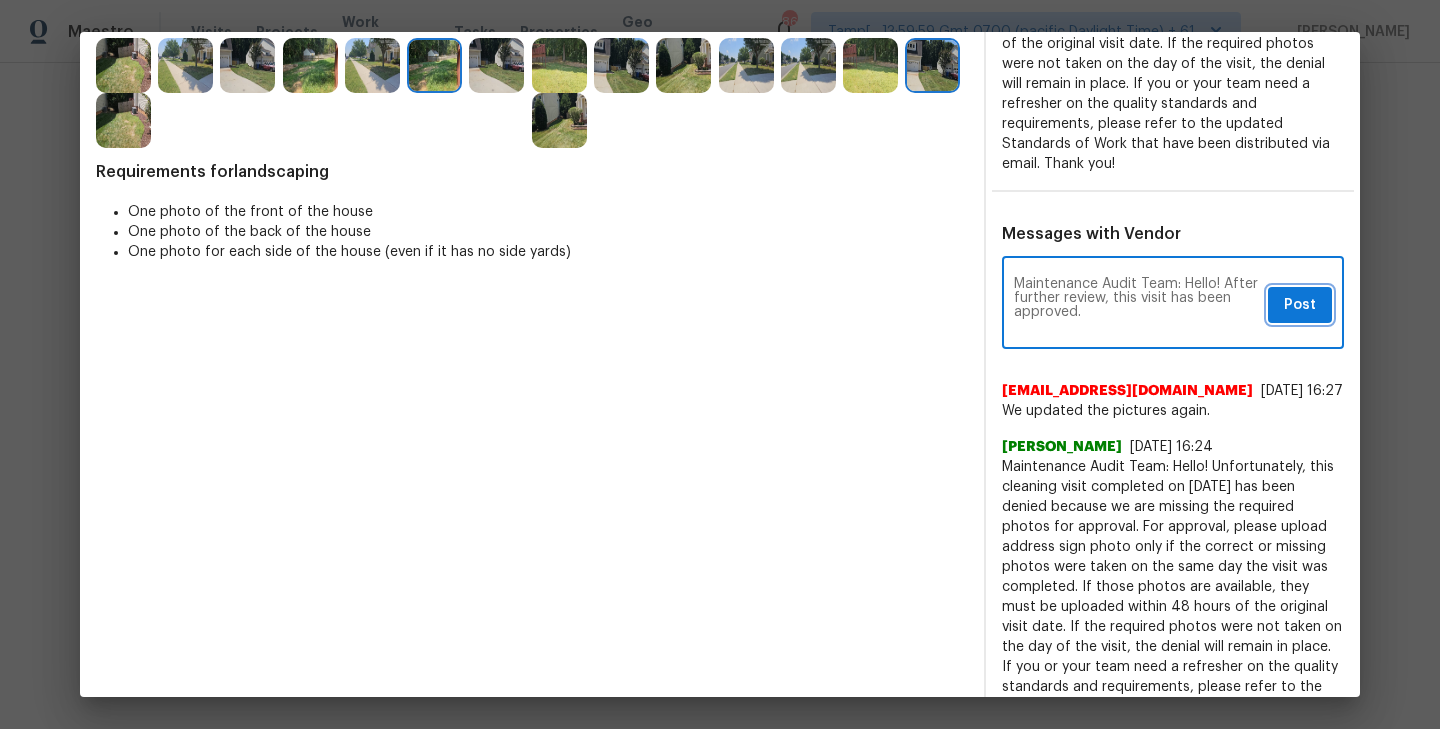 click on "Post" at bounding box center (1300, 305) 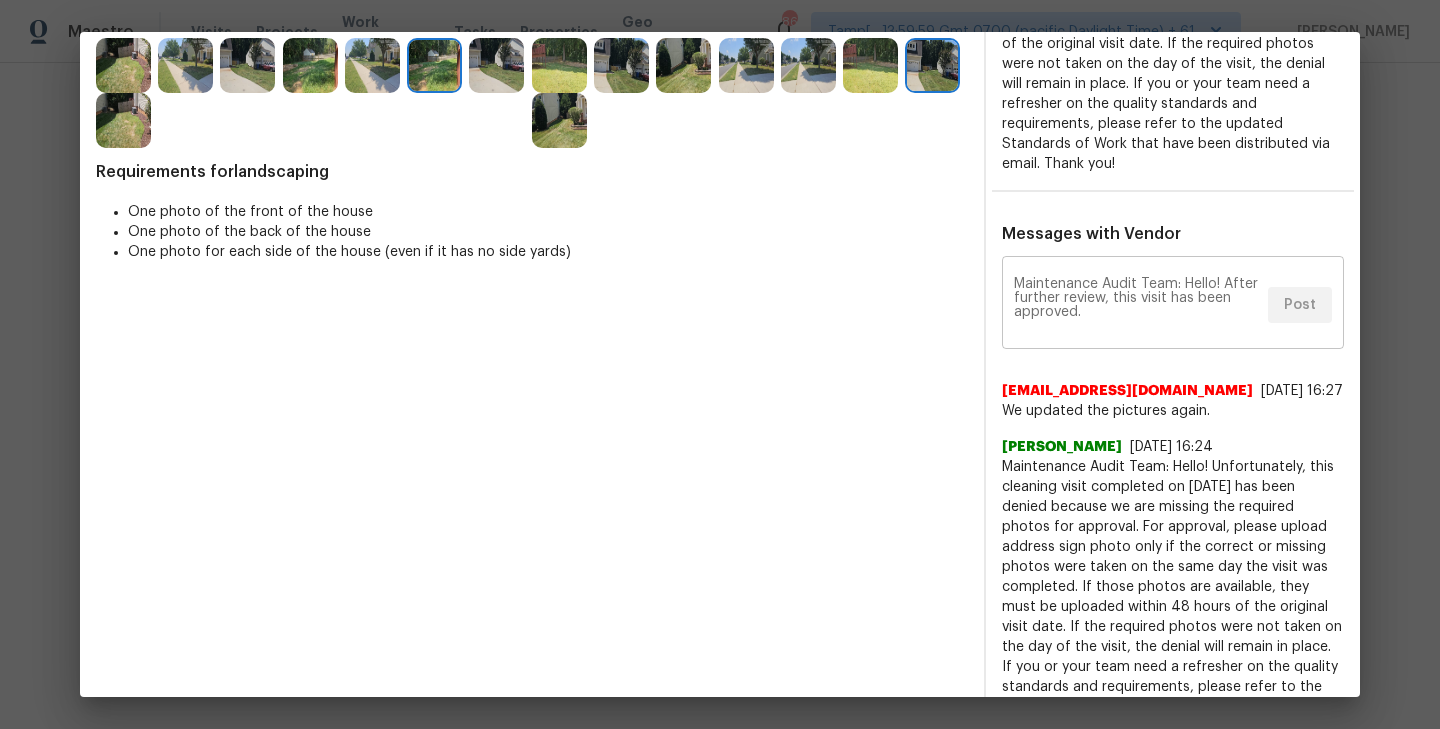 scroll, scrollTop: 0, scrollLeft: 0, axis: both 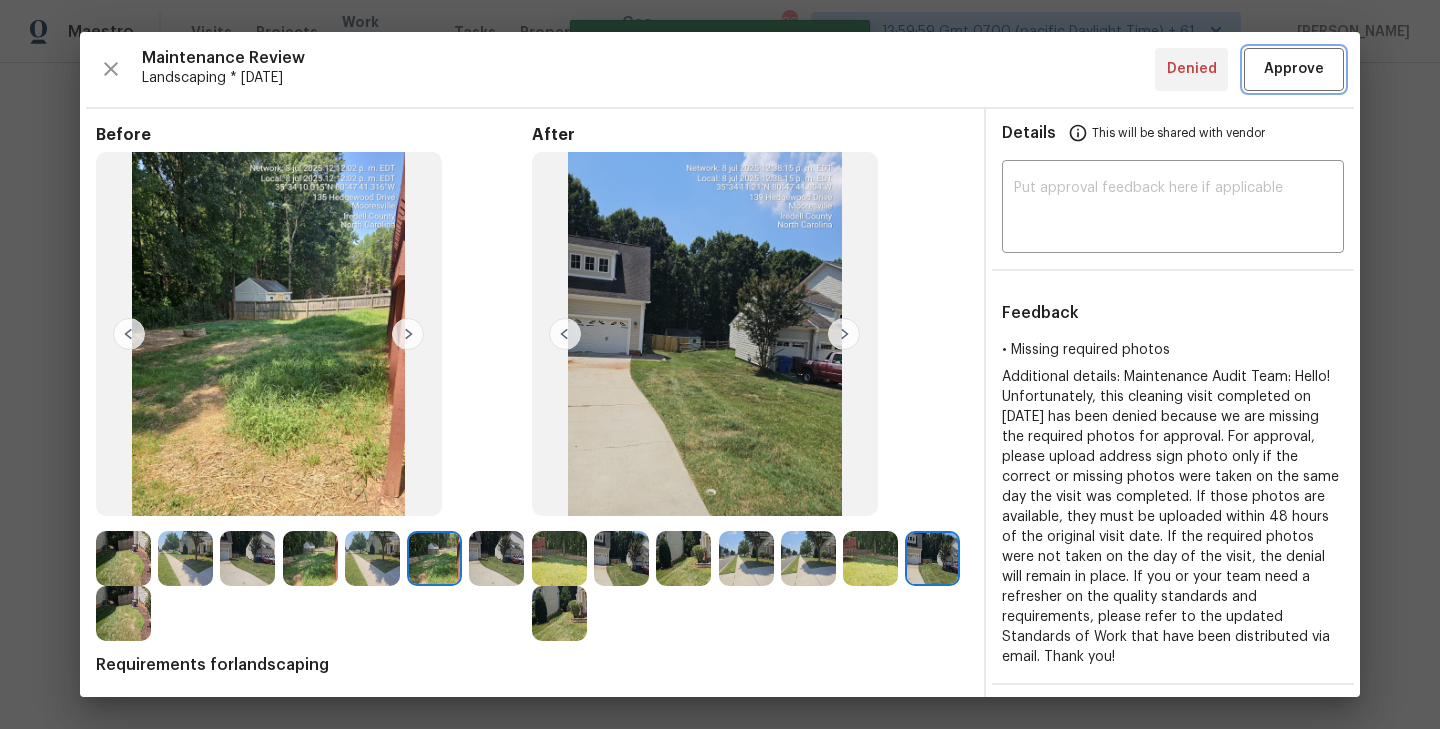type 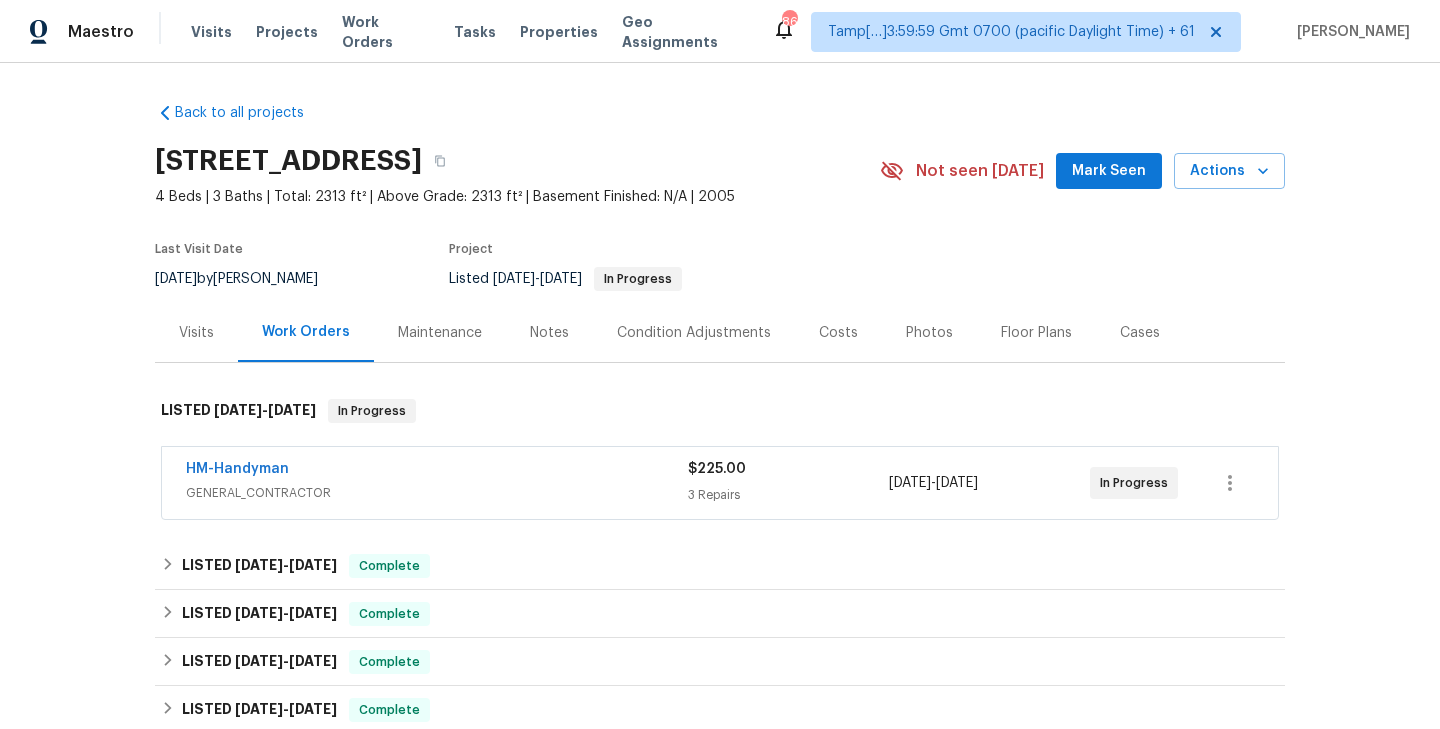 scroll, scrollTop: 0, scrollLeft: 0, axis: both 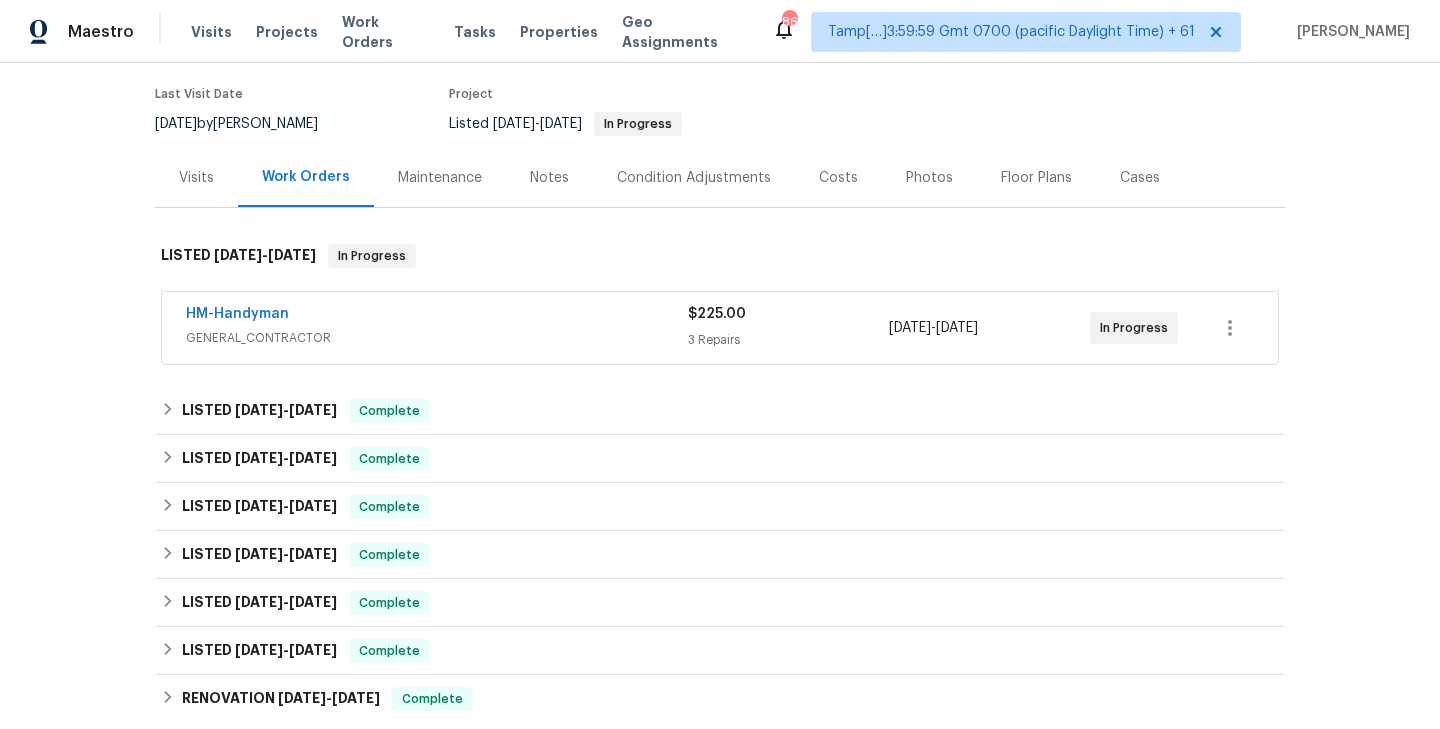 click on "Maintenance" at bounding box center (440, 177) 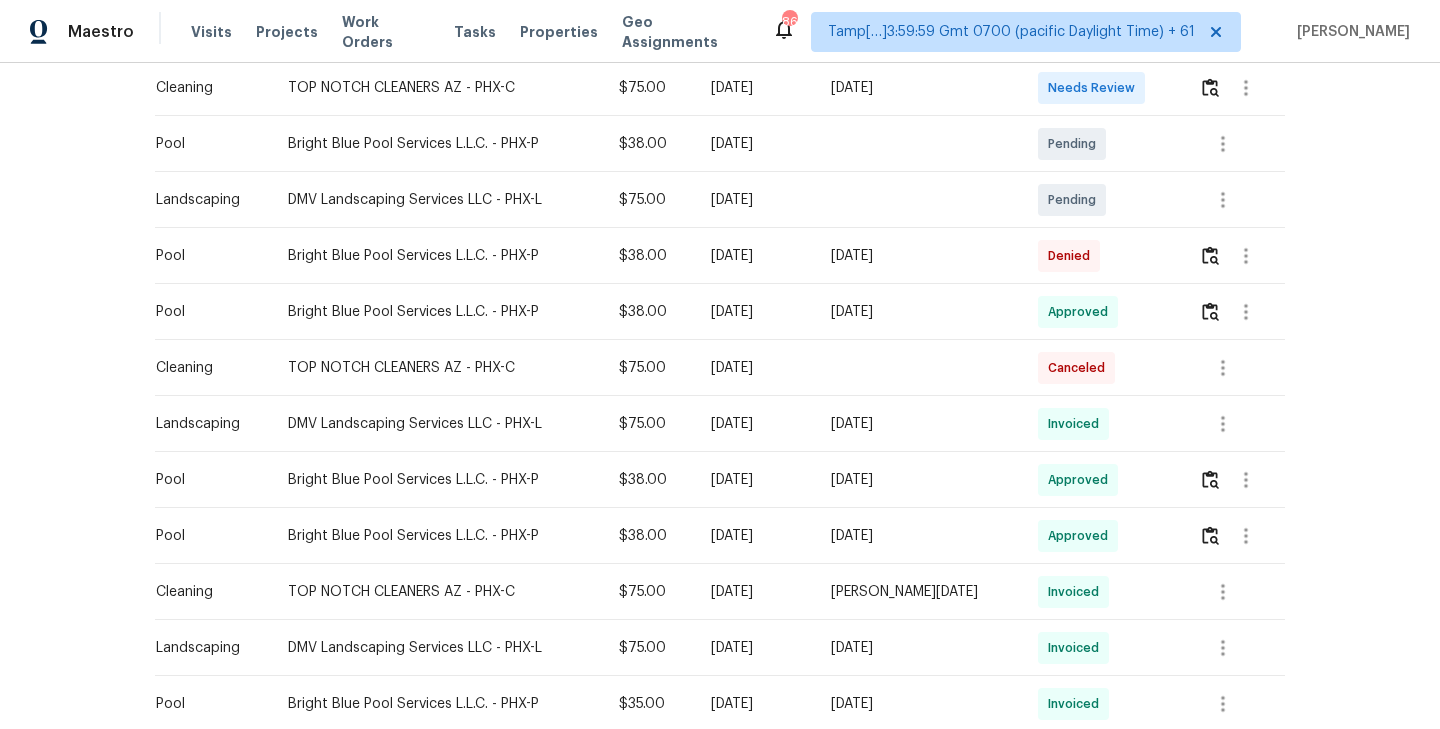scroll, scrollTop: 650, scrollLeft: 0, axis: vertical 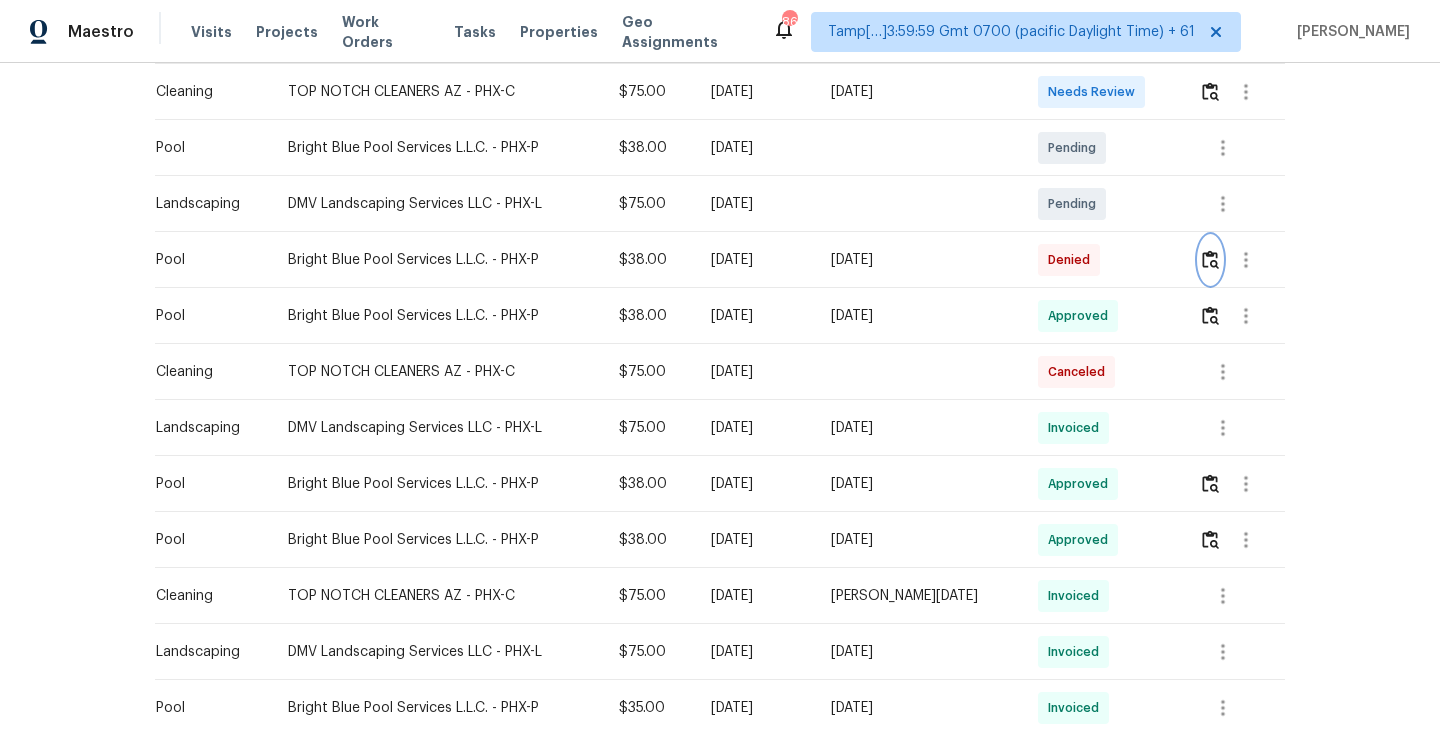 click at bounding box center [1210, 259] 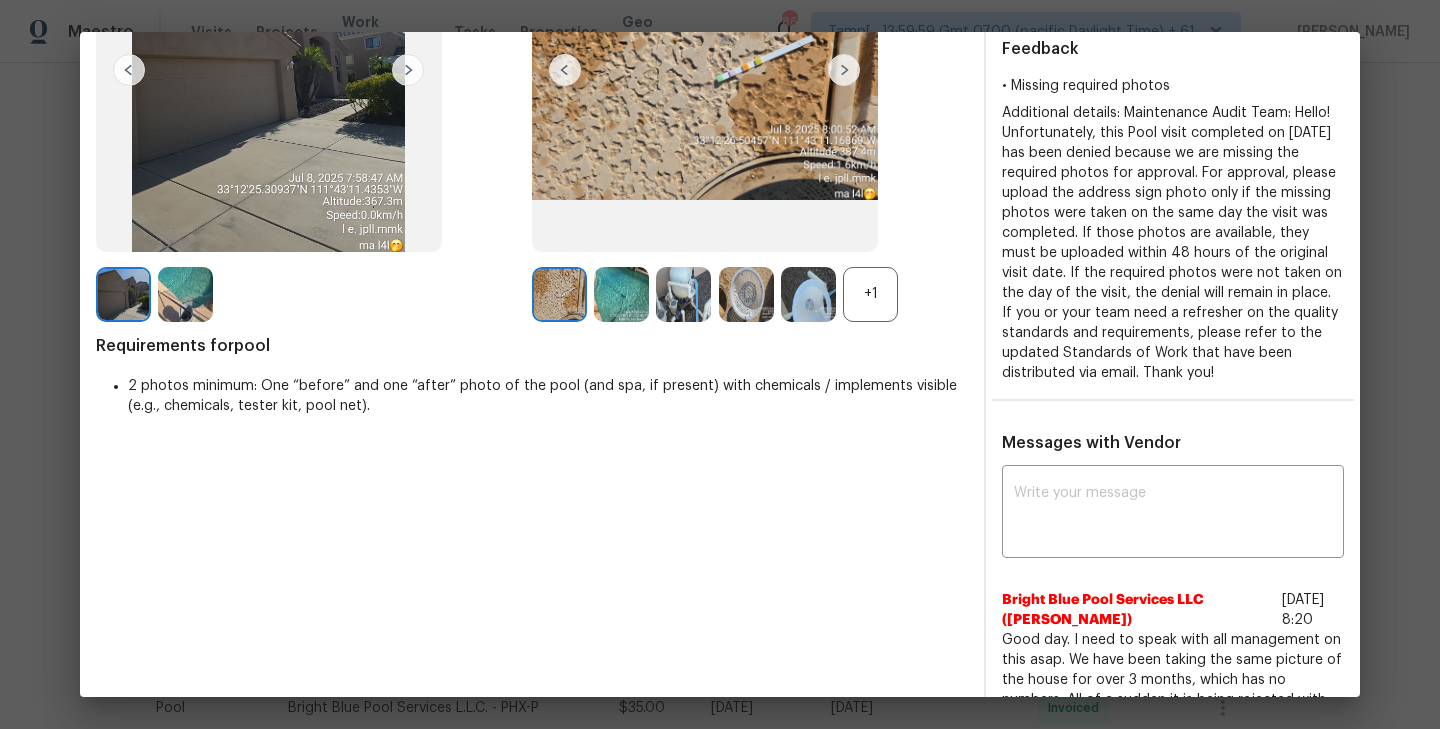 scroll, scrollTop: 0, scrollLeft: 0, axis: both 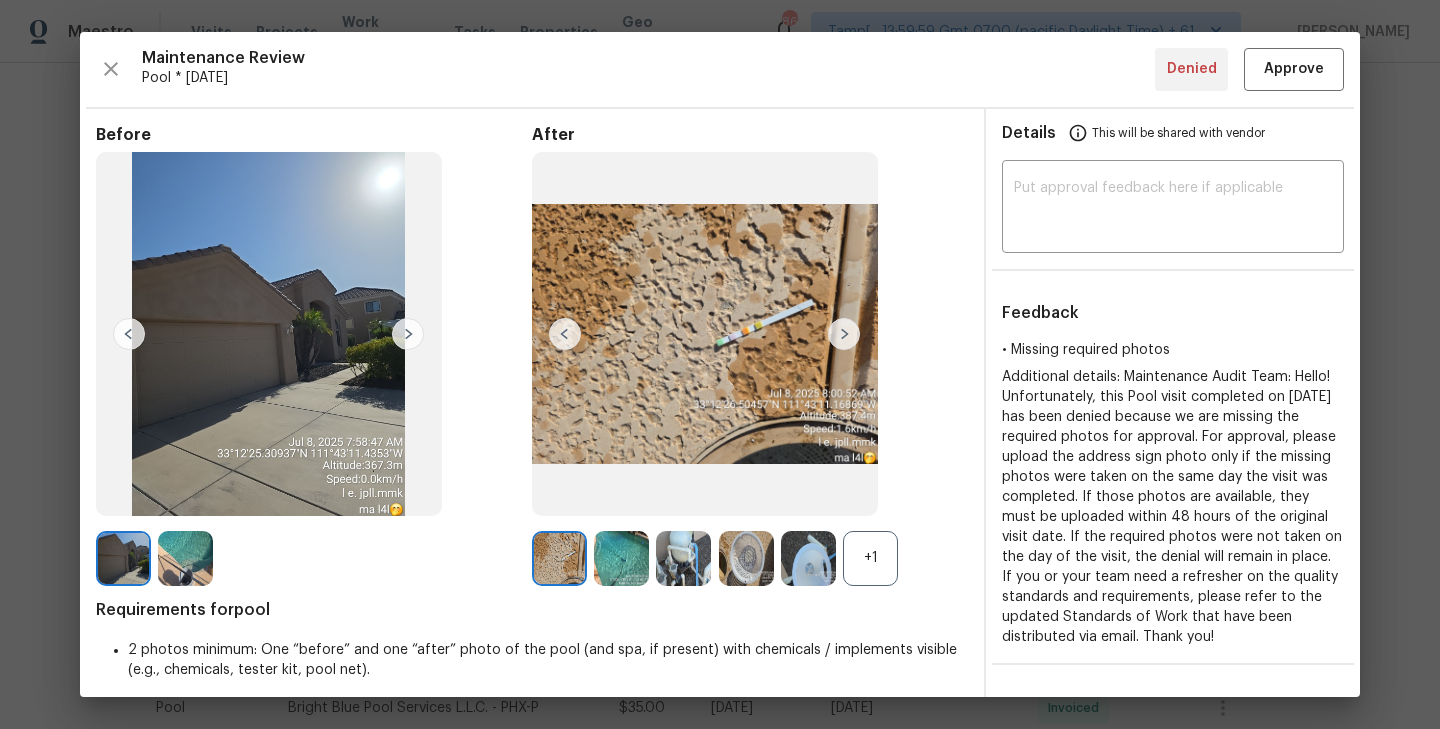 click at bounding box center [185, 558] 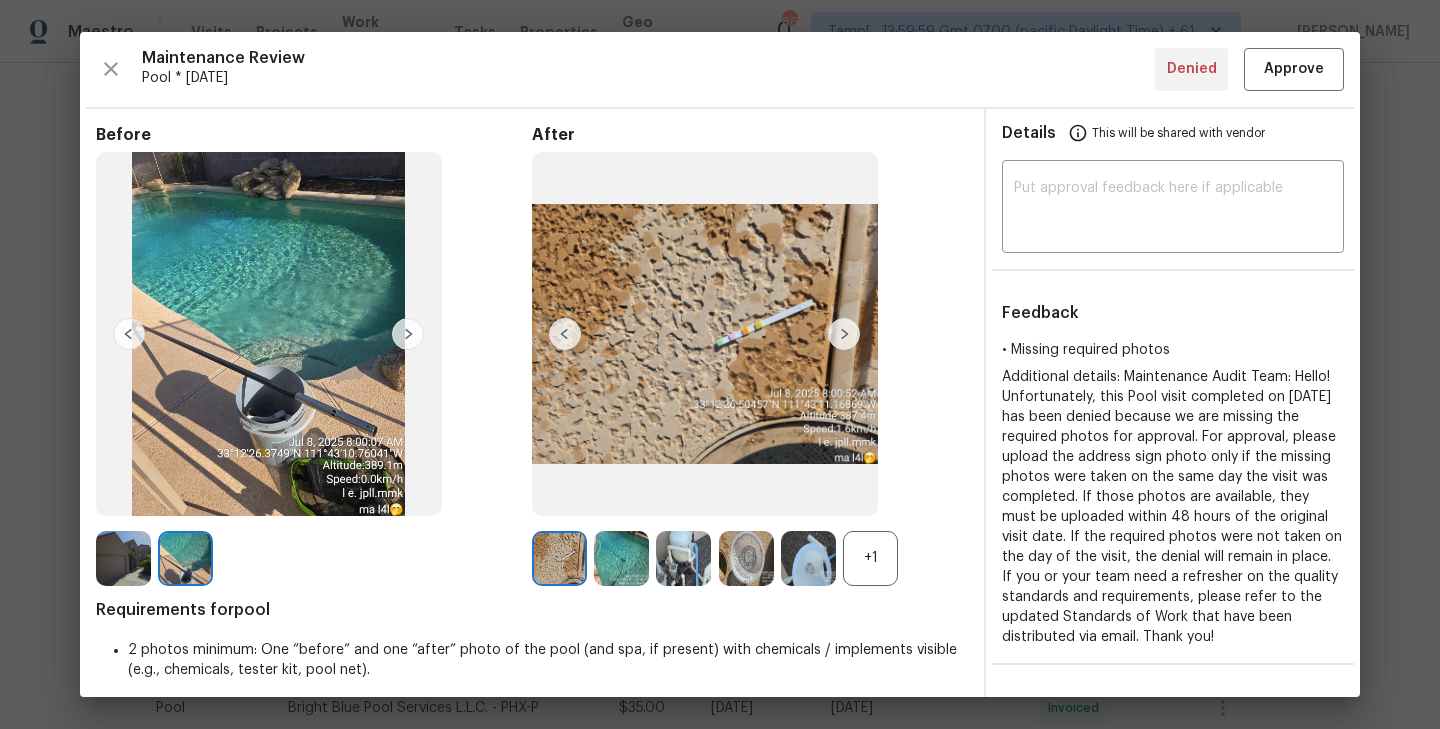 click on "+1" at bounding box center (870, 558) 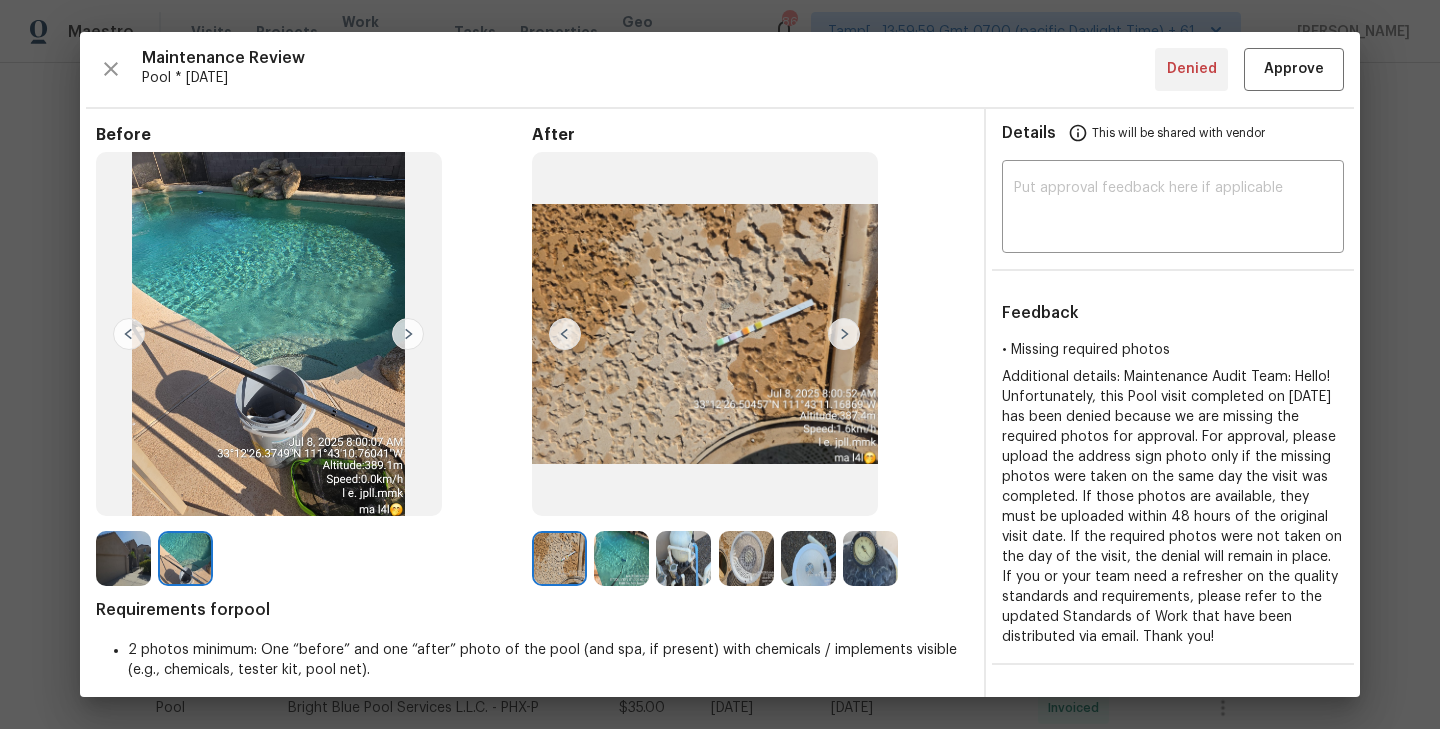 click at bounding box center [621, 558] 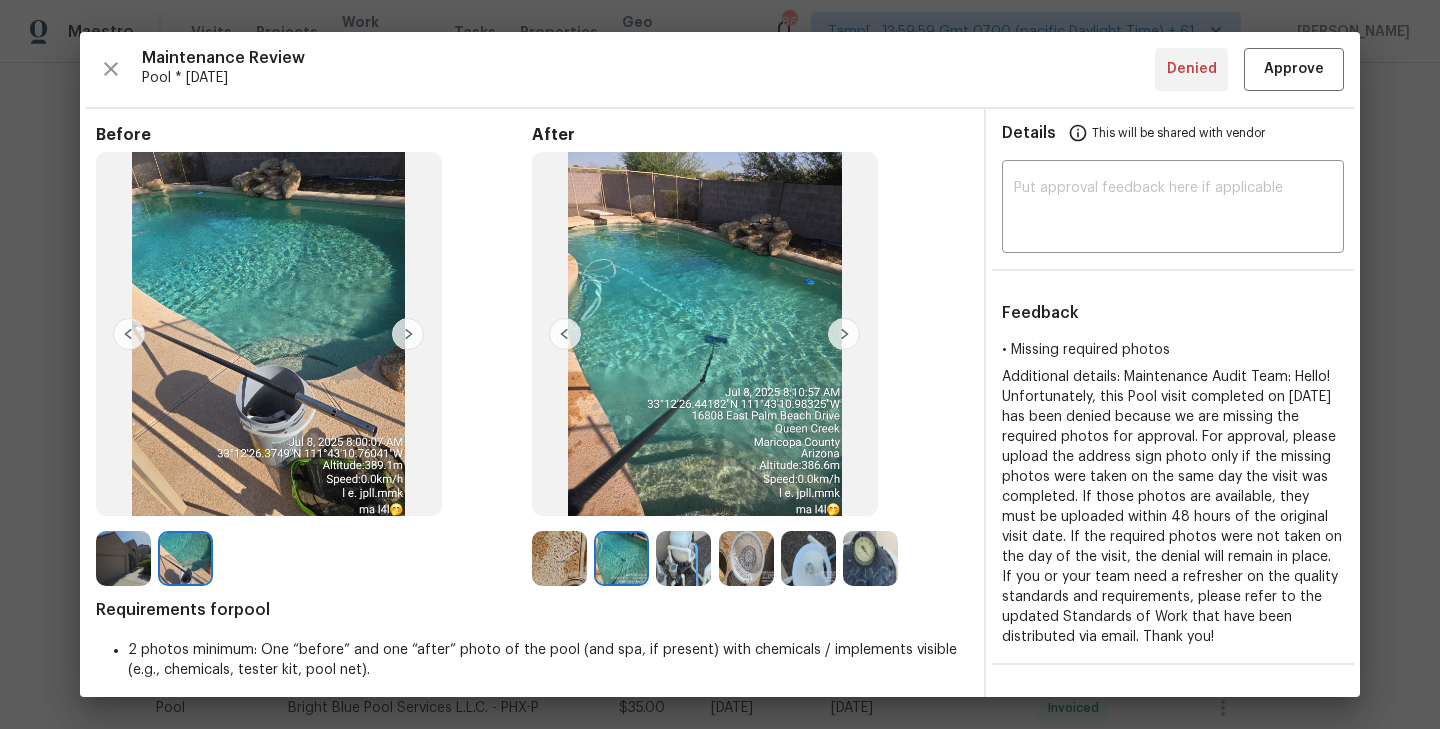 click at bounding box center [683, 558] 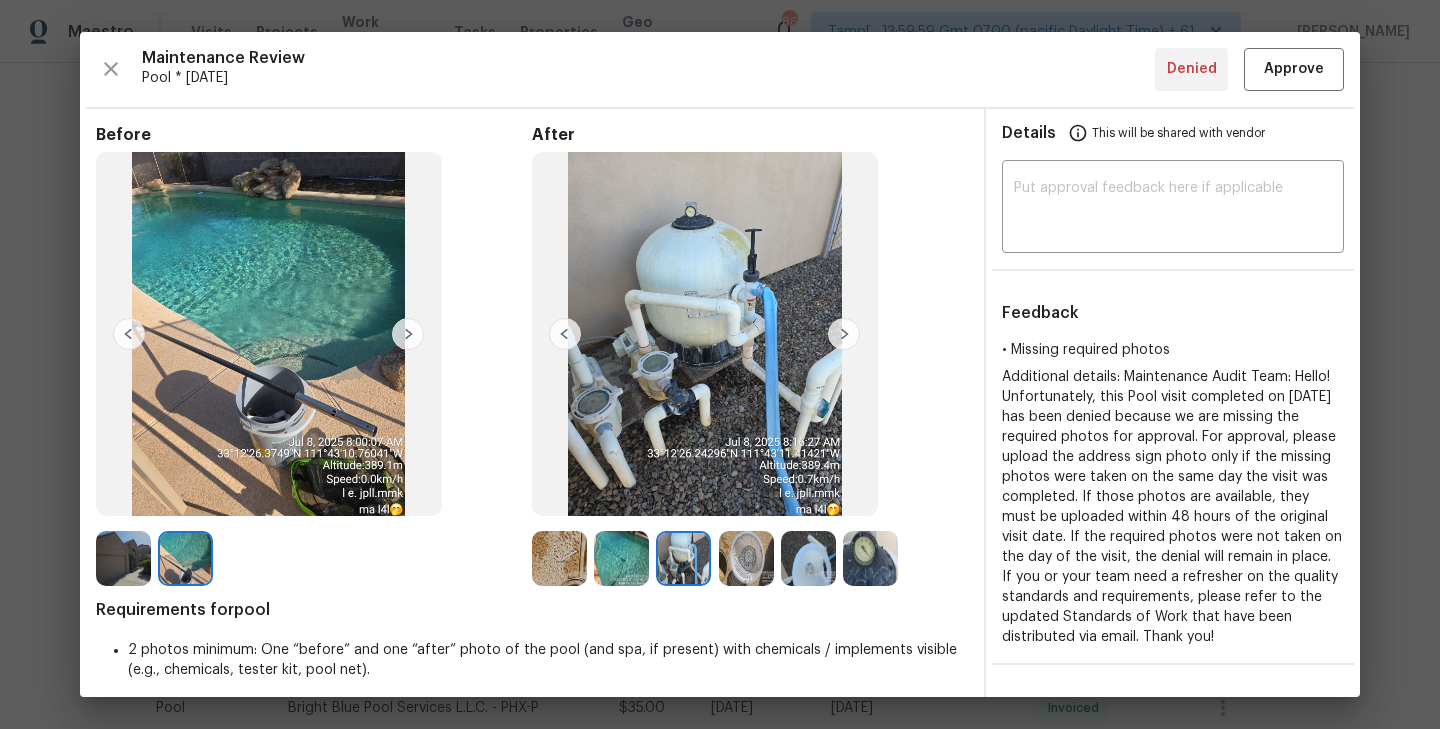 click at bounding box center [844, 334] 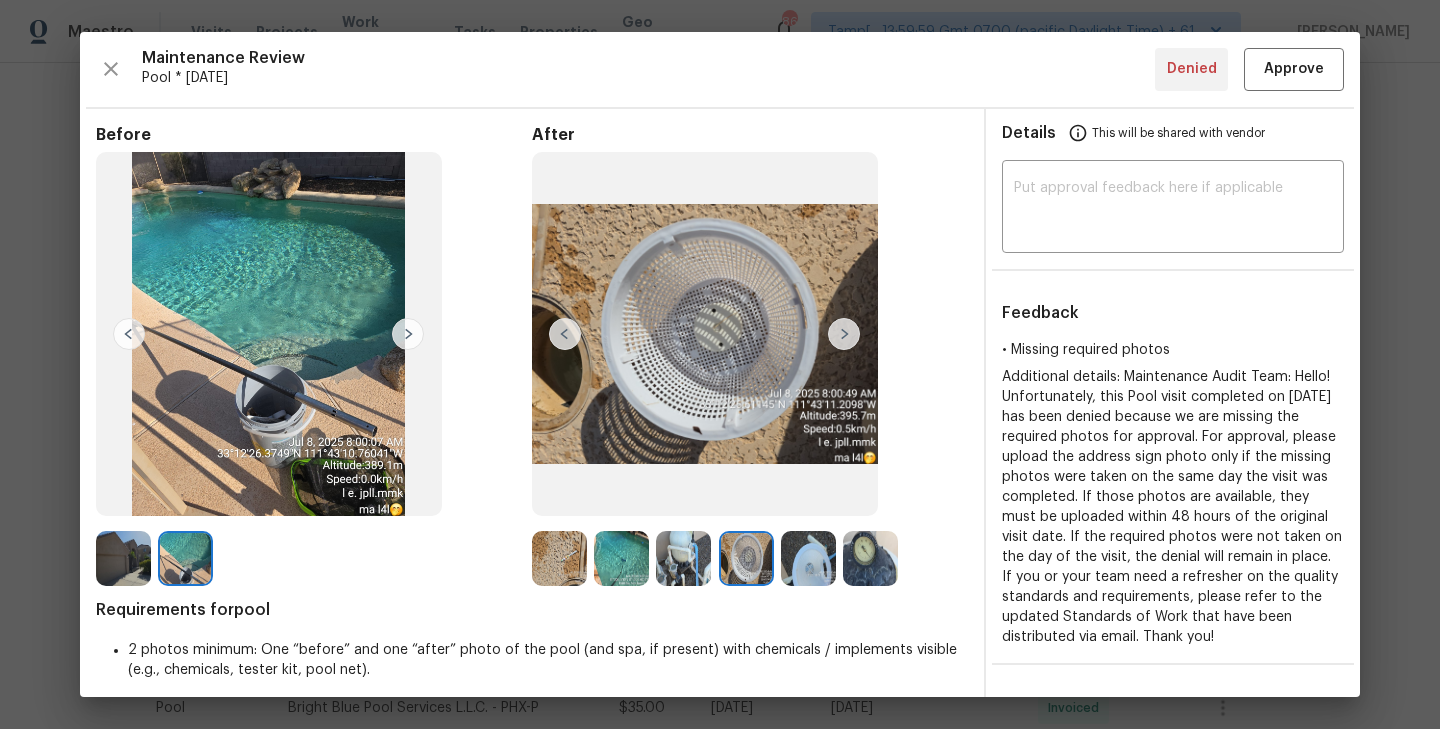click at bounding box center [844, 334] 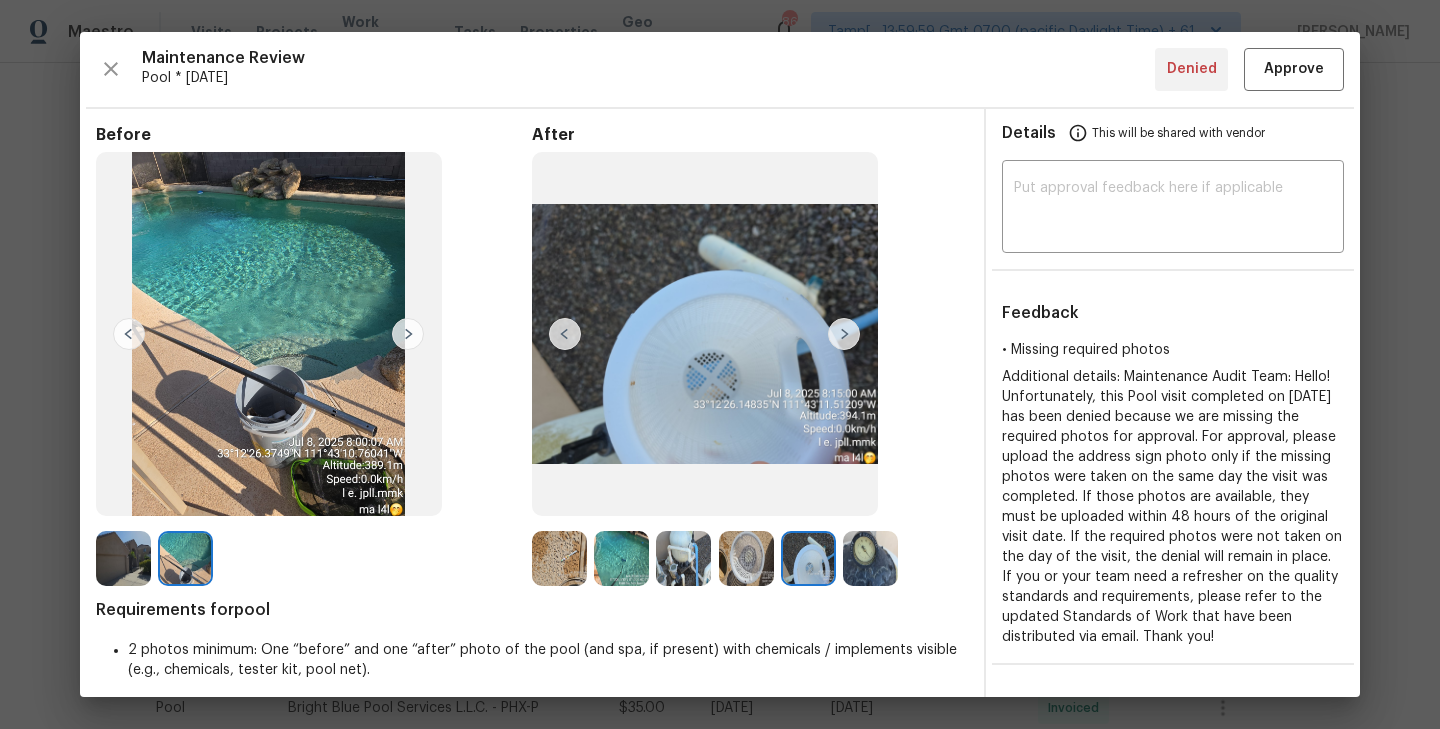 click at bounding box center [844, 334] 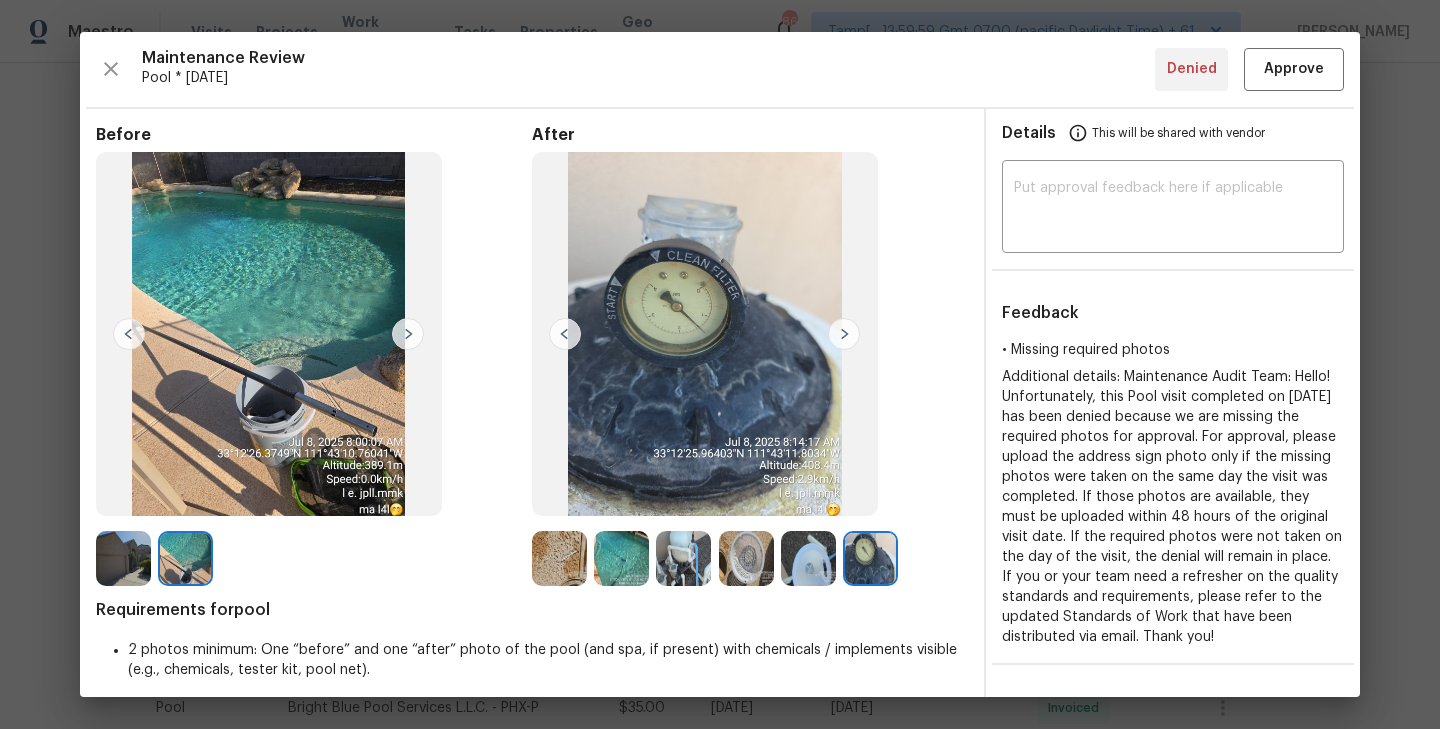 click at bounding box center [129, 334] 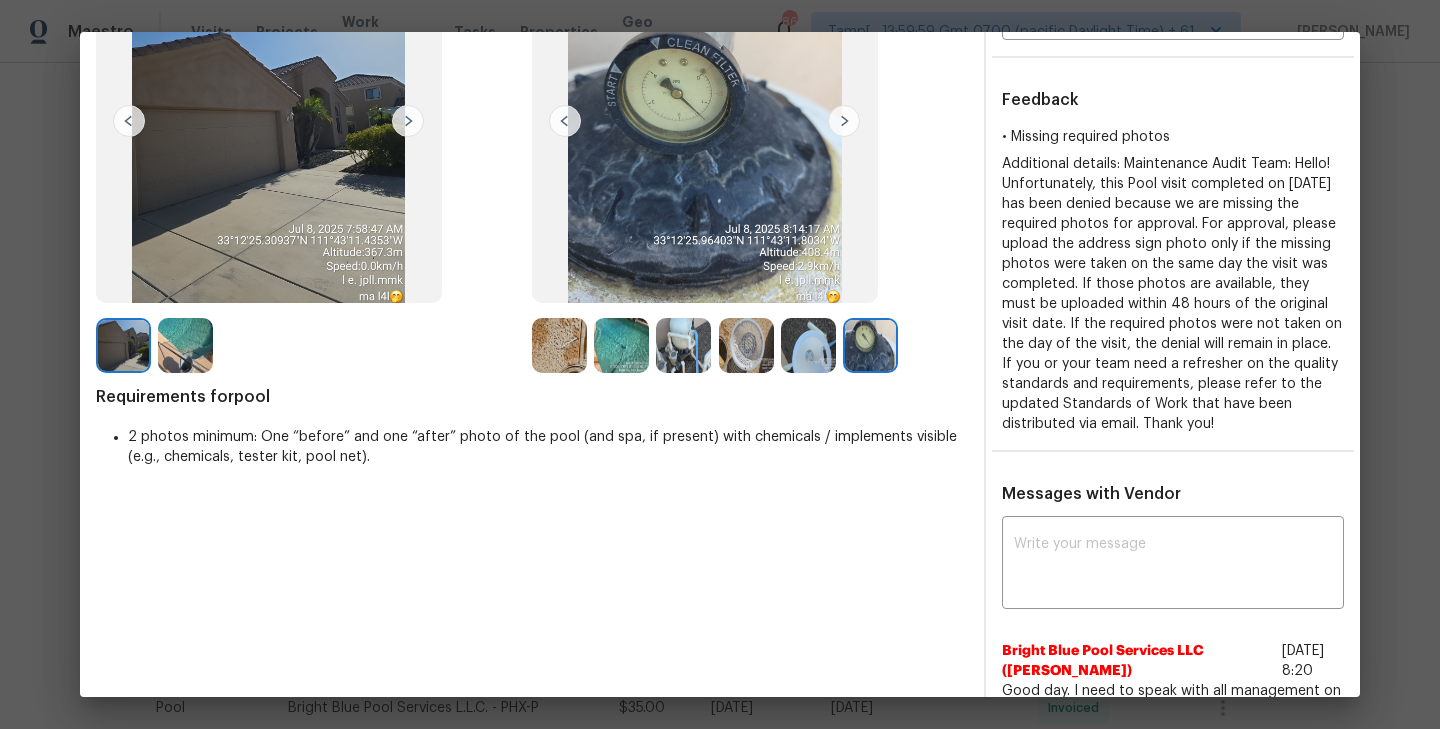 scroll, scrollTop: 0, scrollLeft: 0, axis: both 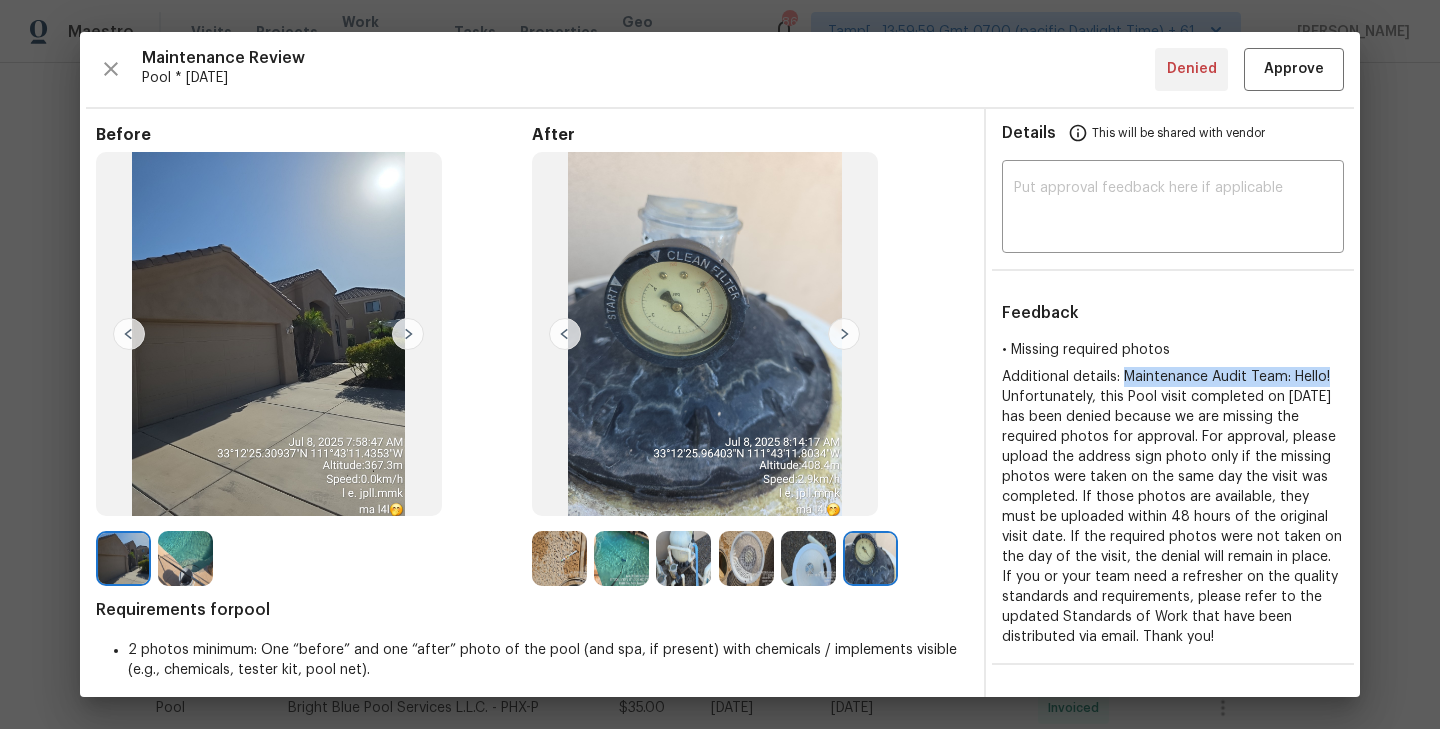 drag, startPoint x: 1125, startPoint y: 375, endPoint x: 1345, endPoint y: 378, distance: 220.02045 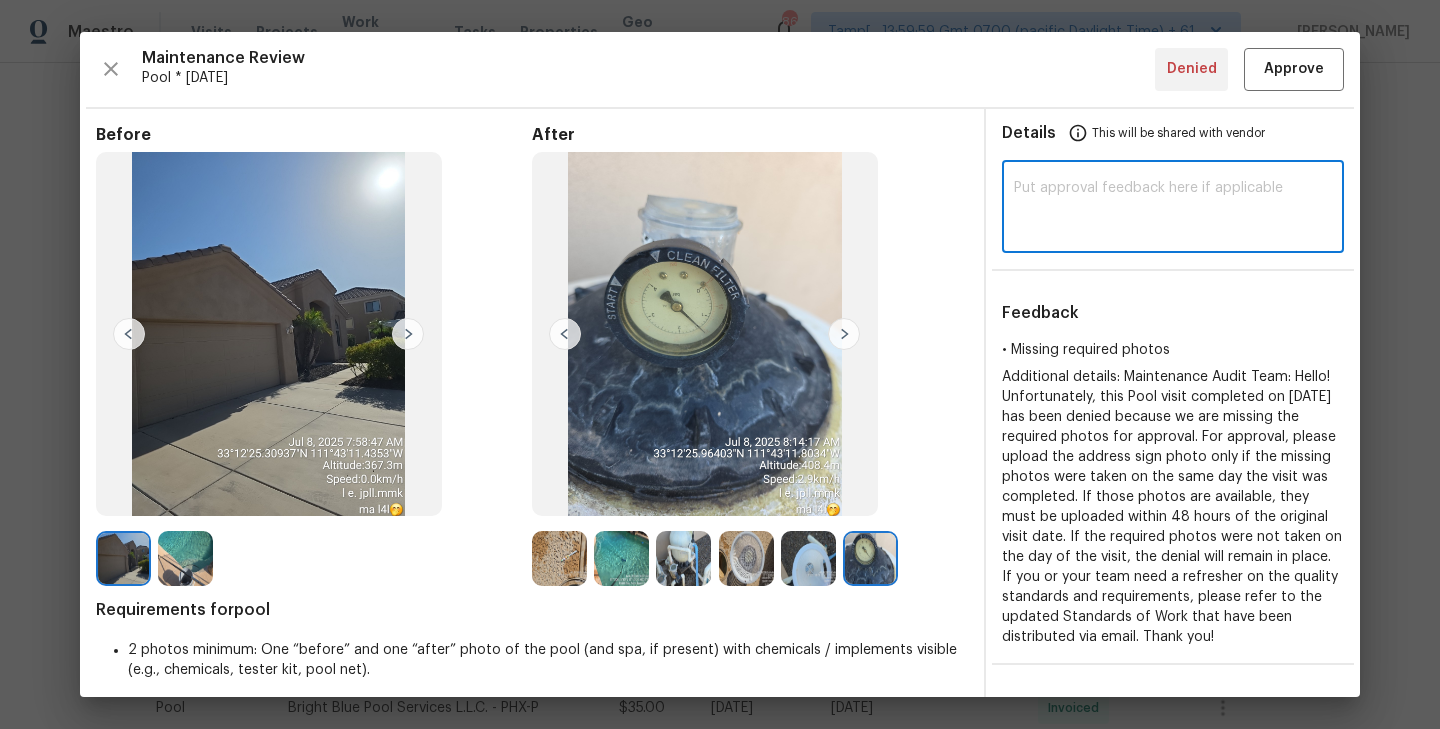 click at bounding box center (1173, 209) 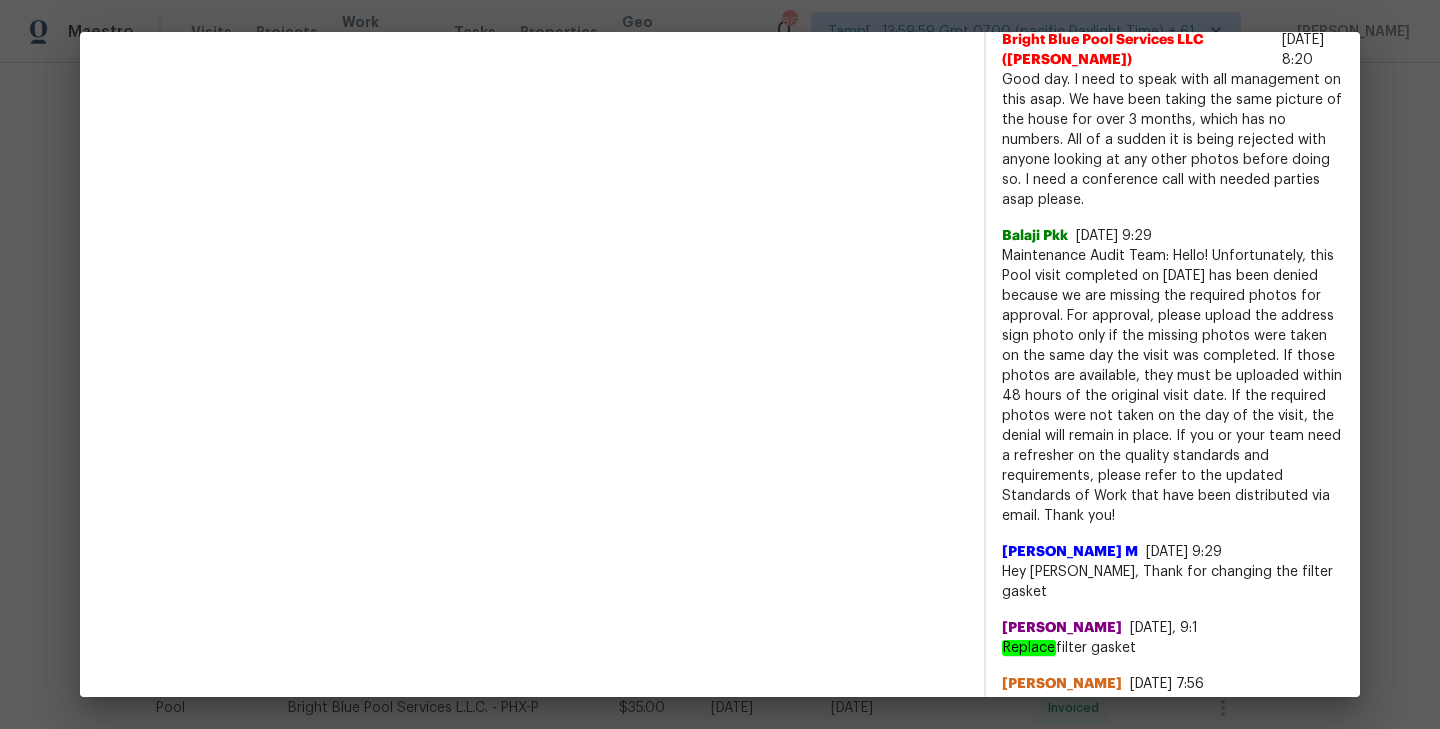 scroll, scrollTop: 862, scrollLeft: 0, axis: vertical 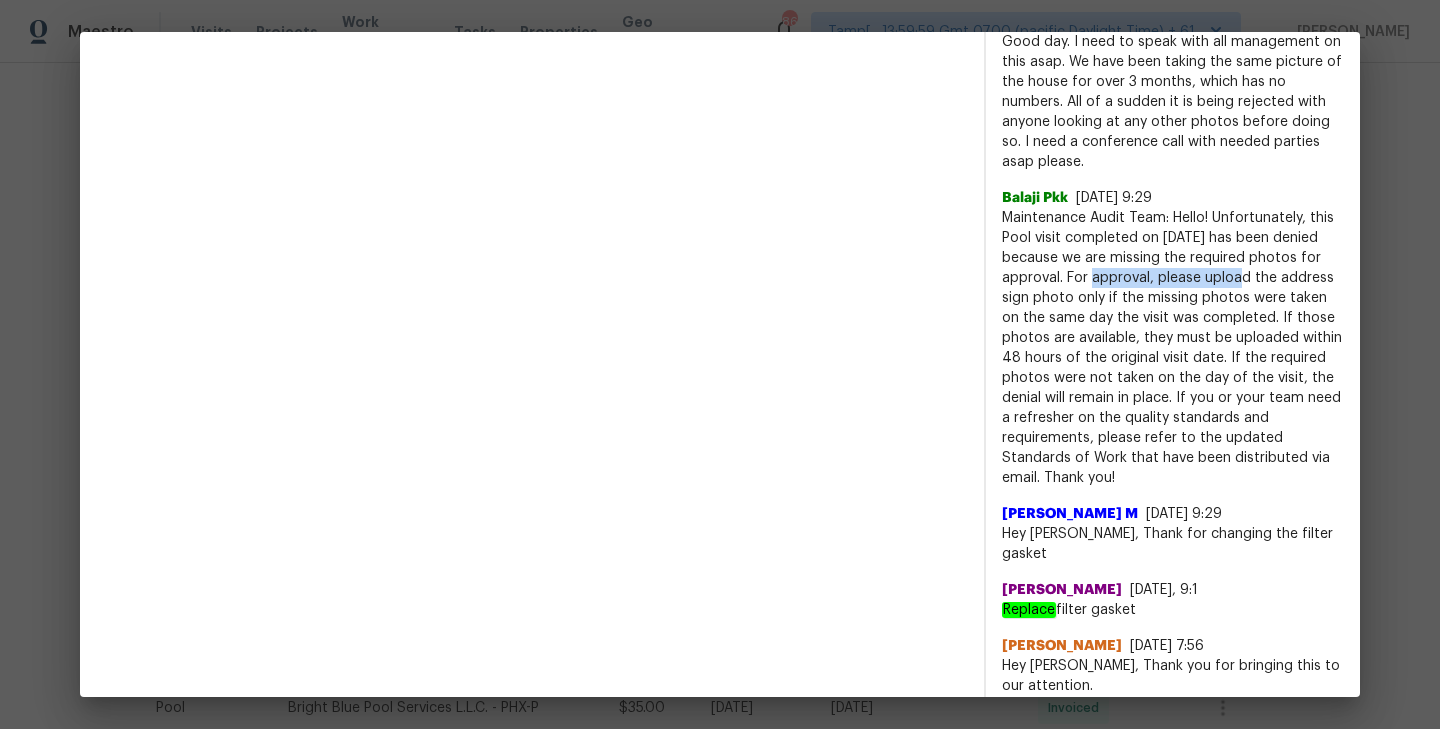 drag, startPoint x: 1089, startPoint y: 297, endPoint x: 1234, endPoint y: 303, distance: 145.12408 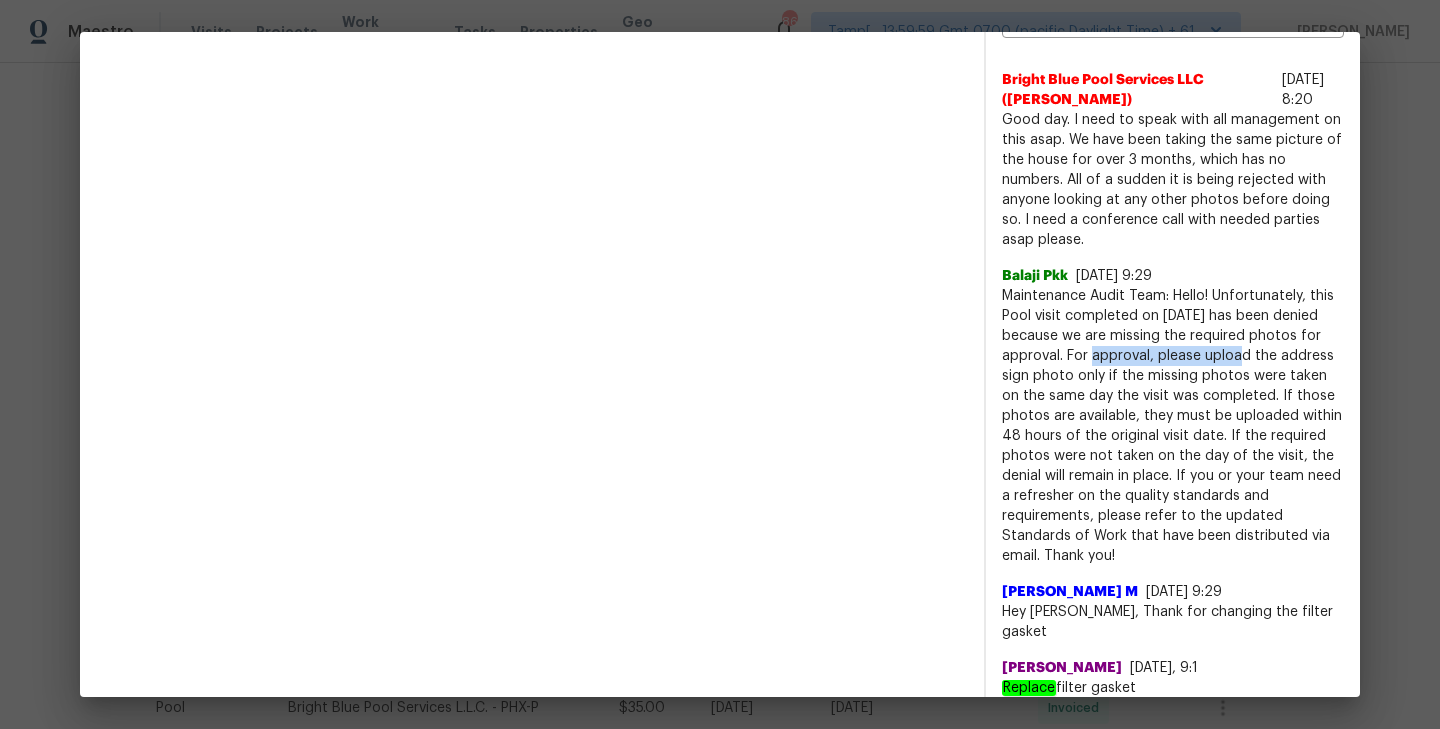 scroll, scrollTop: 783, scrollLeft: 0, axis: vertical 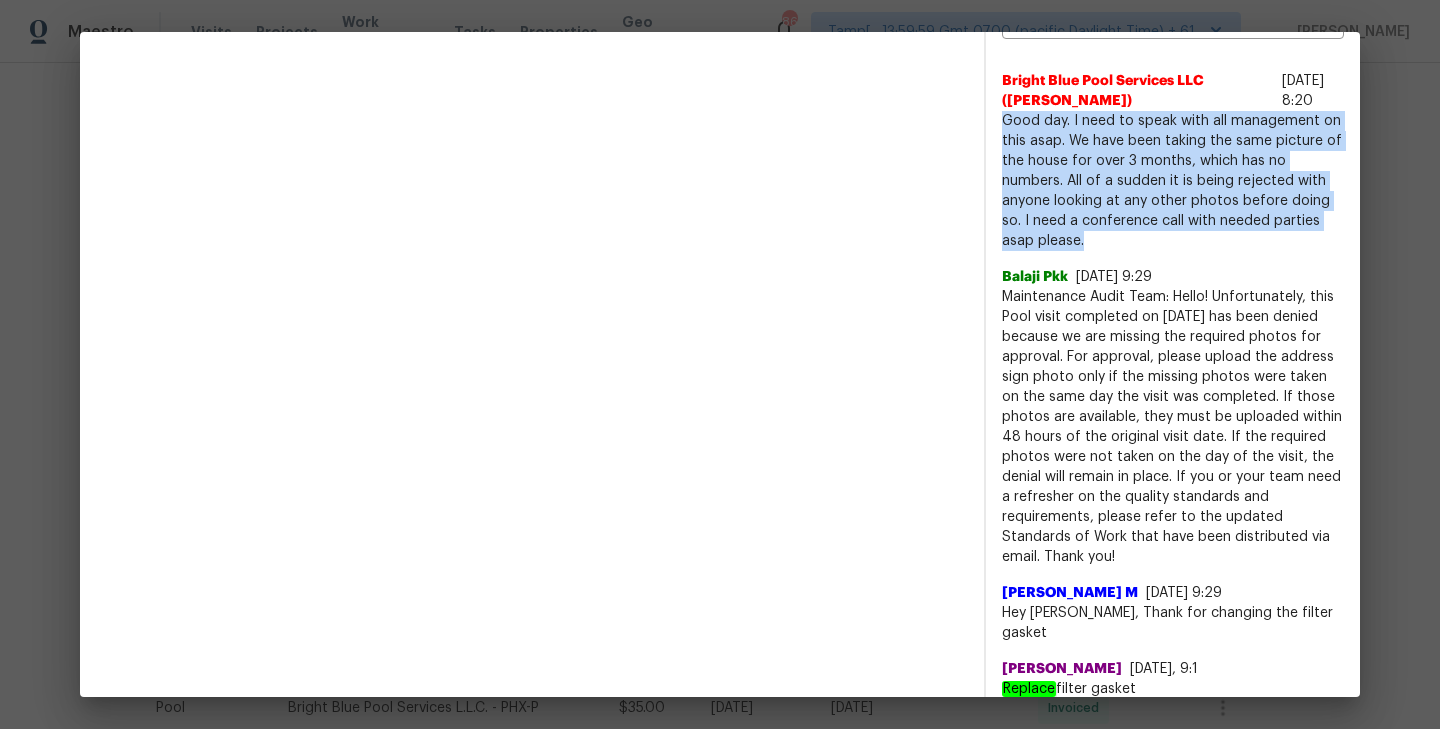 drag, startPoint x: 1003, startPoint y: 139, endPoint x: 1122, endPoint y: 261, distance: 170.42593 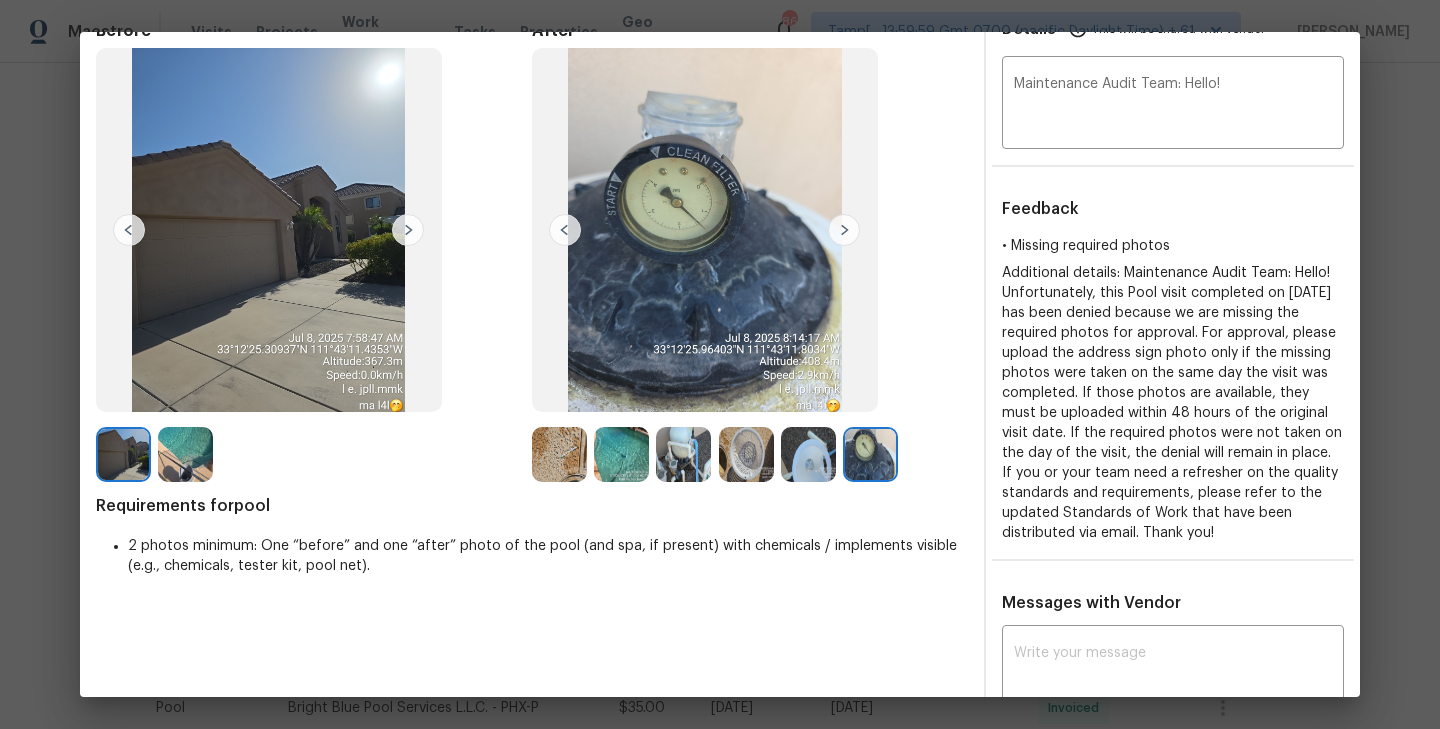 scroll, scrollTop: 0, scrollLeft: 0, axis: both 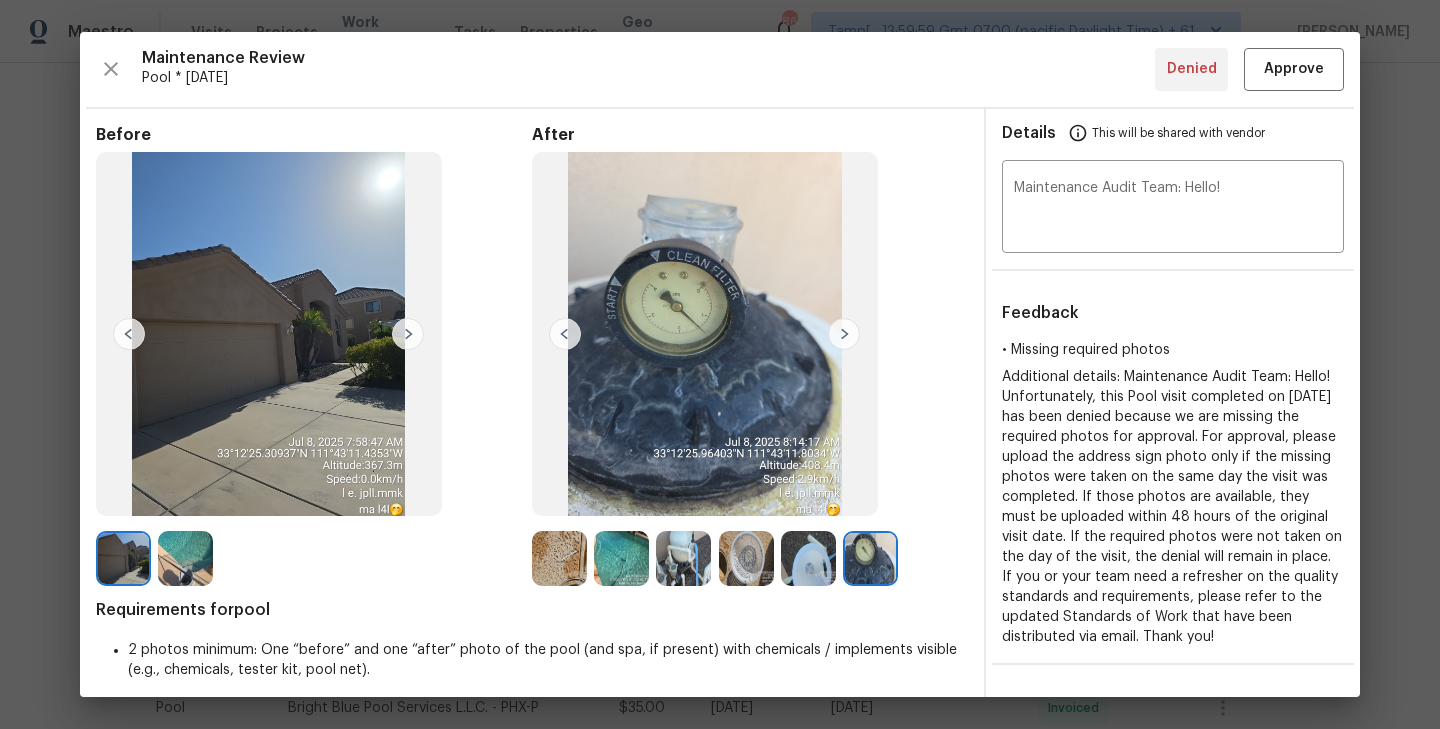 click at bounding box center (559, 558) 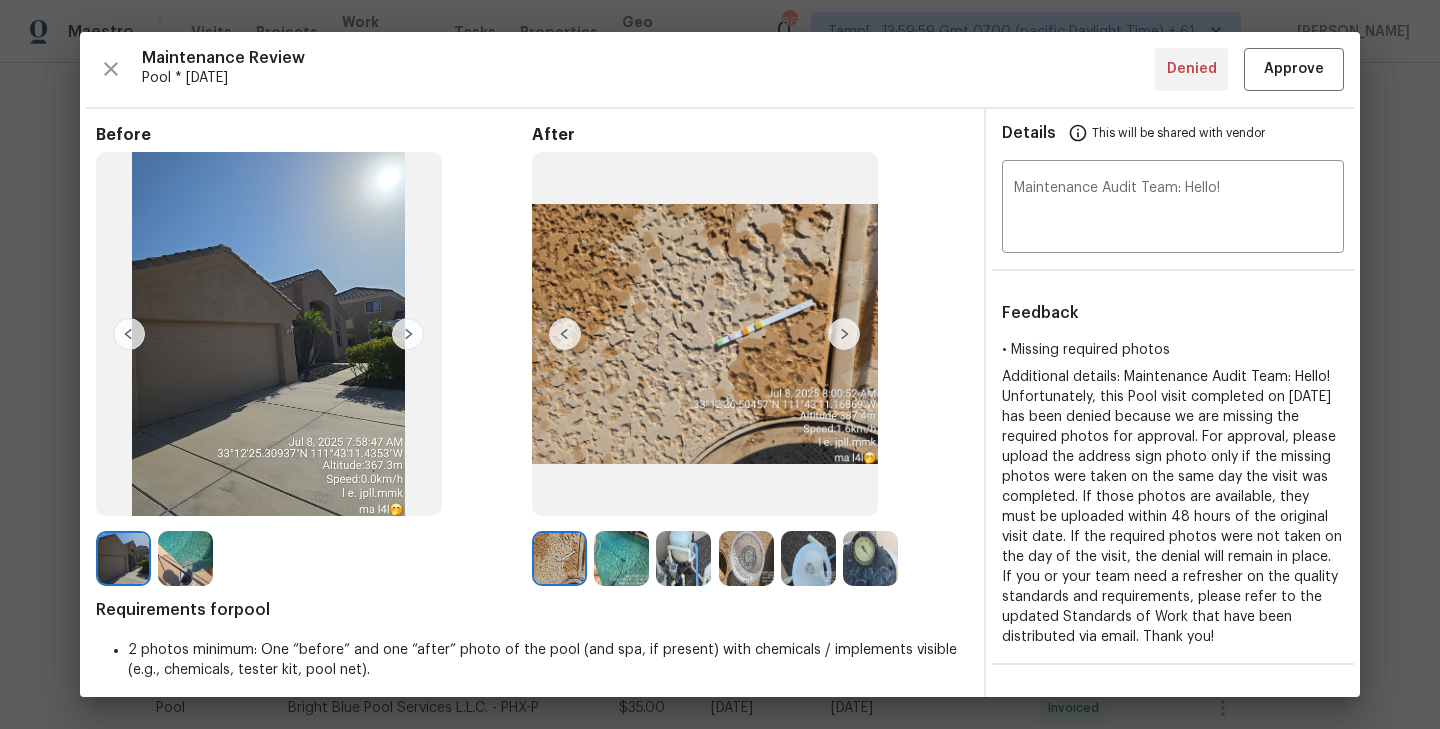 click at bounding box center [621, 558] 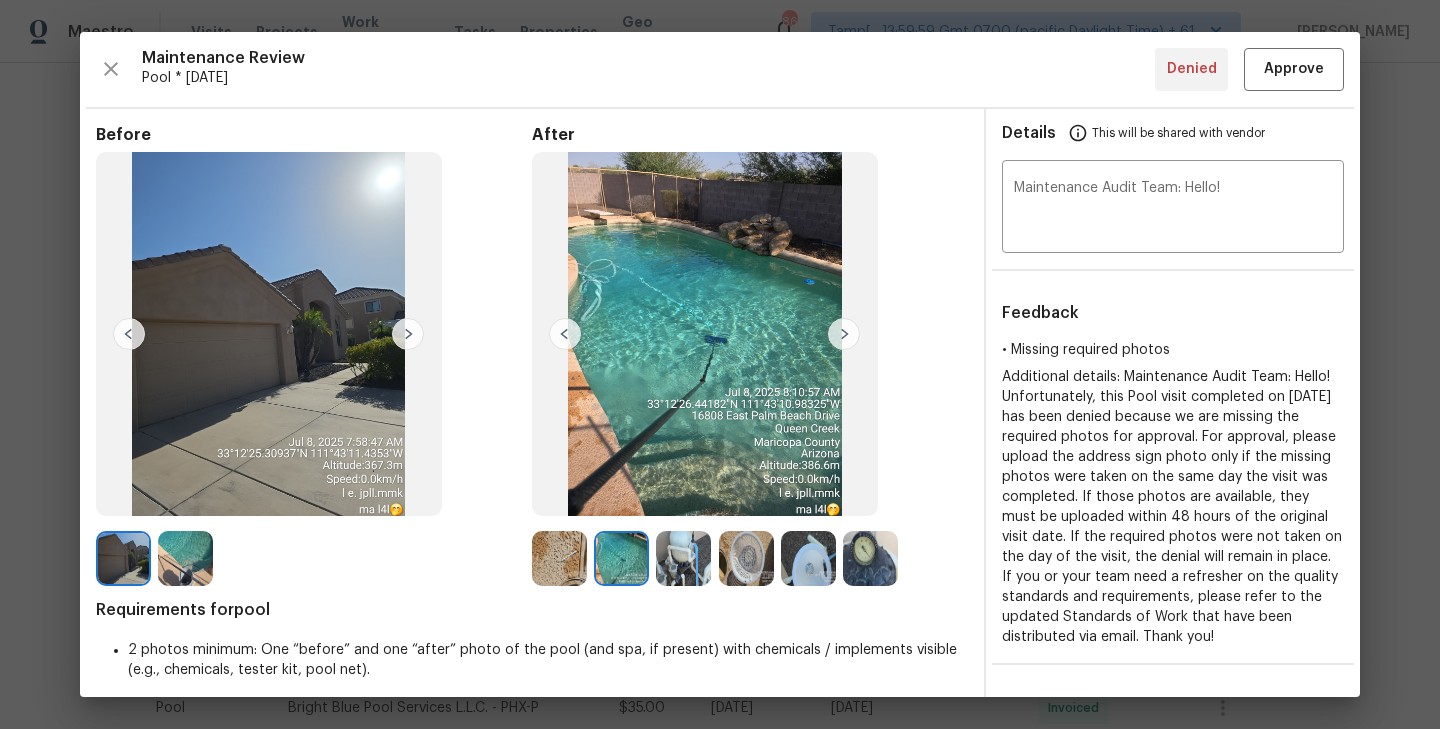 click at bounding box center (683, 558) 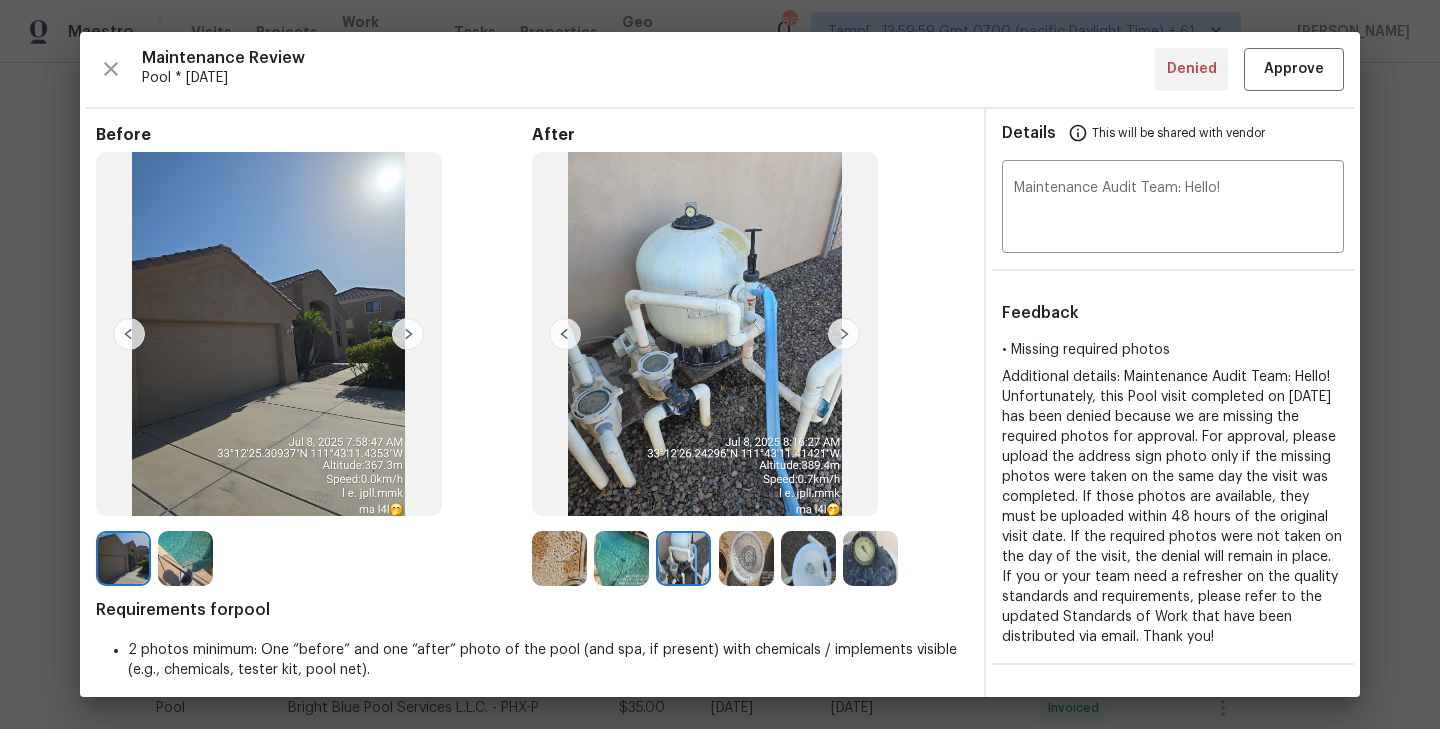 click at bounding box center (687, 558) 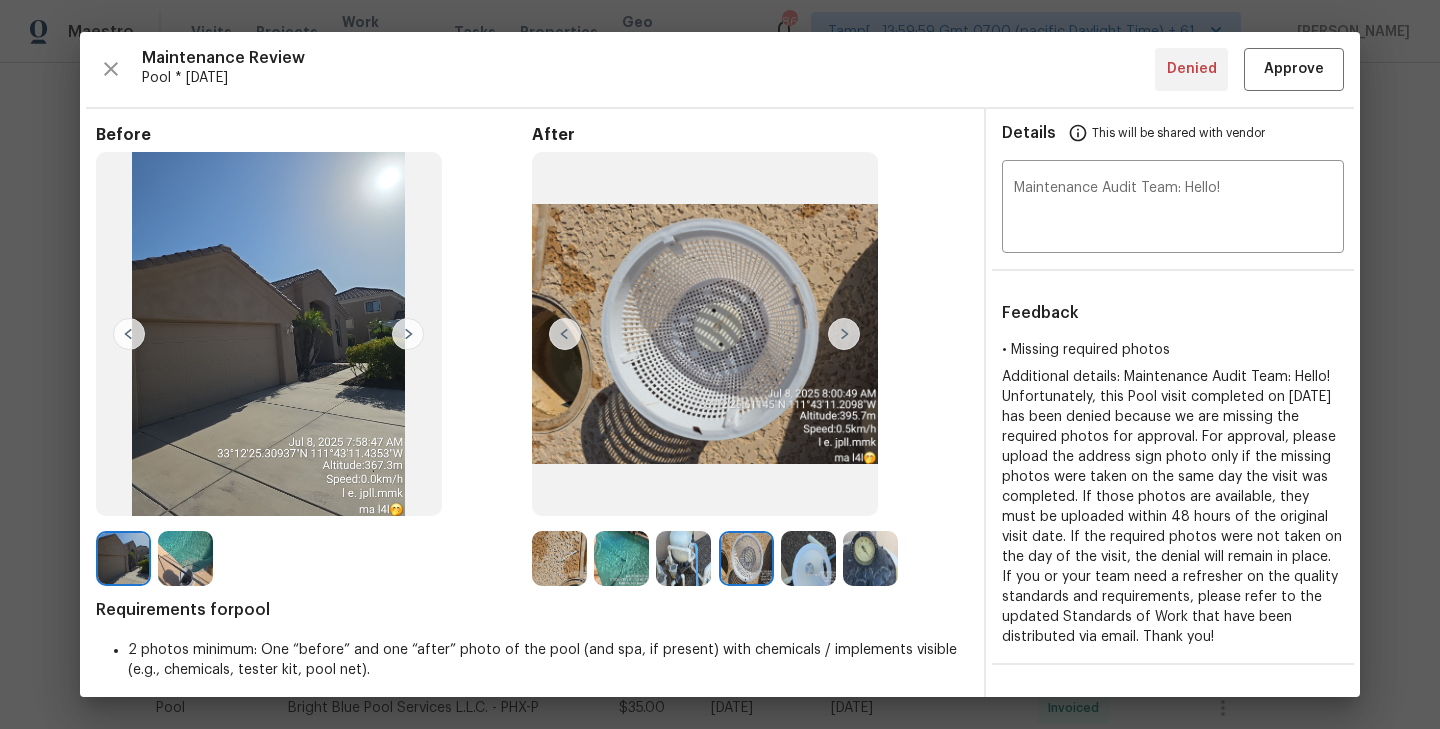 click at bounding box center (808, 558) 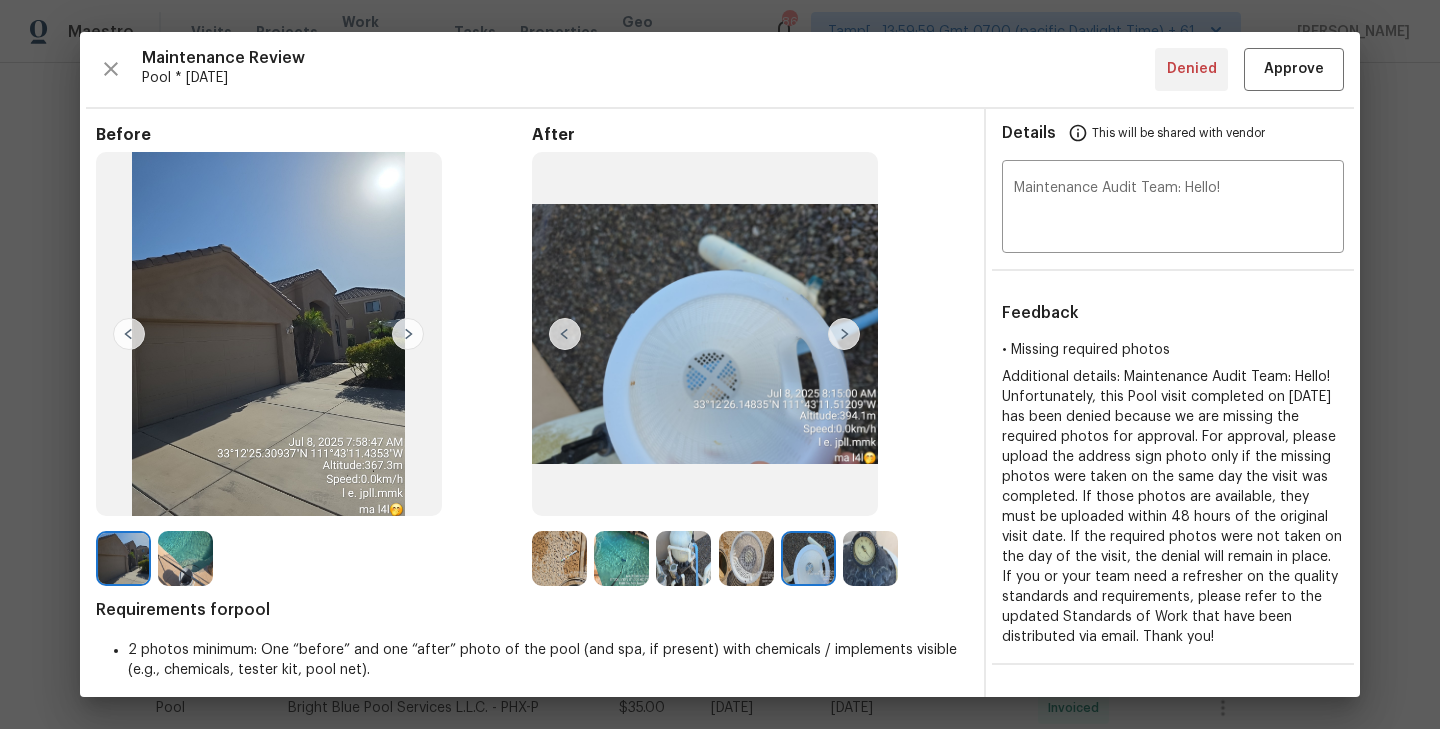click at bounding box center (870, 558) 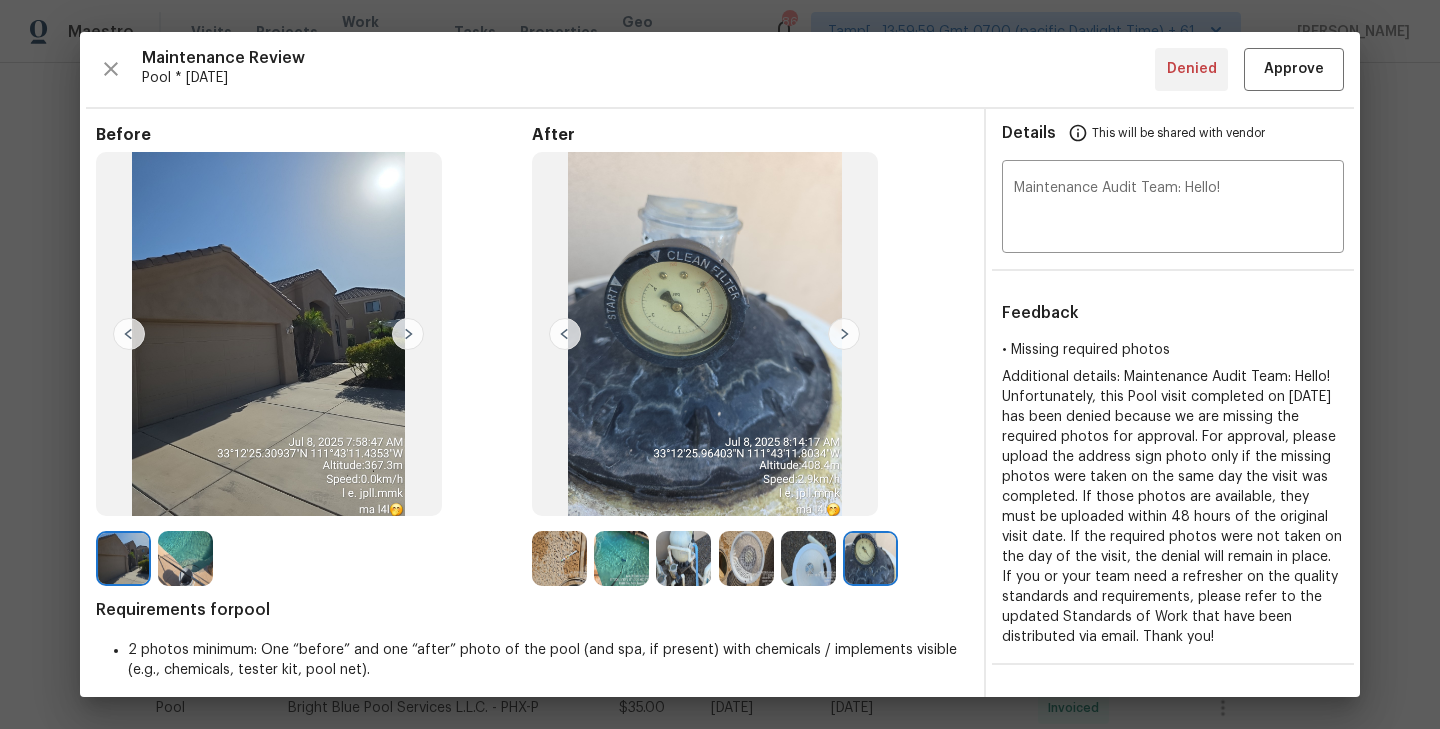 click at bounding box center (559, 558) 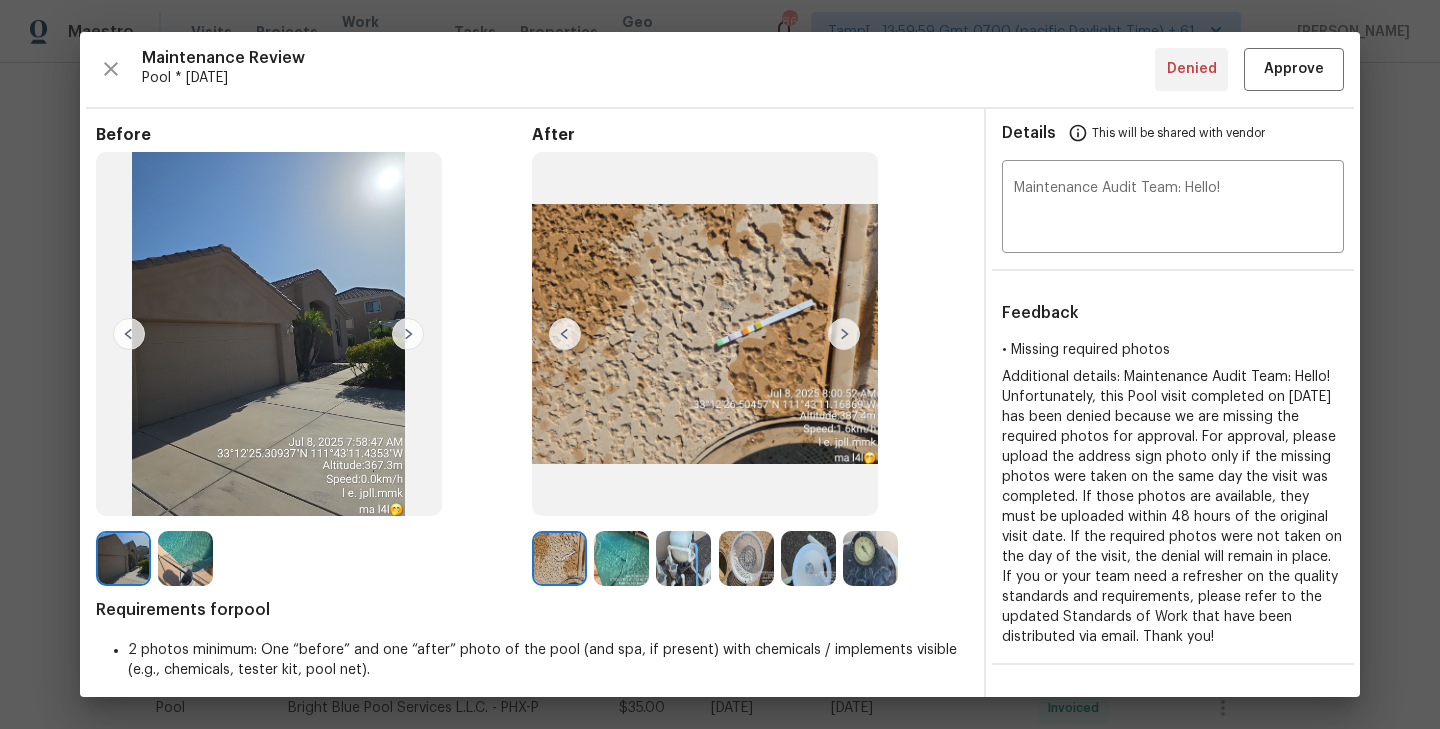 click at bounding box center (621, 558) 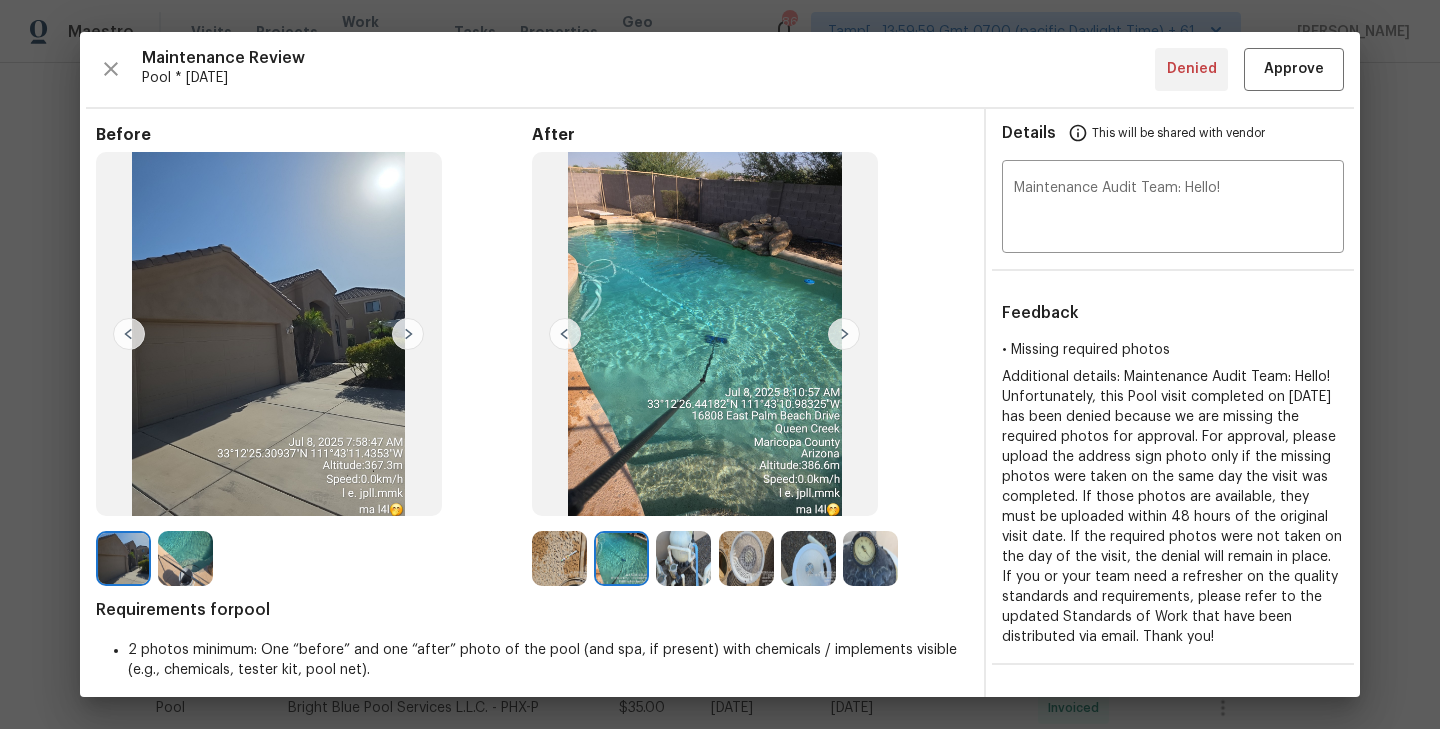 click at bounding box center [185, 558] 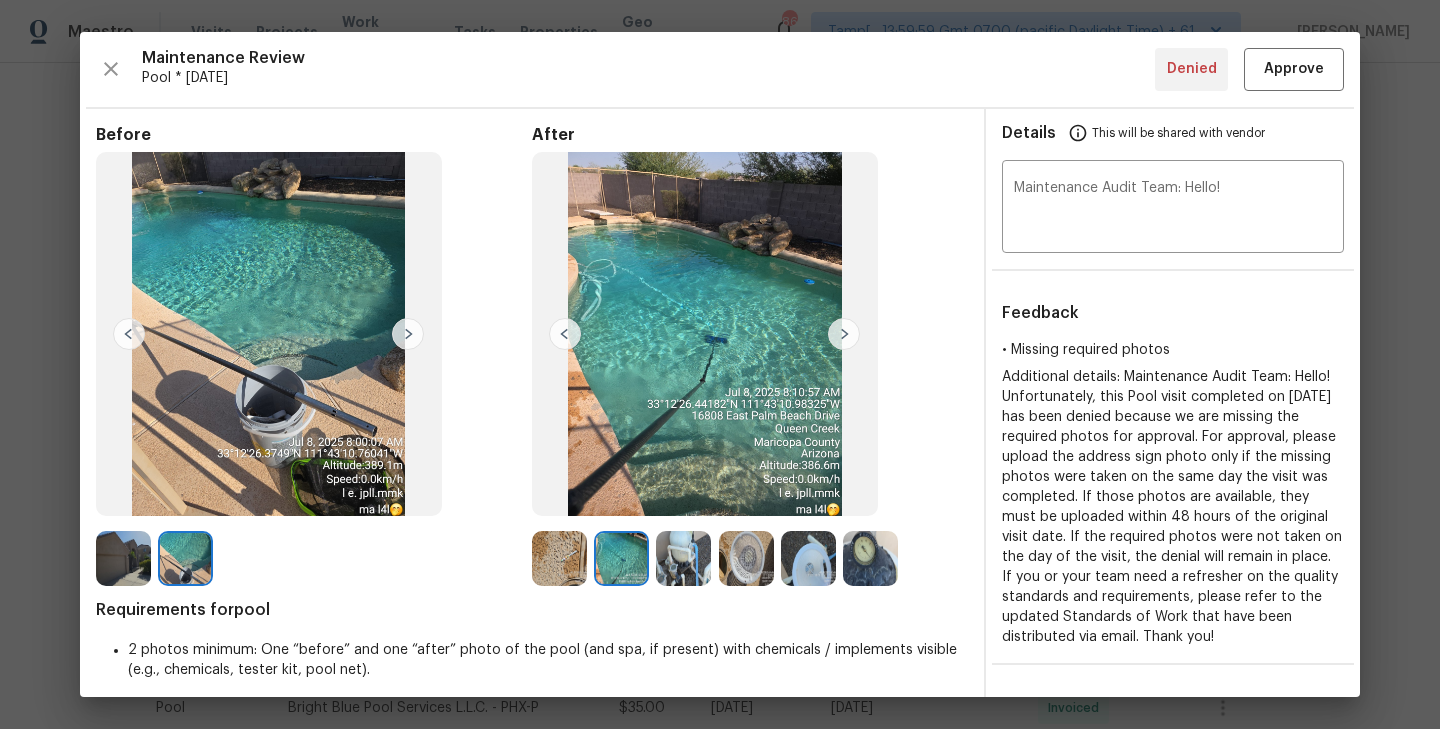 click at bounding box center [123, 558] 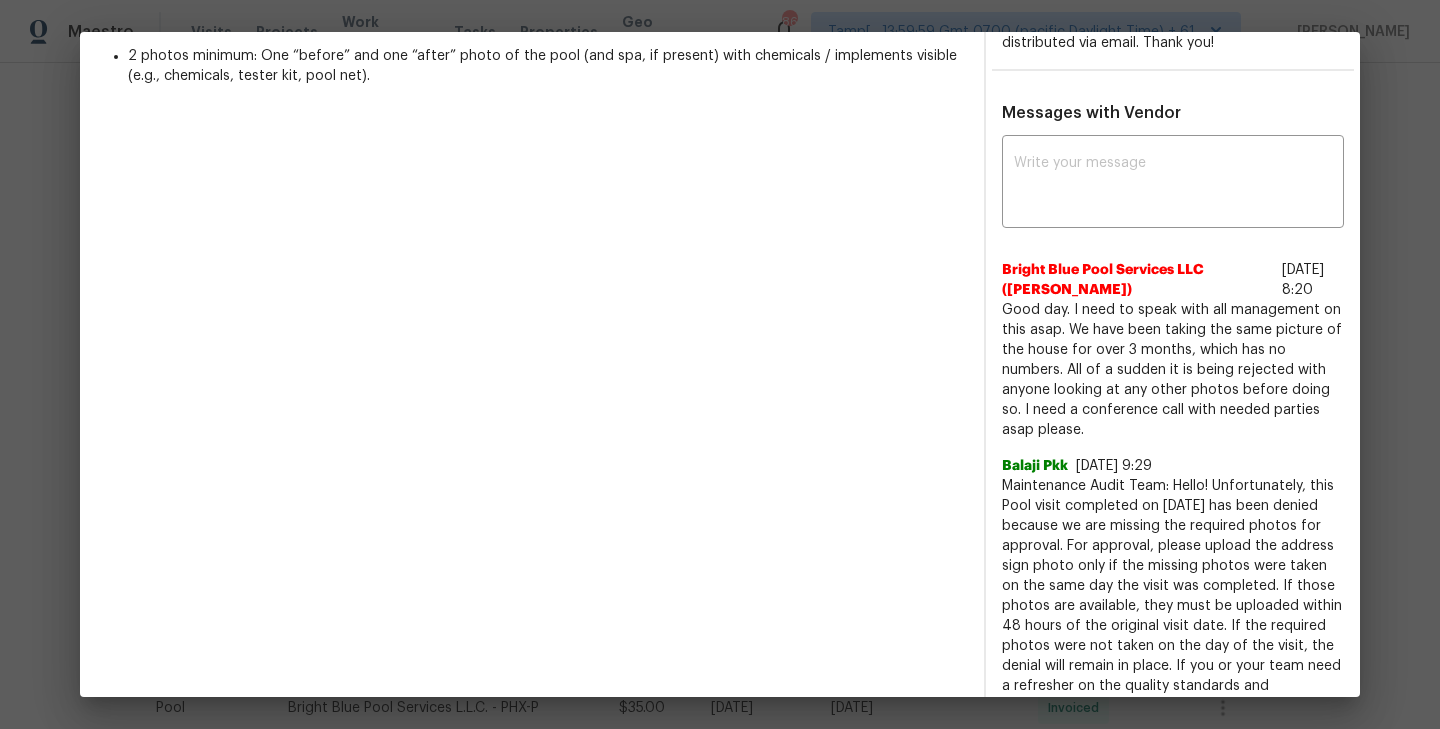 scroll, scrollTop: 595, scrollLeft: 0, axis: vertical 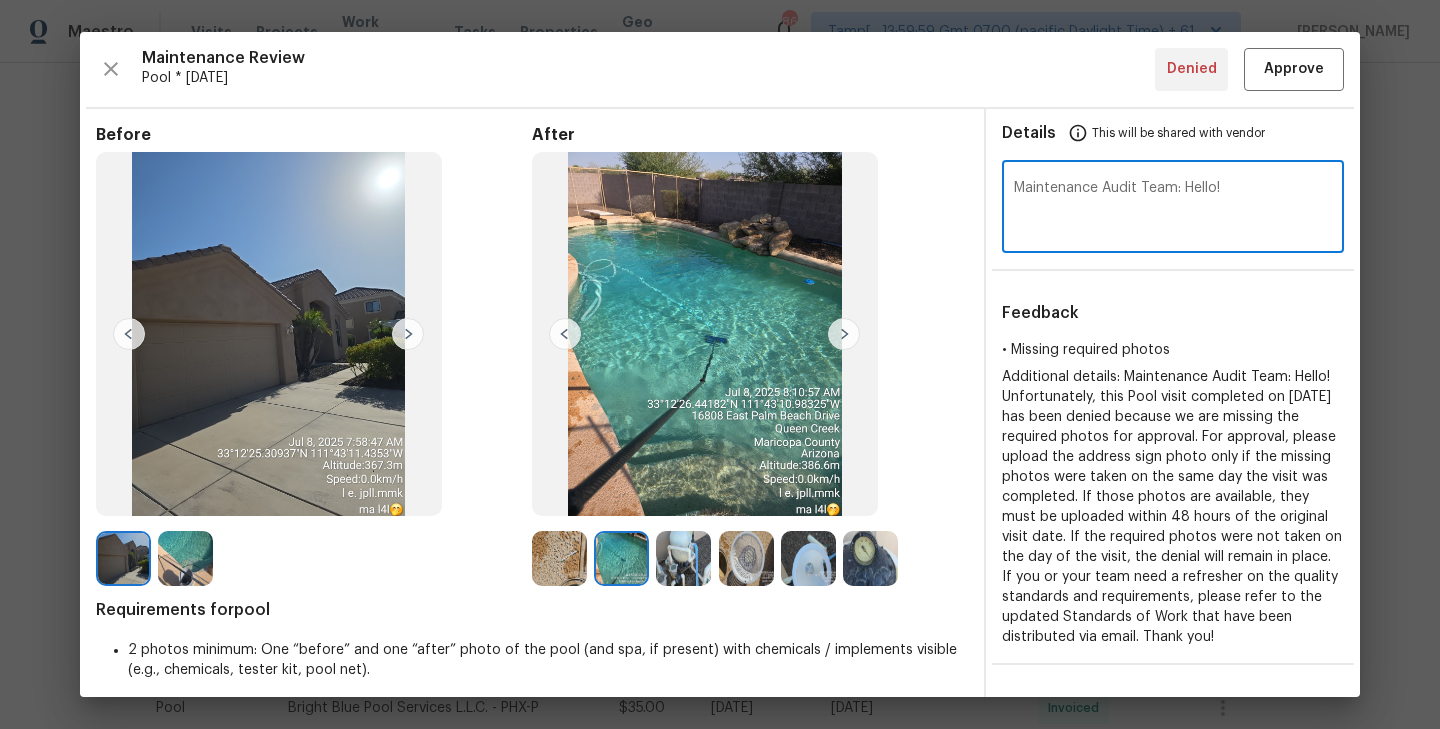 click on "Maintenance Audit Team: Hello!" at bounding box center (1173, 209) 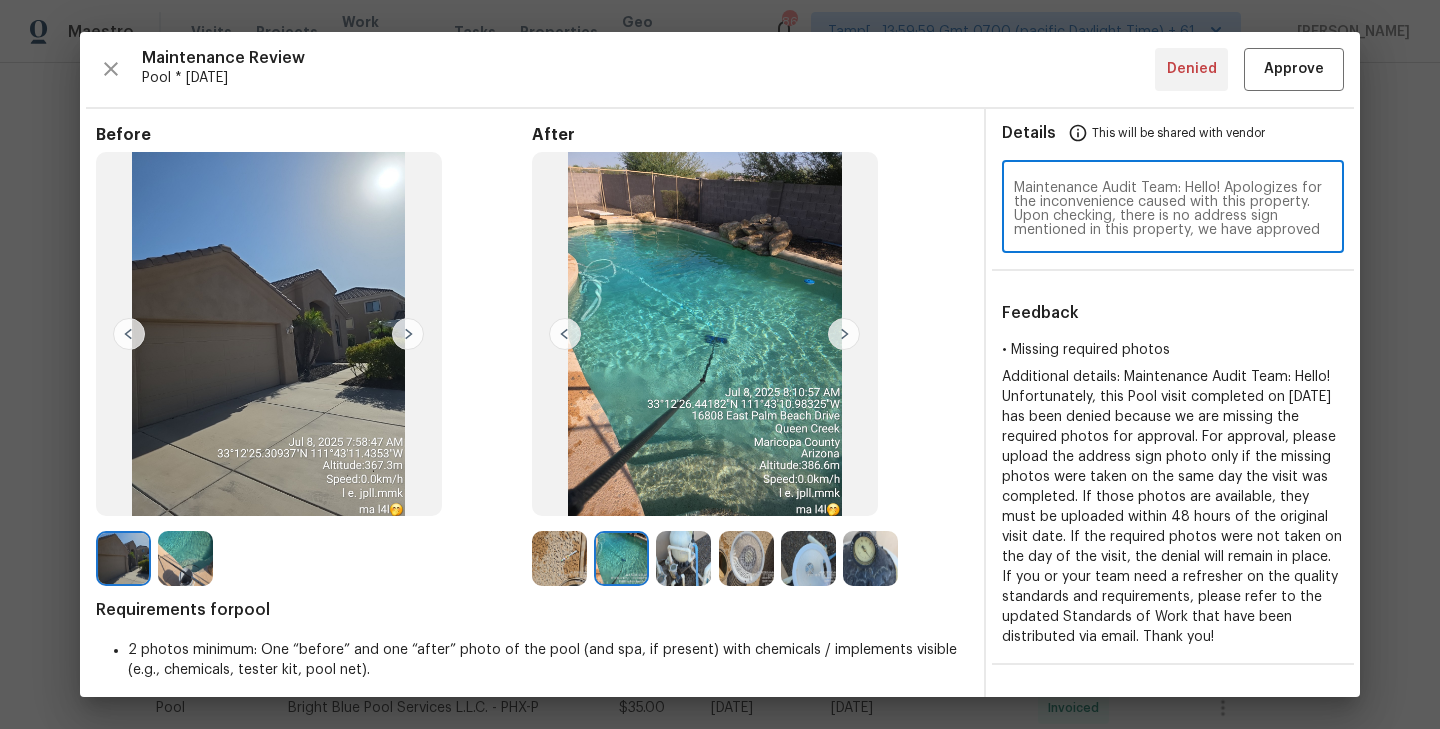 scroll, scrollTop: 14, scrollLeft: 0, axis: vertical 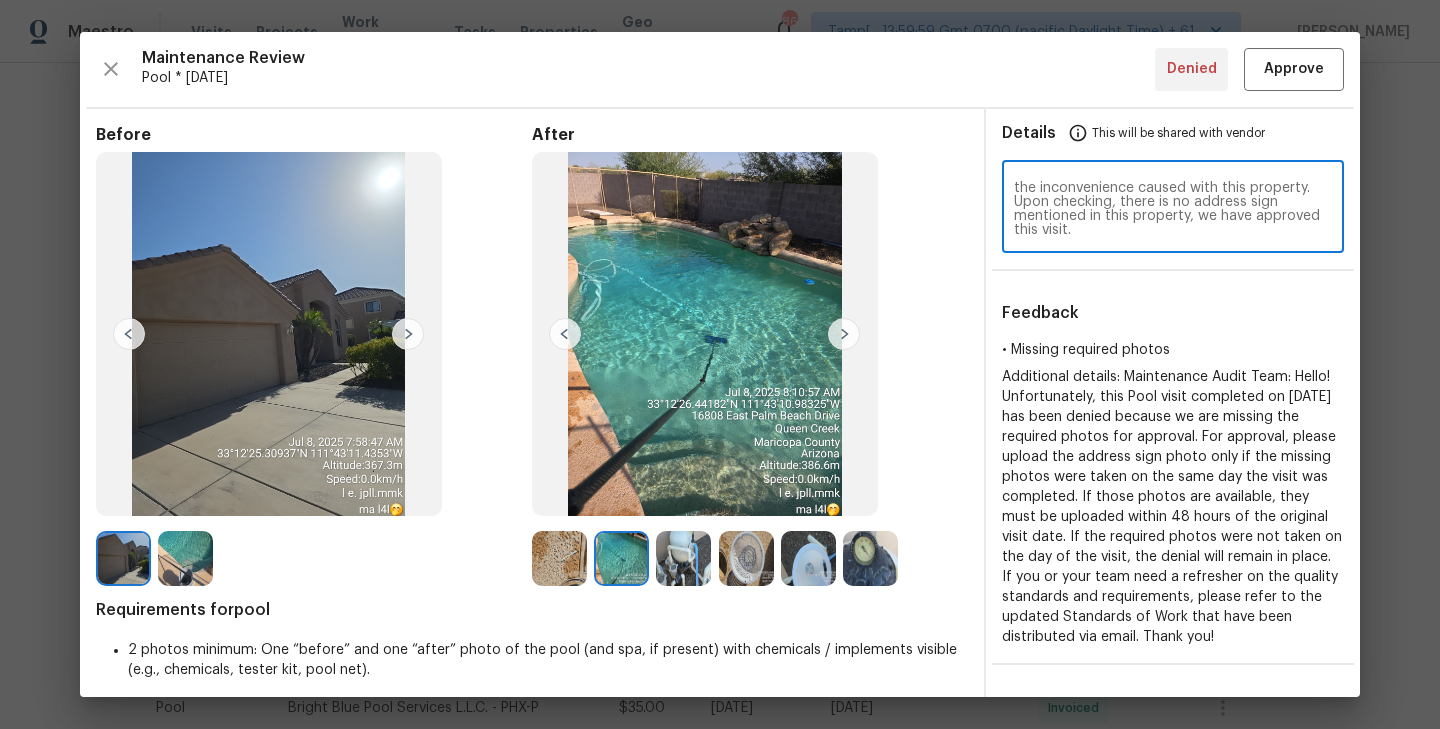 type on "Maintenance Audit Team: Hello! Apologizes for the inconvenience caused with this property. Upon checking, there is no address sign mentioned in this property, we have approved this visit." 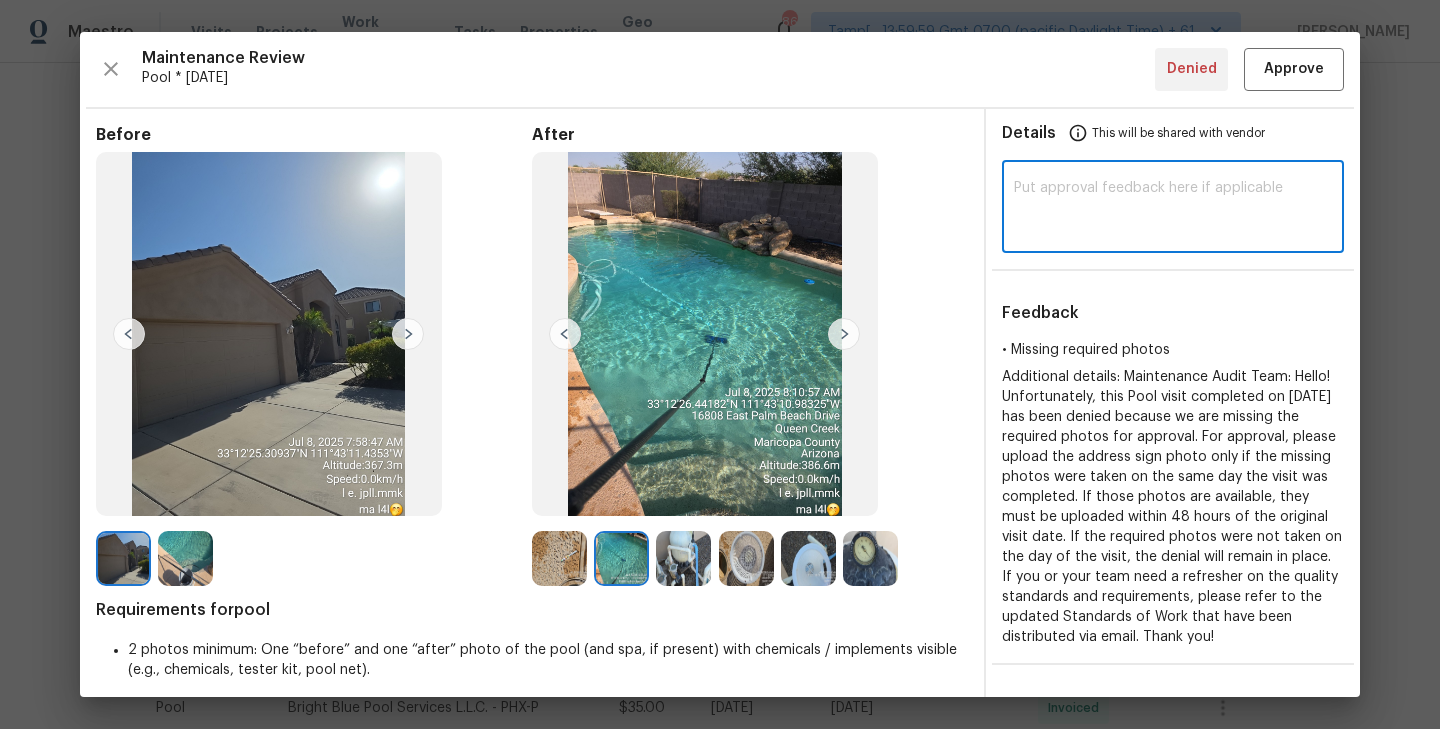 scroll, scrollTop: 0, scrollLeft: 0, axis: both 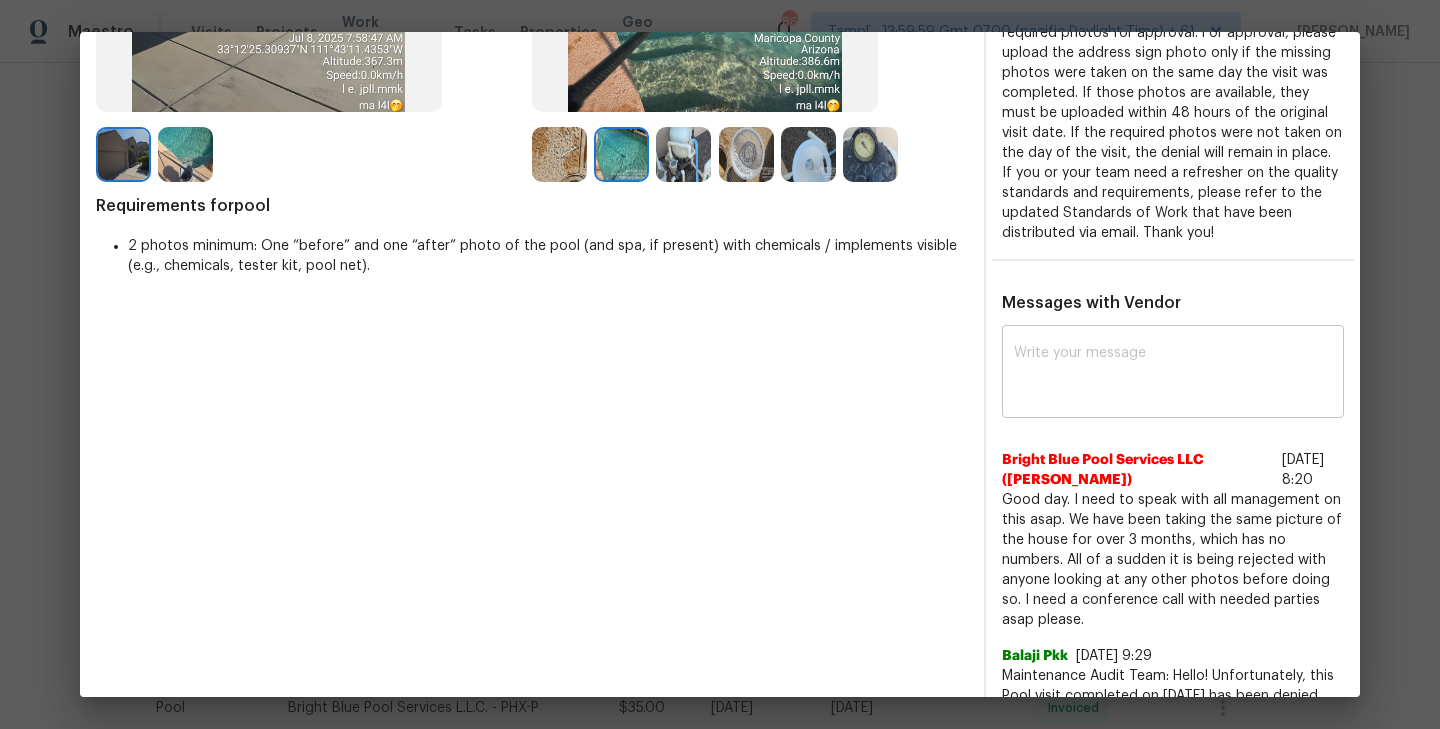 type 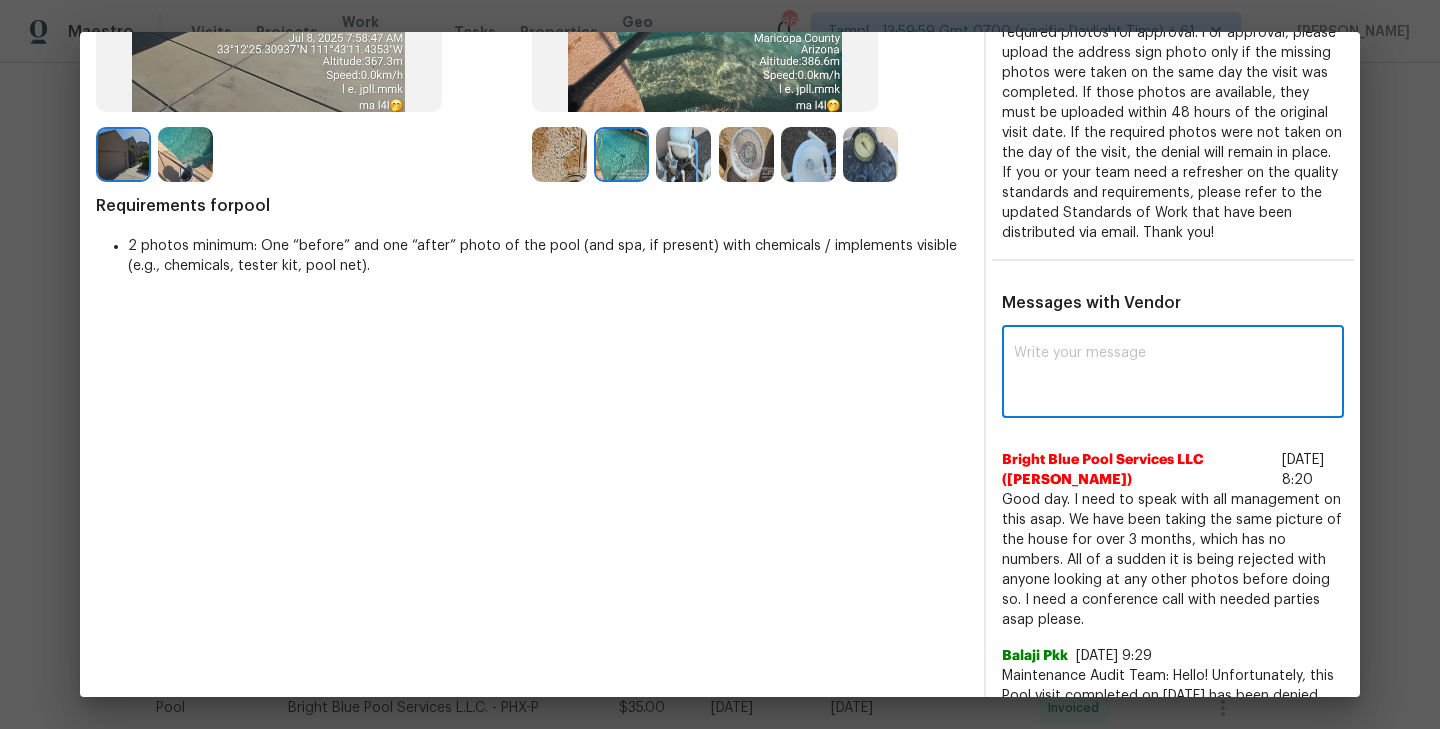 click at bounding box center (1173, 374) 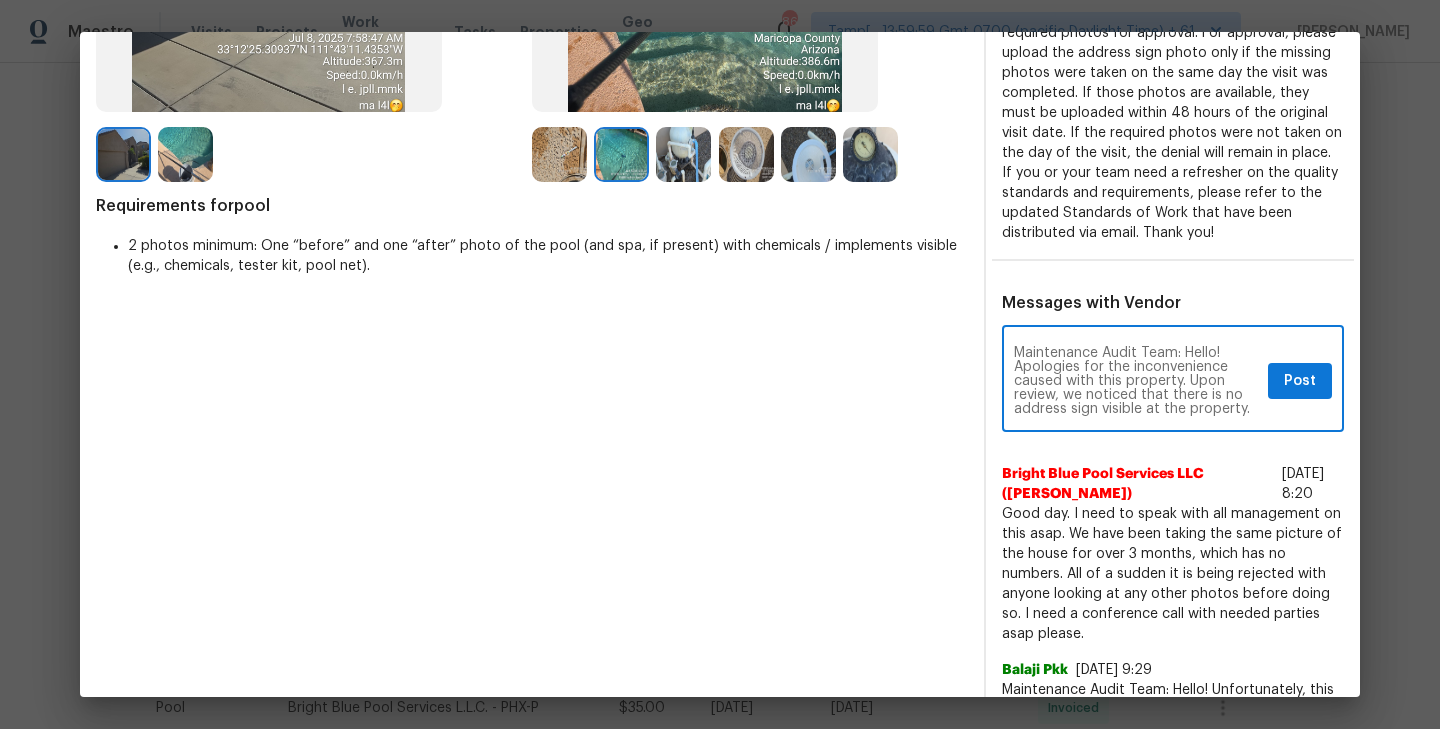 scroll, scrollTop: 14, scrollLeft: 0, axis: vertical 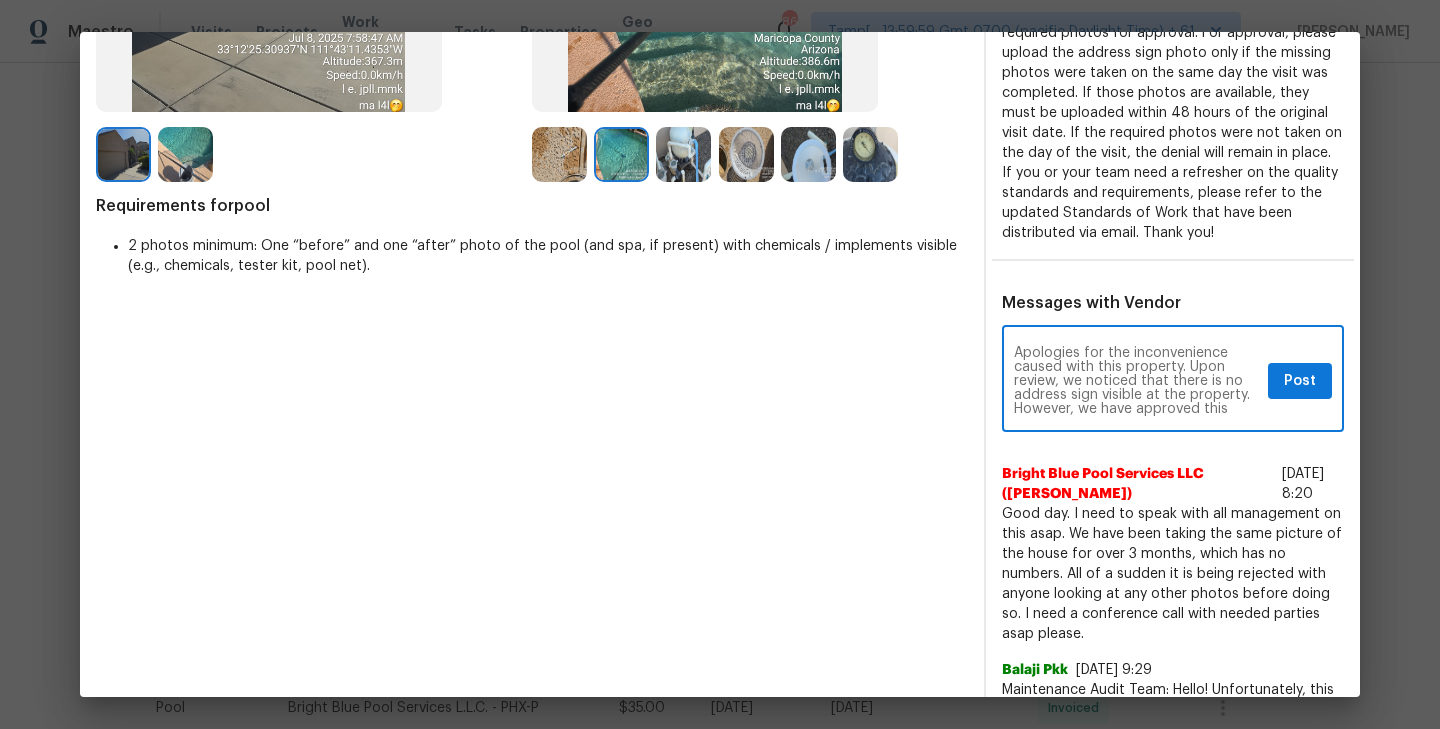 type on "Maintenance Audit Team: Hello! Apologies for the inconvenience caused with this property. Upon review, we noticed that there is no address sign visible at the property. However, we have approved this visit." 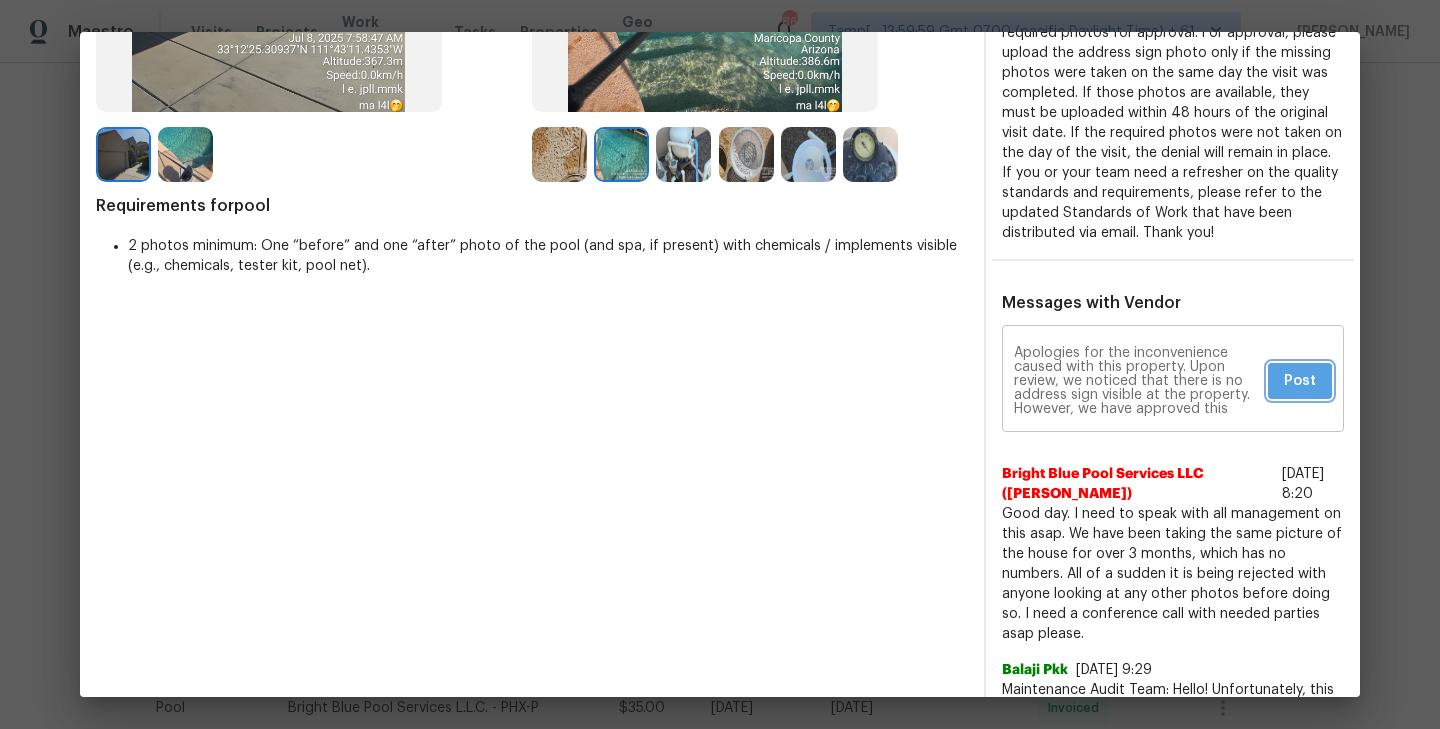 click on "Post" at bounding box center [1300, 381] 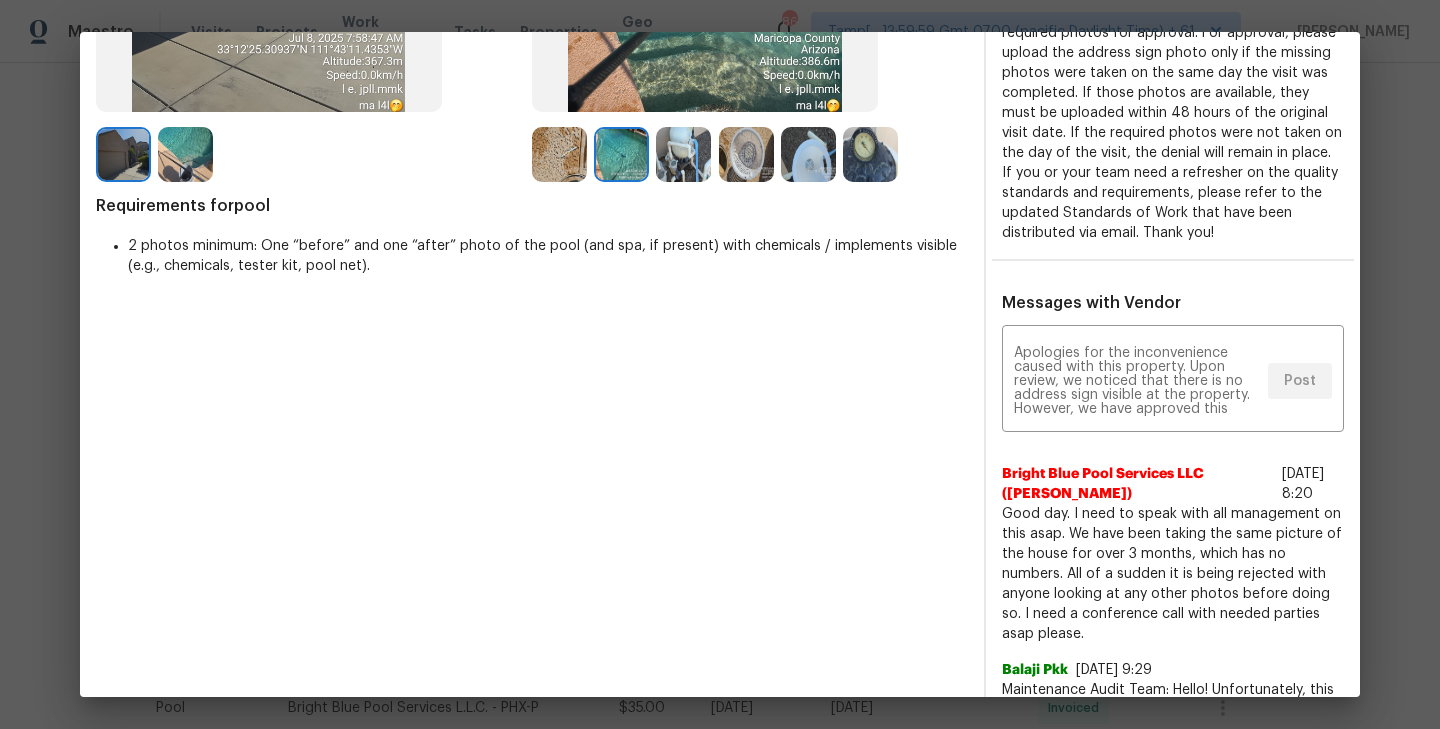 scroll, scrollTop: 0, scrollLeft: 0, axis: both 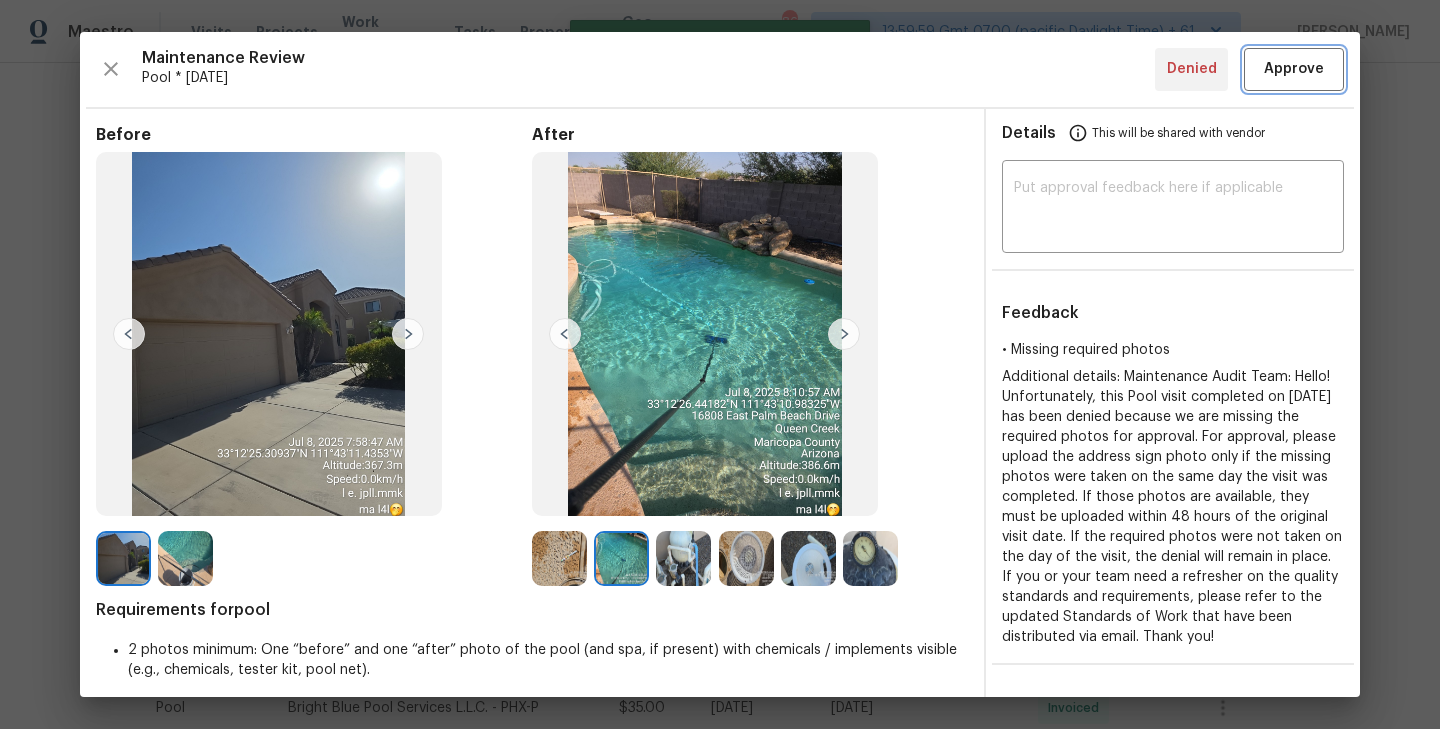 type 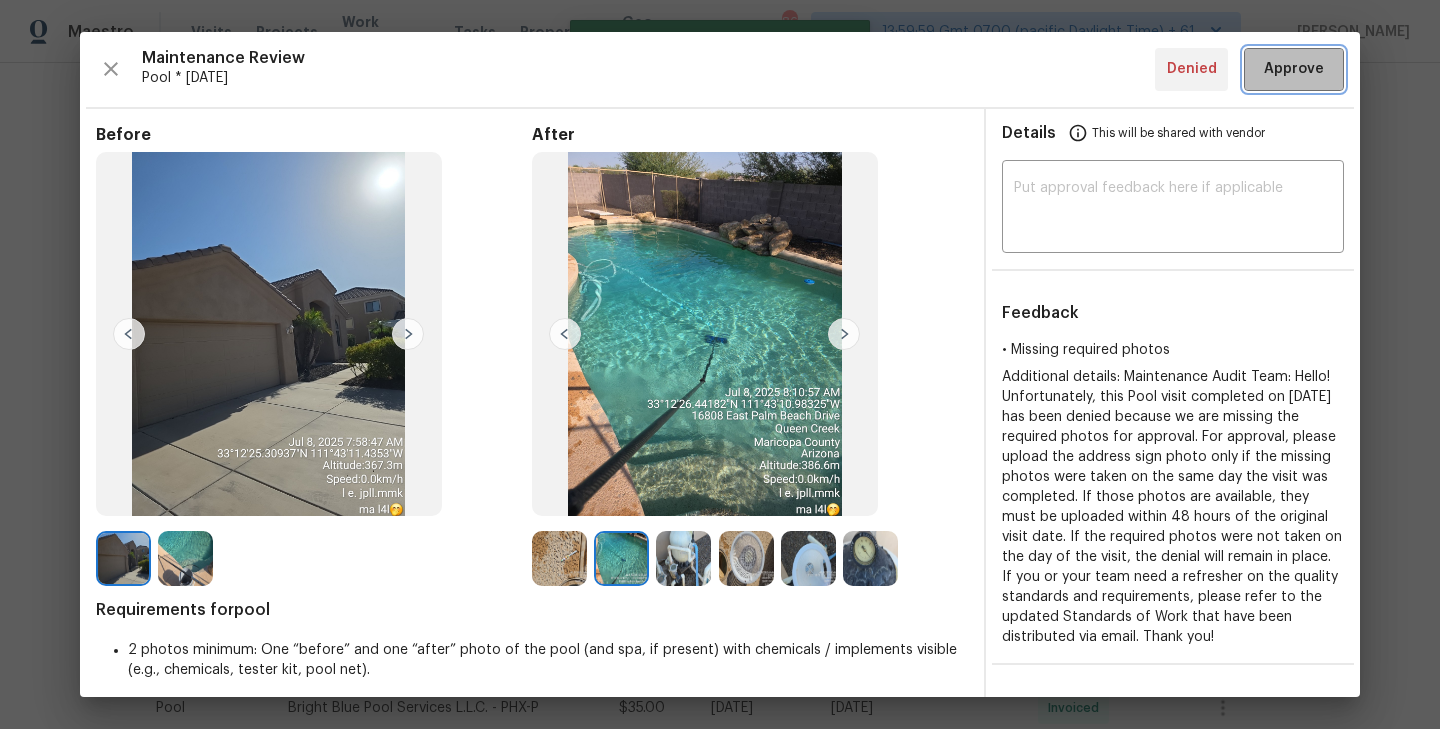 click on "Approve" at bounding box center (1294, 69) 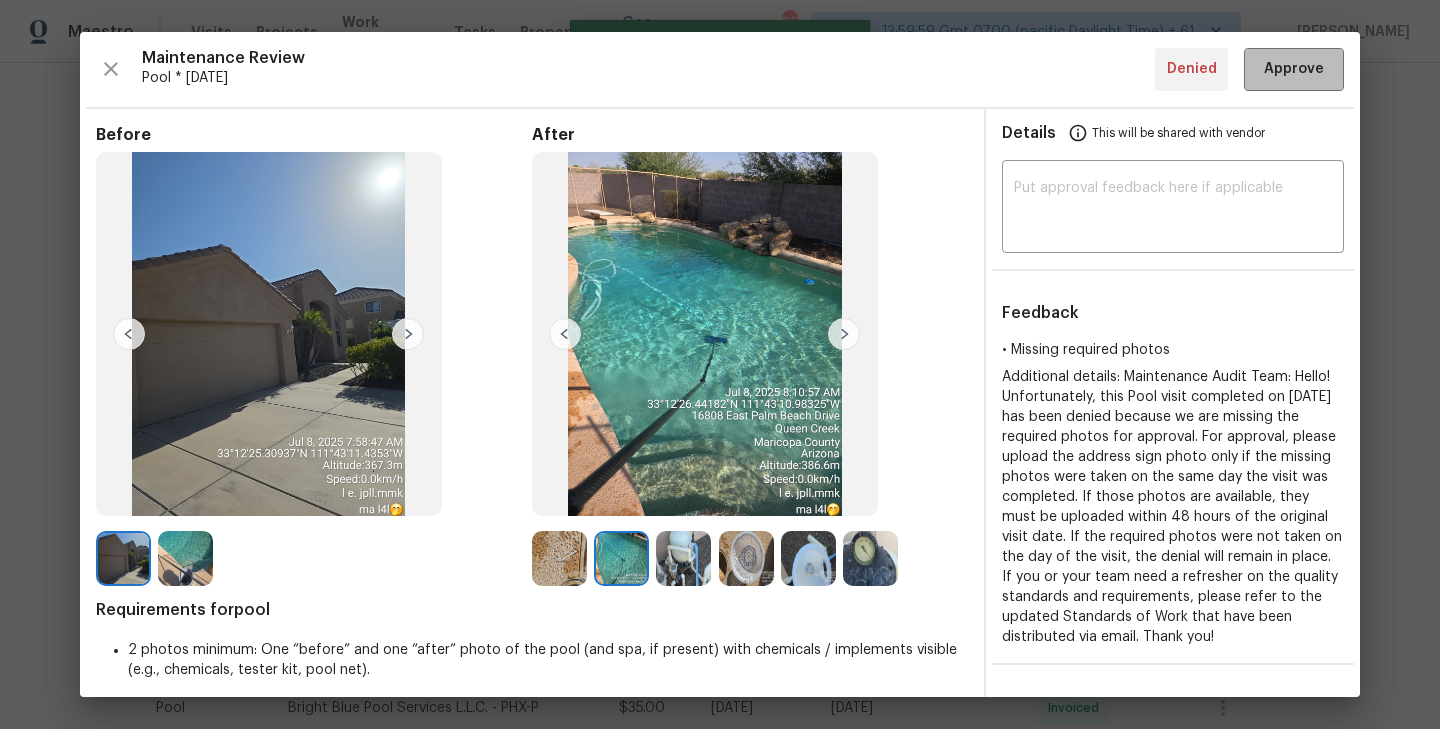 scroll, scrollTop: 0, scrollLeft: 0, axis: both 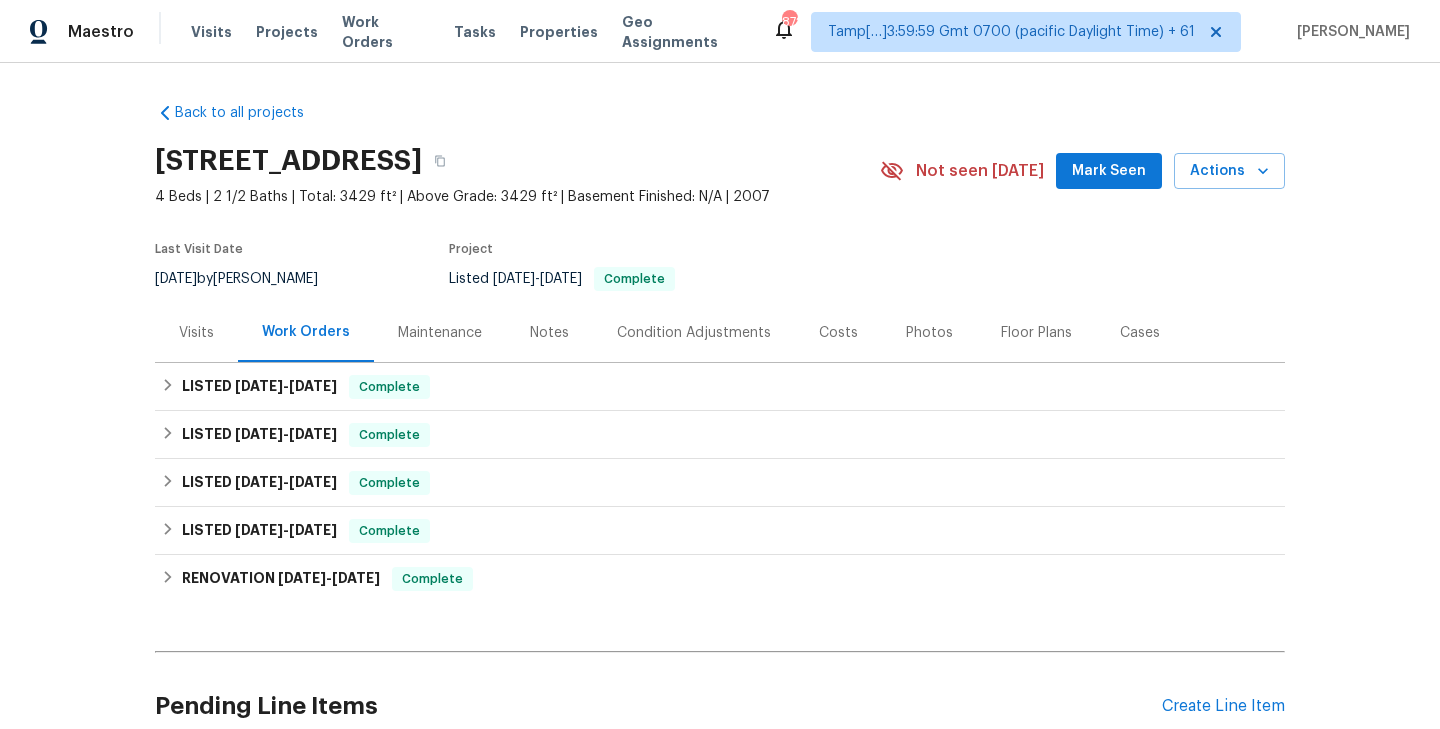 click on "Maintenance" at bounding box center [440, 332] 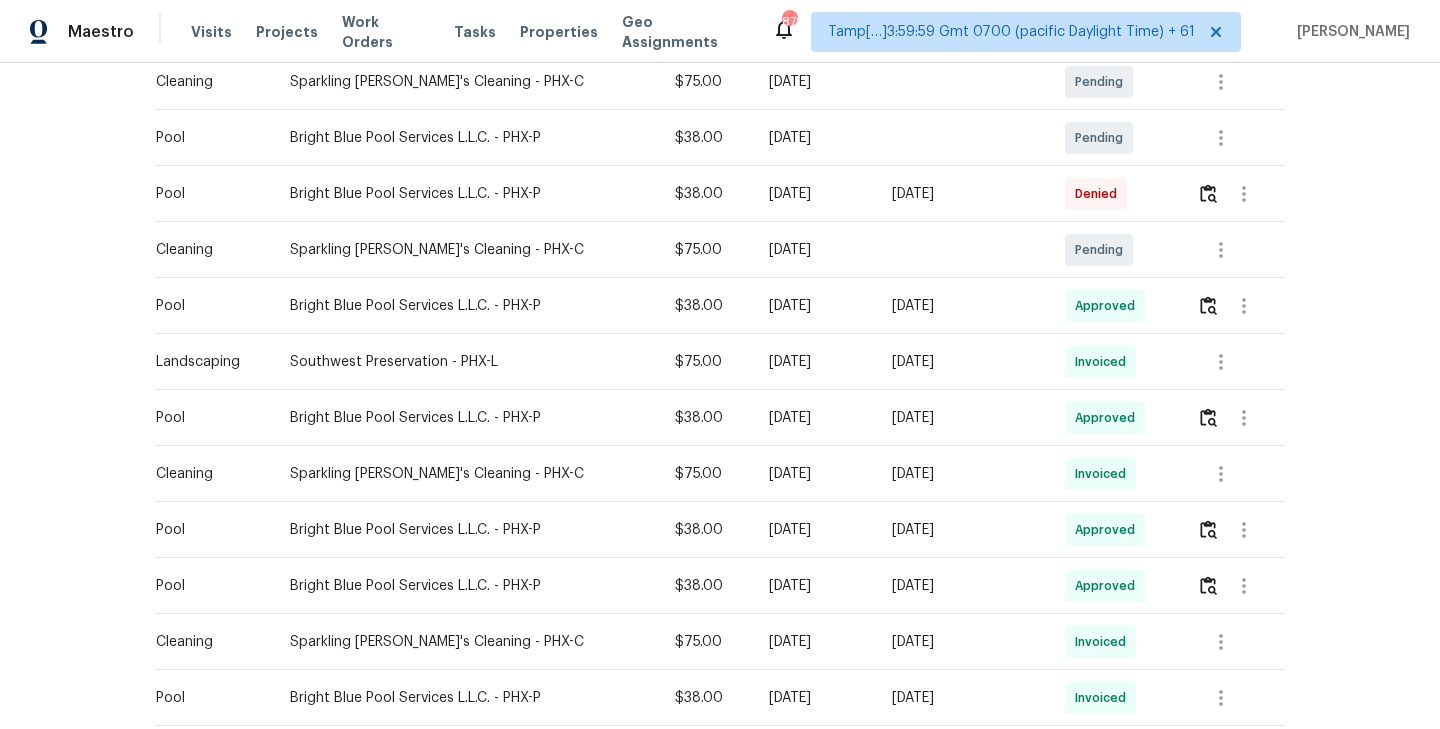 scroll, scrollTop: 506, scrollLeft: 0, axis: vertical 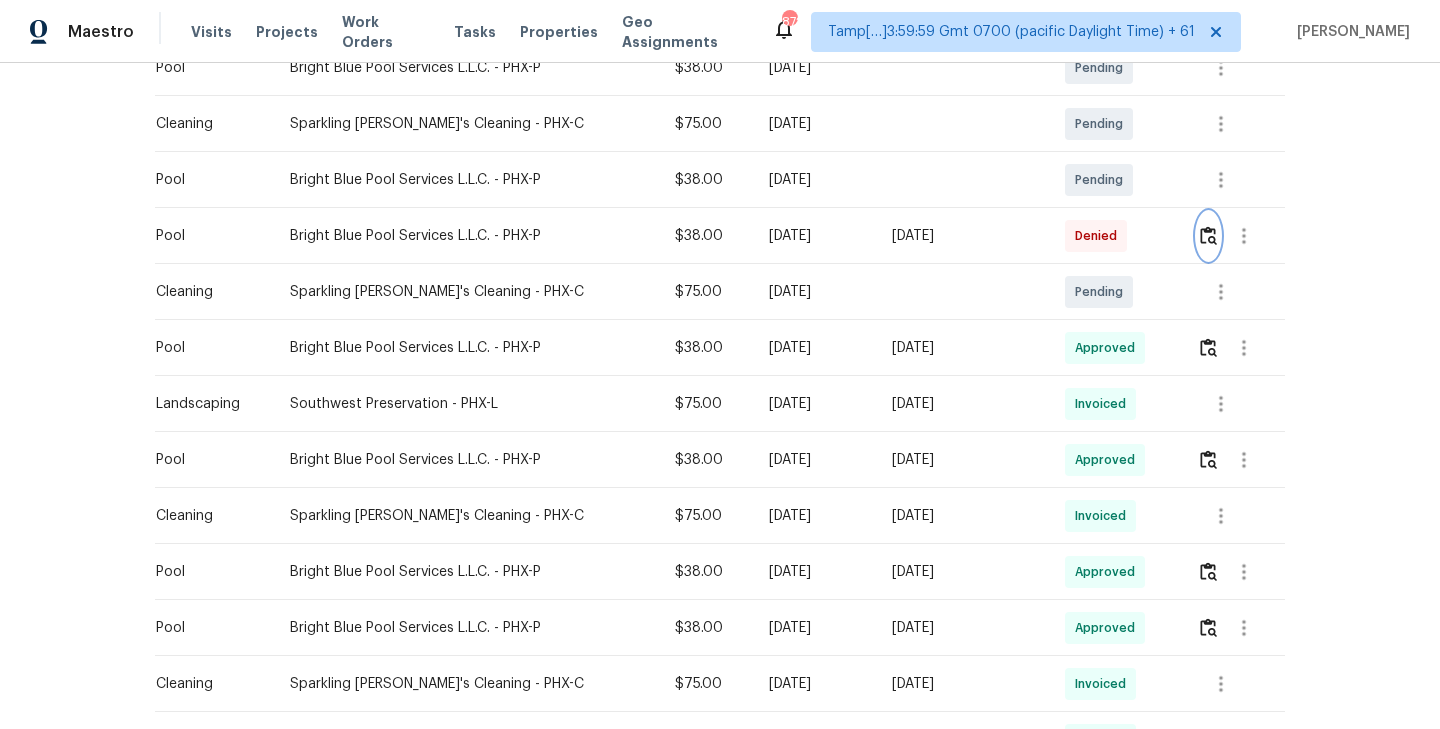 click at bounding box center (1208, 235) 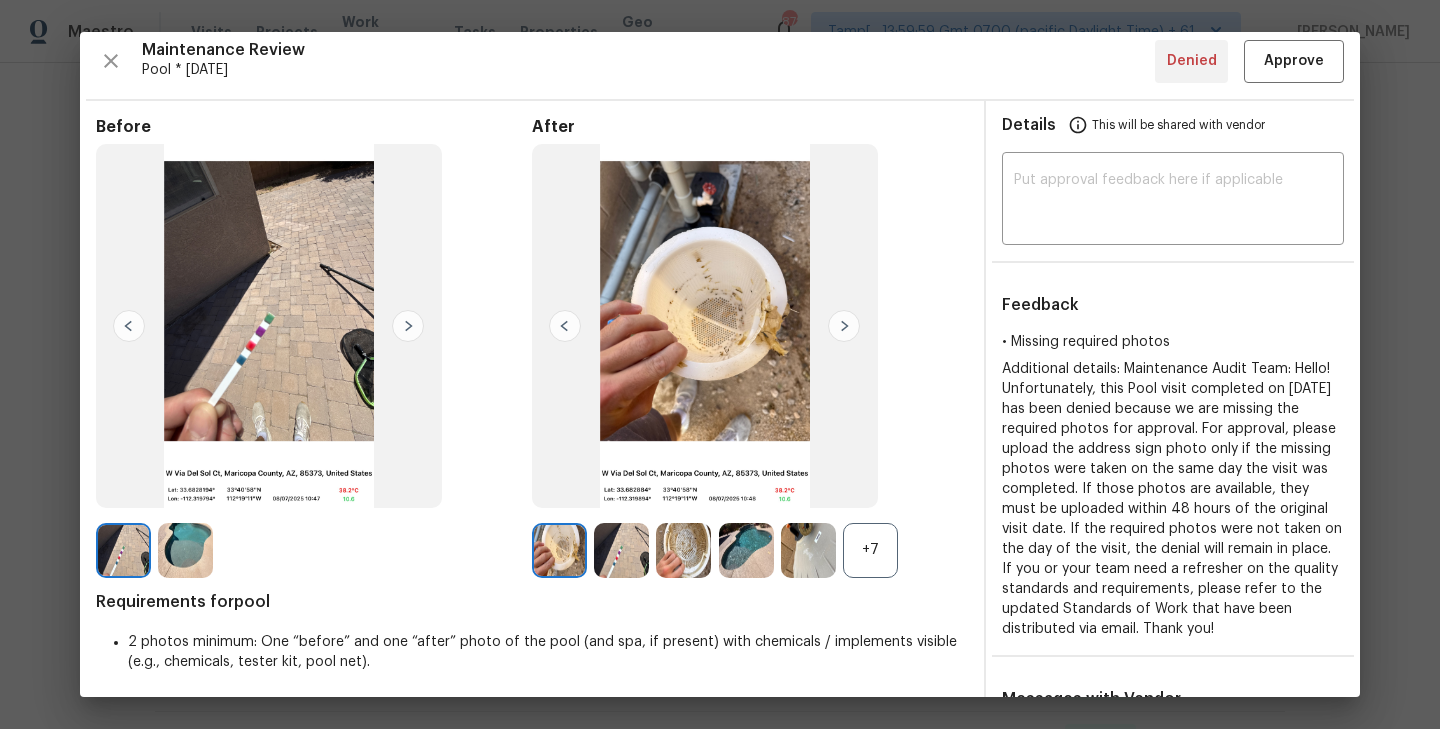 scroll, scrollTop: 0, scrollLeft: 0, axis: both 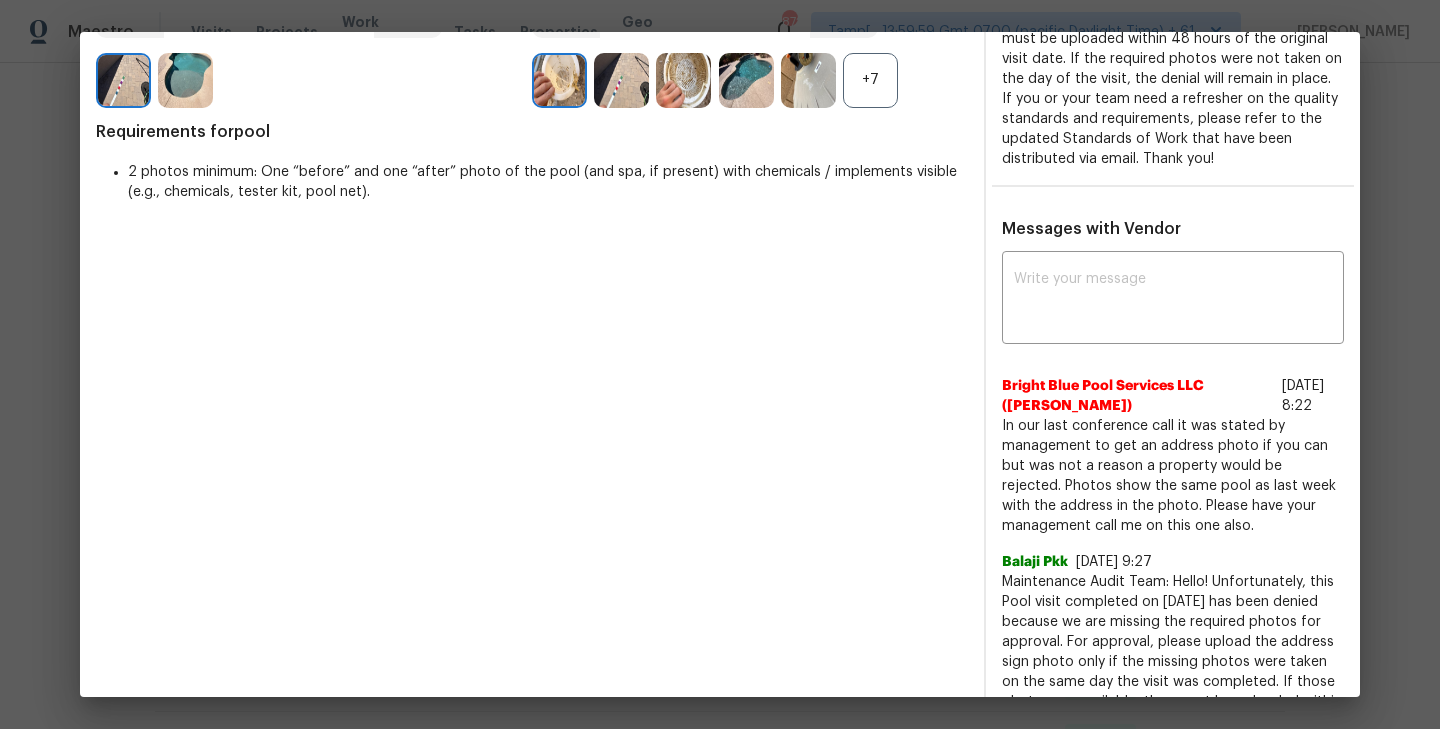 click on "Messages with Vendor   x ​ Bright Blue Pool Services LLC ([PERSON_NAME]) [DATE] 8:22 In our last conference call it was stated by management to get an address photo if you can but was not a reason a property would be rejected.  Photos show the same pool as last week with the address in the photo.  Please have your management call me on this one also. Balaji Pkk [DATE] 9:27" at bounding box center [1173, 543] 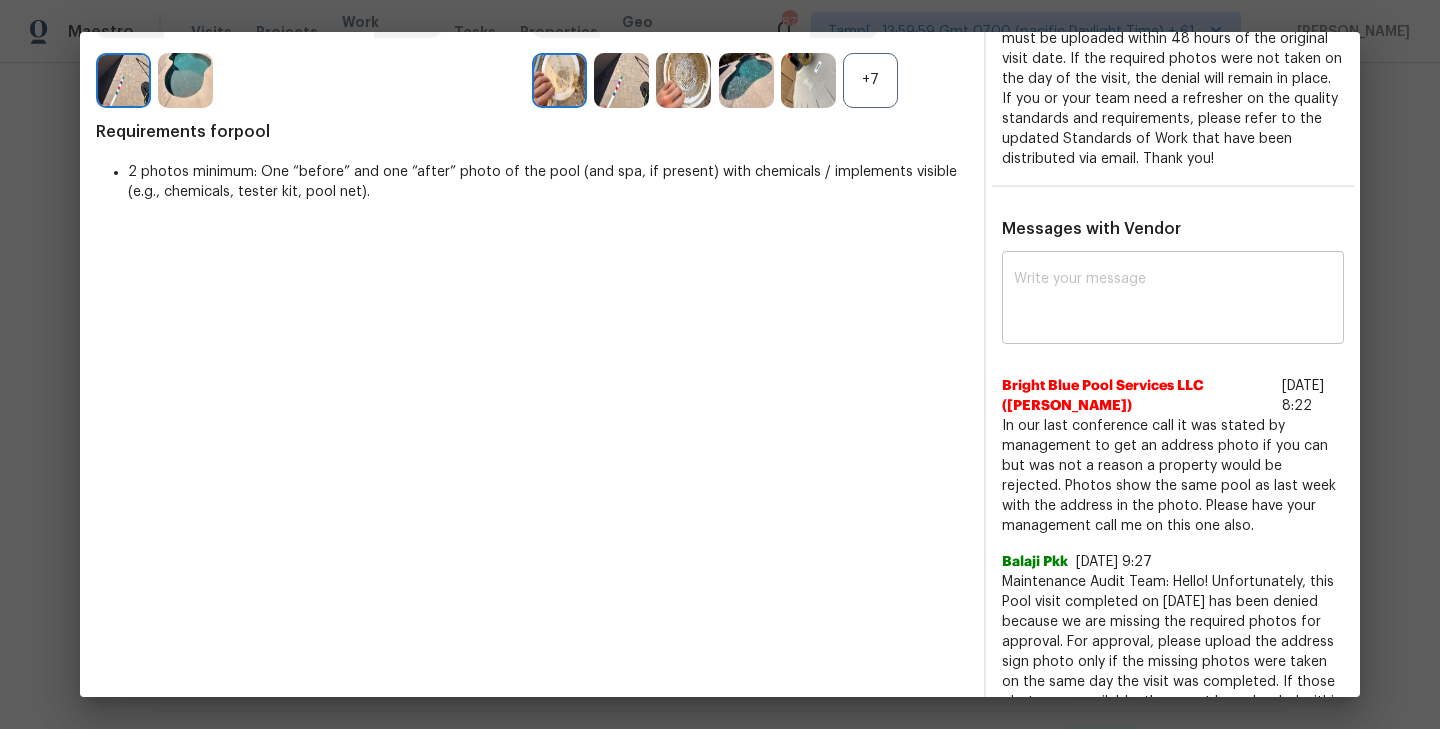 click at bounding box center [1173, 300] 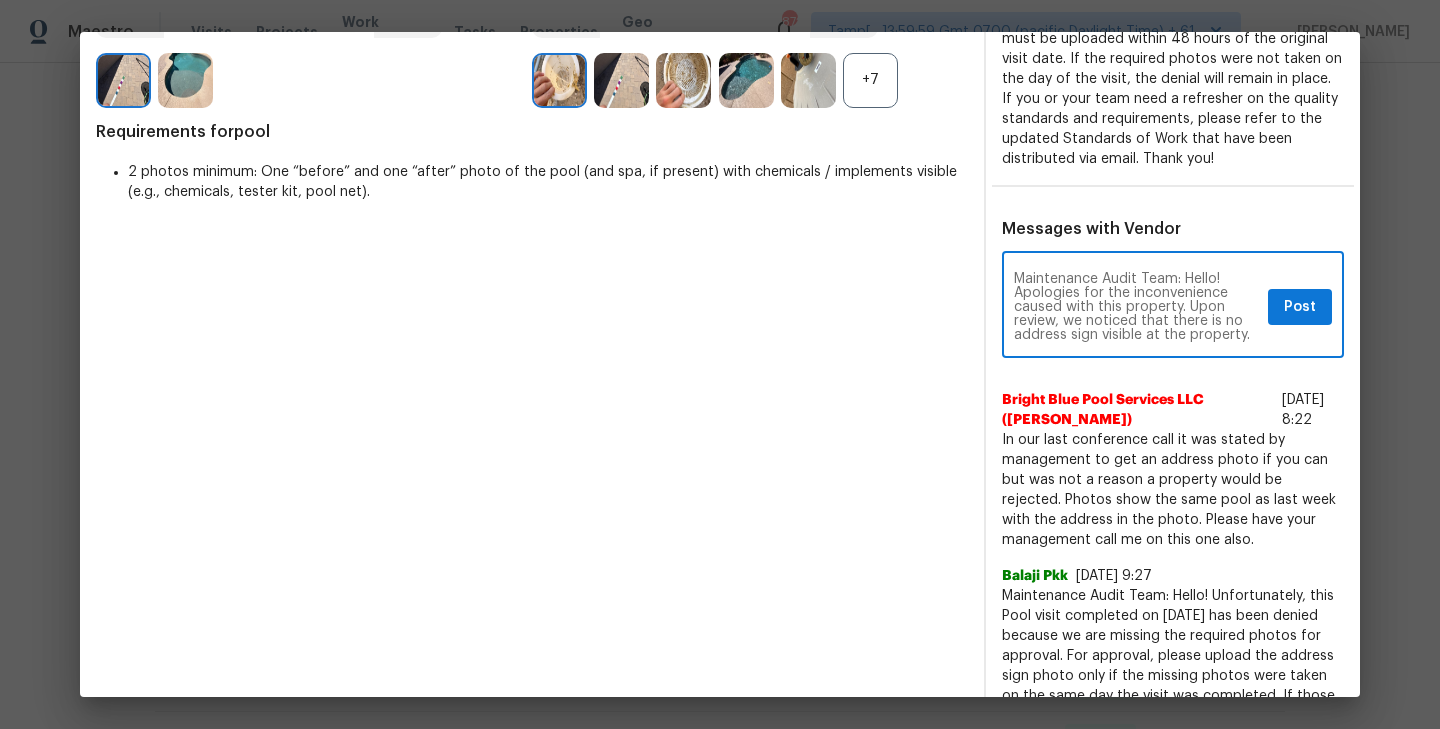 scroll, scrollTop: 14, scrollLeft: 0, axis: vertical 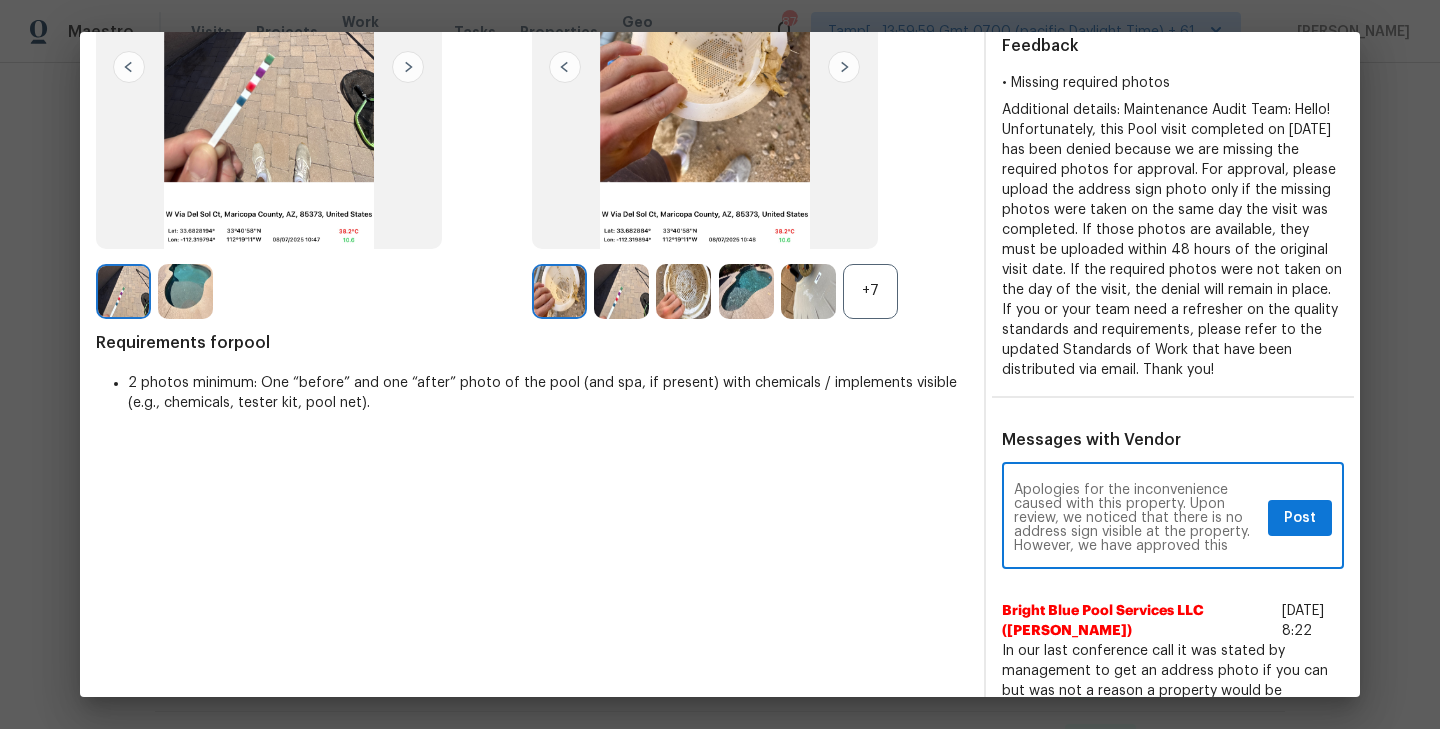 click on "Maintenance Audit Team: Hello! Apologies for the inconvenience caused with this property. Upon review, we noticed that there is no address sign visible at the property. However, we have approved this visit." at bounding box center (1137, 518) 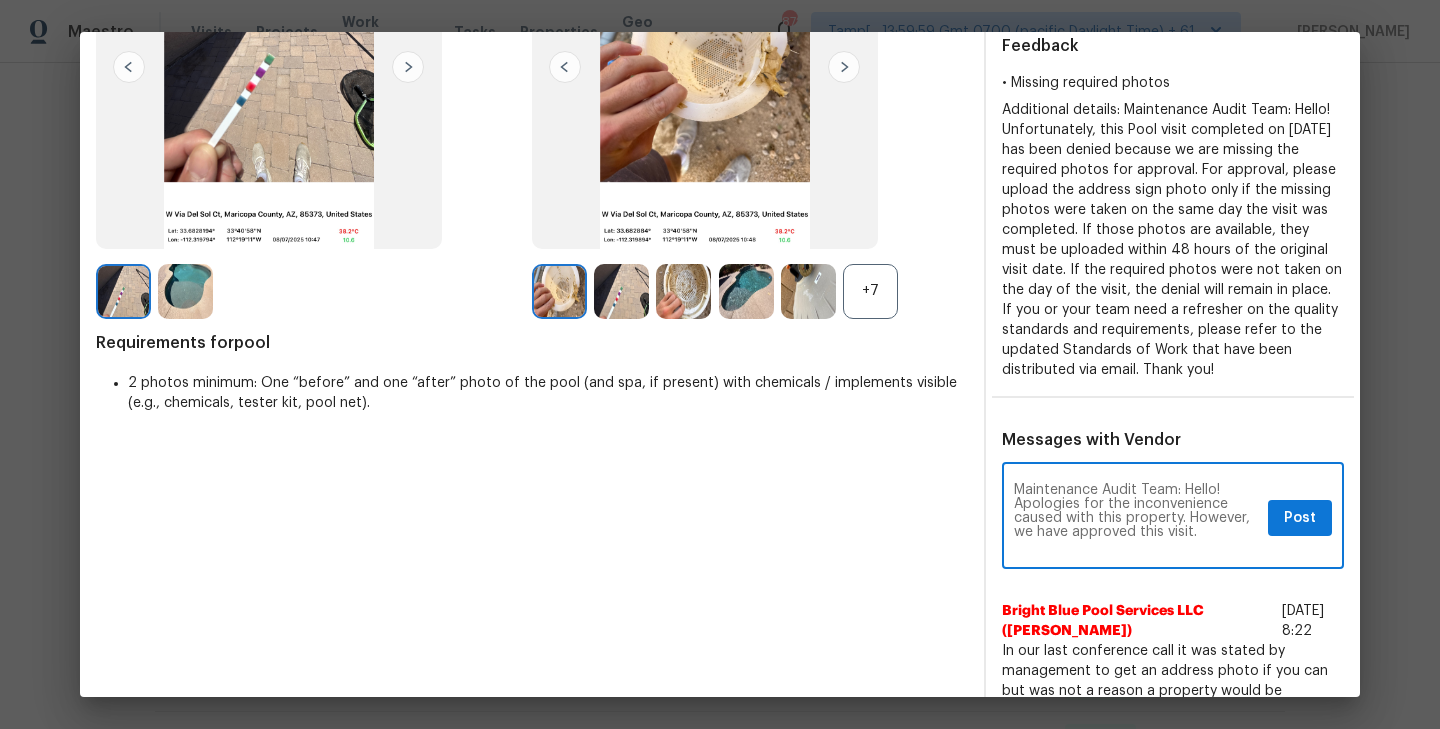 scroll, scrollTop: 0, scrollLeft: 0, axis: both 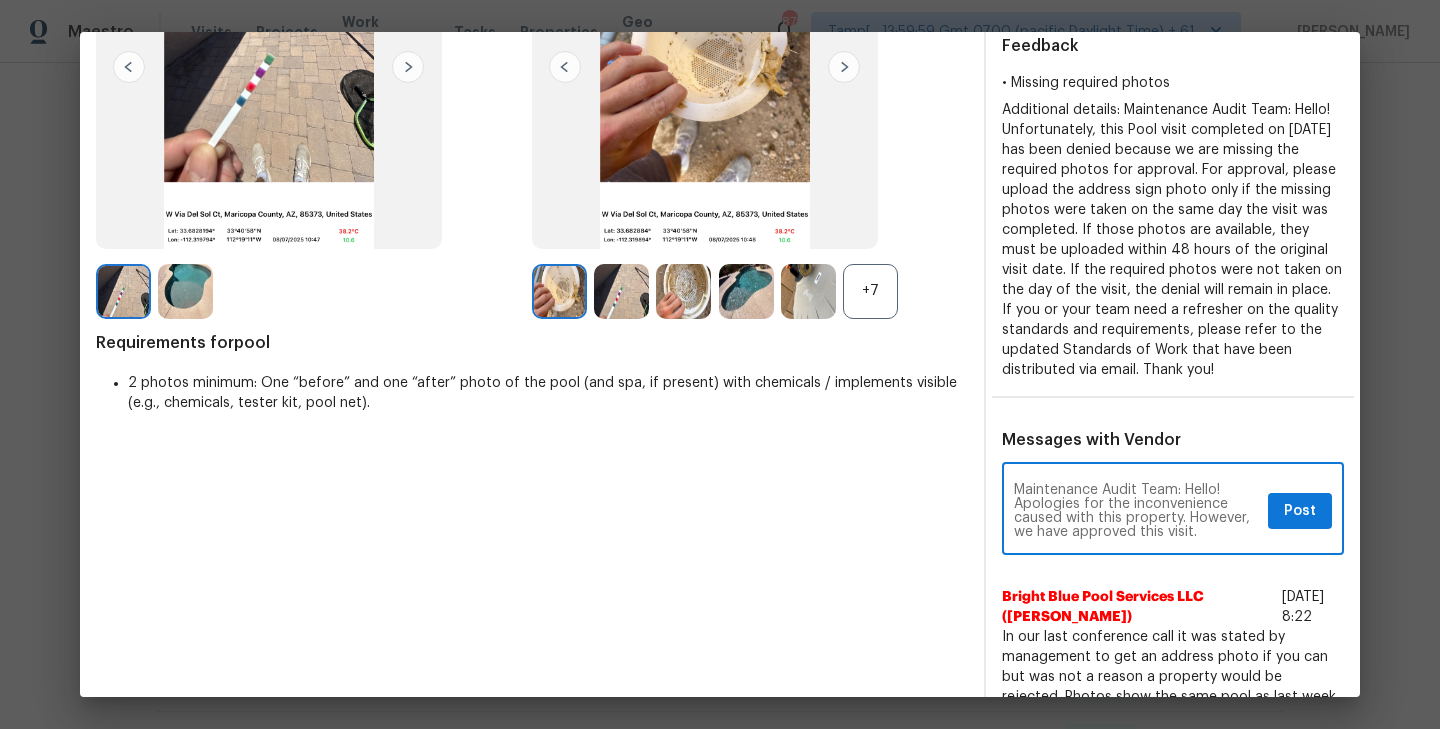 click on "Maintenance Audit Team: Hello! Apologies for the inconvenience caused with this property. However, we have approved this visit." at bounding box center (1137, 511) 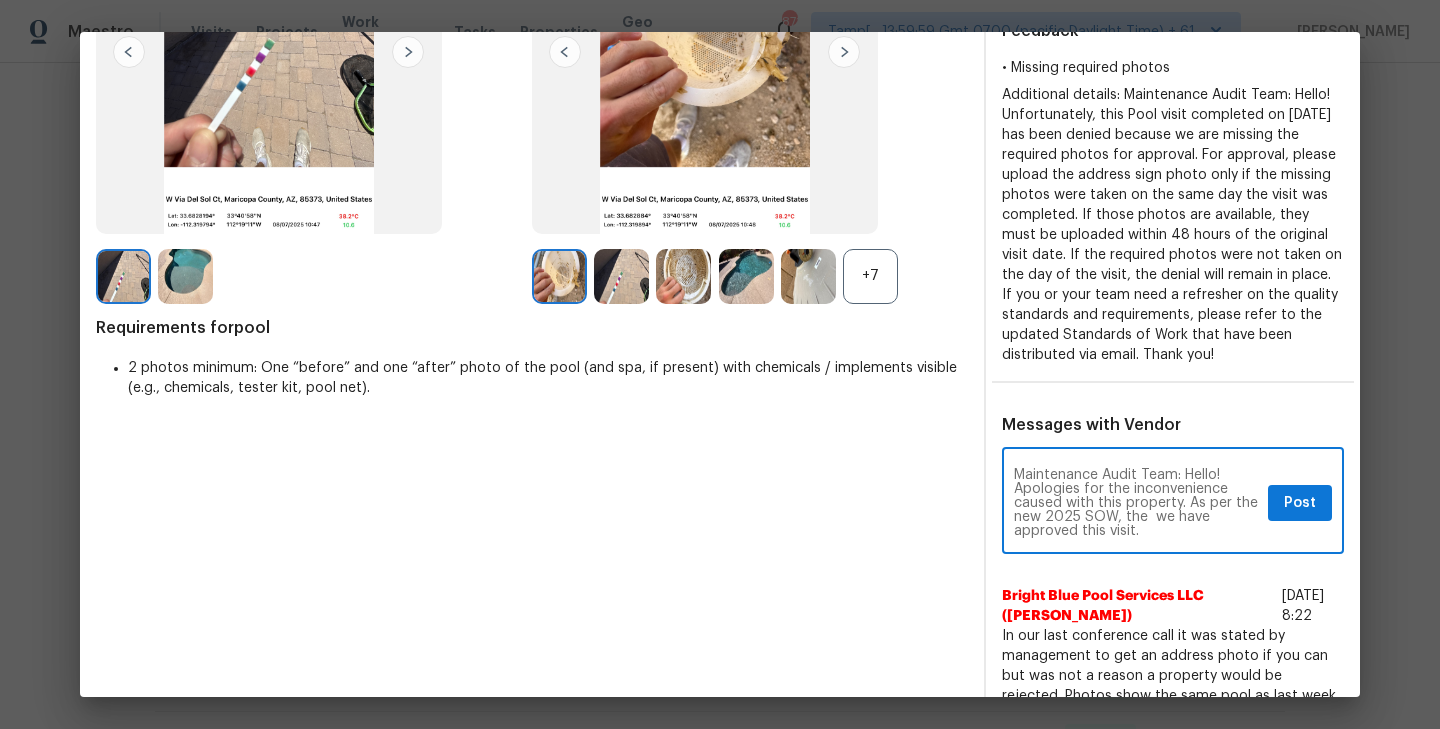scroll, scrollTop: 275, scrollLeft: 0, axis: vertical 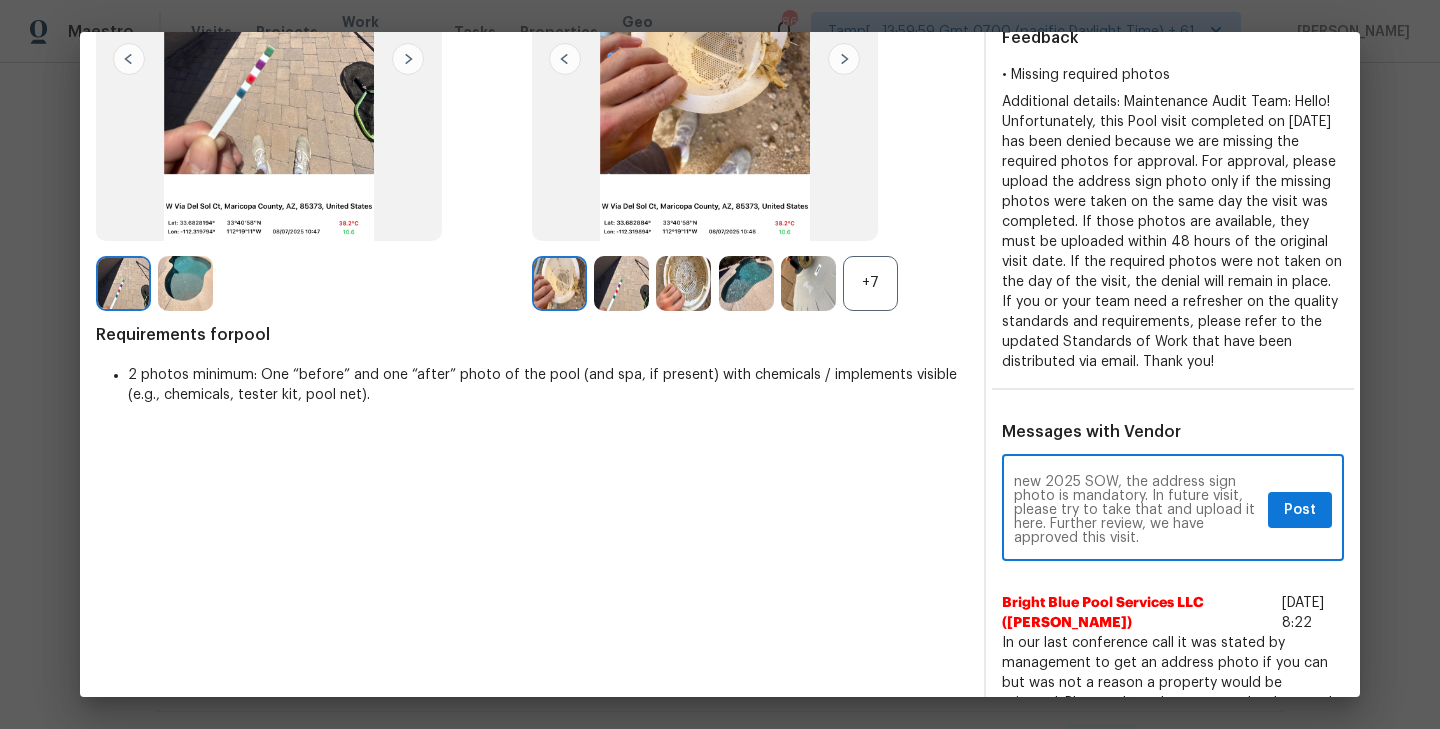 type on "Maintenance Audit Team: Hello! Apologies for the inconvenience caused with this property. As per the new 2025 SOW, the address sign photo is mandatory. In future visit, please try to take that and upload it here. Further review, we have approved this visit." 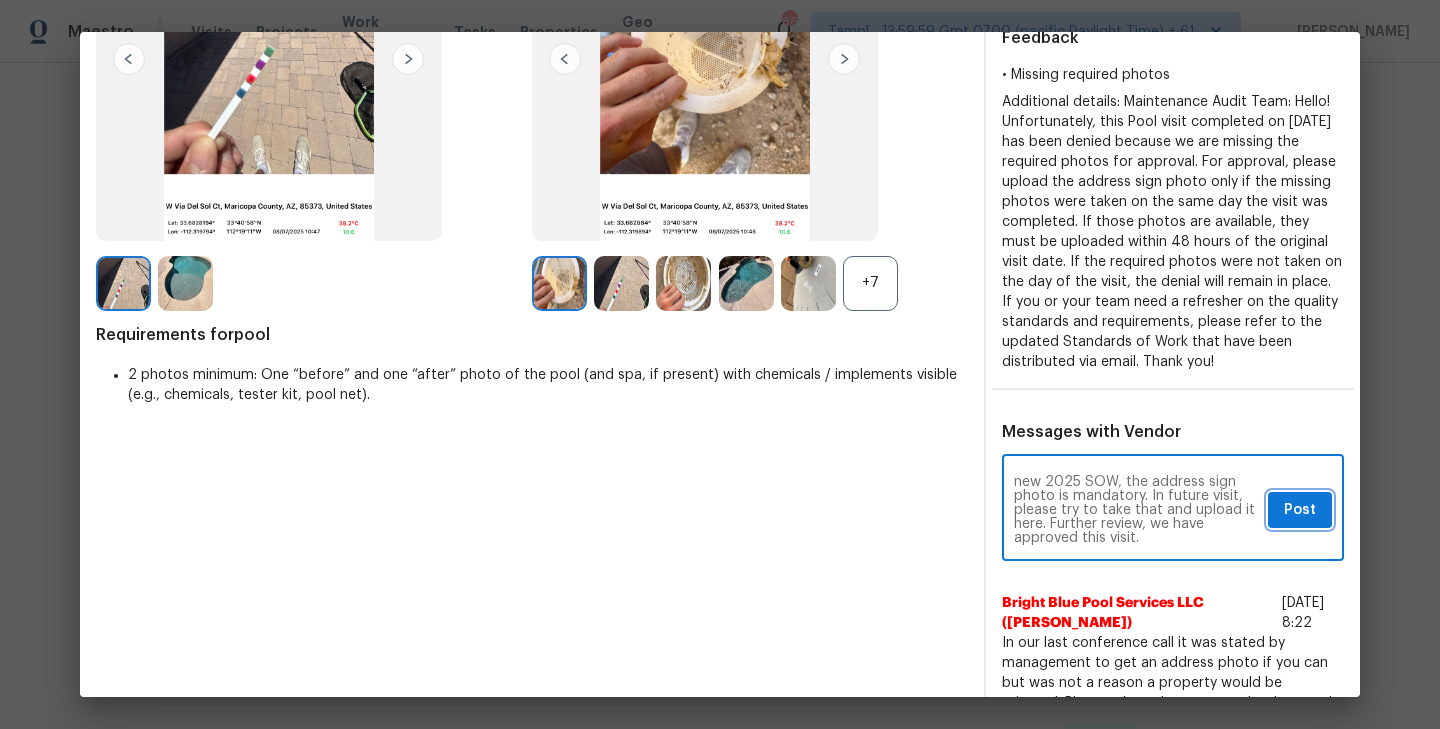 click on "Post" at bounding box center [1300, 510] 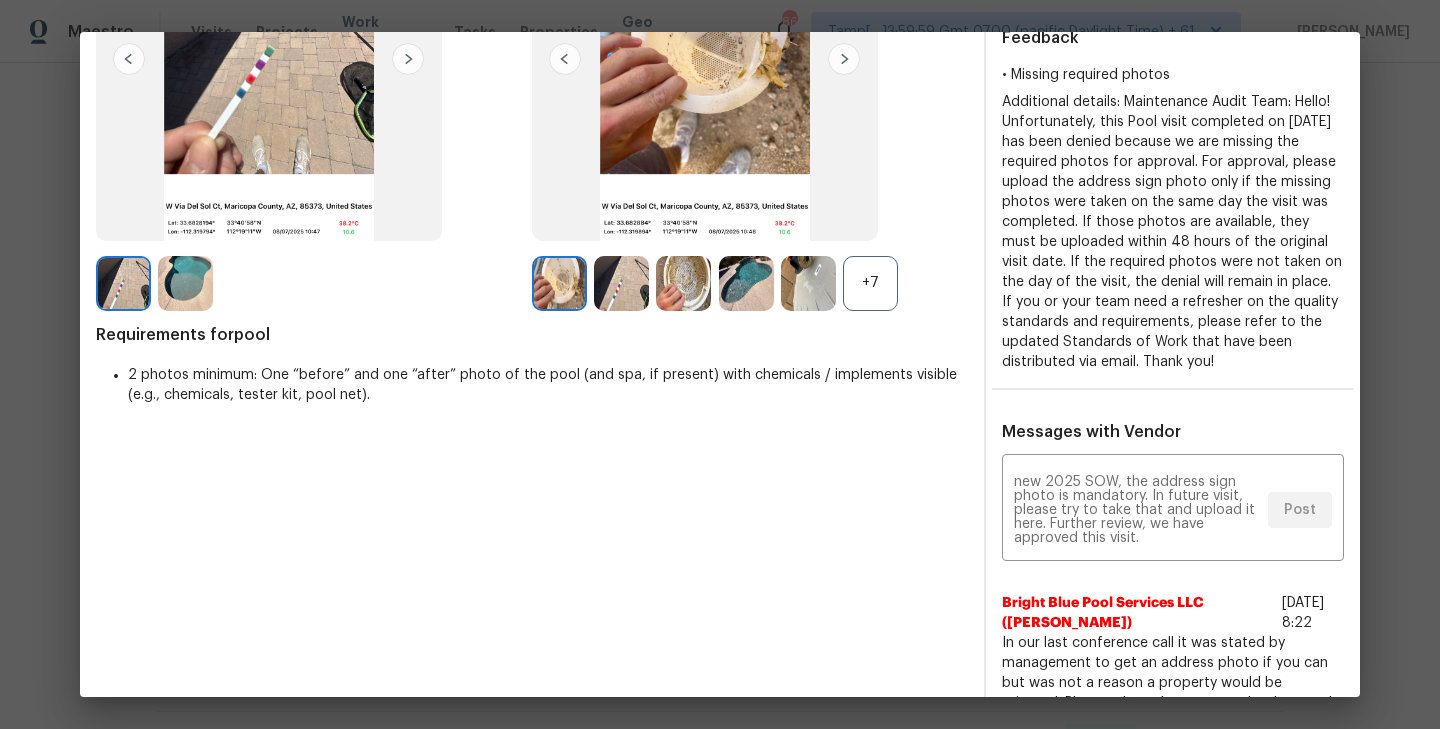 scroll, scrollTop: 0, scrollLeft: 0, axis: both 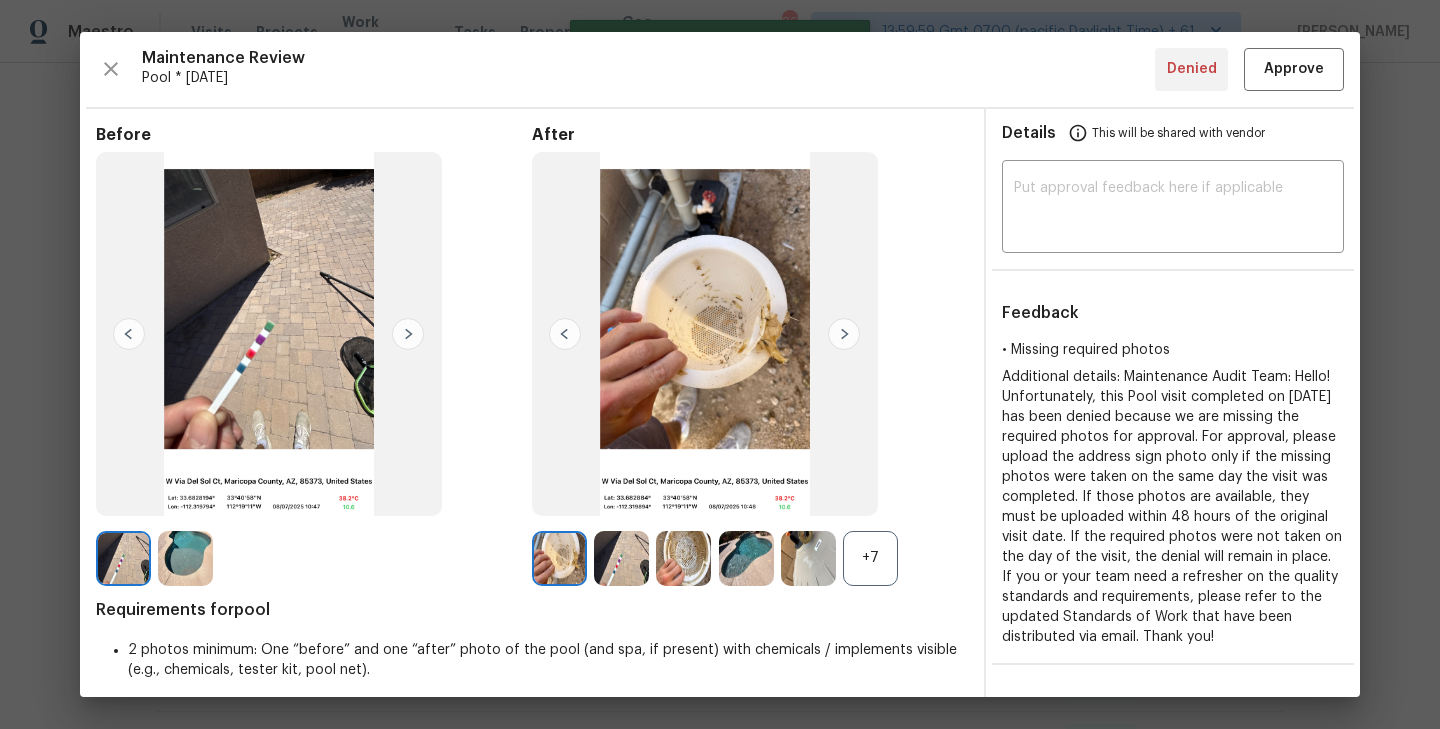 type 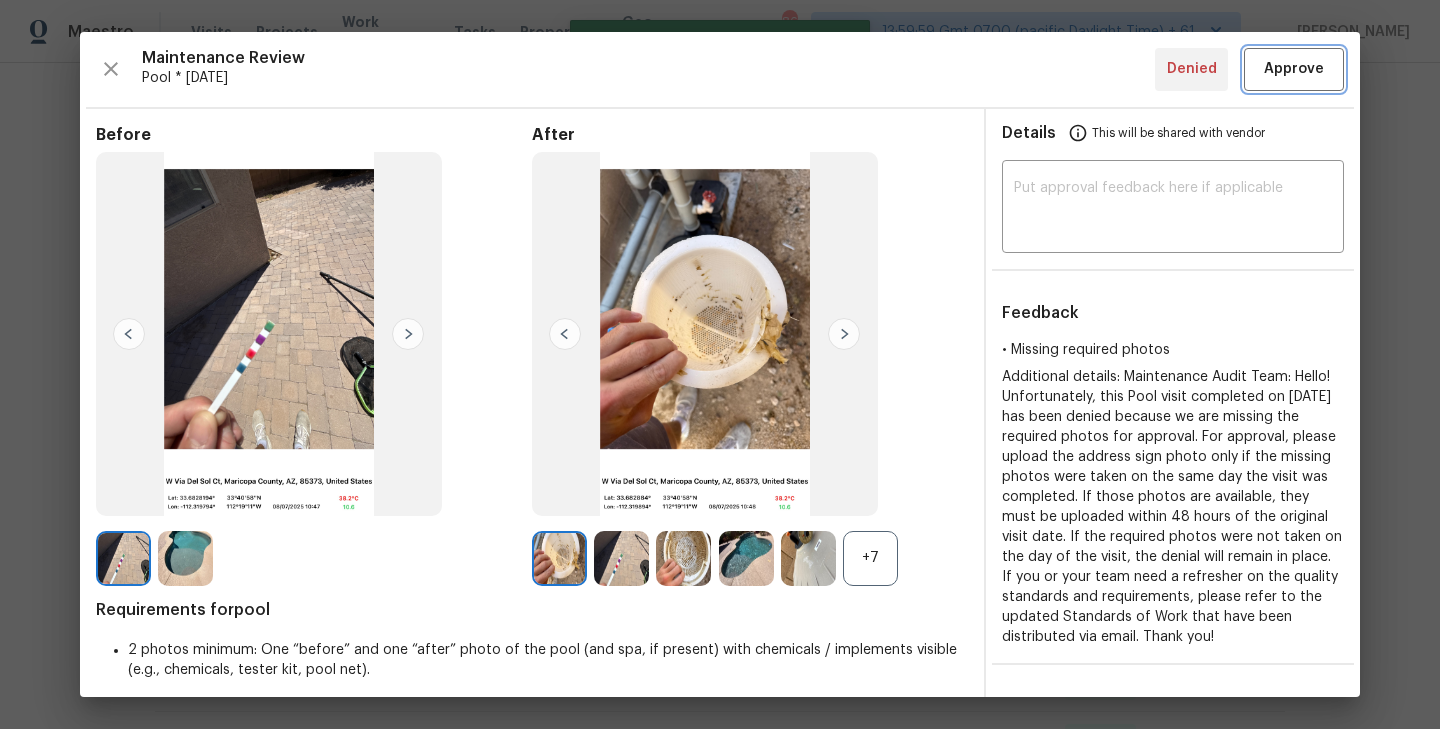 click on "Approve" at bounding box center [1294, 69] 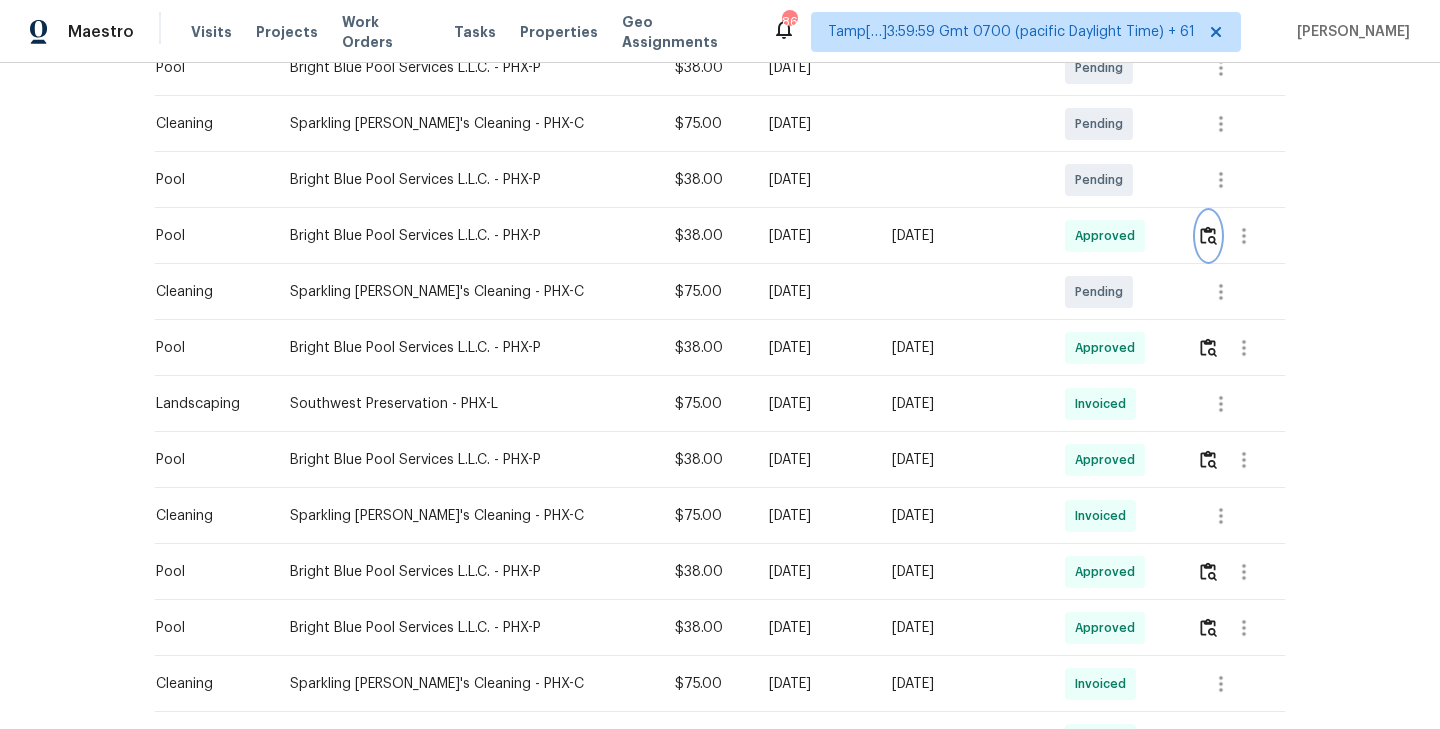 scroll, scrollTop: 0, scrollLeft: 0, axis: both 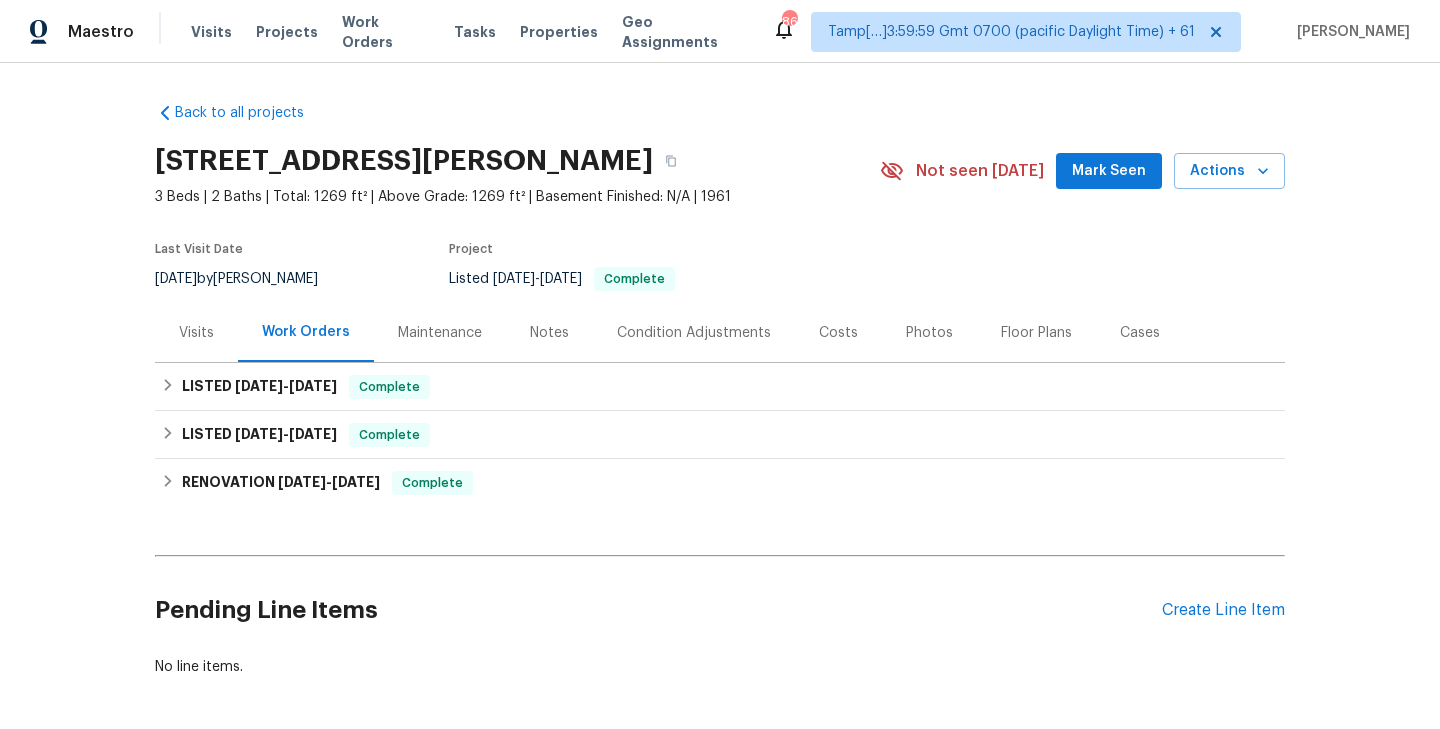 click on "Maintenance" at bounding box center (440, 333) 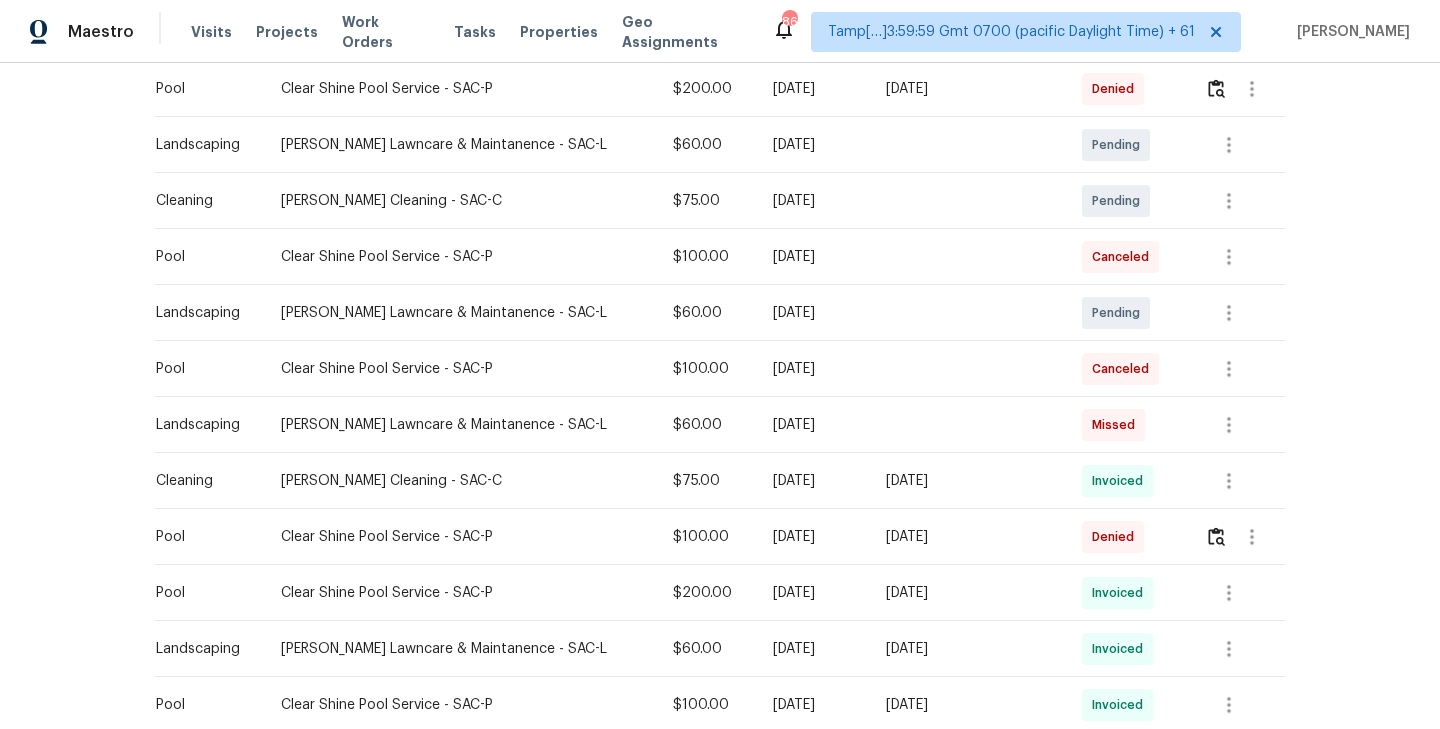 scroll, scrollTop: 704, scrollLeft: 0, axis: vertical 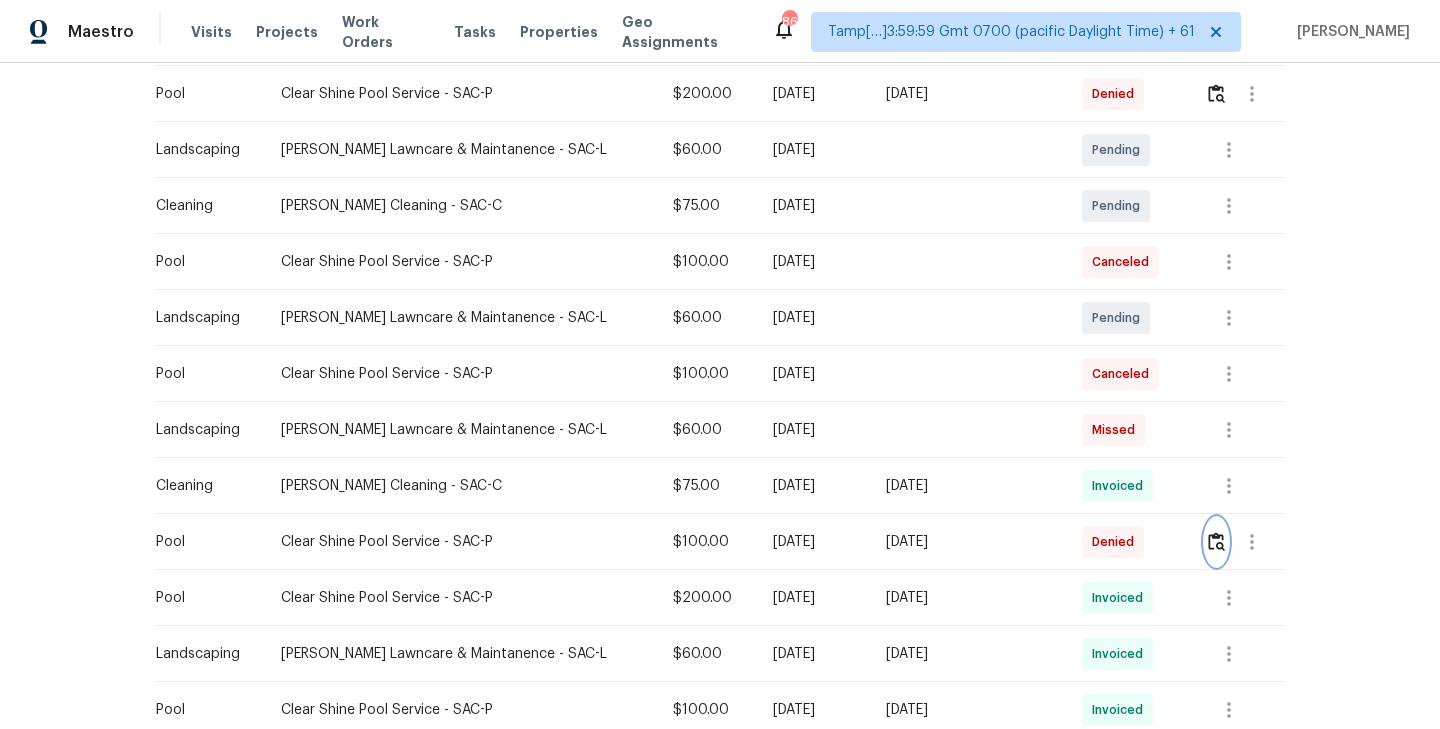 click at bounding box center (1216, 541) 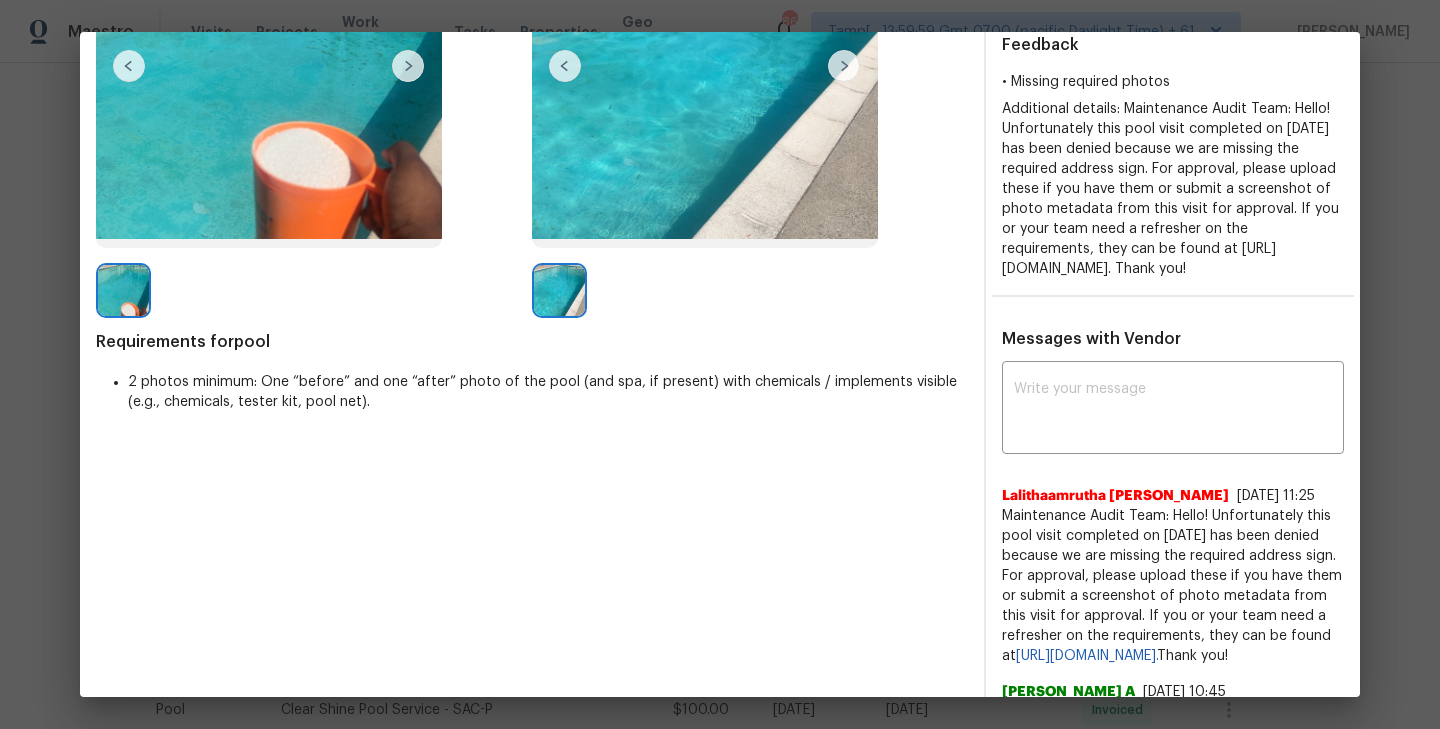 scroll, scrollTop: 0, scrollLeft: 0, axis: both 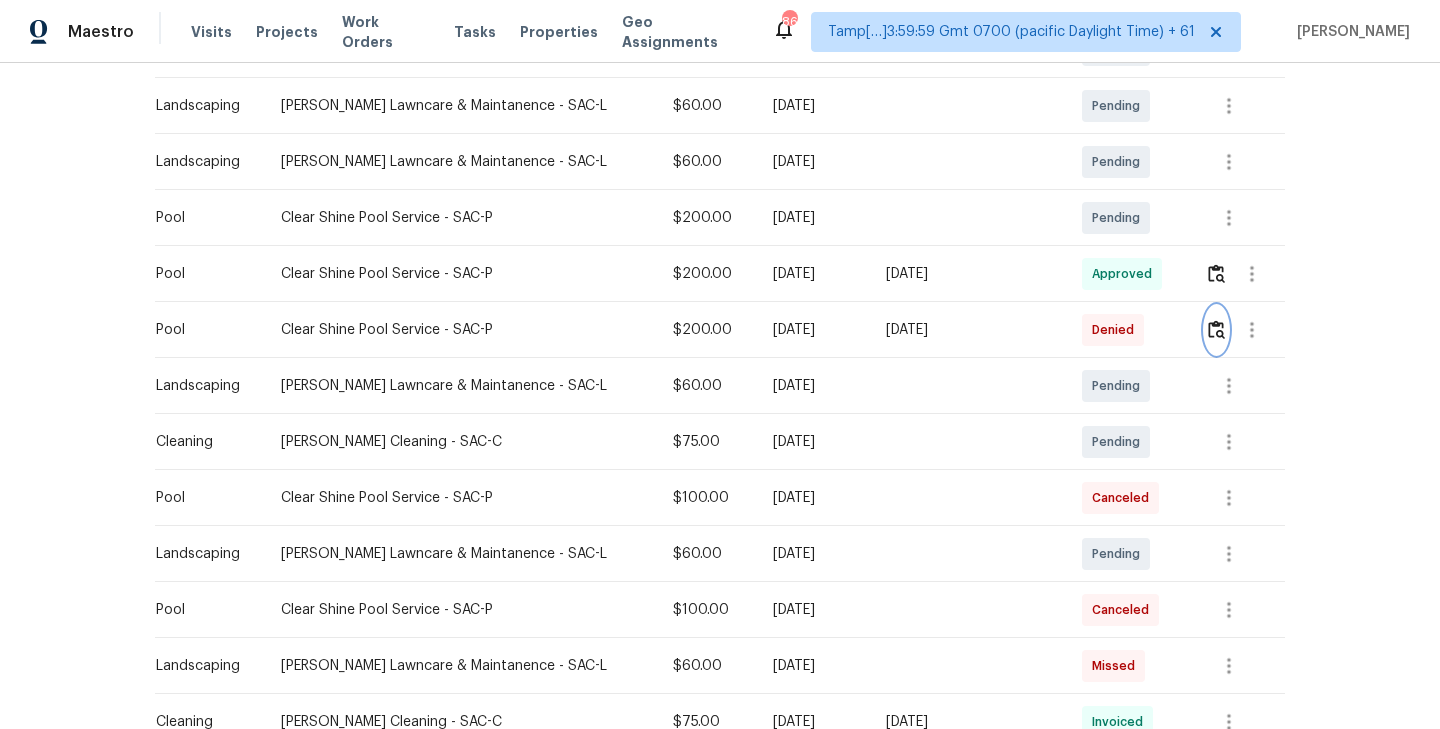 click at bounding box center [1216, 329] 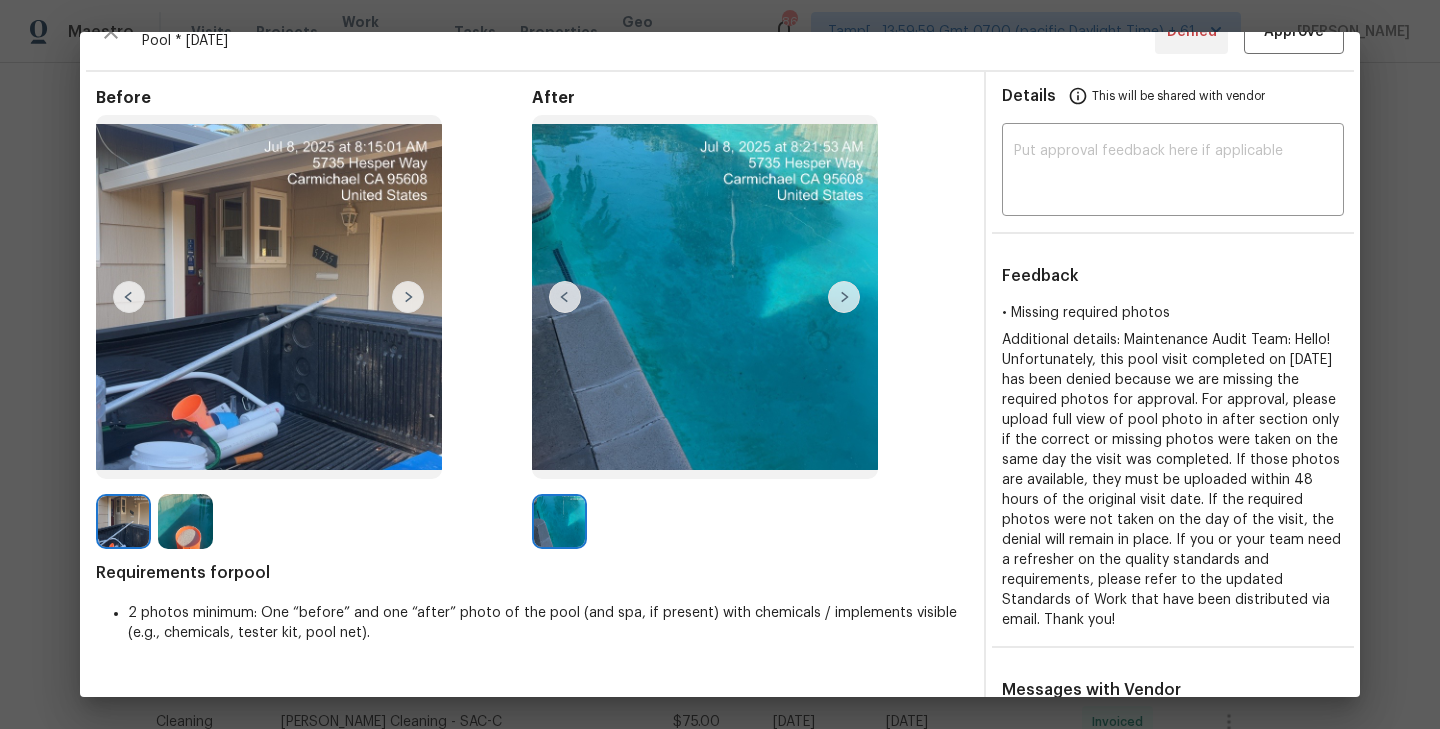 scroll, scrollTop: 35, scrollLeft: 0, axis: vertical 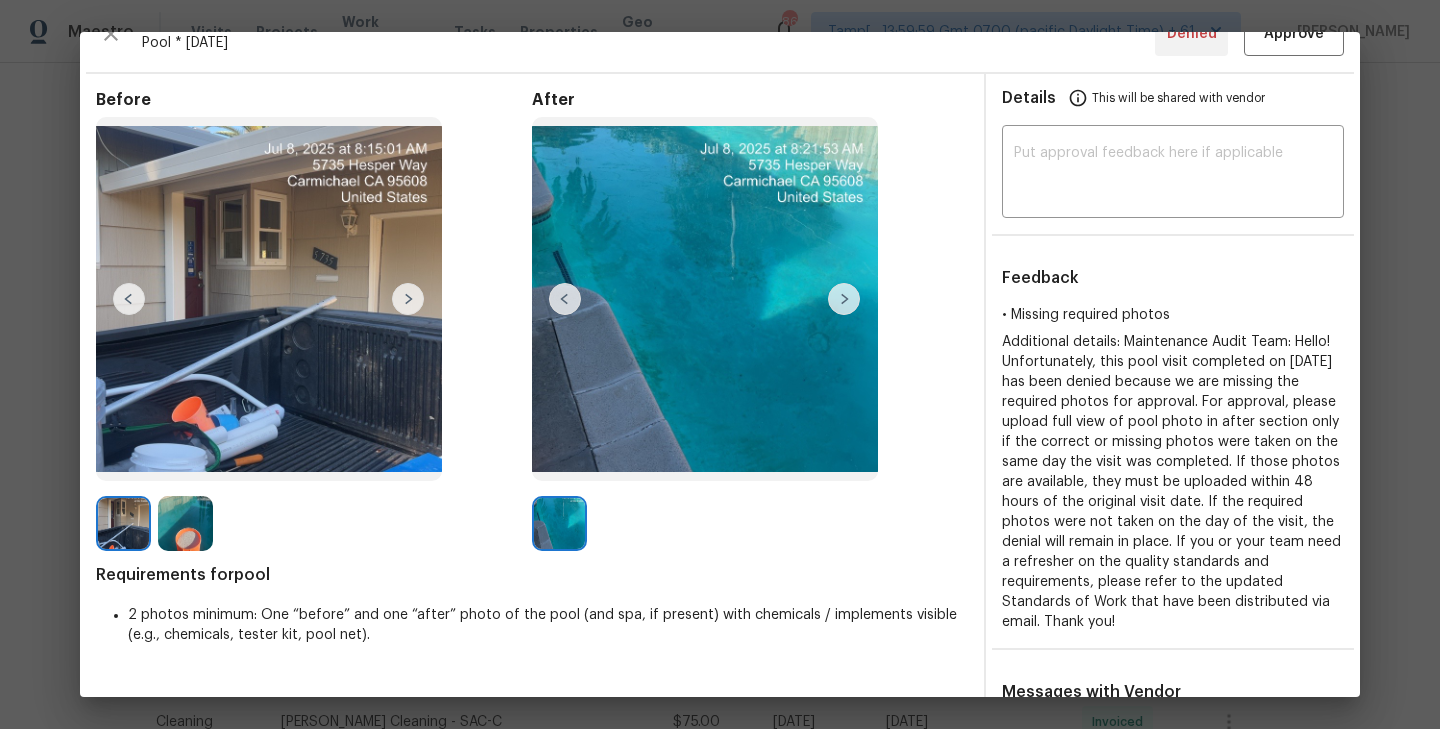 click at bounding box center (408, 299) 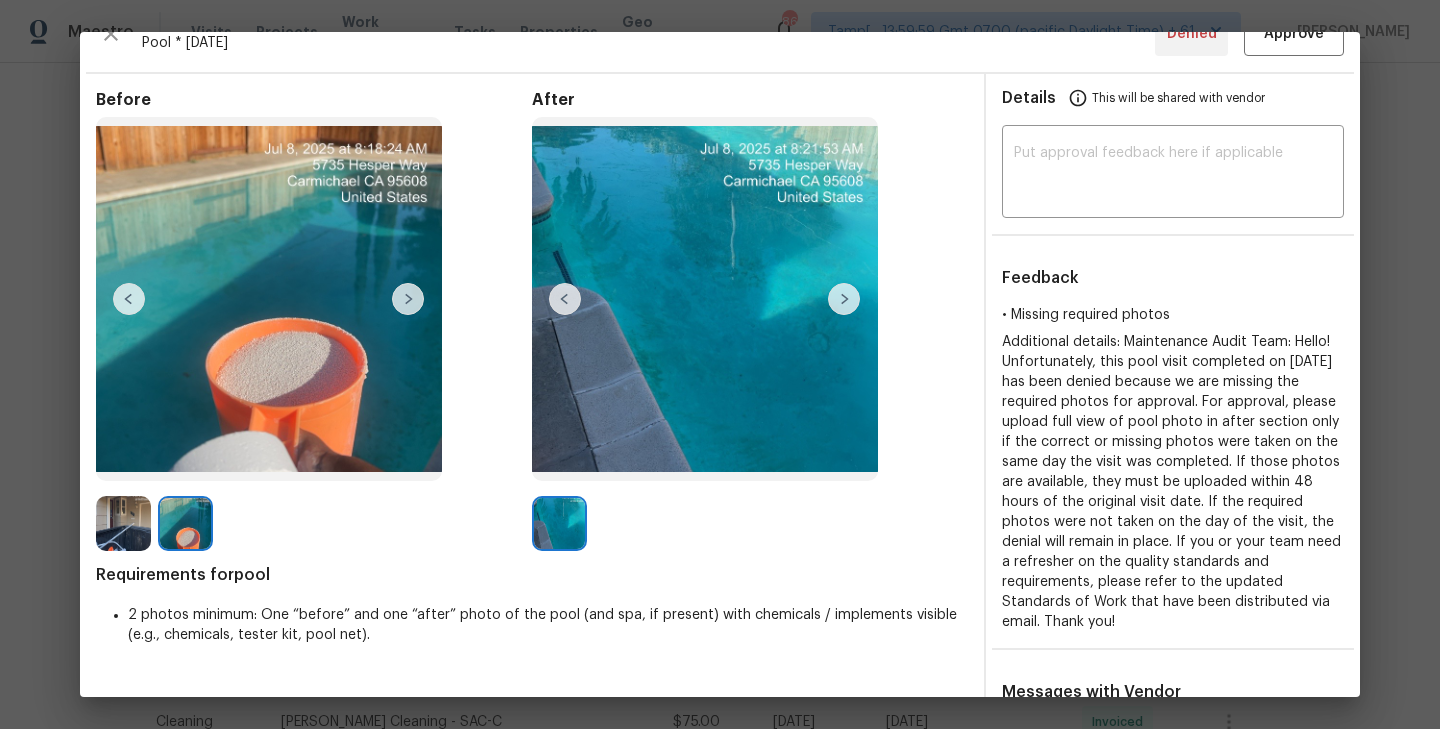 click at bounding box center (844, 299) 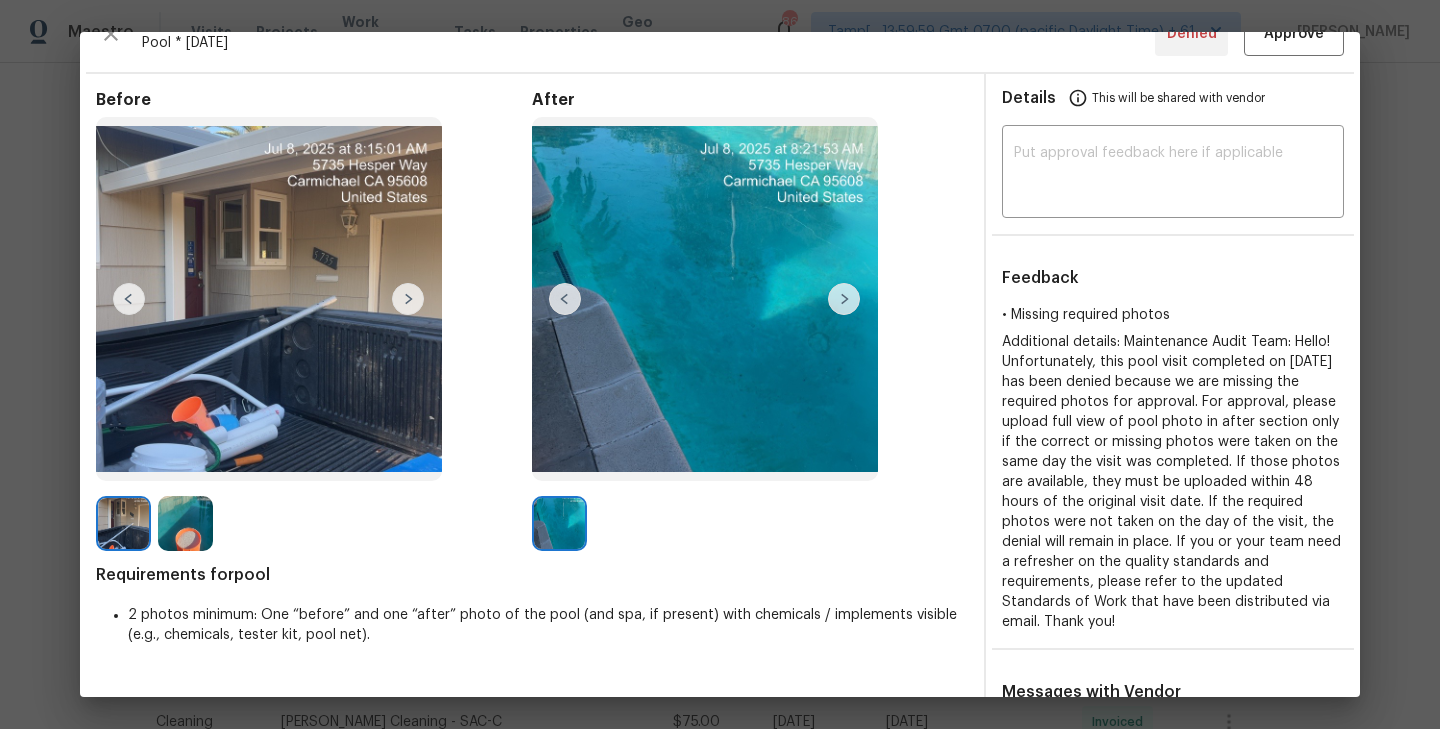 click at bounding box center [408, 299] 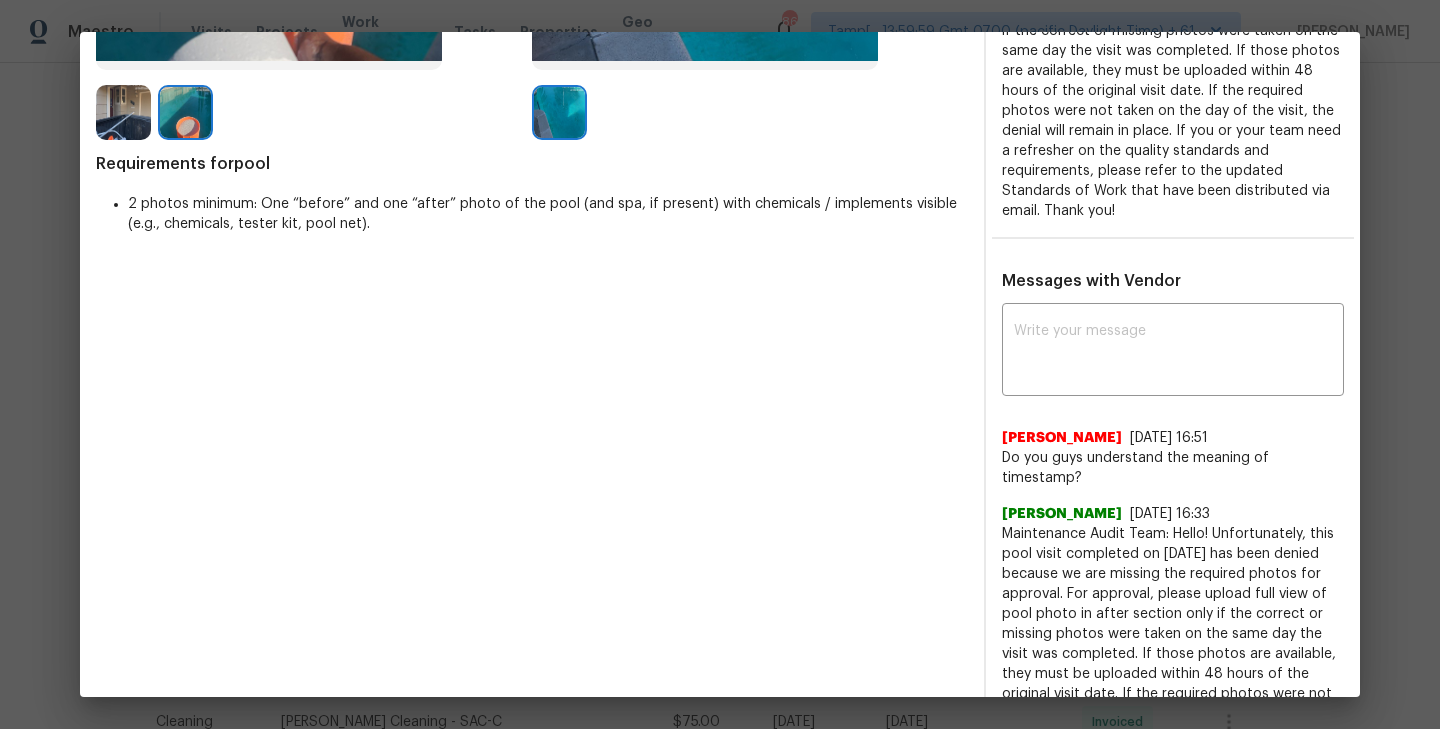 scroll, scrollTop: 454, scrollLeft: 0, axis: vertical 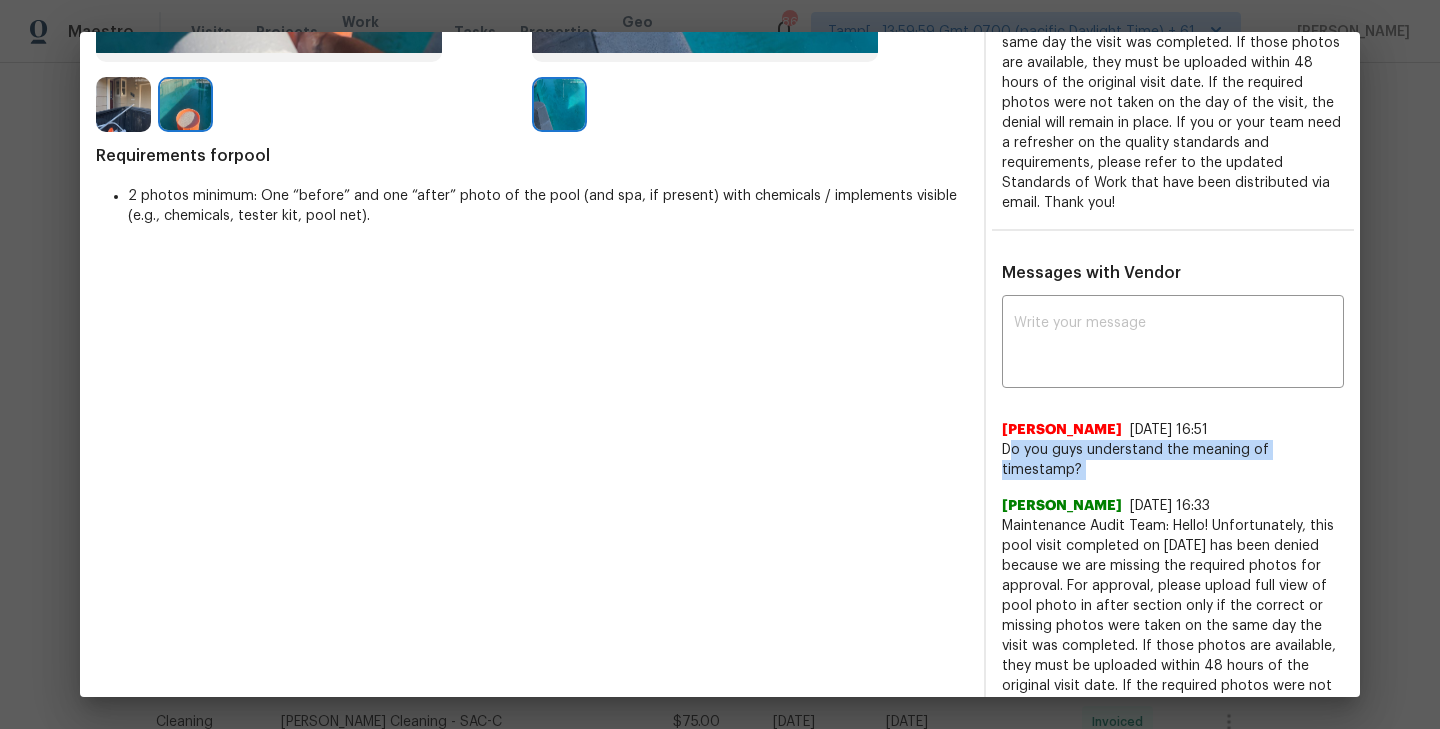 drag, startPoint x: 1012, startPoint y: 454, endPoint x: 1079, endPoint y: 485, distance: 73.82411 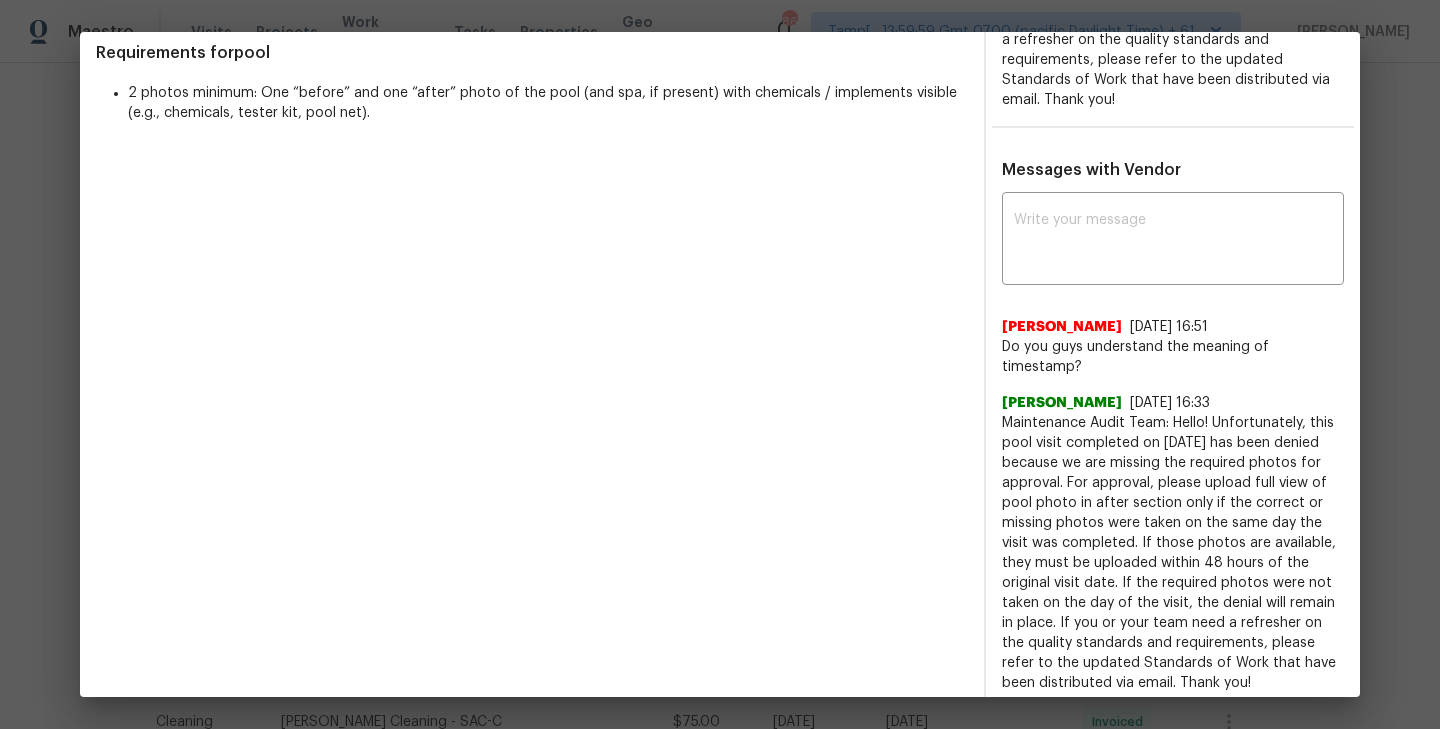 scroll, scrollTop: 568, scrollLeft: 0, axis: vertical 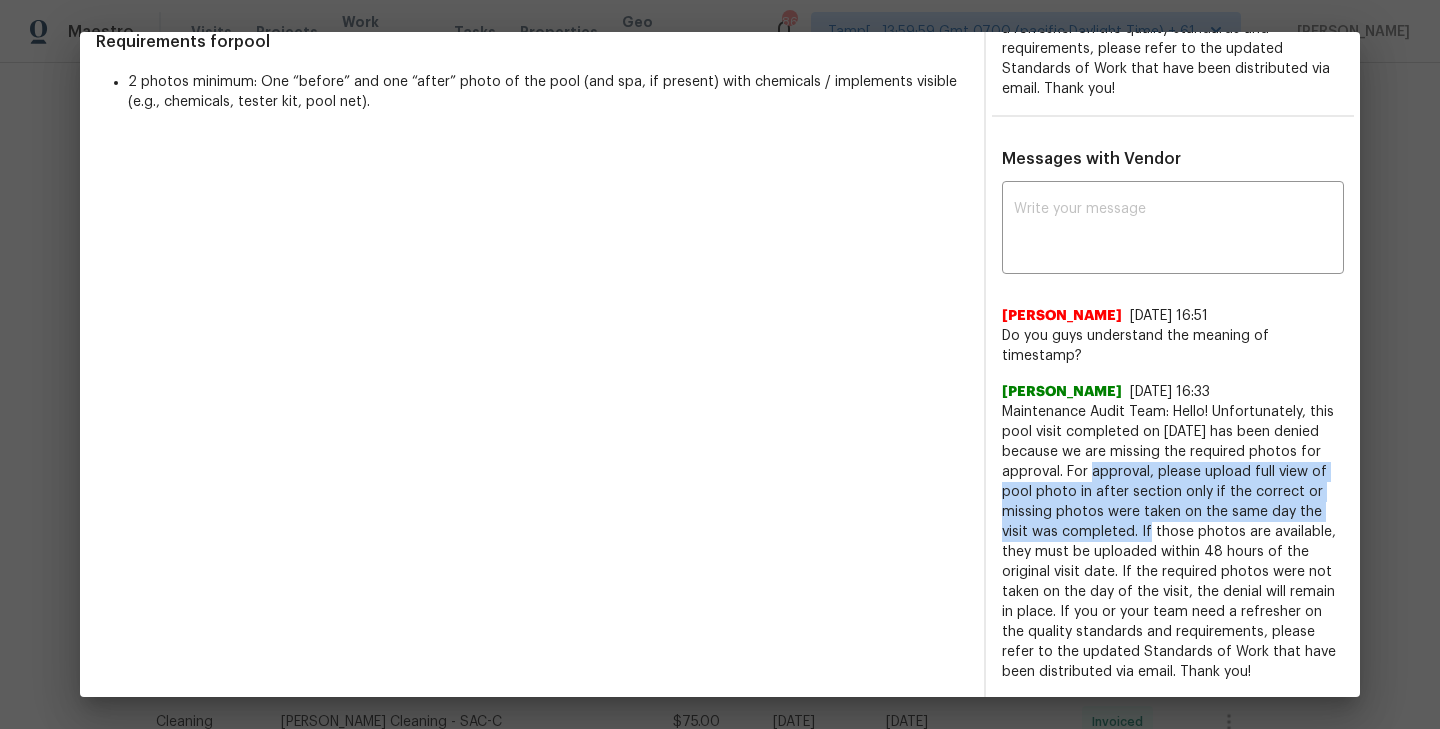 drag, startPoint x: 1091, startPoint y: 469, endPoint x: 1099, endPoint y: 535, distance: 66.48308 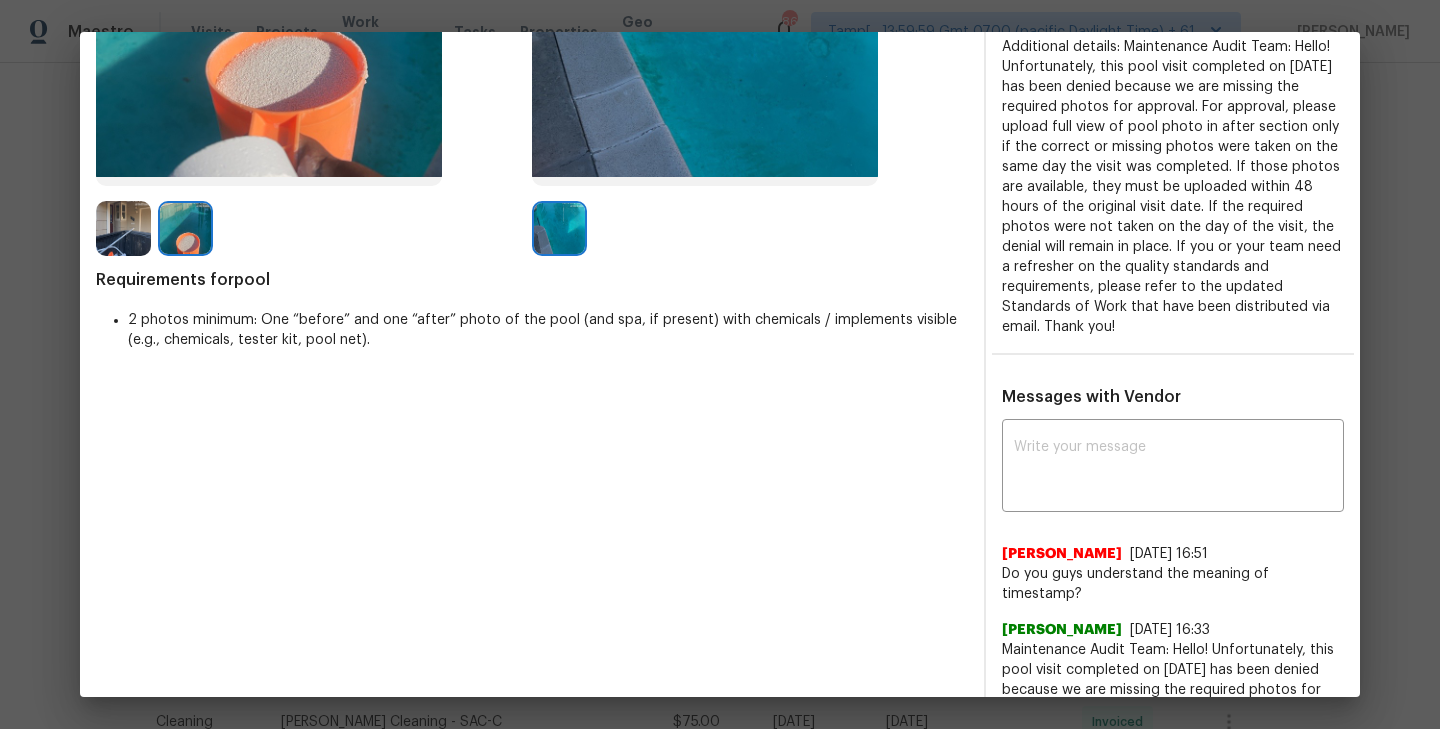scroll, scrollTop: 568, scrollLeft: 0, axis: vertical 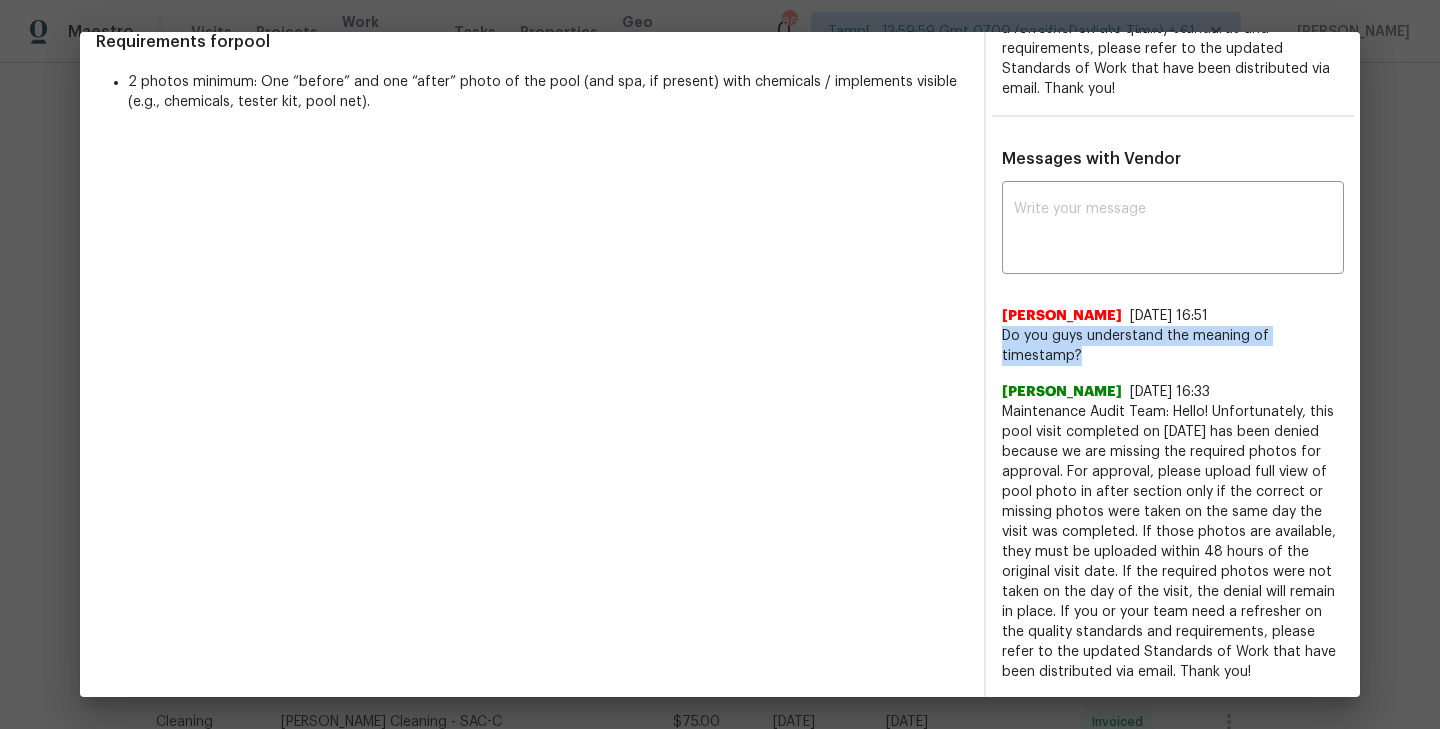 drag, startPoint x: 1002, startPoint y: 335, endPoint x: 1109, endPoint y: 361, distance: 110.11358 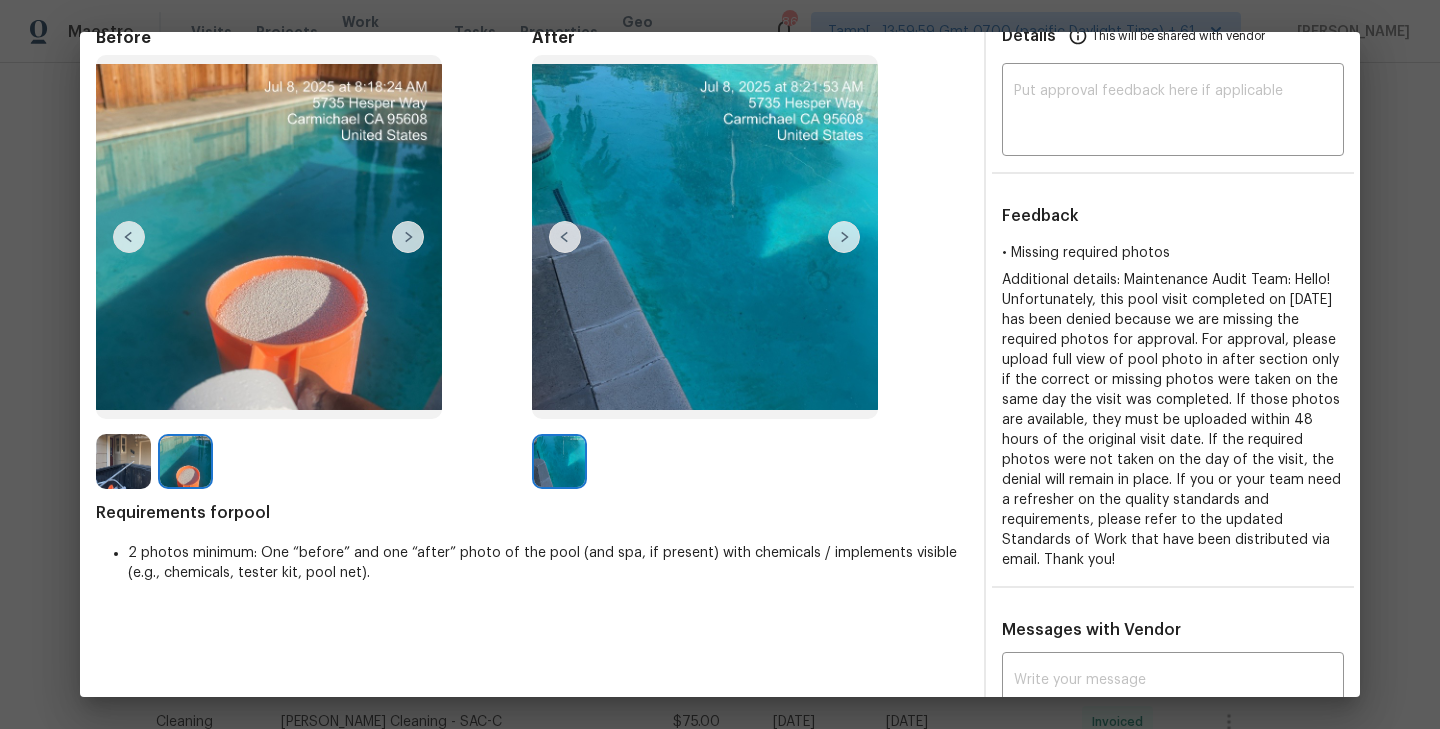 scroll, scrollTop: 1, scrollLeft: 0, axis: vertical 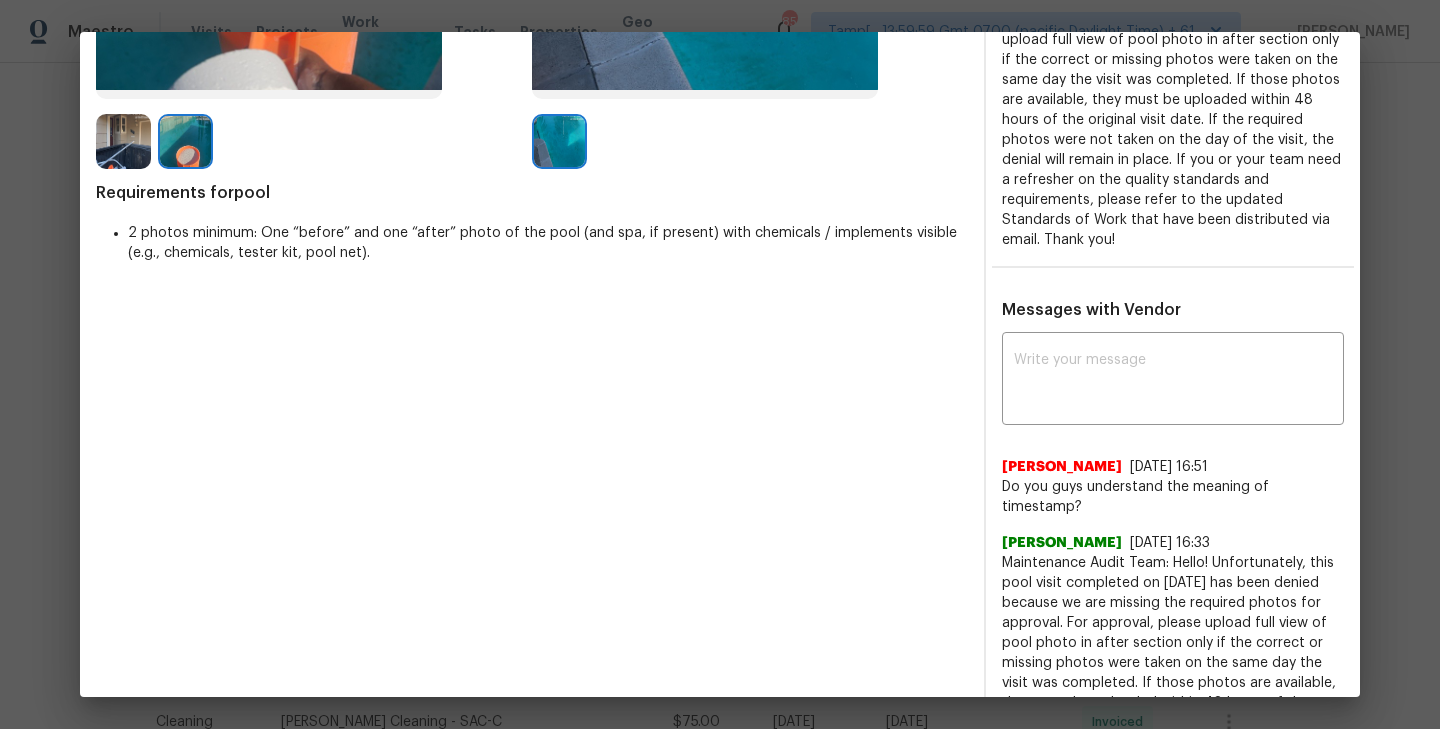 click on "x ​" at bounding box center (1173, 381) 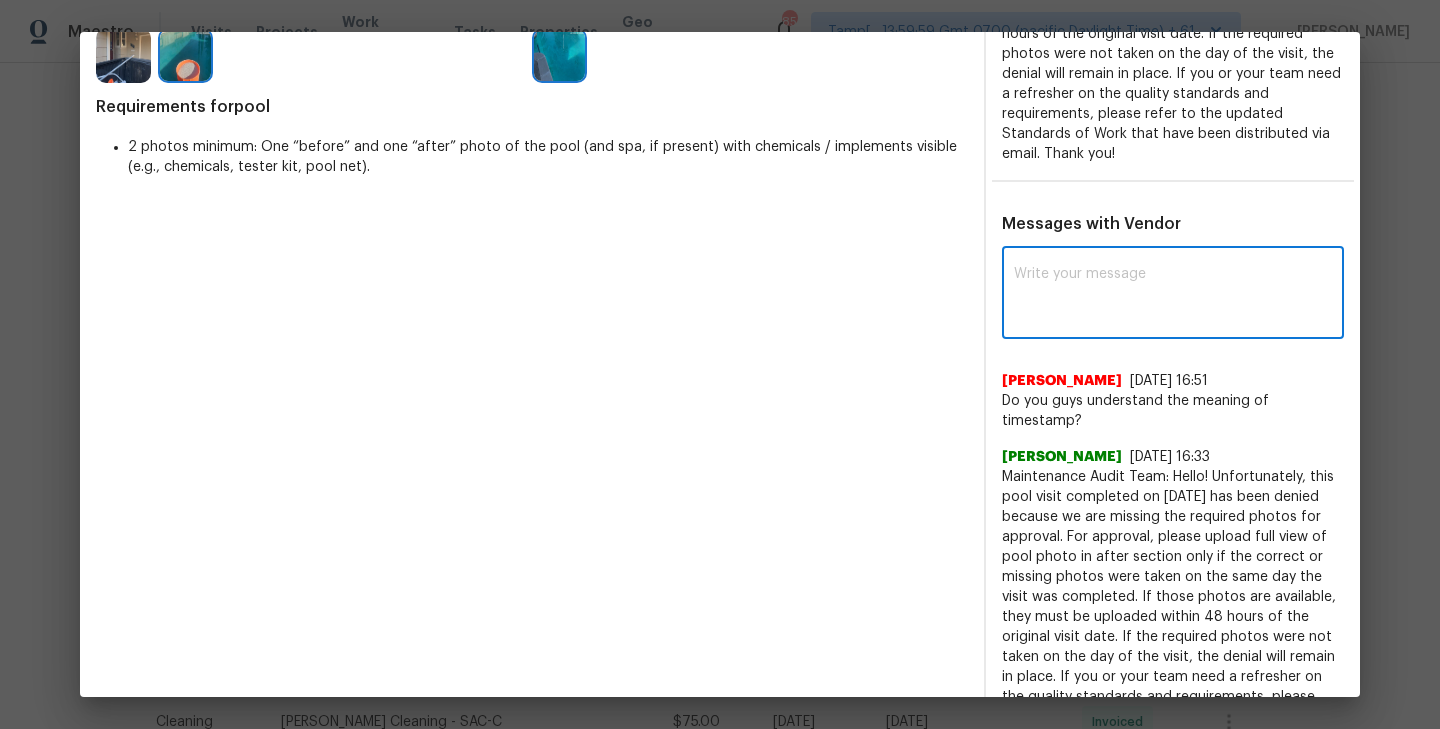 scroll, scrollTop: 515, scrollLeft: 0, axis: vertical 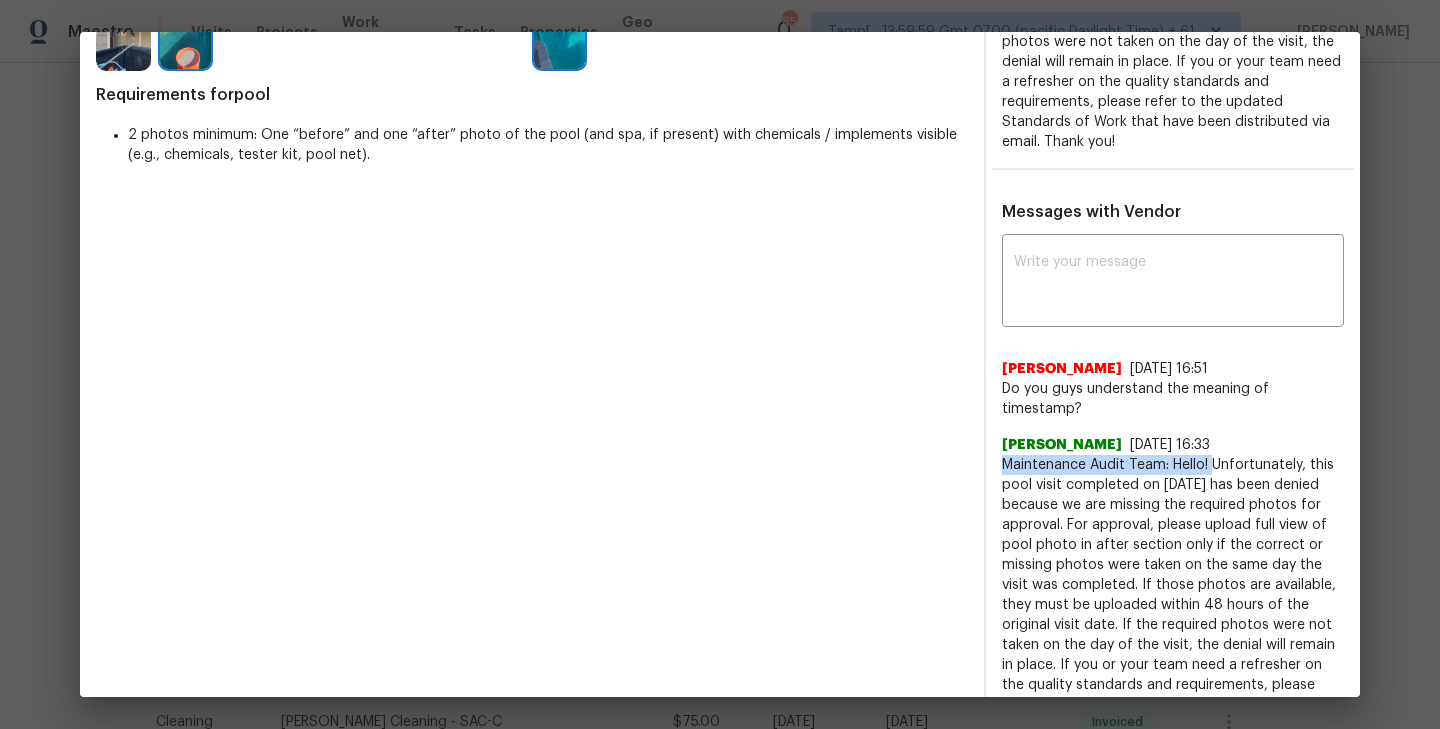 drag, startPoint x: 1004, startPoint y: 467, endPoint x: 1212, endPoint y: 469, distance: 208.00961 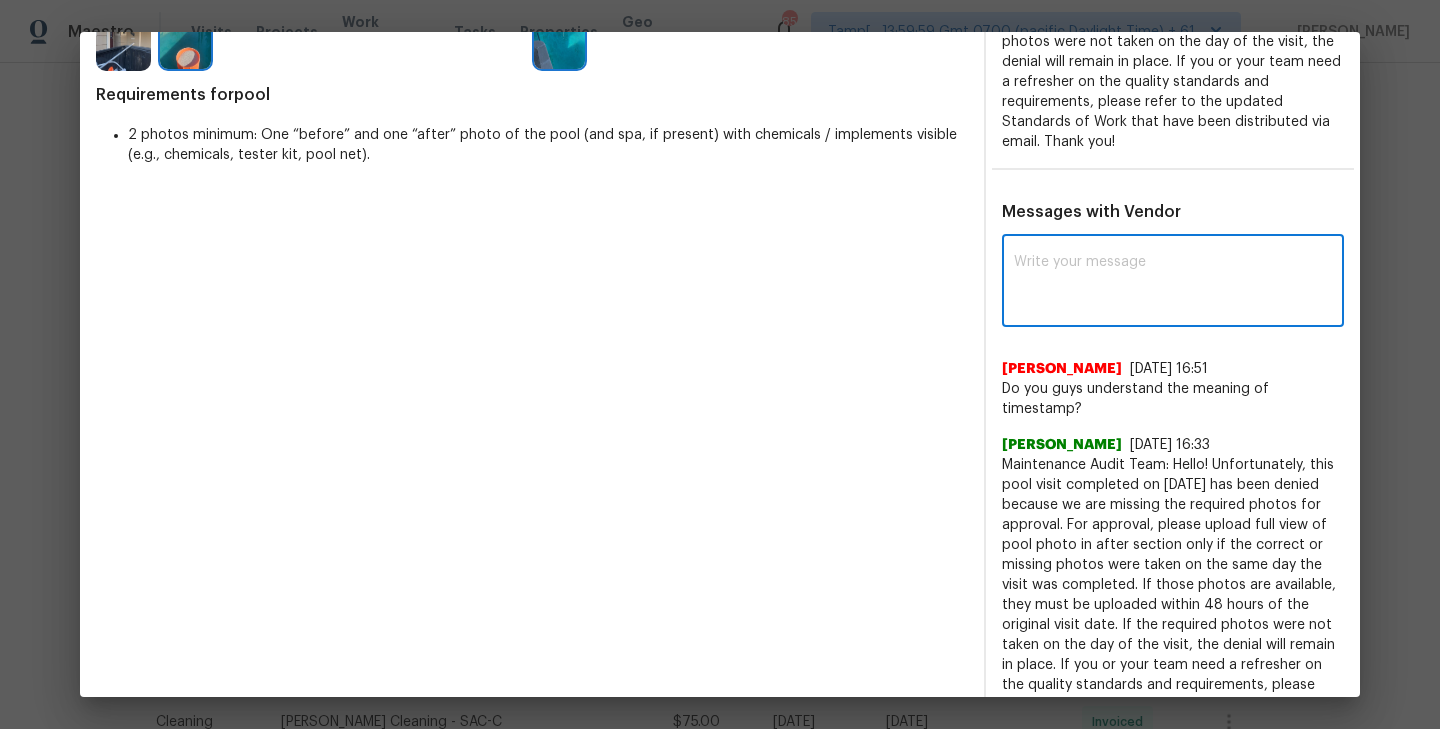click at bounding box center [1173, 283] 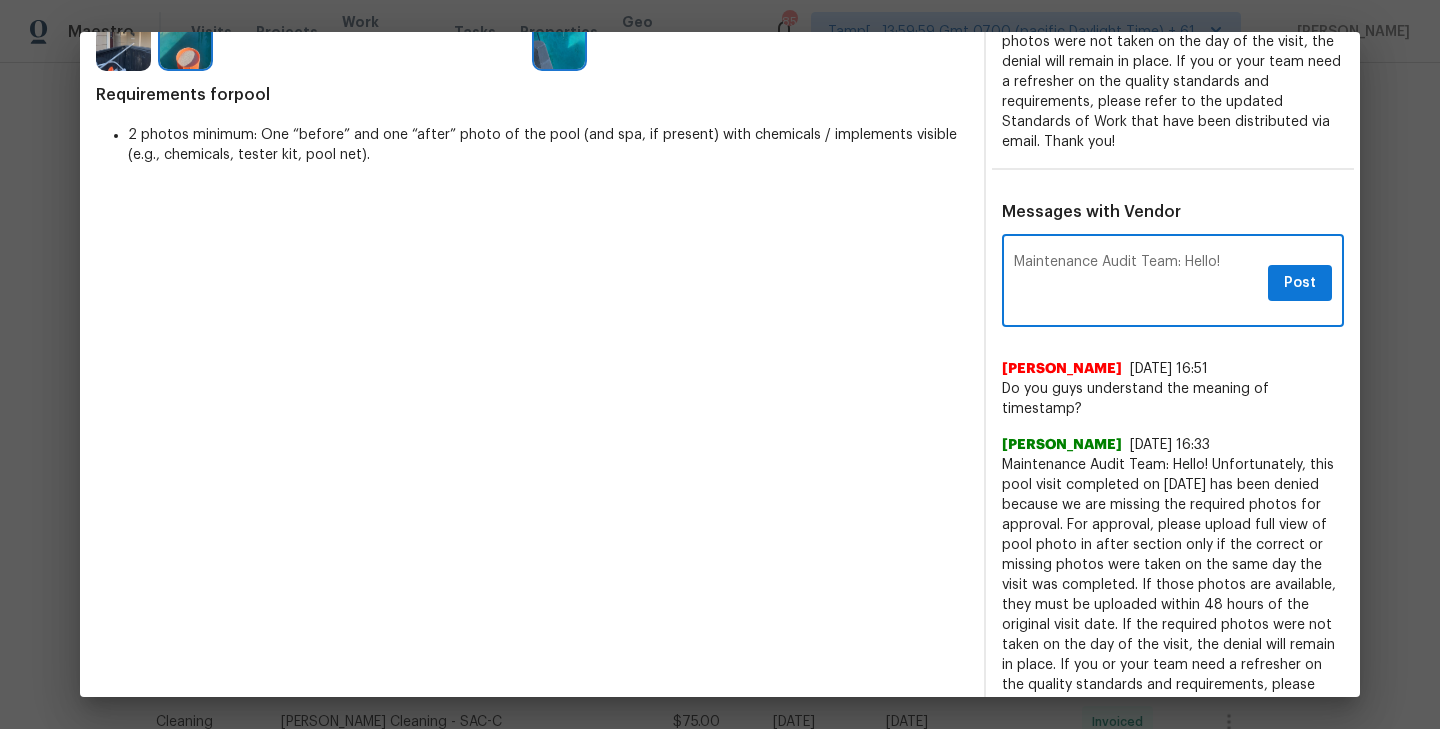 type on "Maintenance Audit Team: Hello!" 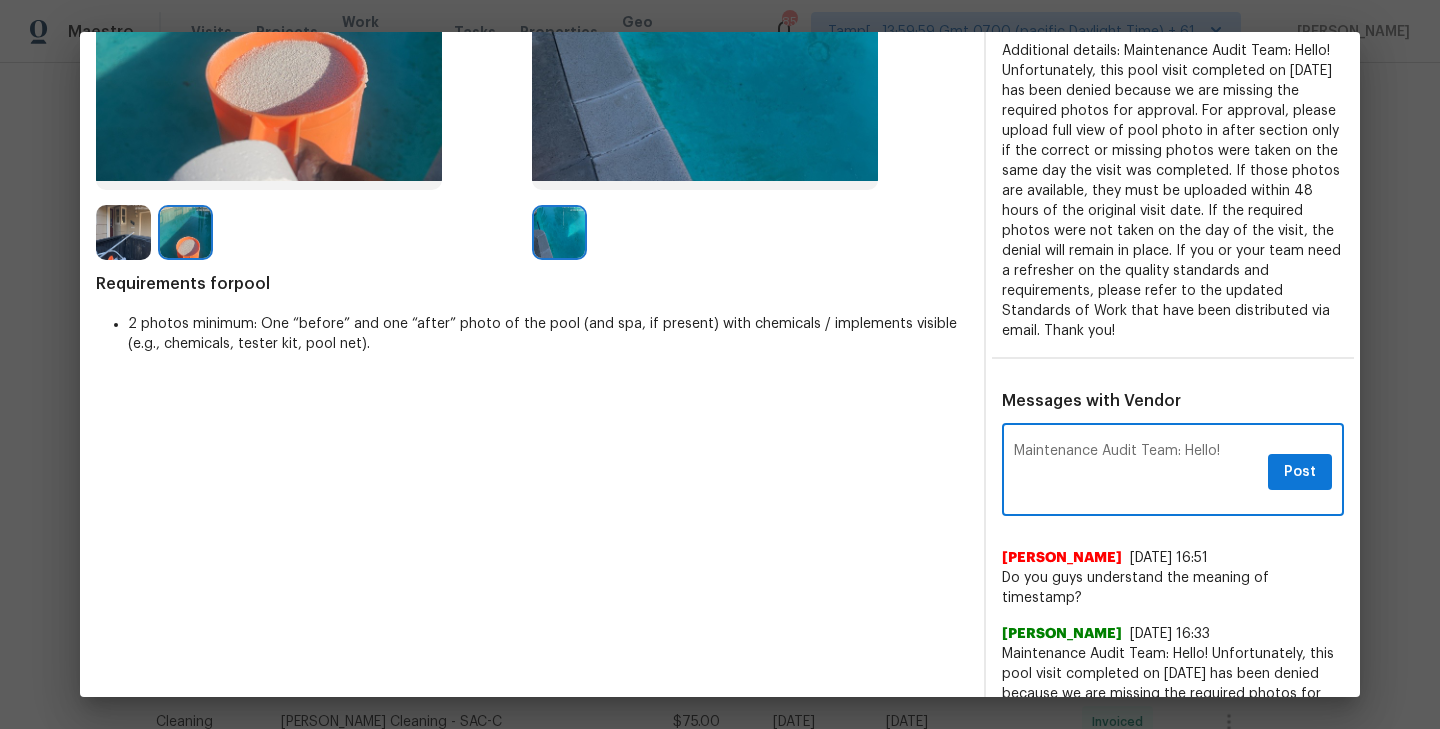 scroll, scrollTop: 481, scrollLeft: 0, axis: vertical 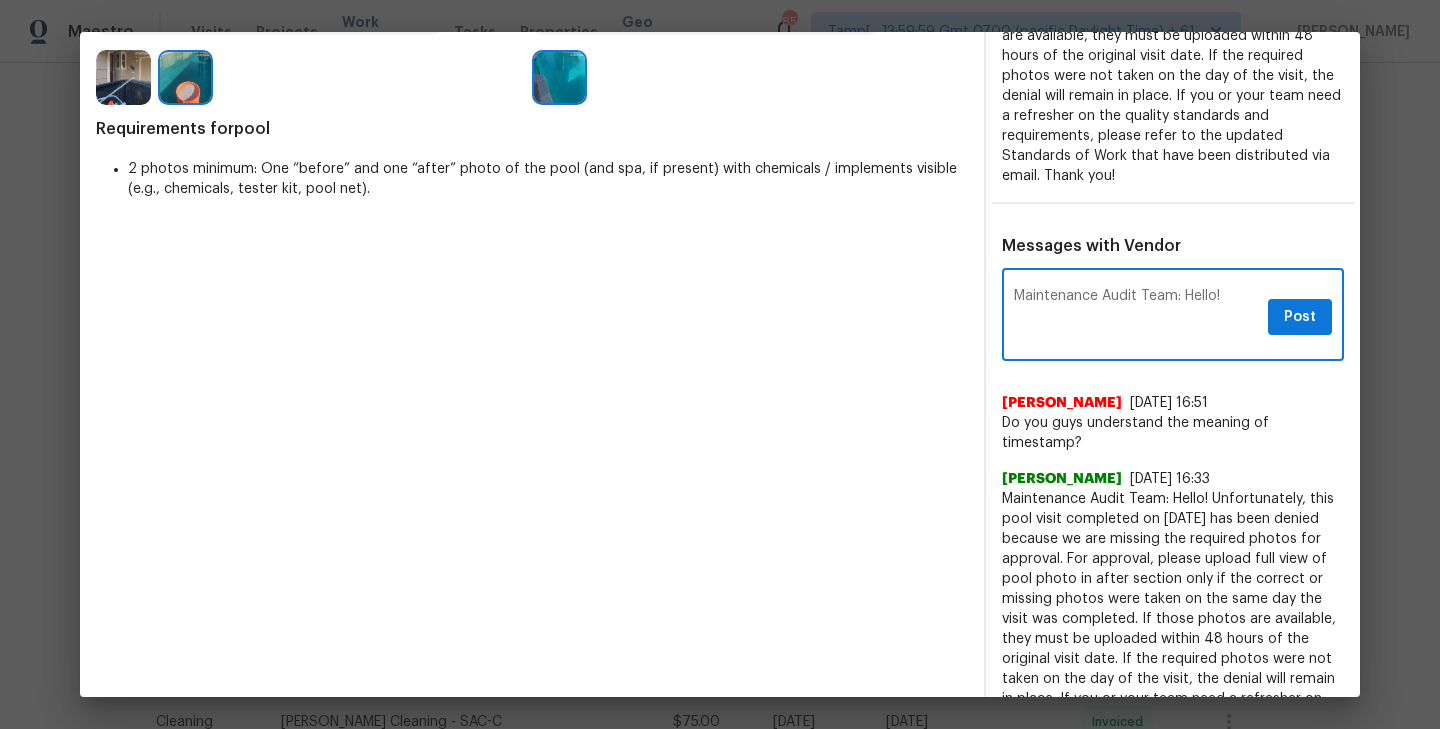 click on "Maintenance Audit Team: Hello!" at bounding box center [1137, 317] 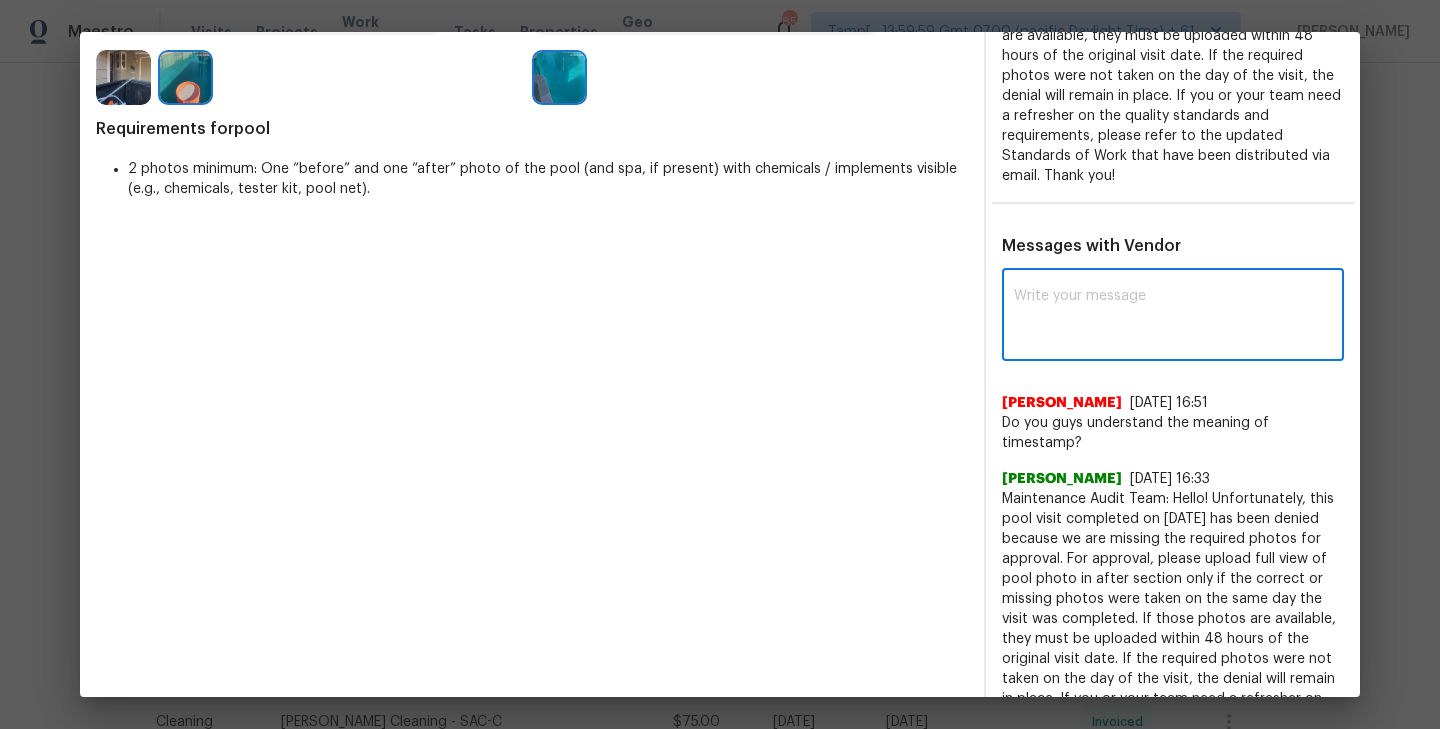 paste on "Maintenance Audit Team: Hello! We have reviewed the uploaded photos; however, the full view of the pool is not clearly visible. To accurately assess the quality of service, we require a complete view of the pool after the service. Kindly upload a photo showing the full pool so we can proceed with the approval of this visit. Thank you!" 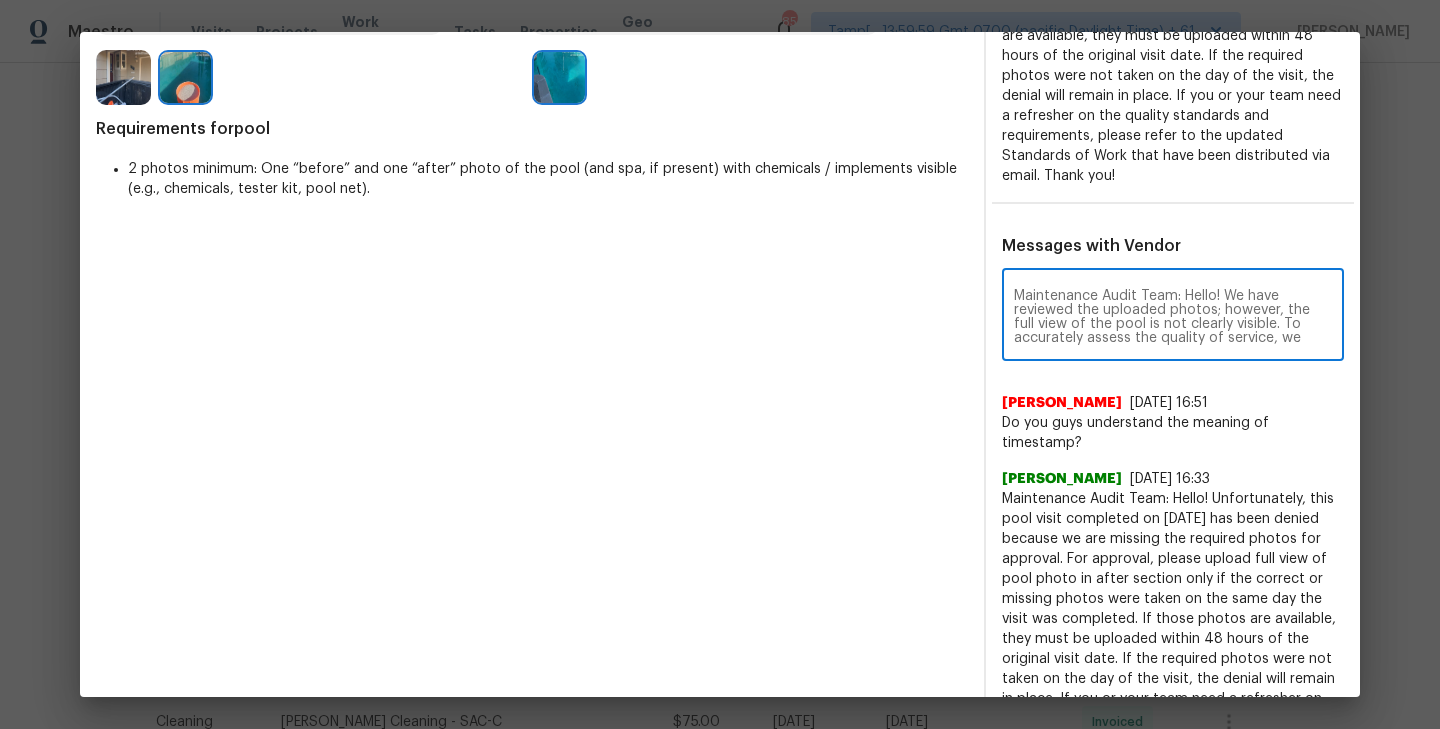scroll, scrollTop: 70, scrollLeft: 0, axis: vertical 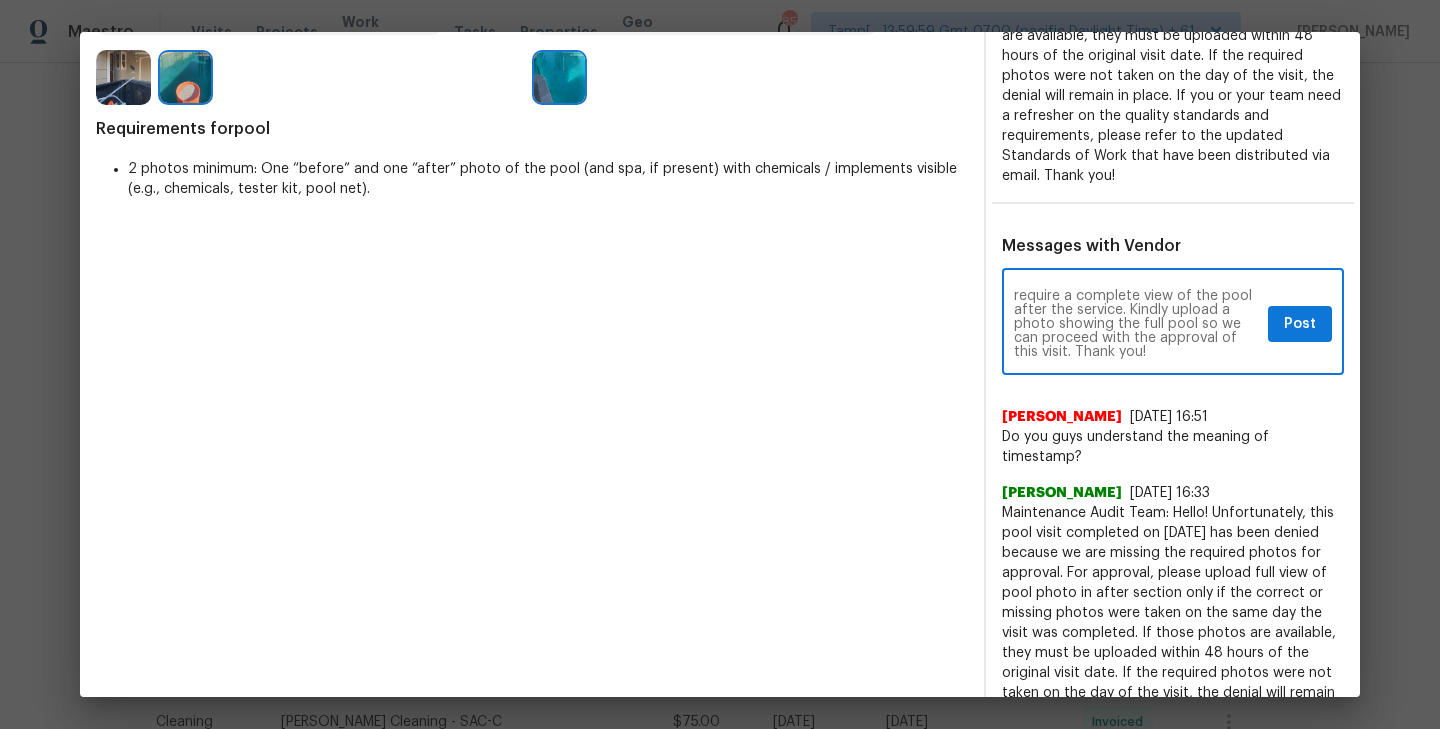 type on "Maintenance Audit Team: Hello! We have reviewed the uploaded photos; however, the full view of the pool is not clearly visible. To accurately assess the quality of service, we require a complete view of the pool after the service. Kindly upload a photo showing the full pool so we can proceed with the approval of this visit. Thank you!" 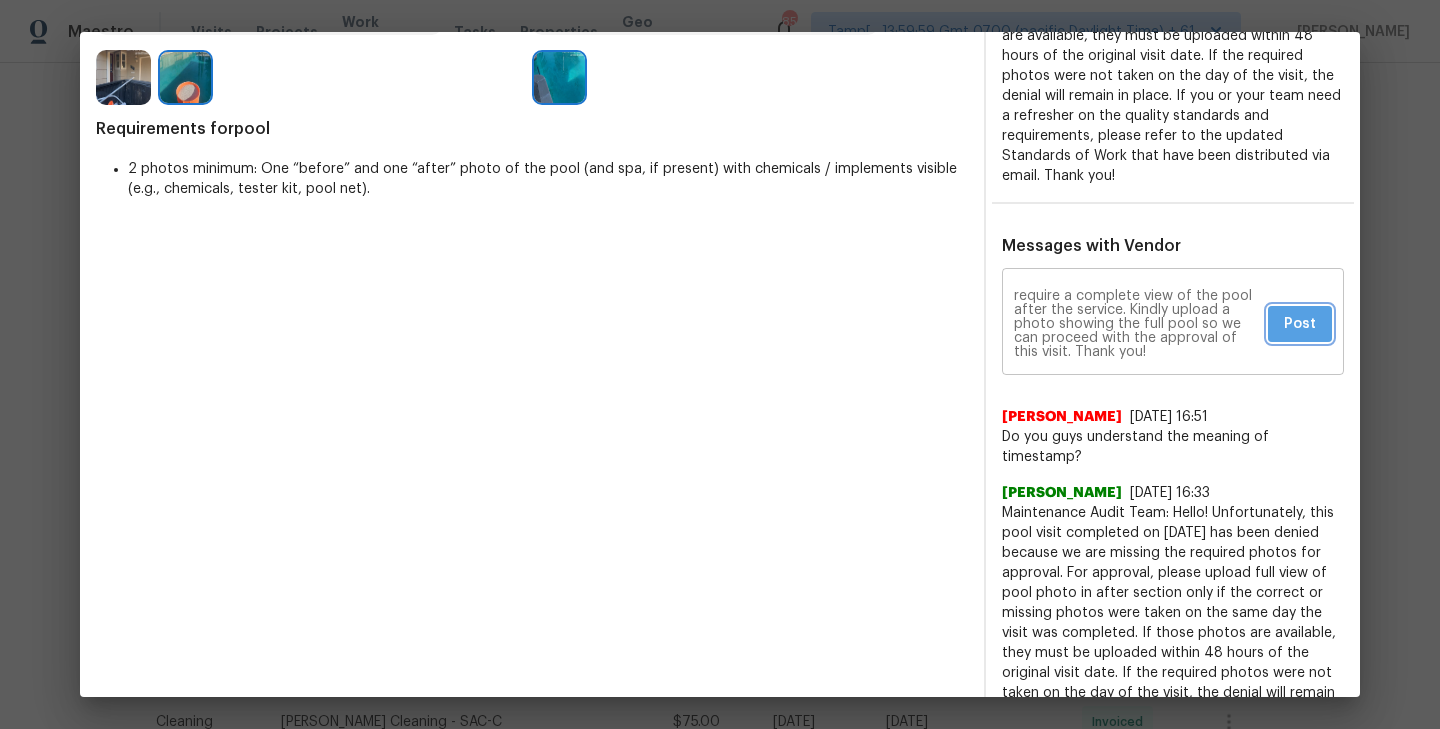 click on "Post" at bounding box center [1300, 324] 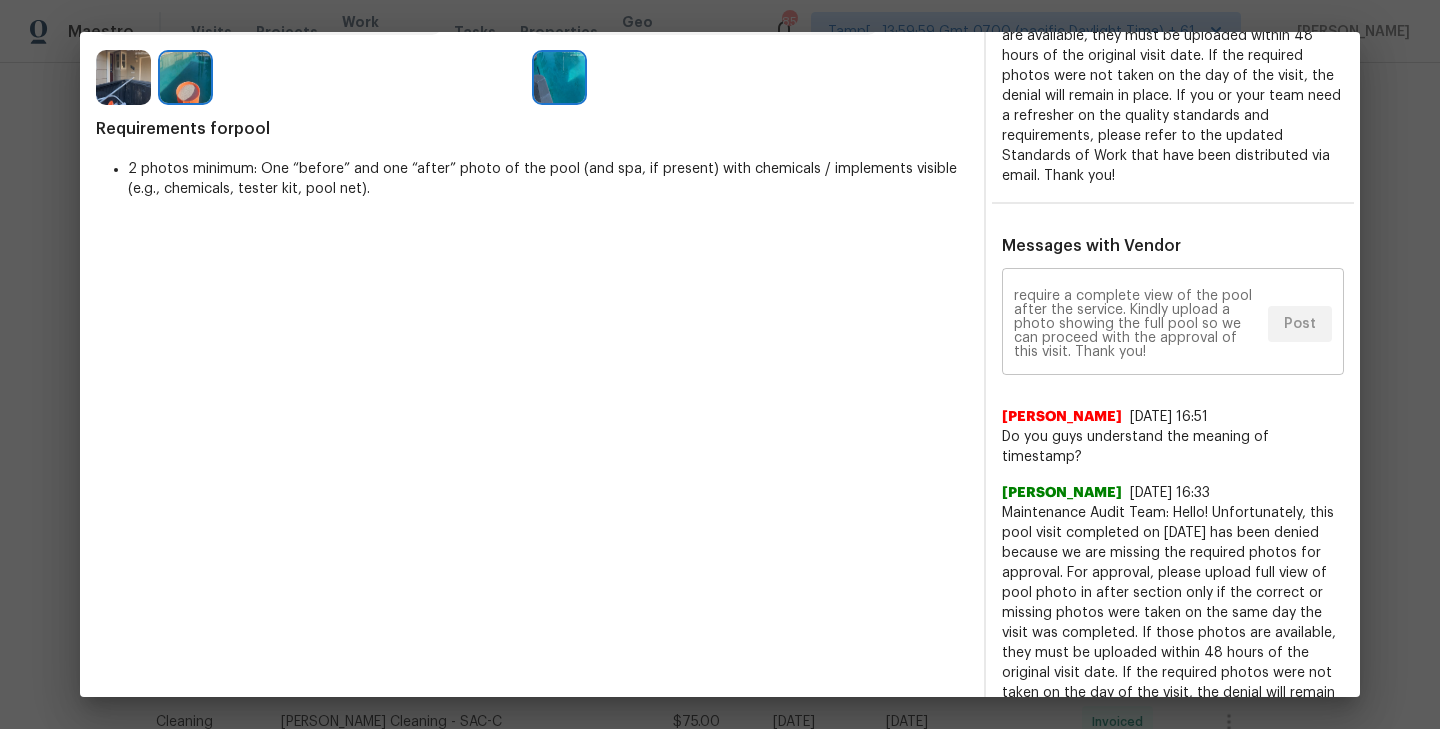 scroll, scrollTop: 0, scrollLeft: 0, axis: both 